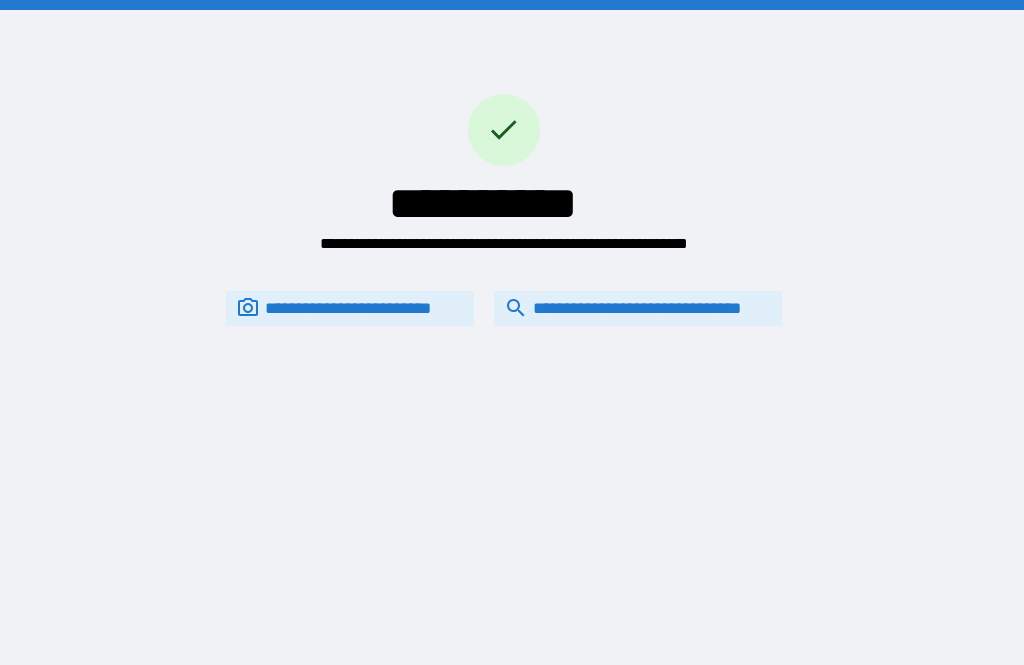 scroll, scrollTop: 64, scrollLeft: 0, axis: vertical 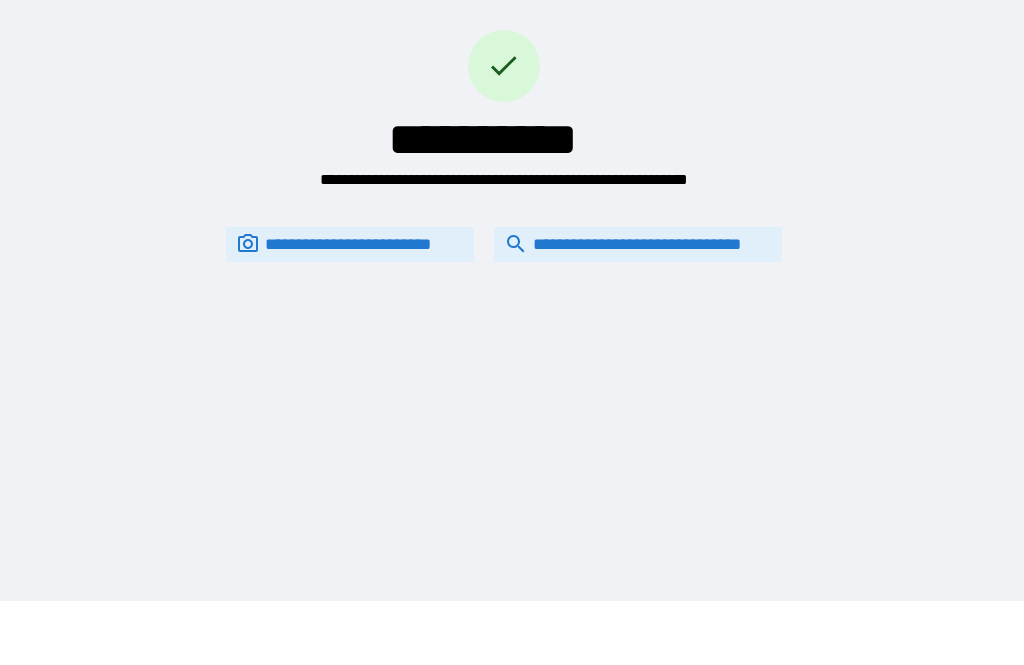 click on "**********" at bounding box center (638, 244) 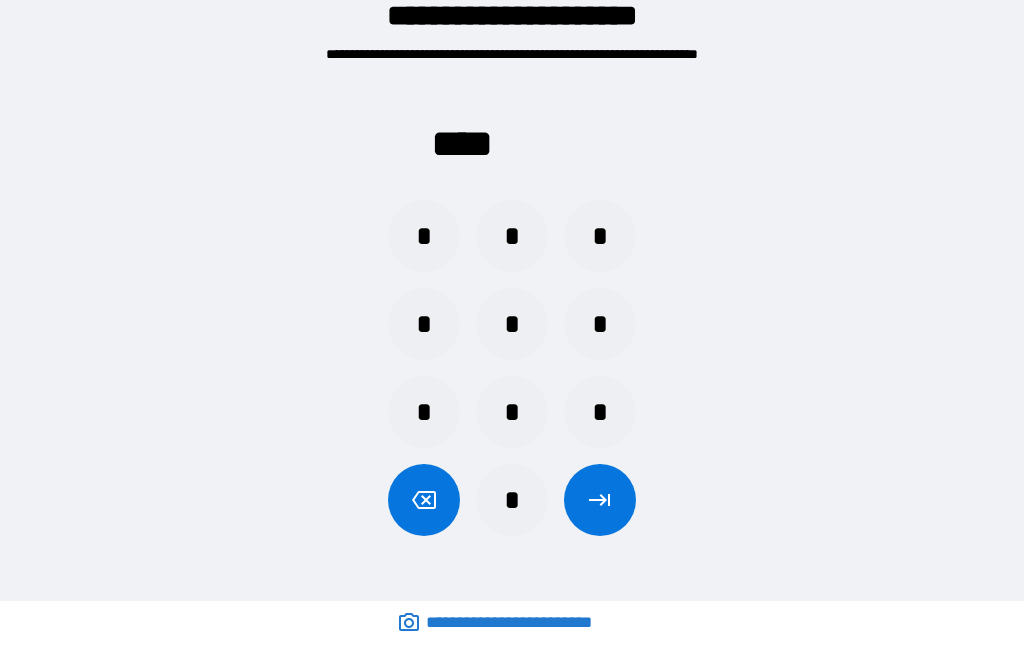 click on "*" at bounding box center (424, 412) 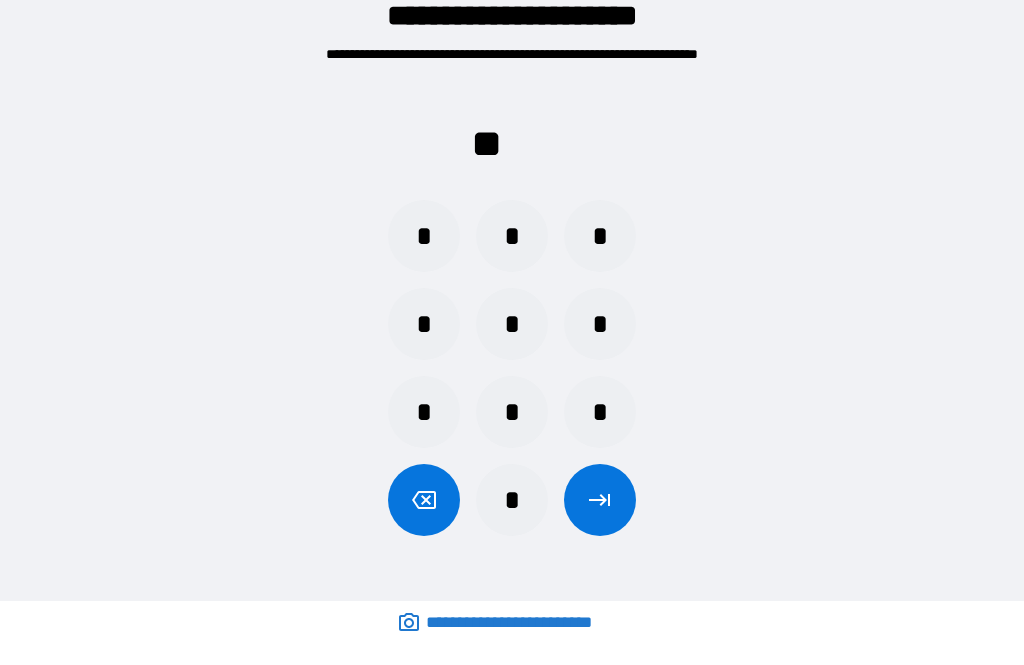 click on "*" at bounding box center [600, 412] 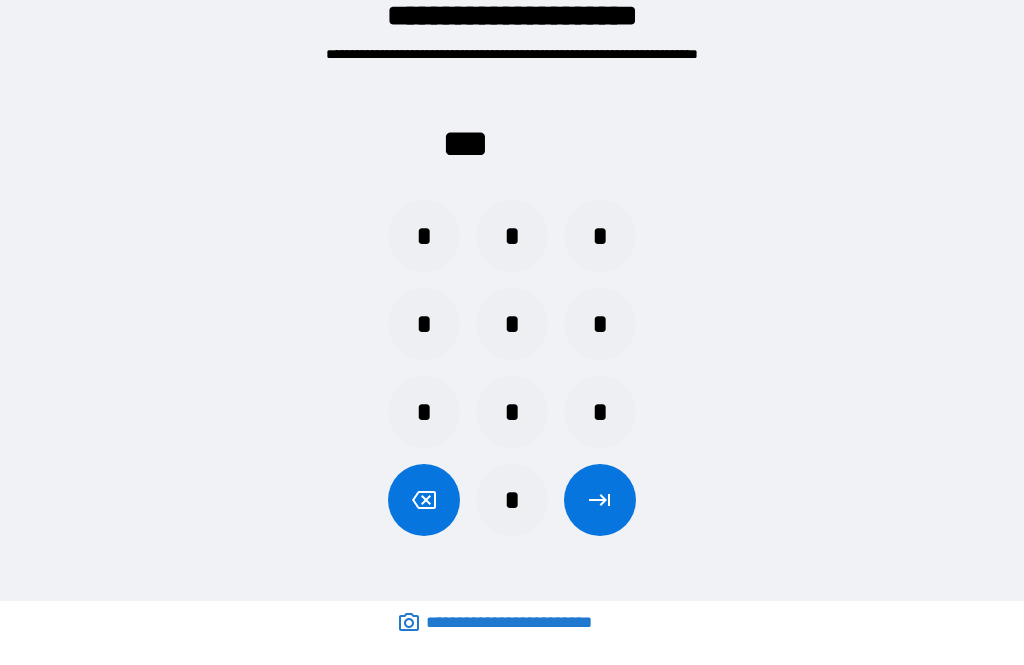click on "*" at bounding box center (424, 412) 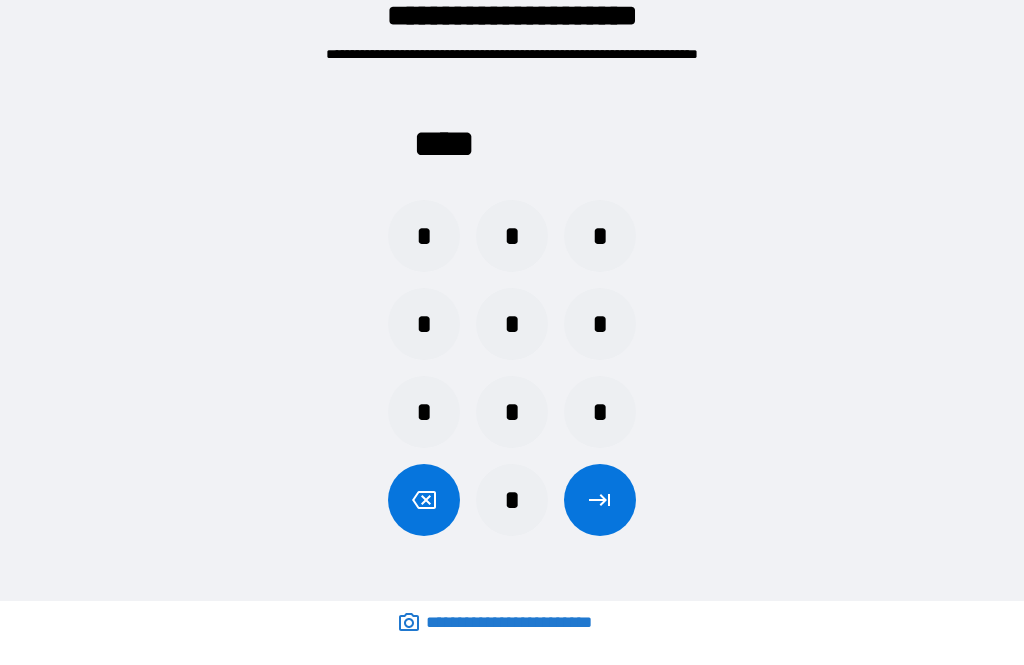 click 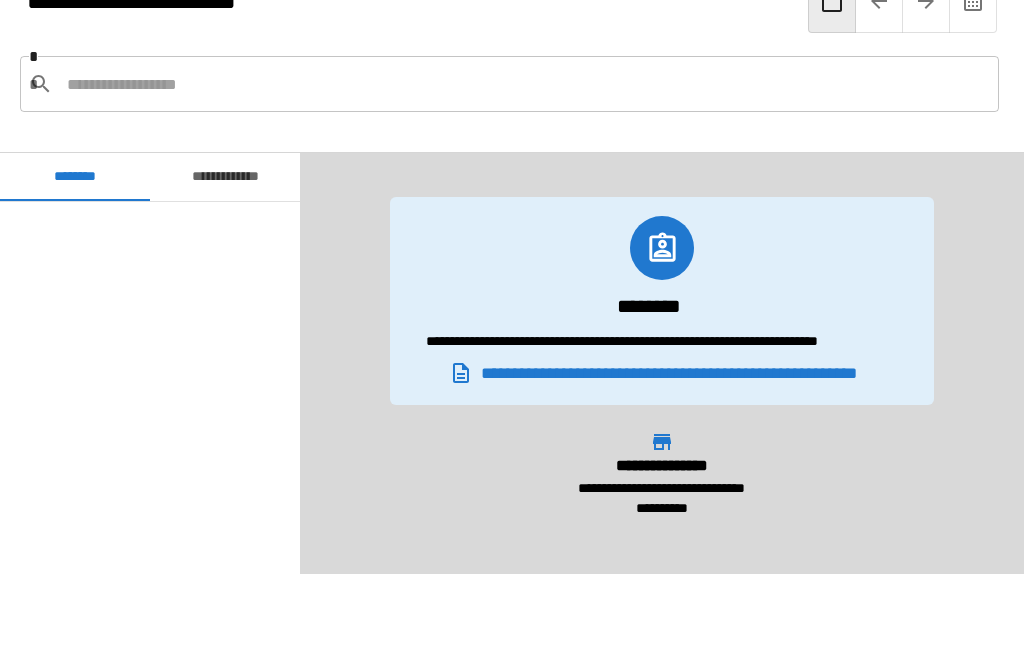 scroll, scrollTop: 840, scrollLeft: 0, axis: vertical 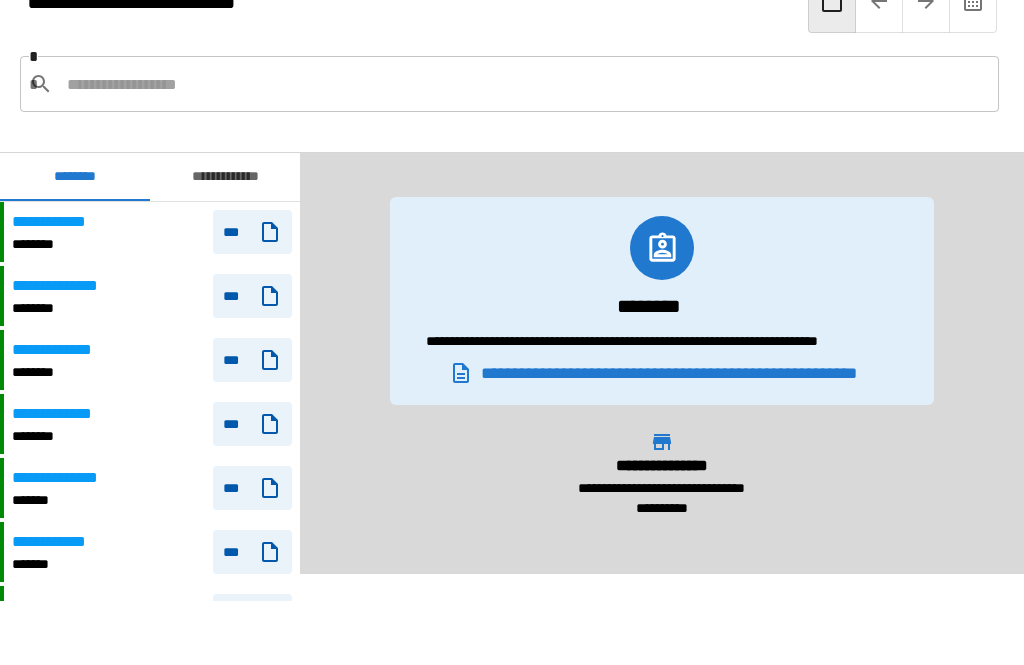 click at bounding box center [525, 84] 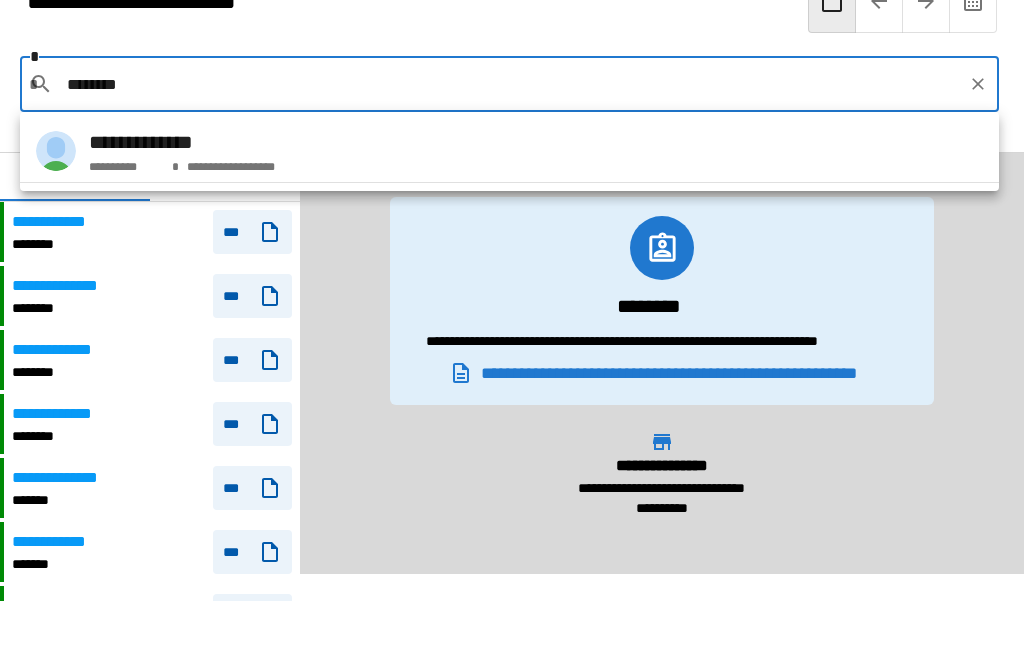 click on "**********" at bounding box center [509, 151] 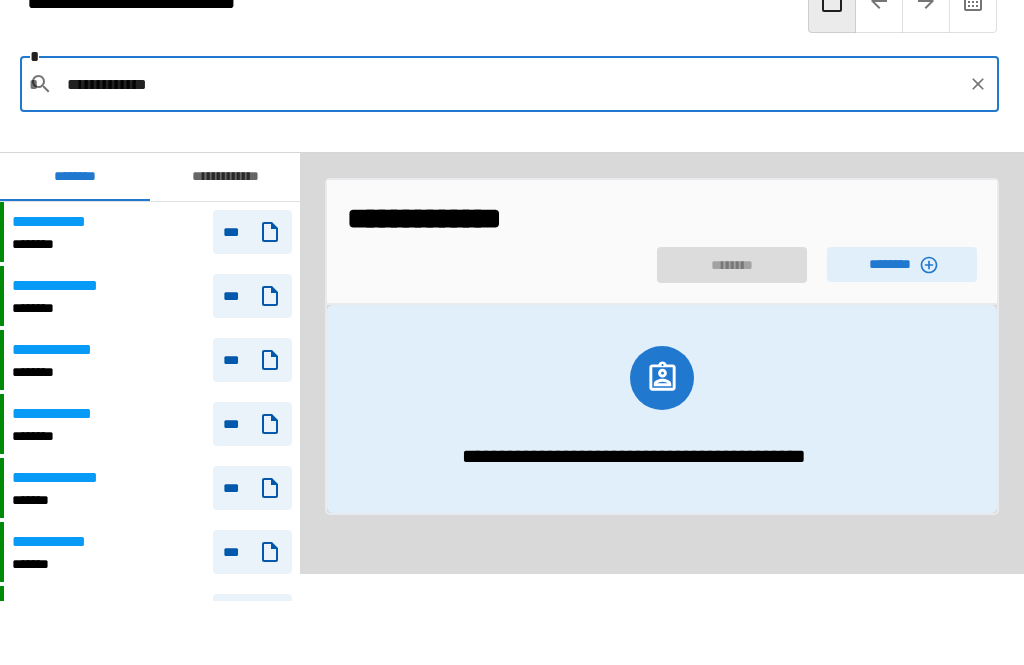 click on "**********" at bounding box center (662, 242) 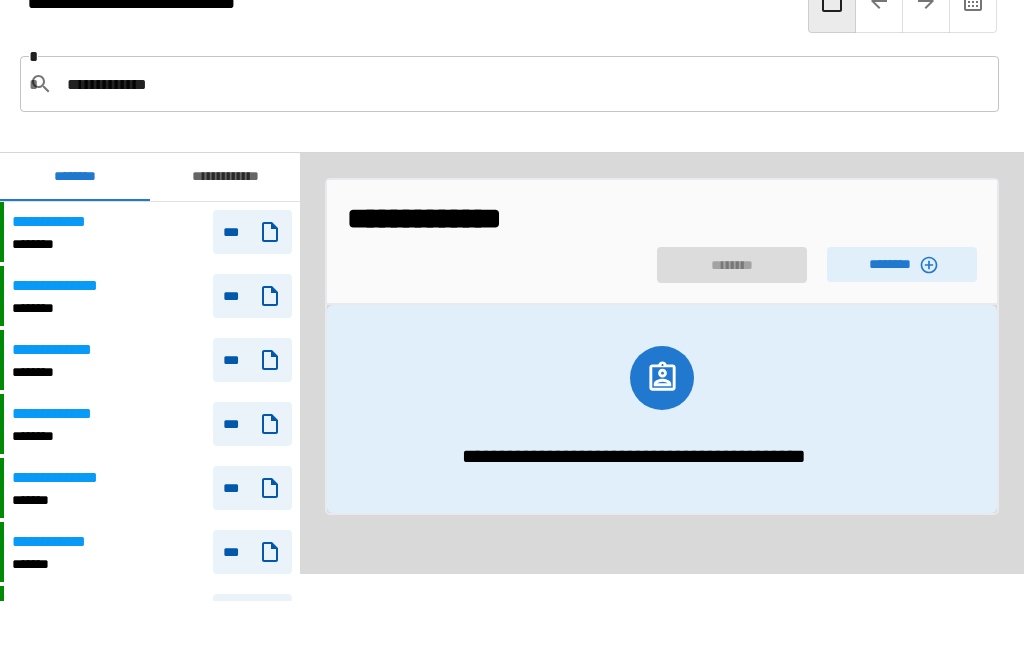 type 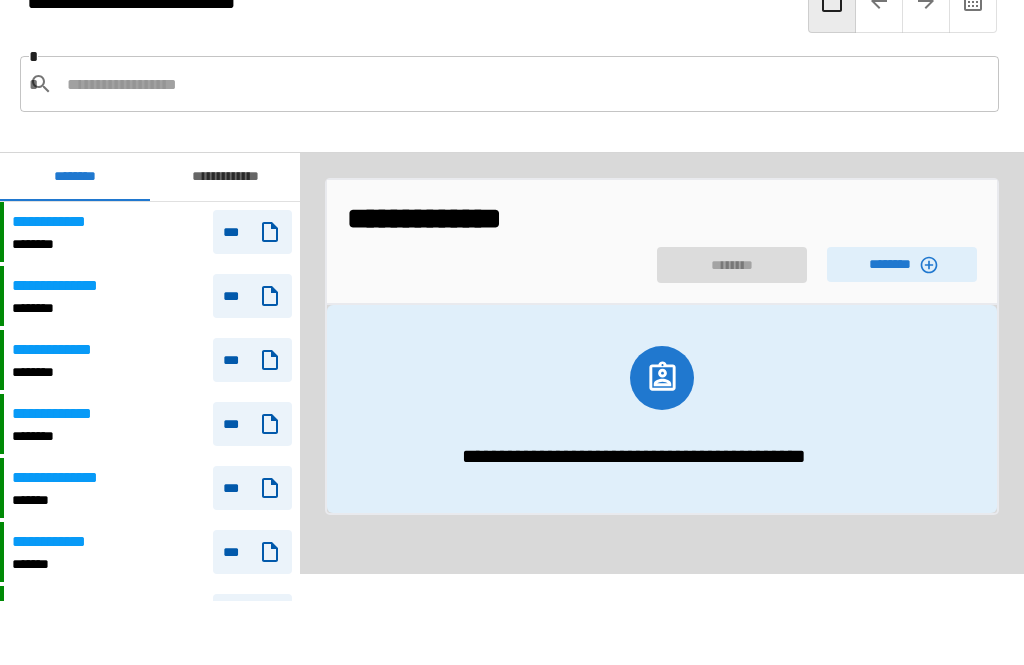 click on "********" at bounding box center (902, 264) 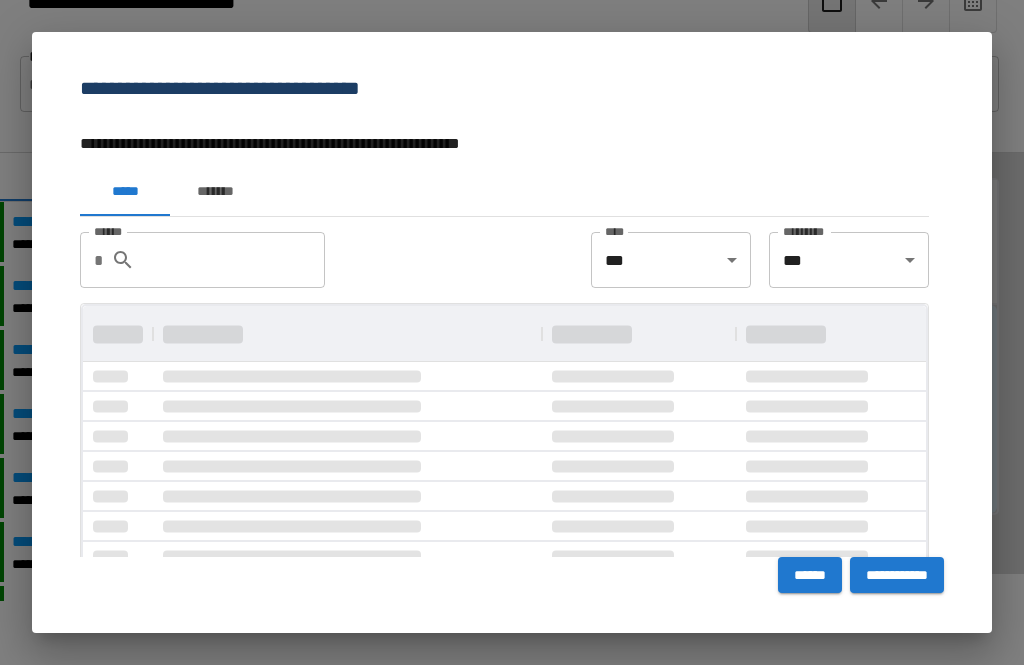 scroll, scrollTop: 0, scrollLeft: 0, axis: both 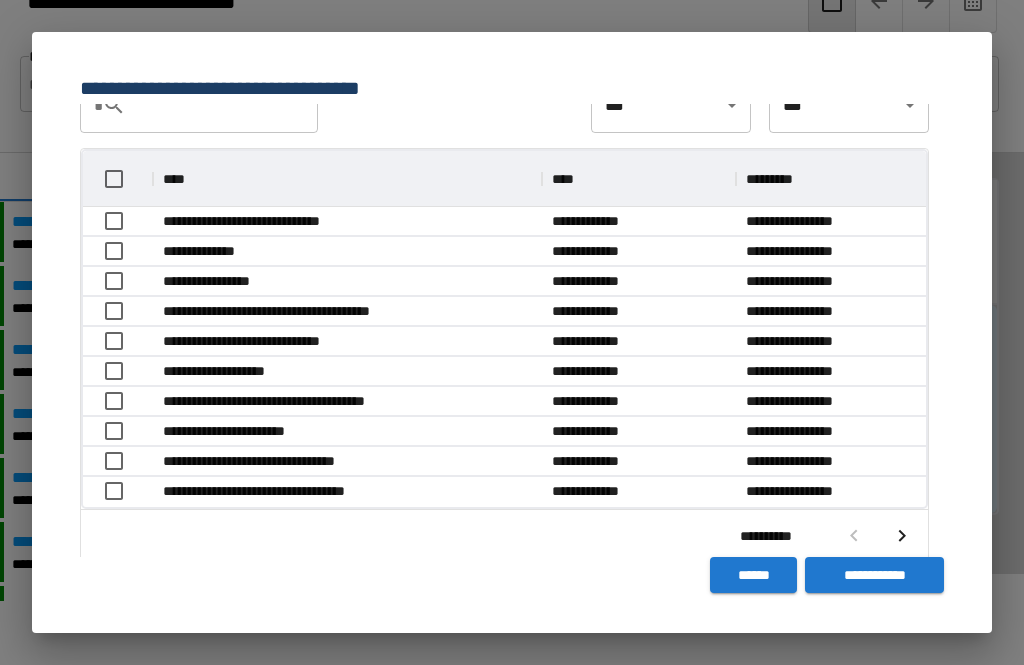click 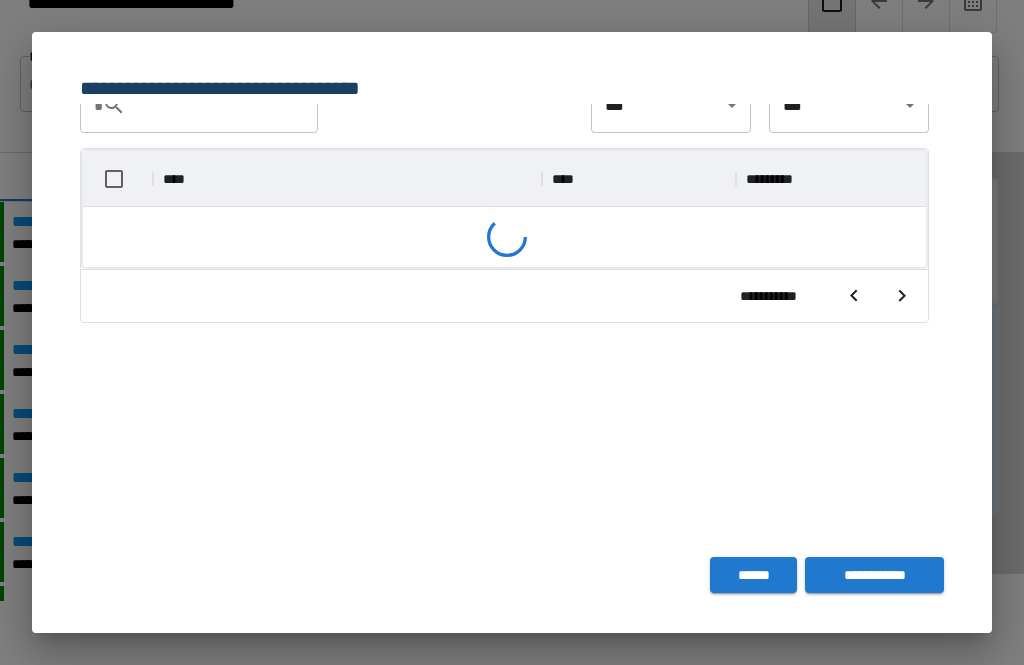 scroll, scrollTop: 356, scrollLeft: 843, axis: both 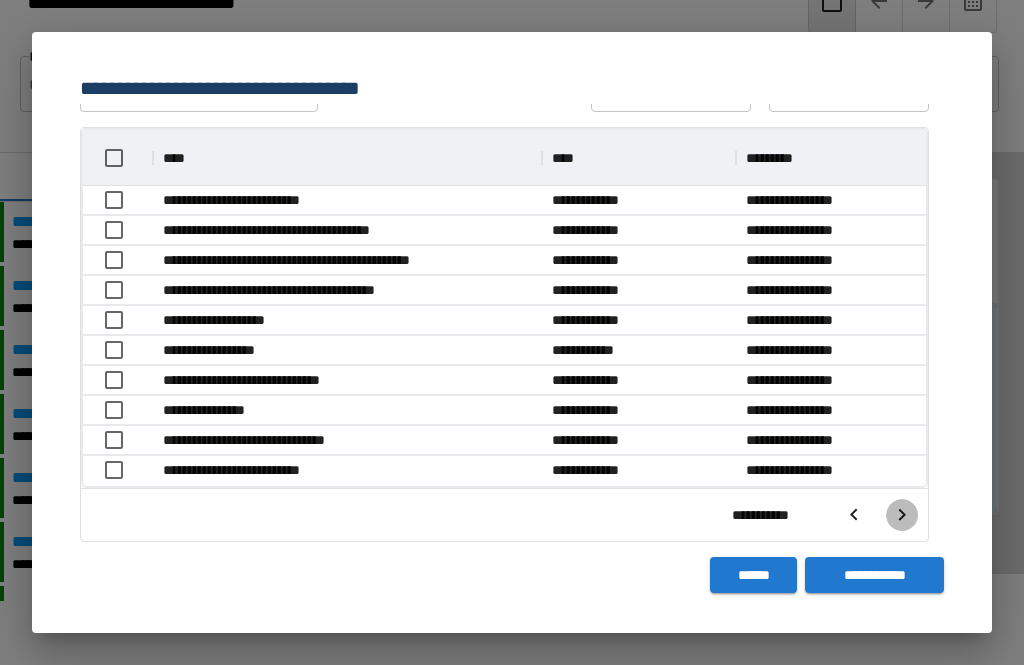 click 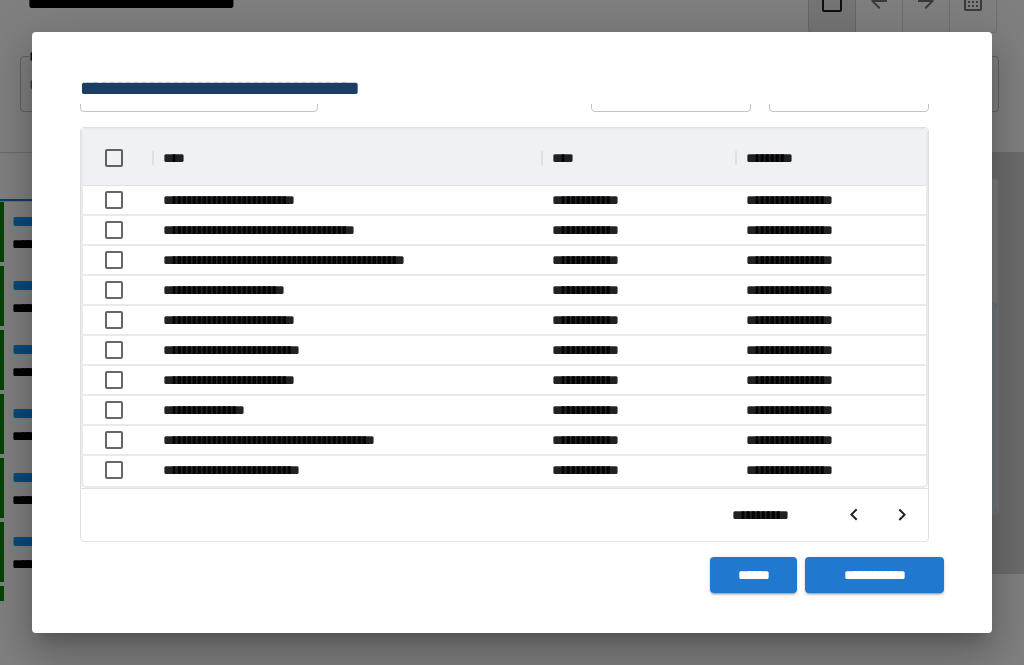 scroll, scrollTop: 356, scrollLeft: 843, axis: both 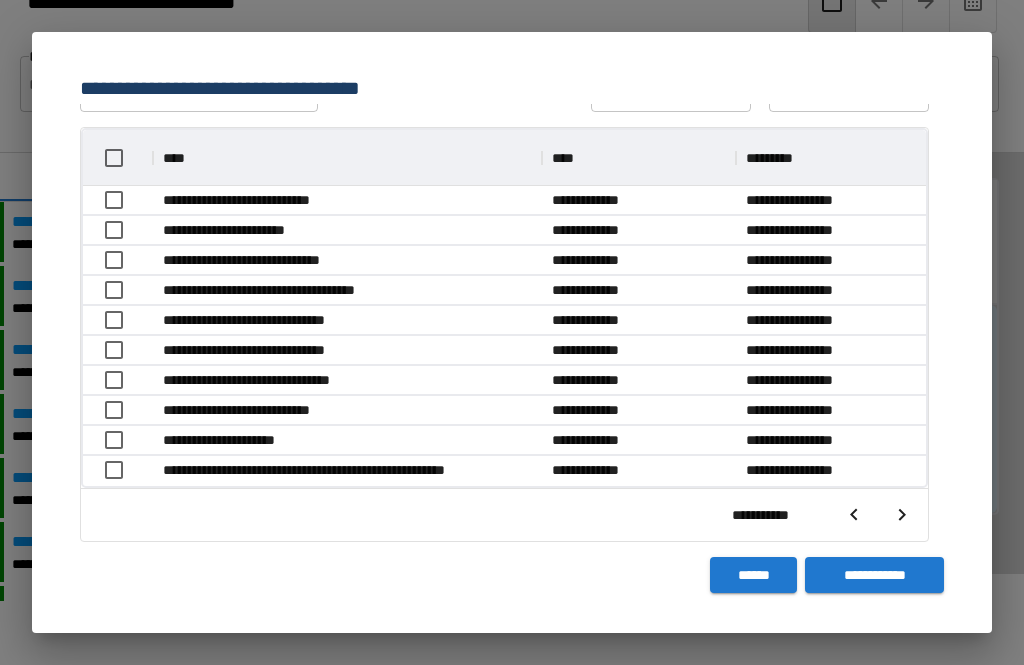 click 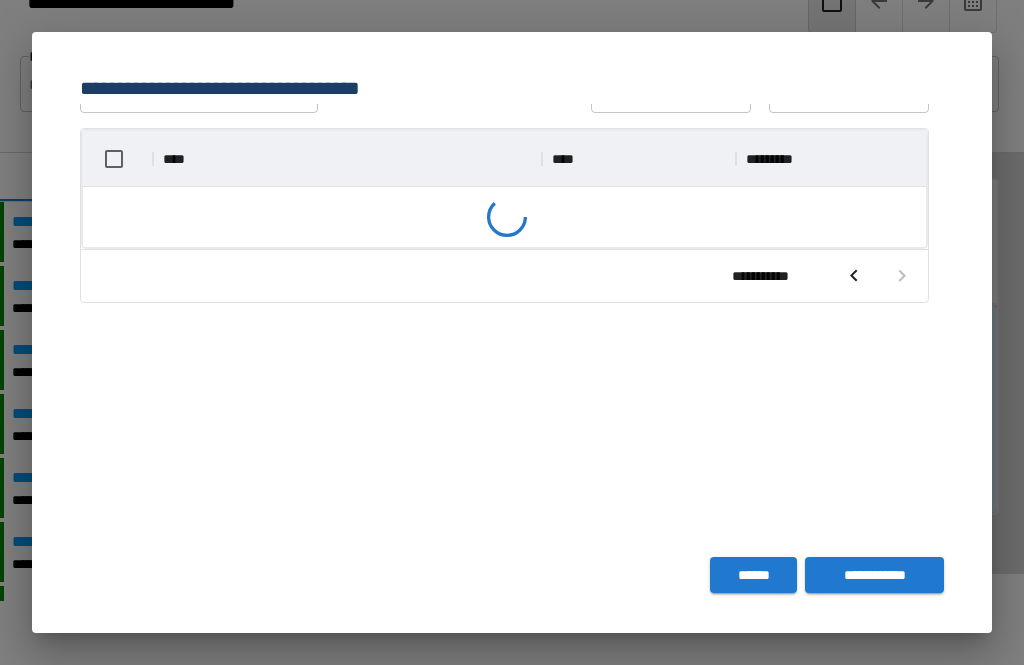 scroll, scrollTop: 176, scrollLeft: 843, axis: both 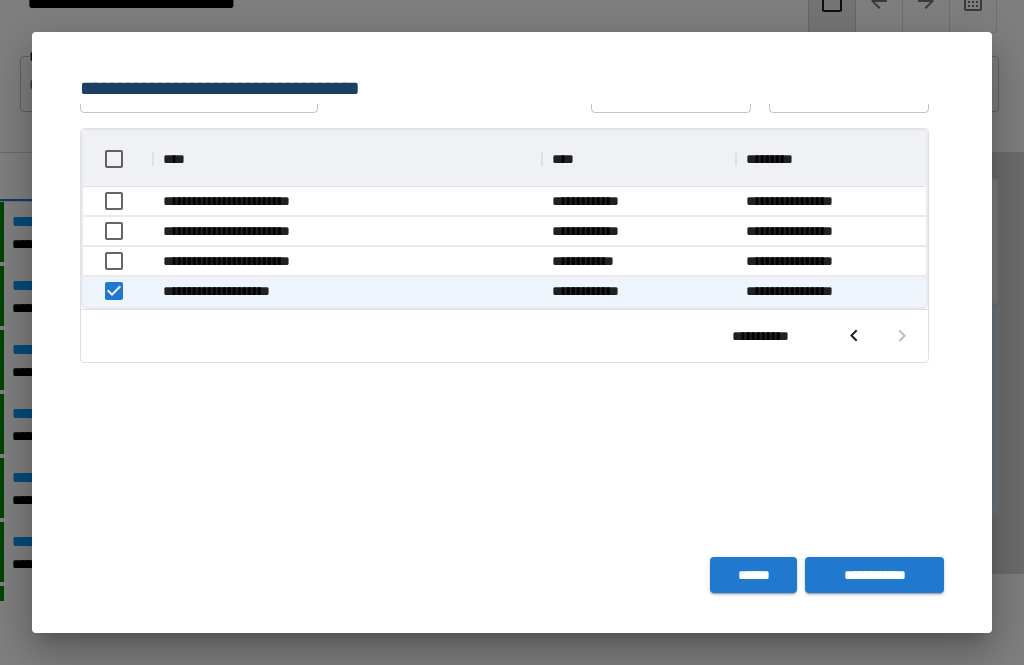 click on "**********" at bounding box center (874, 575) 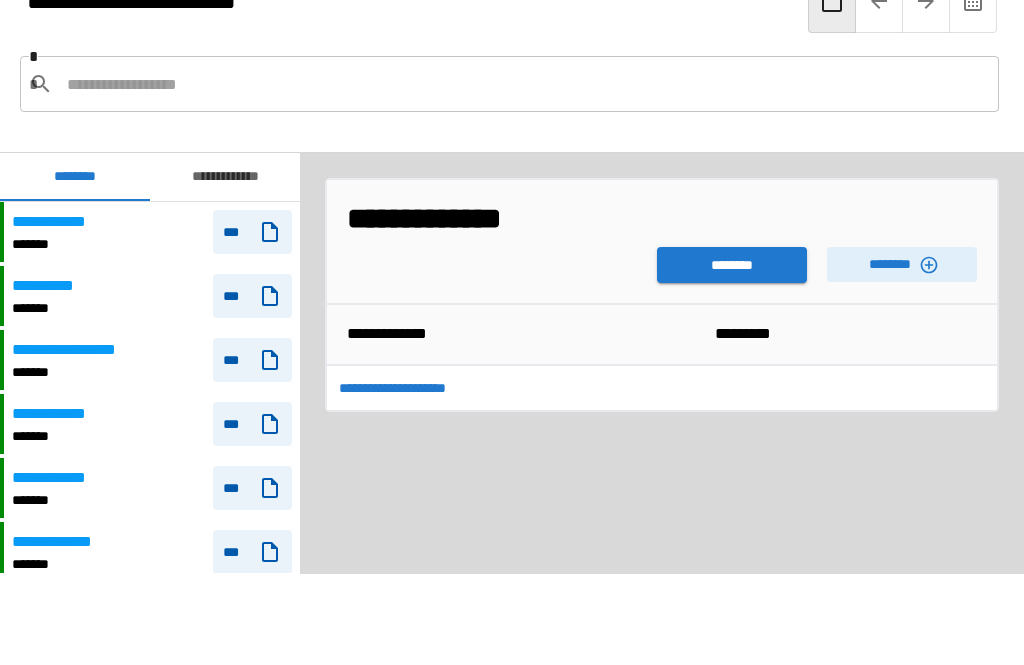click on "********" at bounding box center (732, 265) 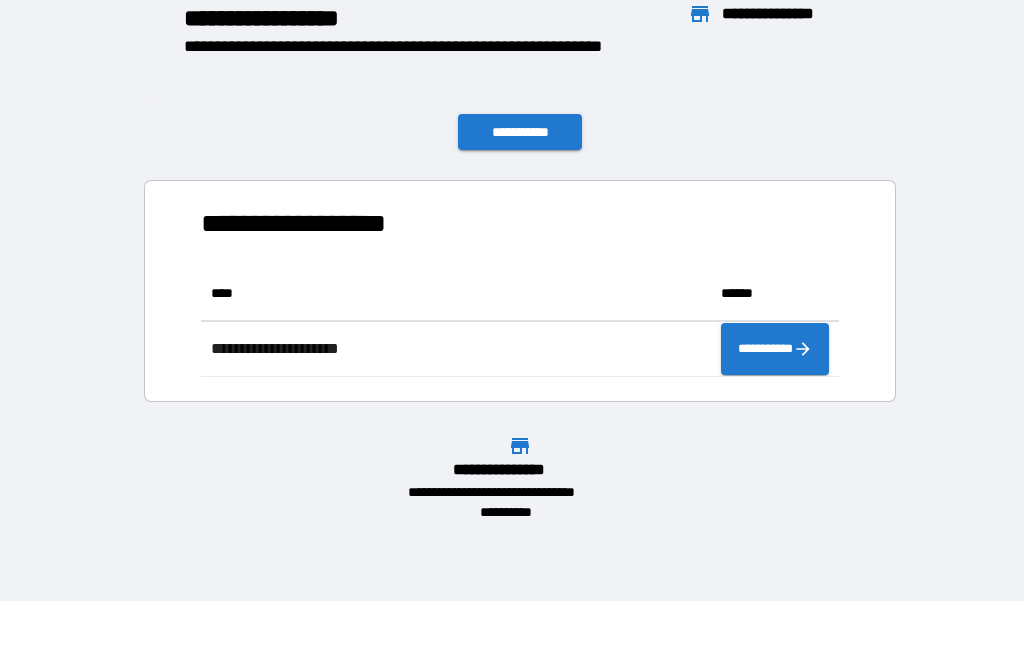 scroll, scrollTop: 1, scrollLeft: 1, axis: both 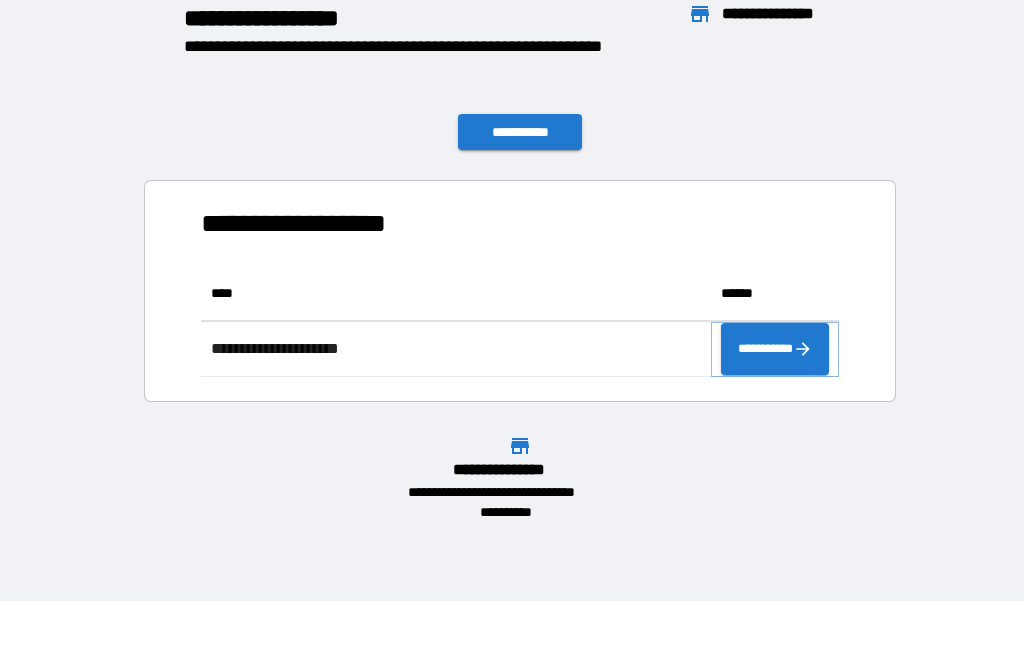 click on "**********" at bounding box center (775, 349) 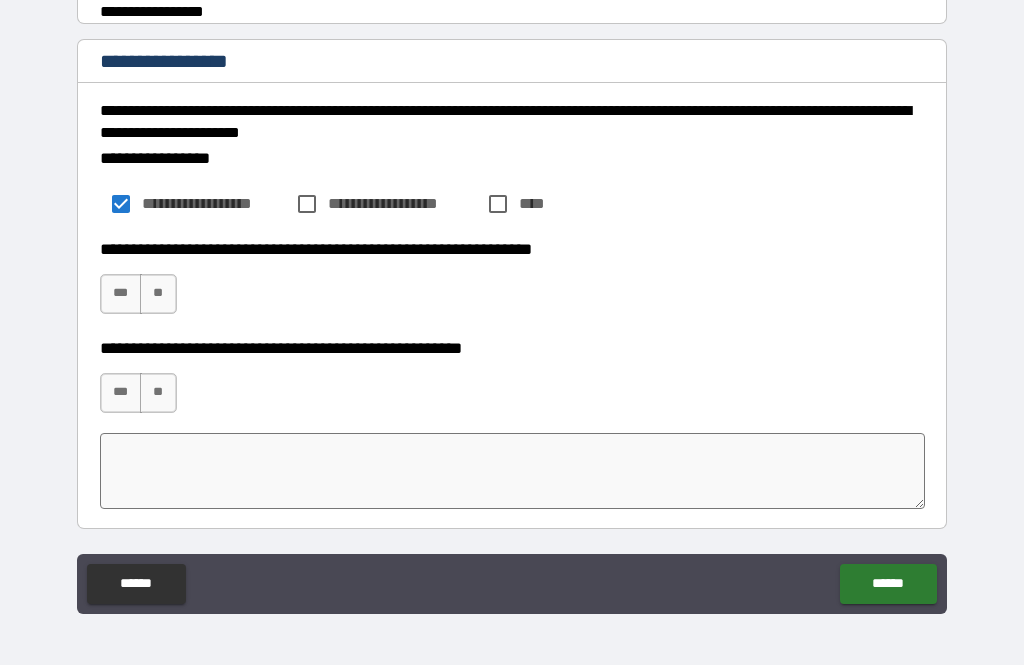 scroll, scrollTop: 379, scrollLeft: 0, axis: vertical 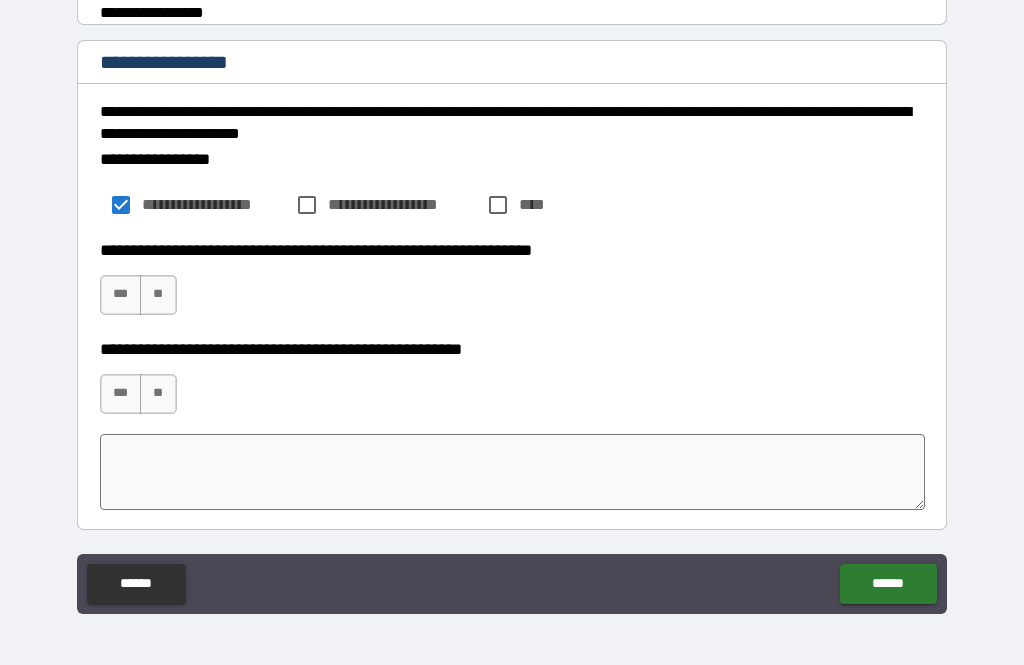 click at bounding box center [513, 472] 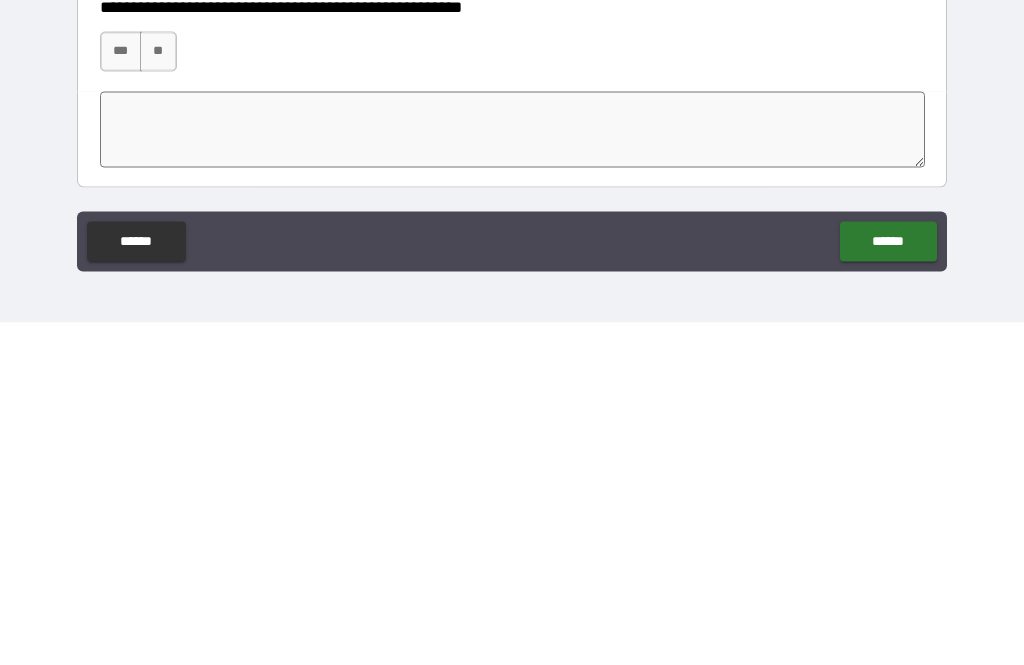 type on "*" 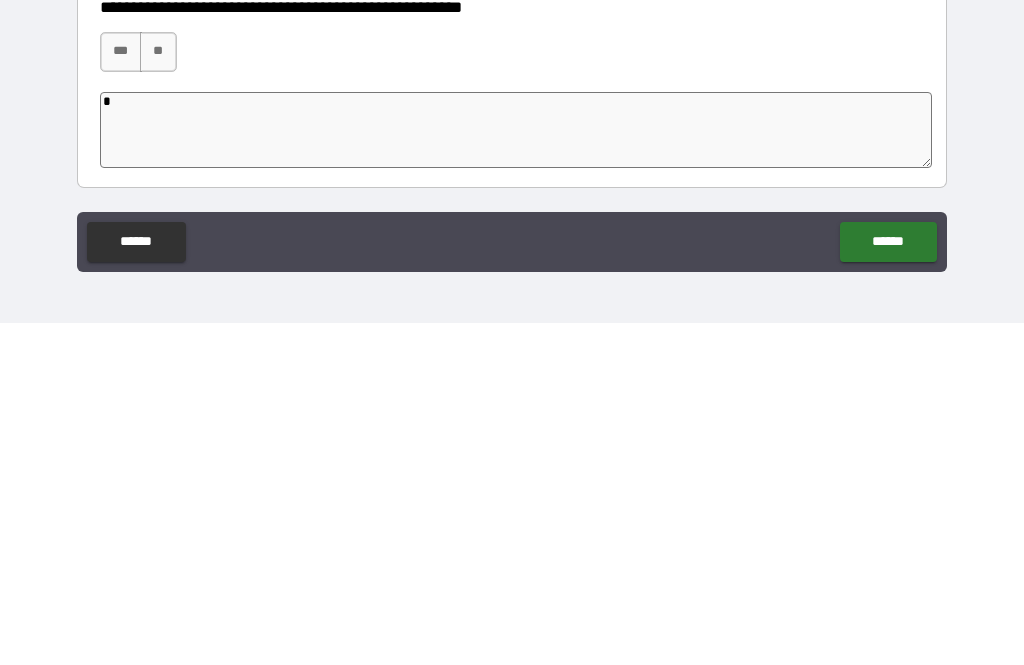 type on "*" 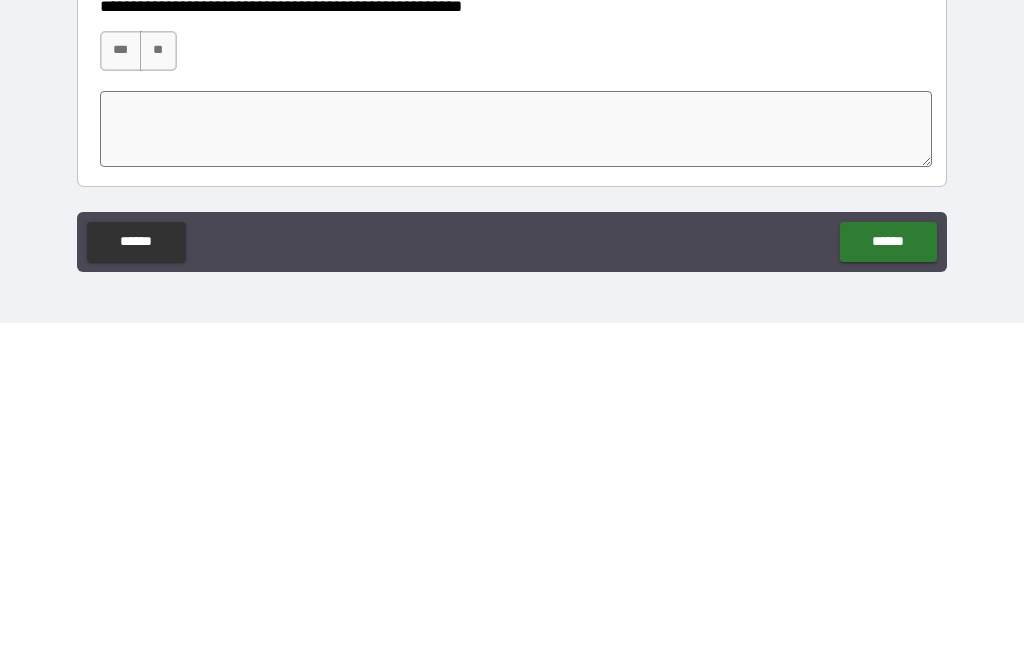 scroll, scrollTop: 379, scrollLeft: 0, axis: vertical 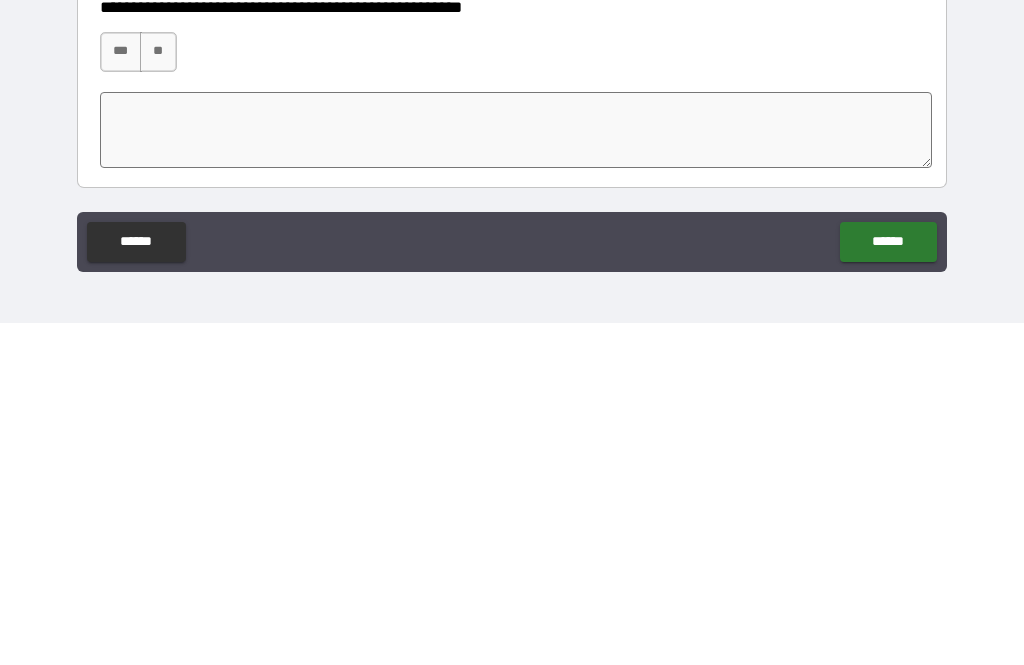 click on "******" at bounding box center (888, 584) 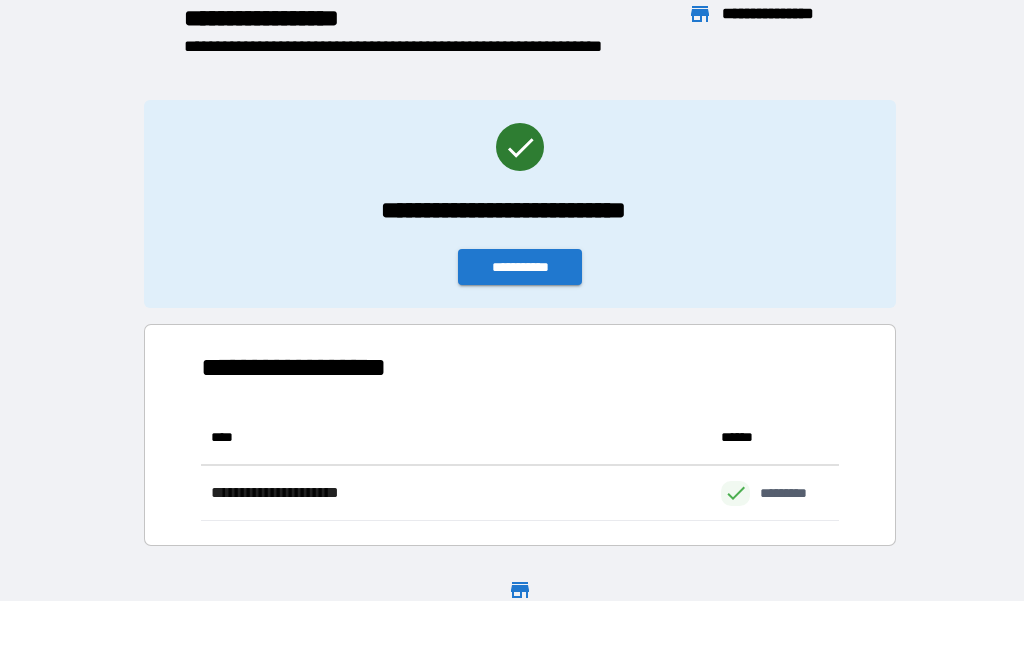 scroll, scrollTop: 111, scrollLeft: 638, axis: both 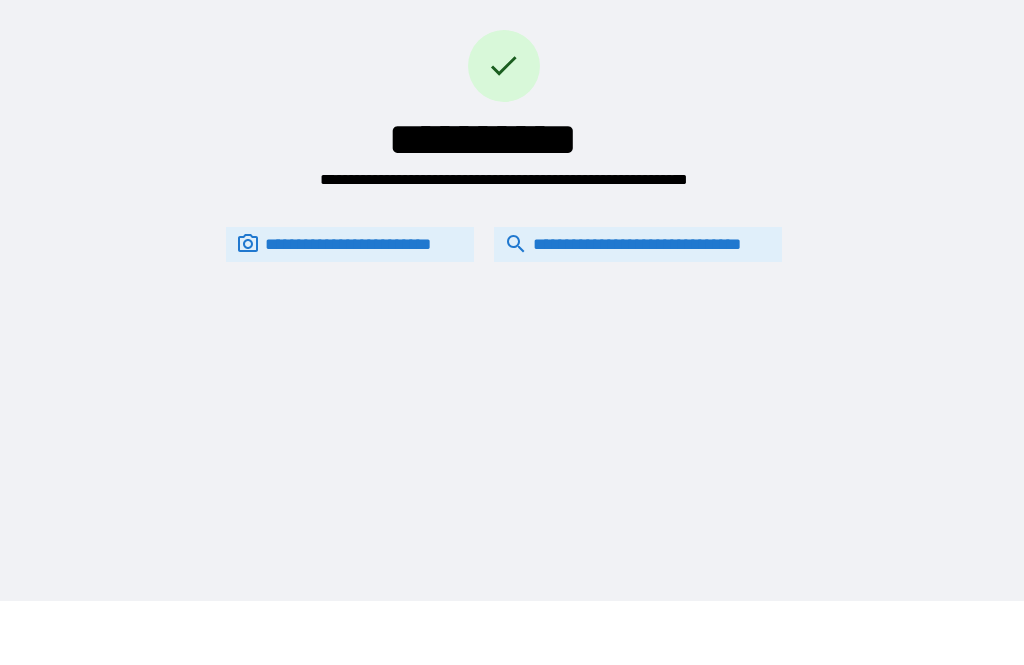 click on "**********" at bounding box center (638, 244) 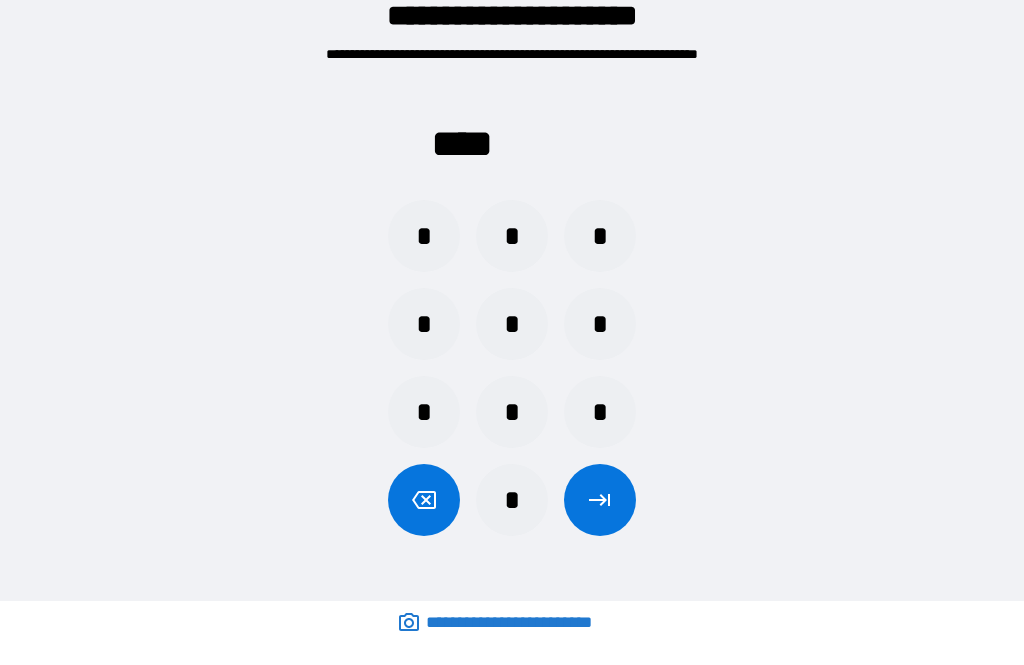 click on "*" at bounding box center [424, 412] 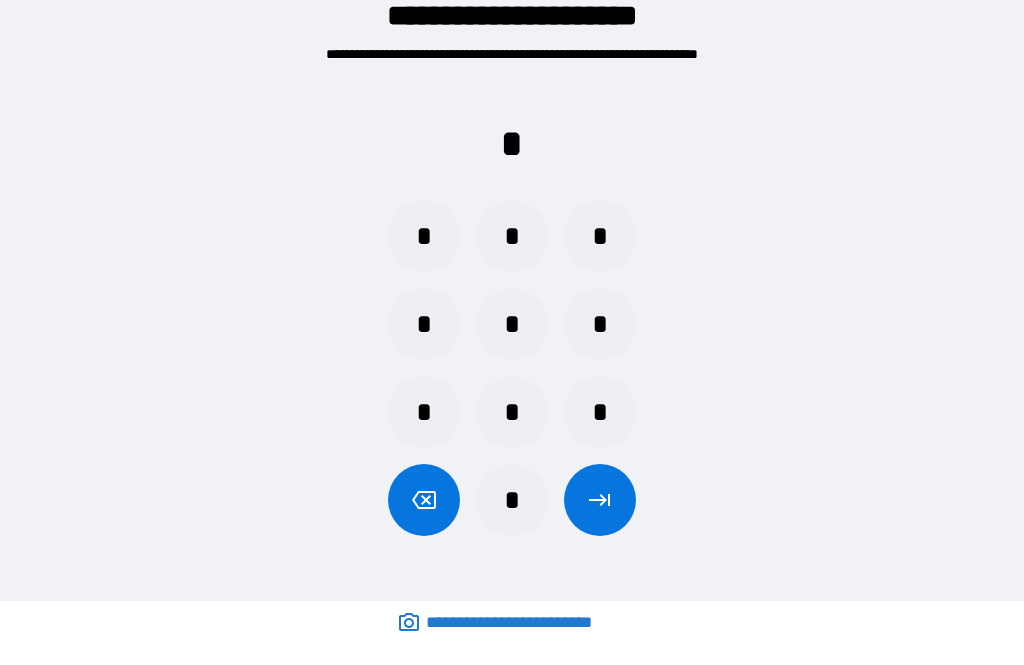 click on "*" at bounding box center [512, 412] 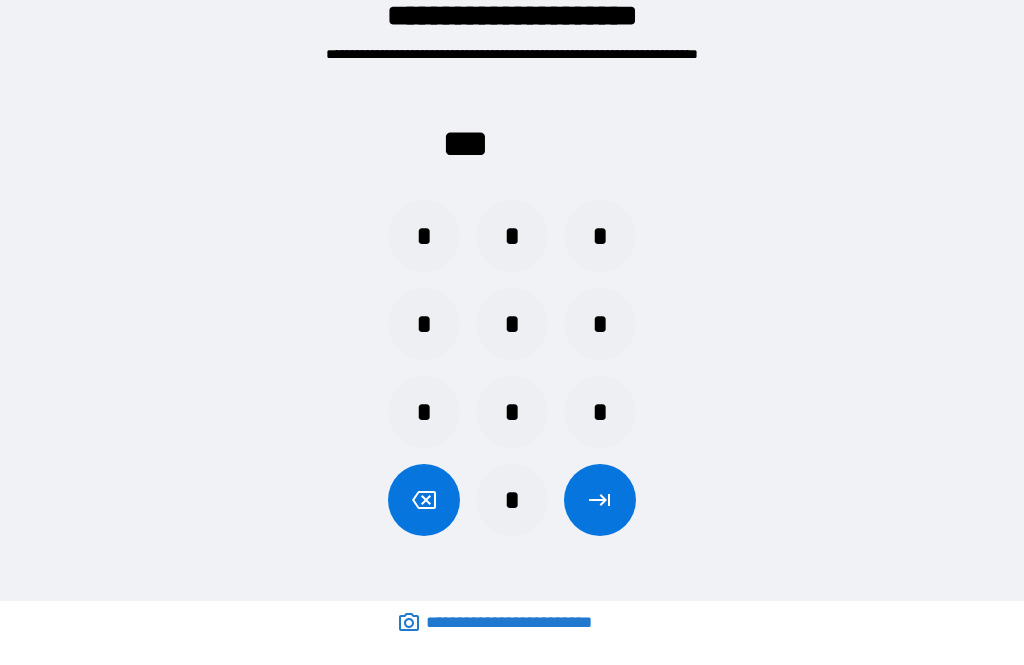 click on "*" at bounding box center (424, 412) 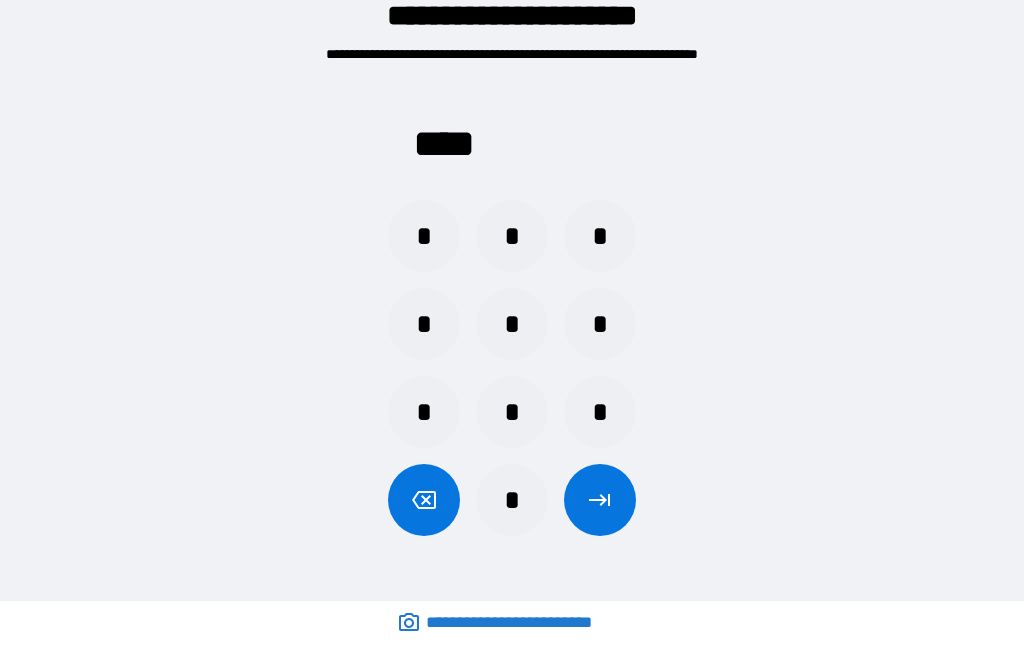 click at bounding box center (600, 500) 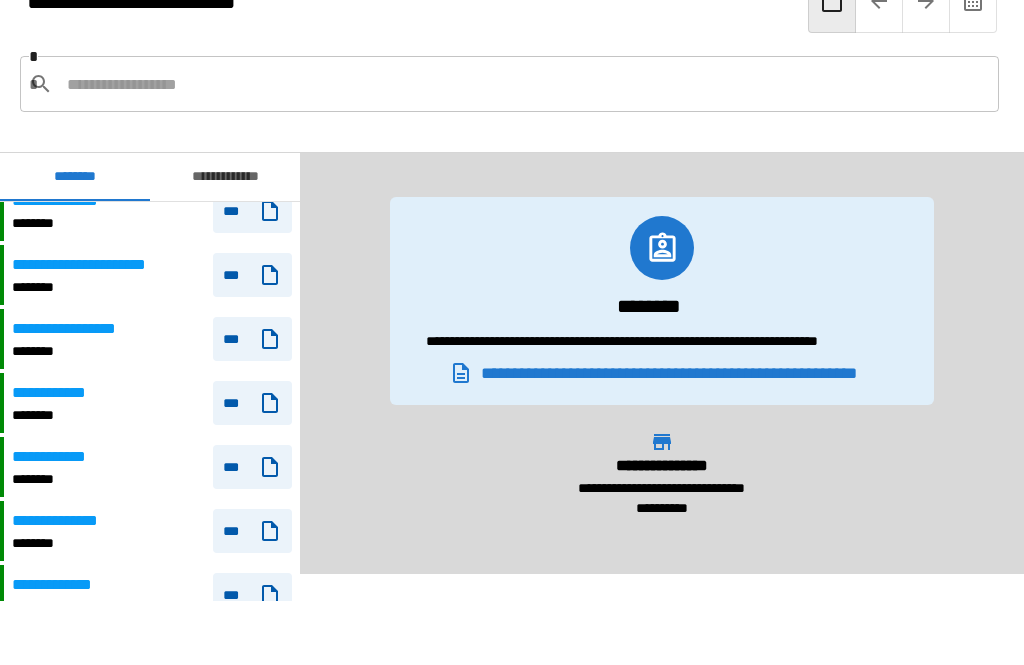 scroll, scrollTop: 619, scrollLeft: 0, axis: vertical 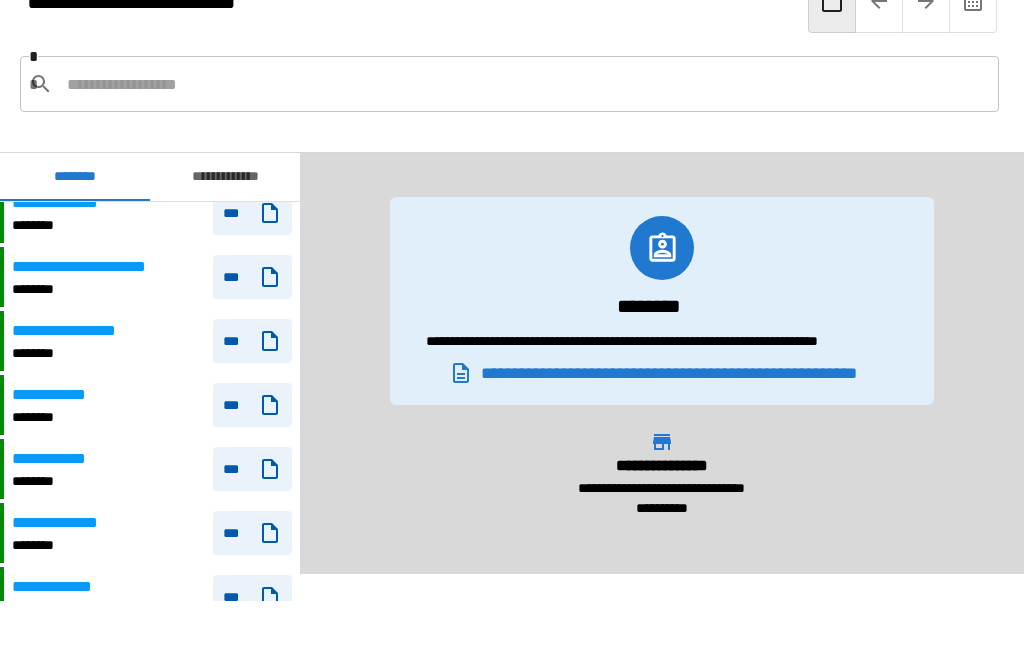 click on "**********" at bounding box center (85, 331) 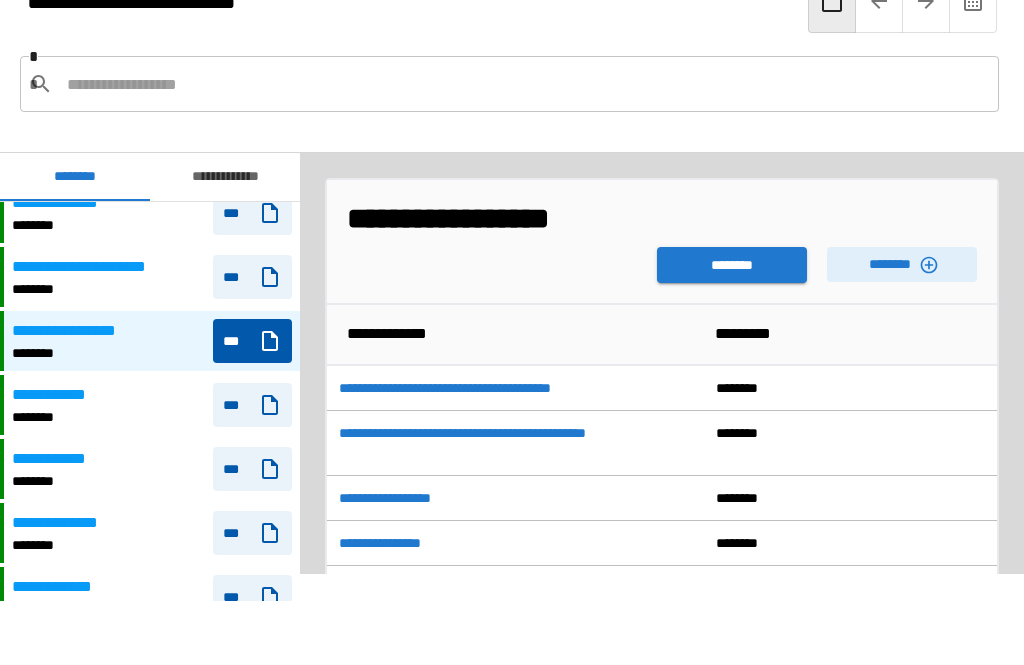 click on "********" at bounding box center [902, 264] 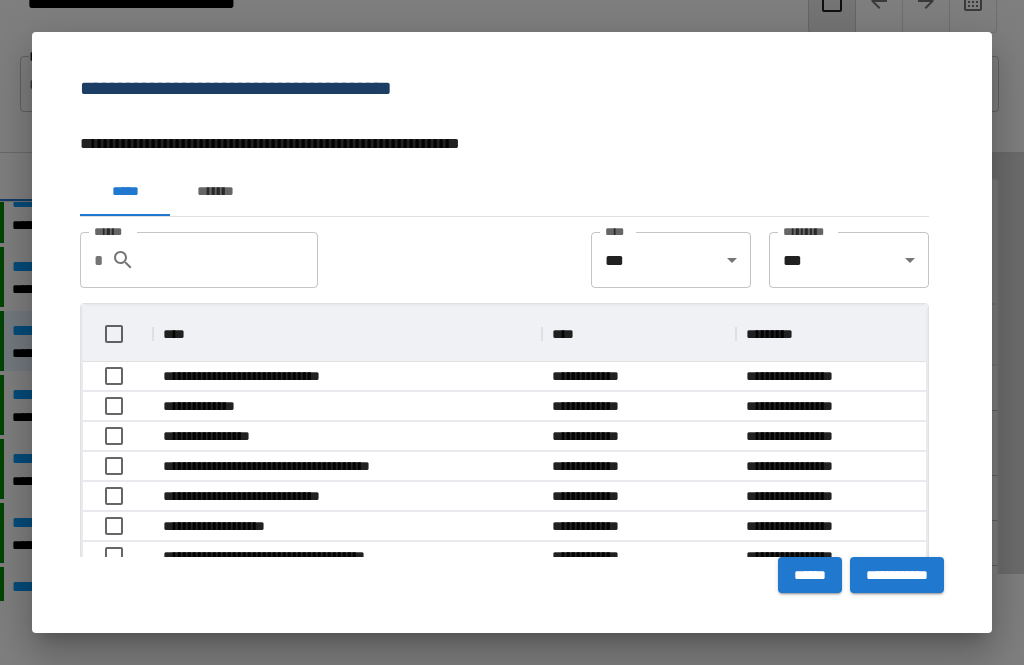 scroll, scrollTop: 1, scrollLeft: 1, axis: both 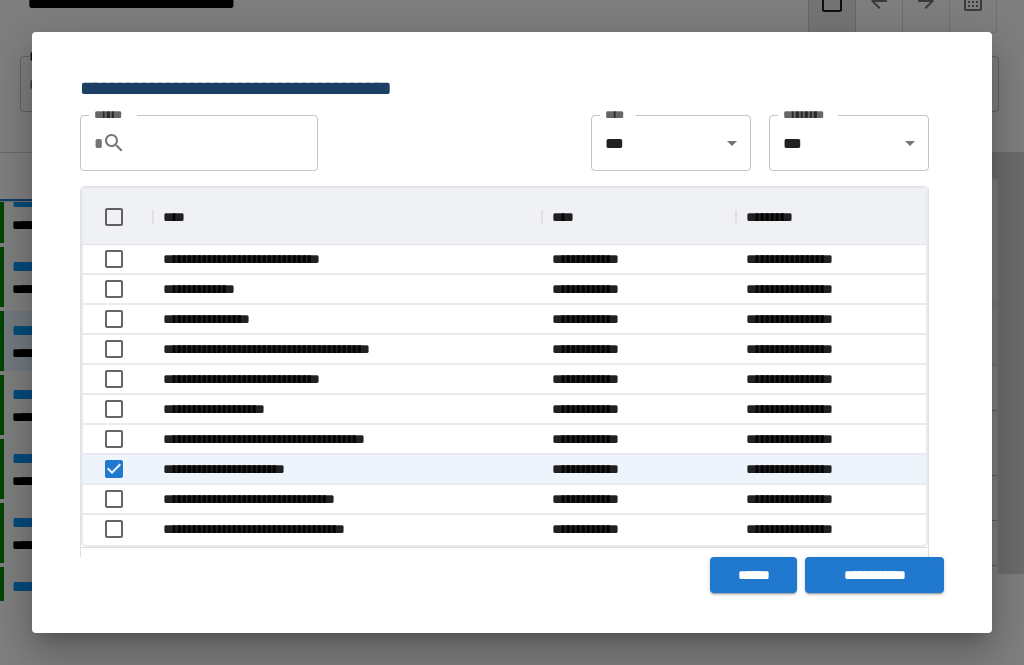 click on "**********" at bounding box center (874, 575) 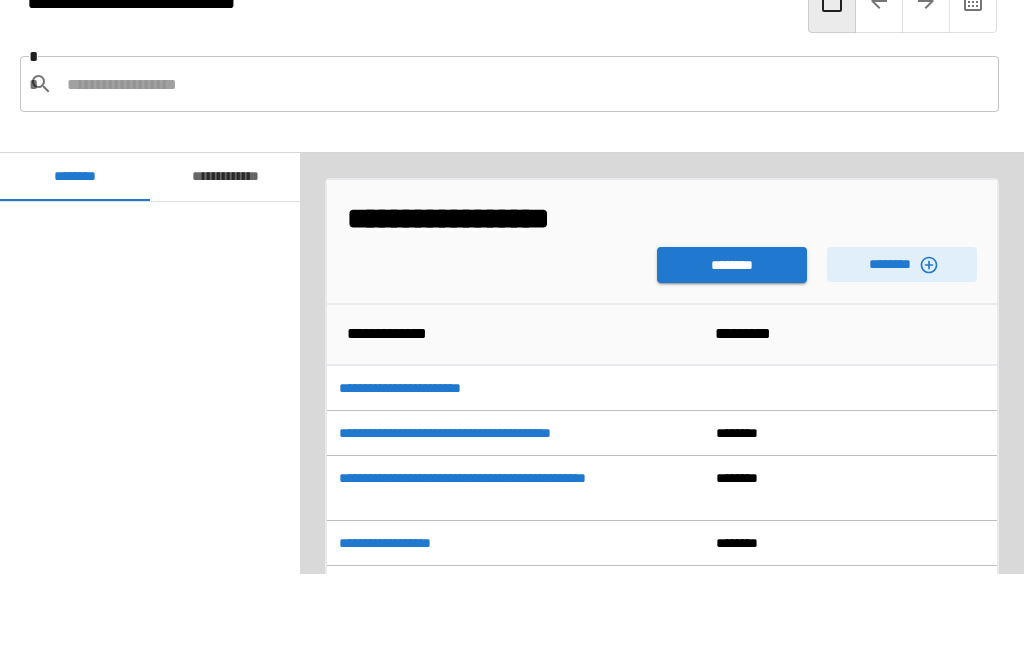 scroll, scrollTop: 840, scrollLeft: 0, axis: vertical 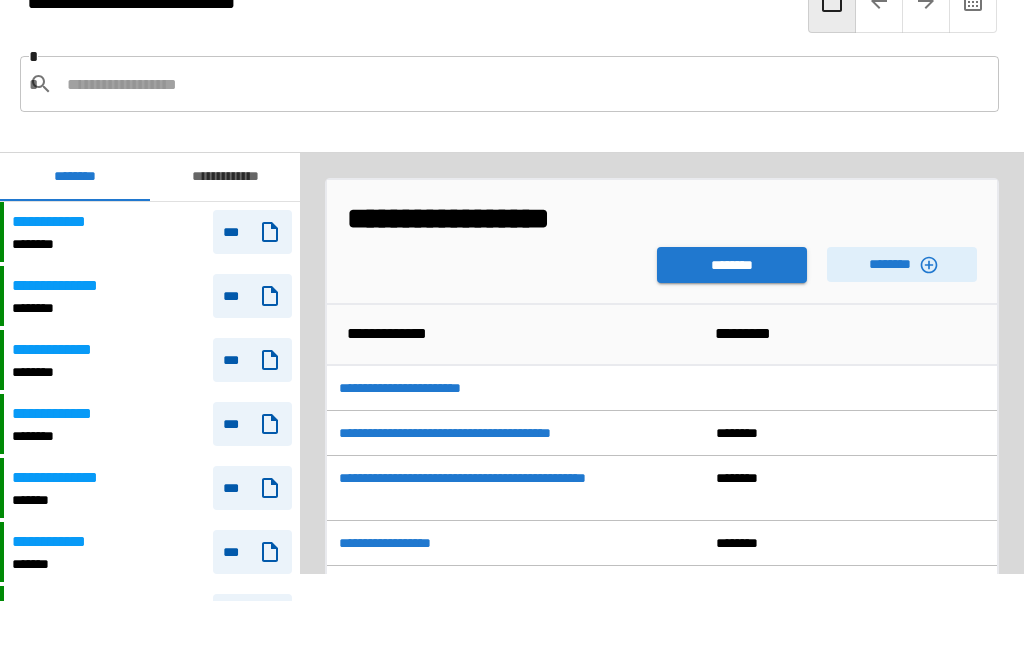 click on "********" at bounding box center (732, 265) 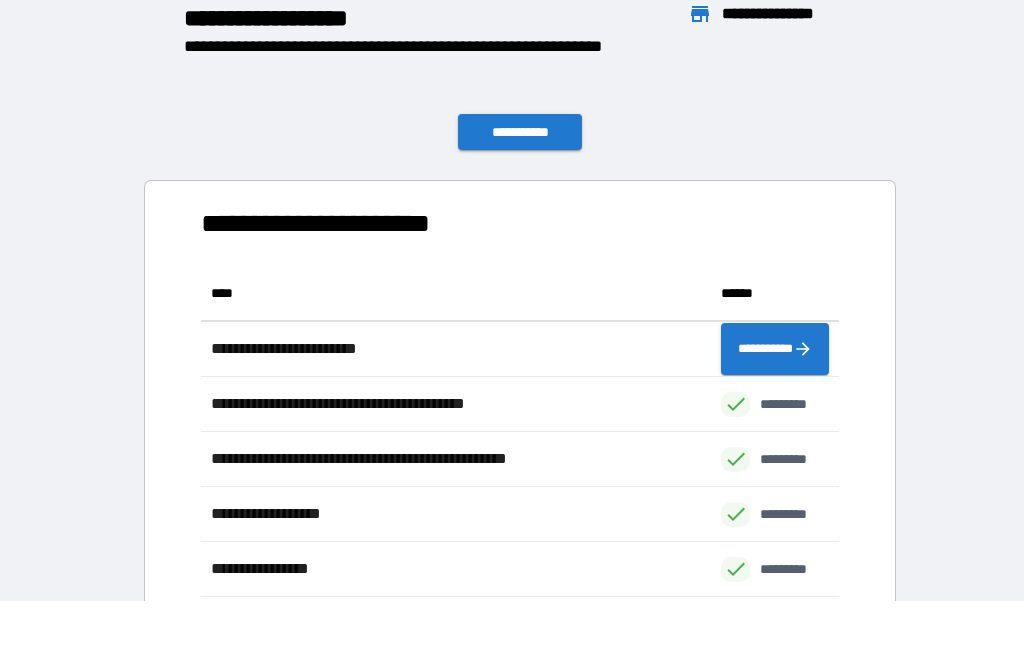scroll, scrollTop: 386, scrollLeft: 638, axis: both 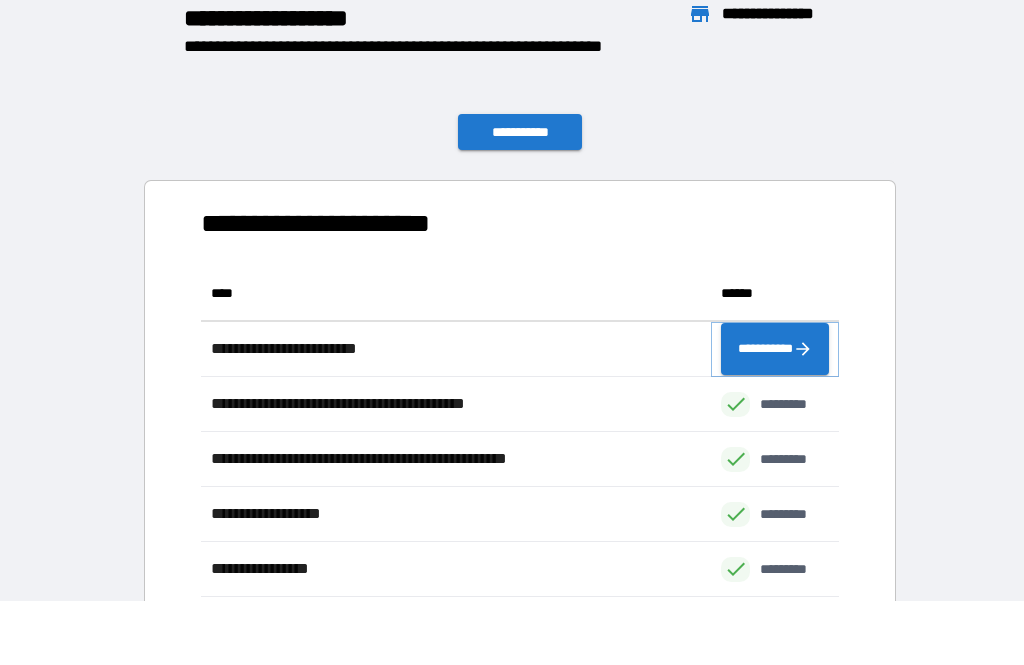click on "**********" at bounding box center [775, 349] 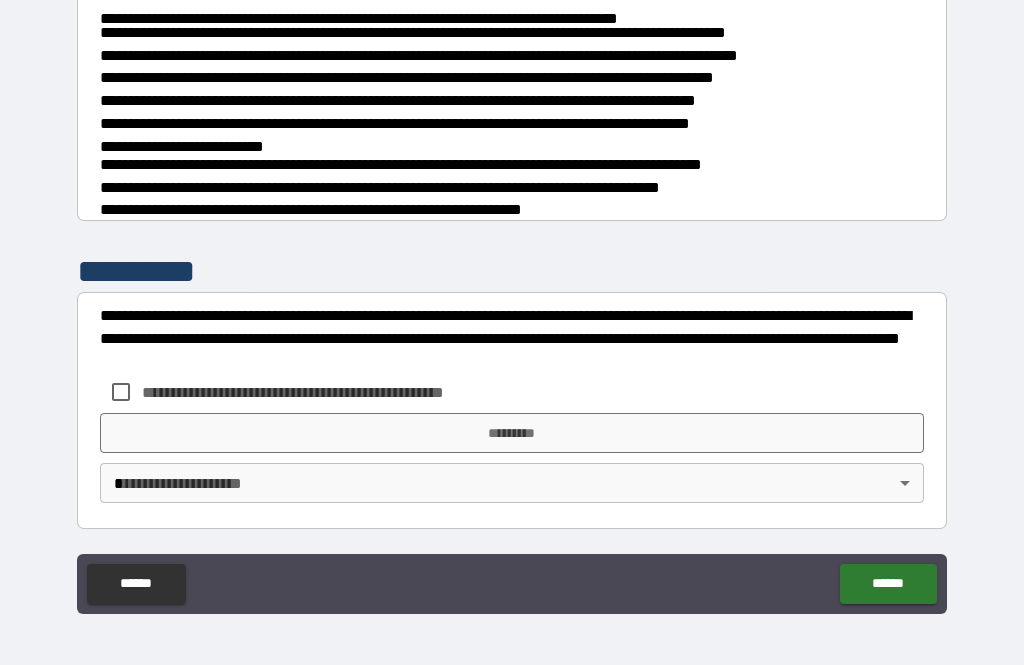 scroll, scrollTop: 710, scrollLeft: 0, axis: vertical 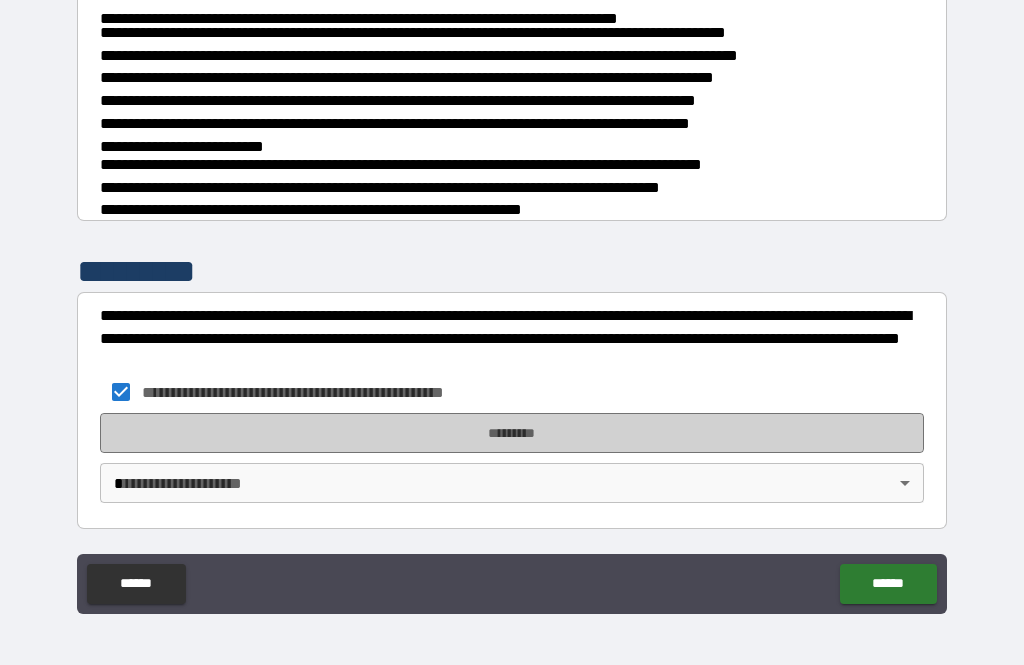 click on "*********" at bounding box center [512, 433] 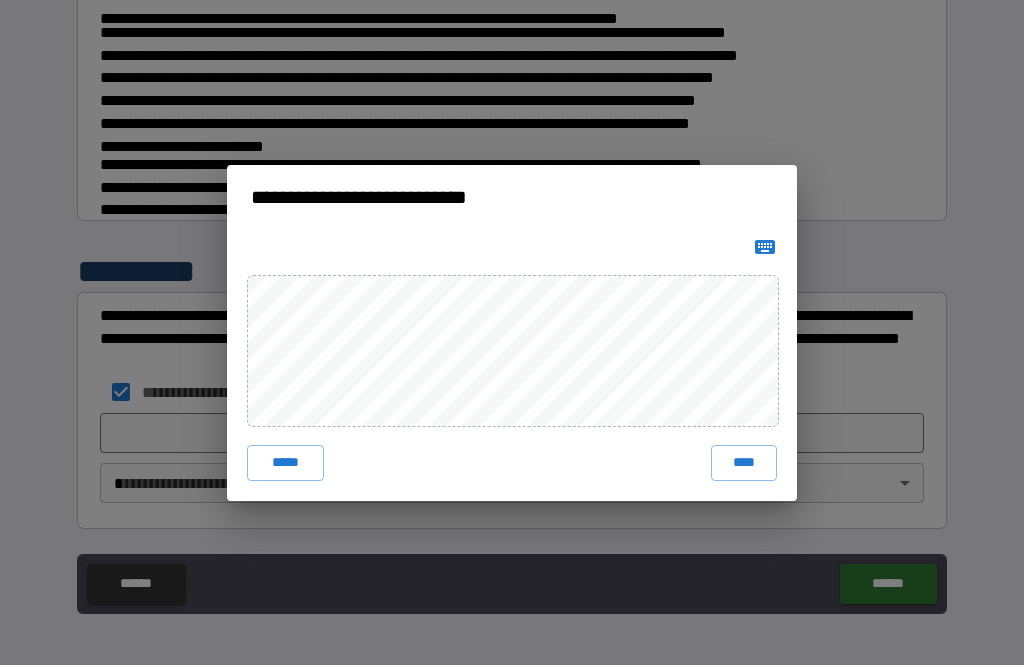 click on "**********" at bounding box center [512, 332] 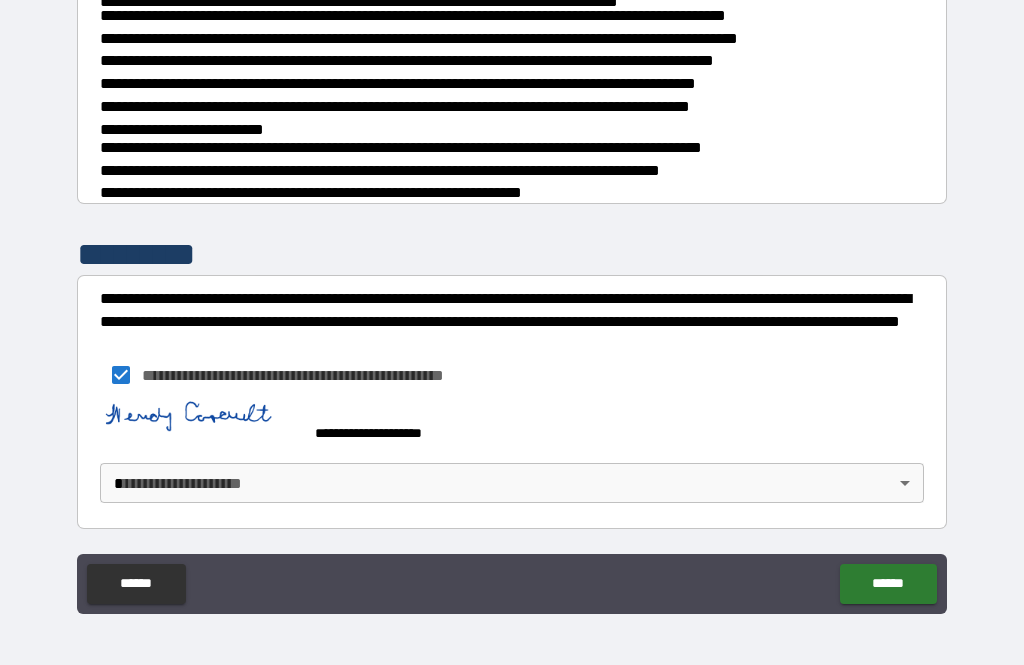 scroll, scrollTop: 727, scrollLeft: 0, axis: vertical 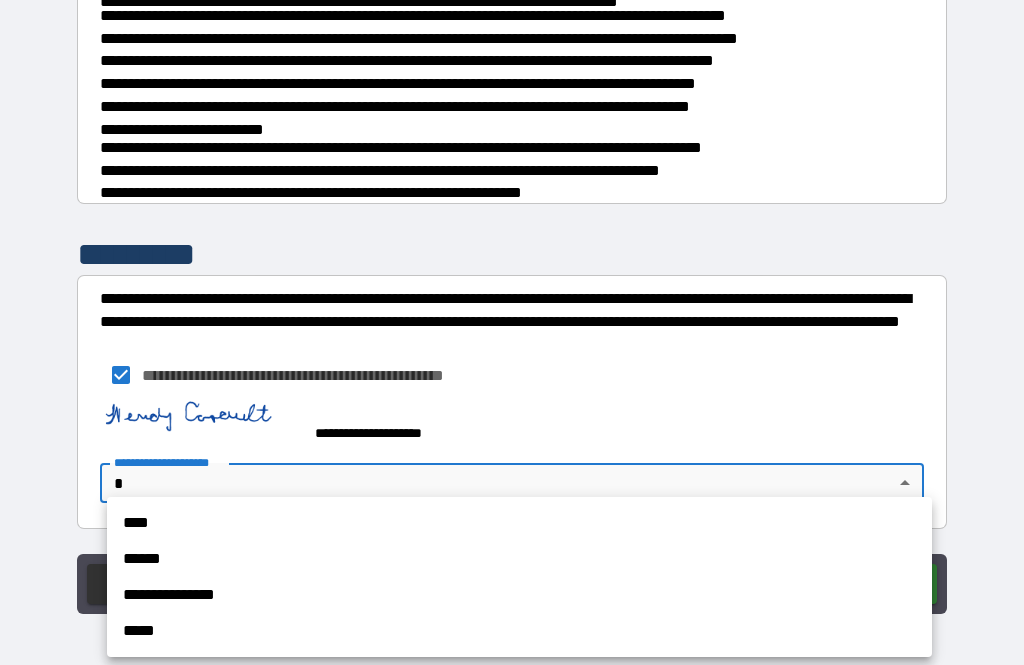click on "**********" at bounding box center (519, 595) 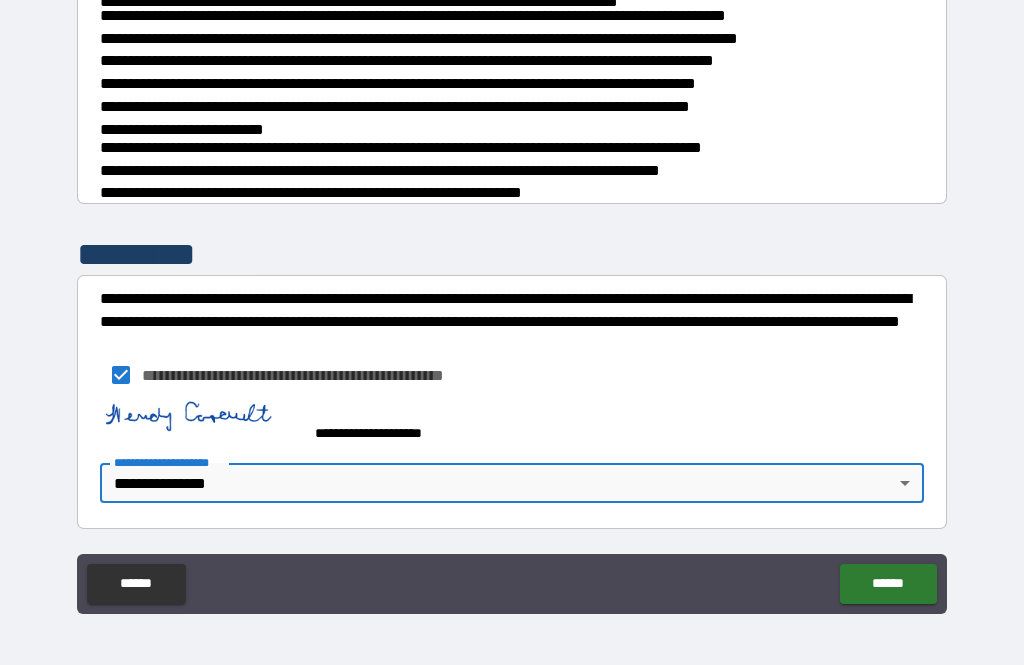 click on "******" at bounding box center (888, 584) 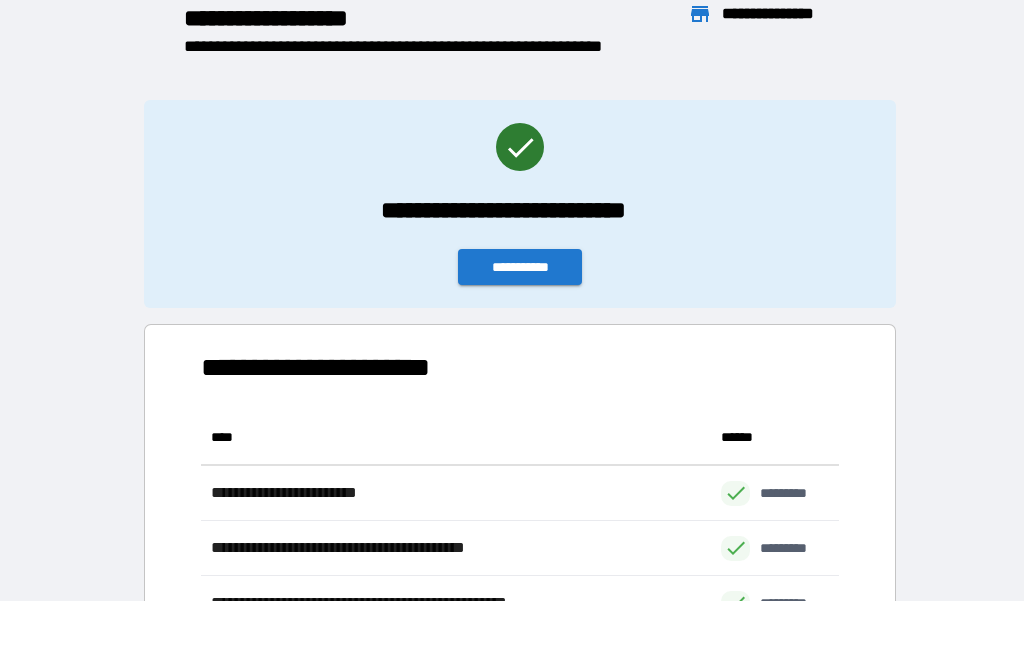 scroll, scrollTop: 386, scrollLeft: 638, axis: both 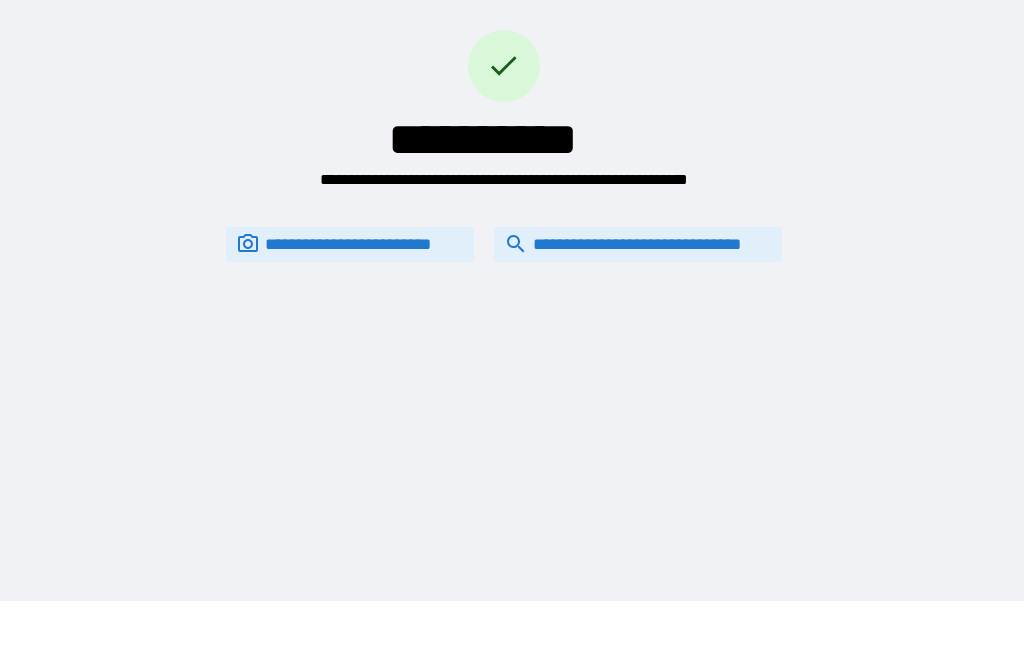 click on "**********" at bounding box center (638, 244) 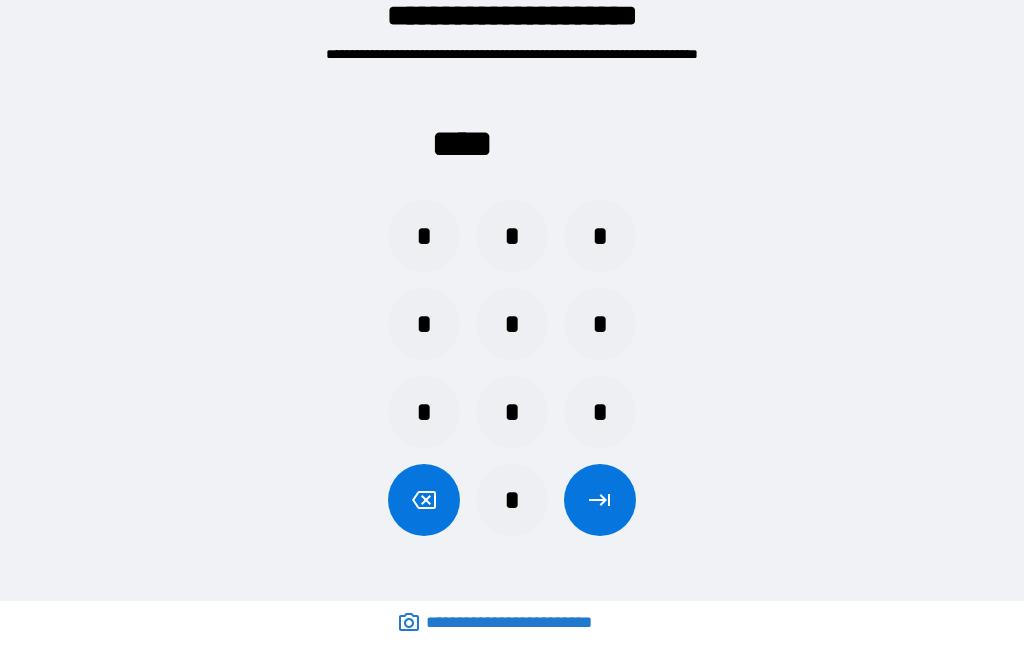 click on "*" at bounding box center (424, 412) 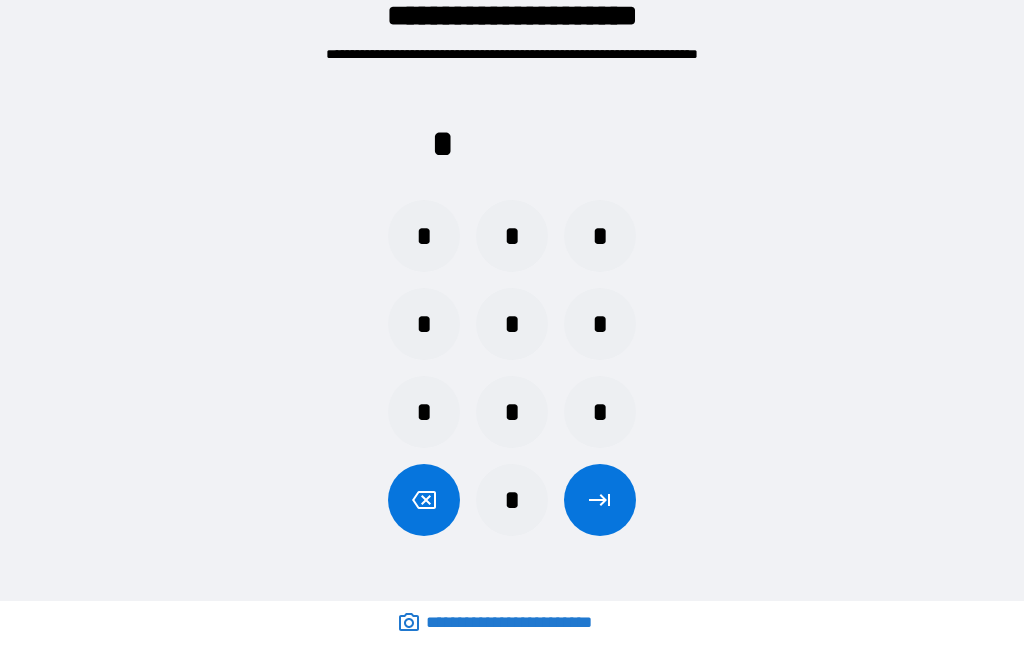 click on "*" at bounding box center [512, 412] 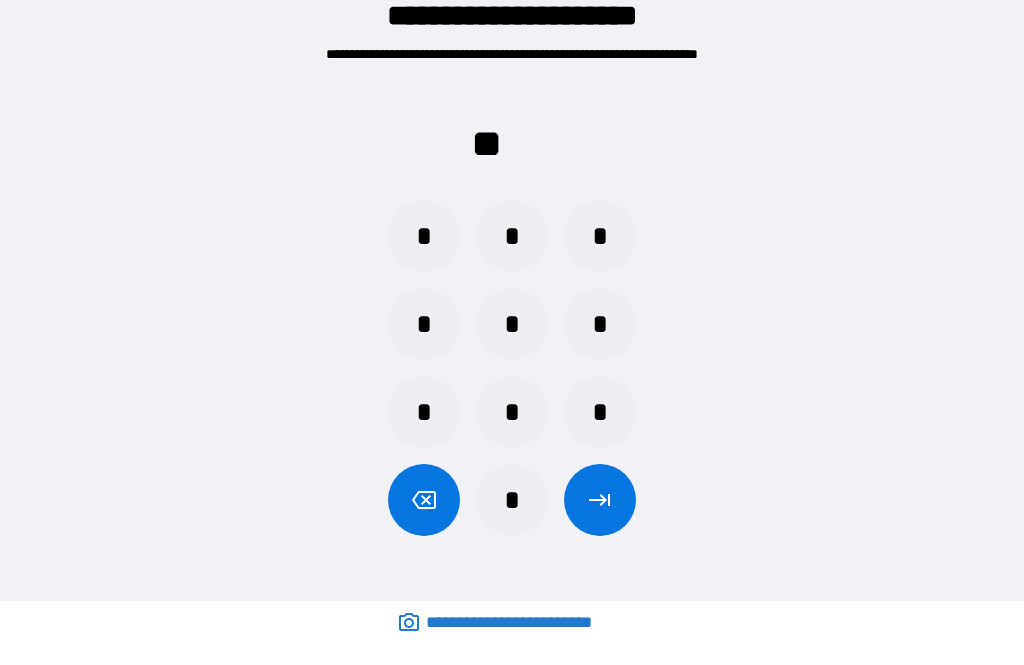 click on "*" at bounding box center [600, 412] 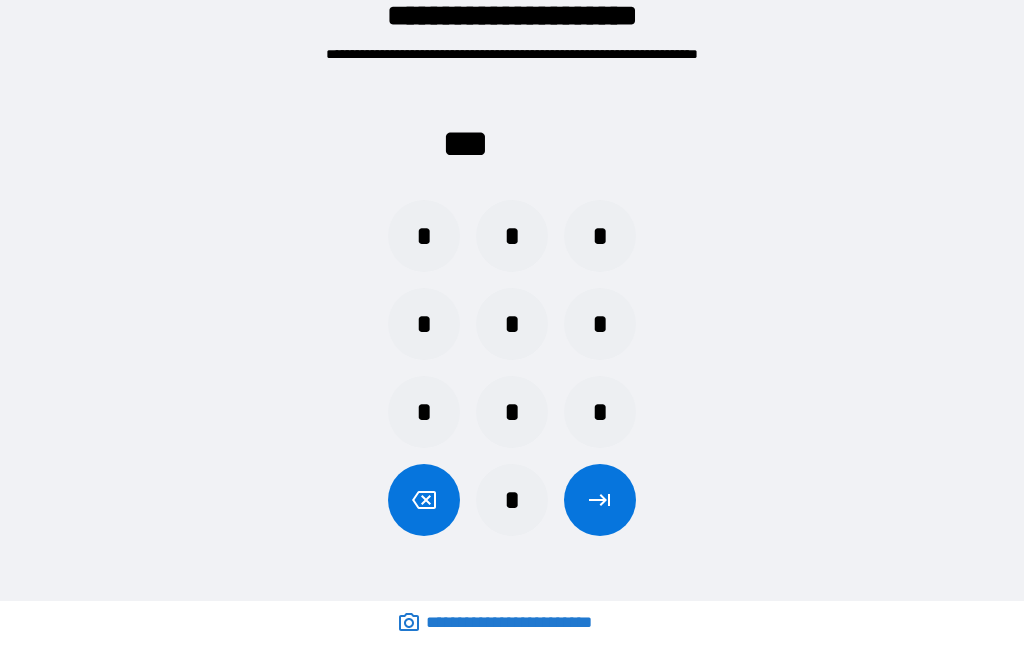 click on "*" at bounding box center [424, 412] 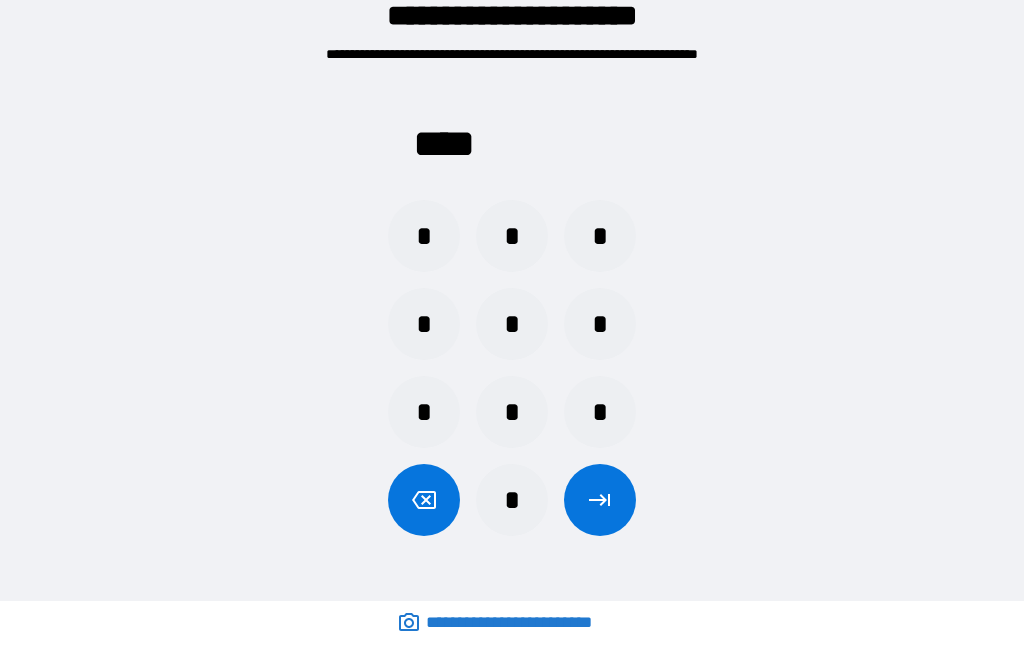 click 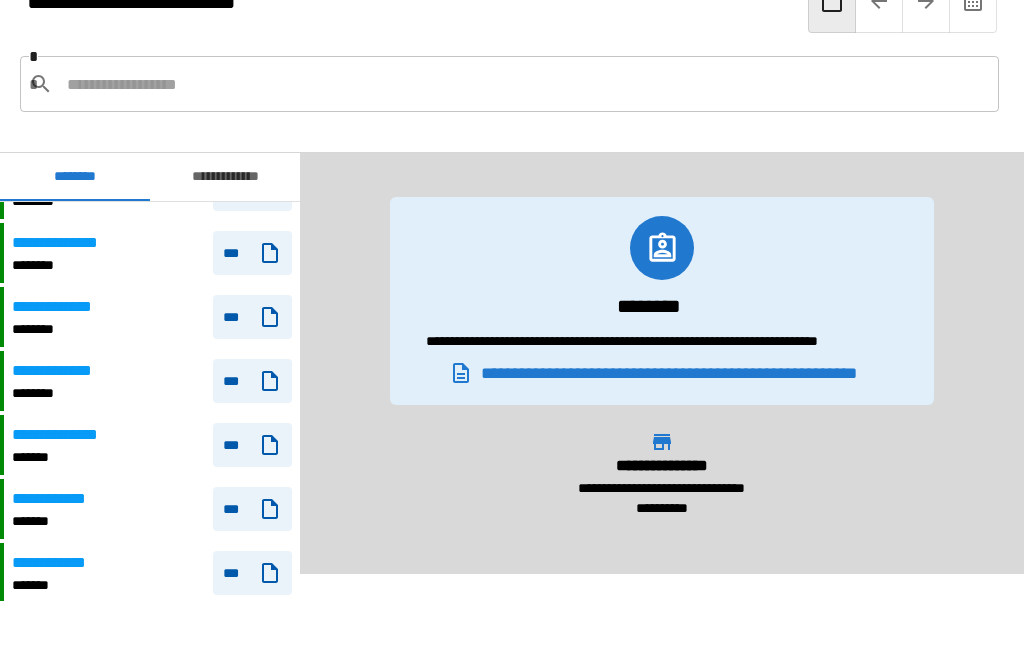 scroll, scrollTop: 881, scrollLeft: 0, axis: vertical 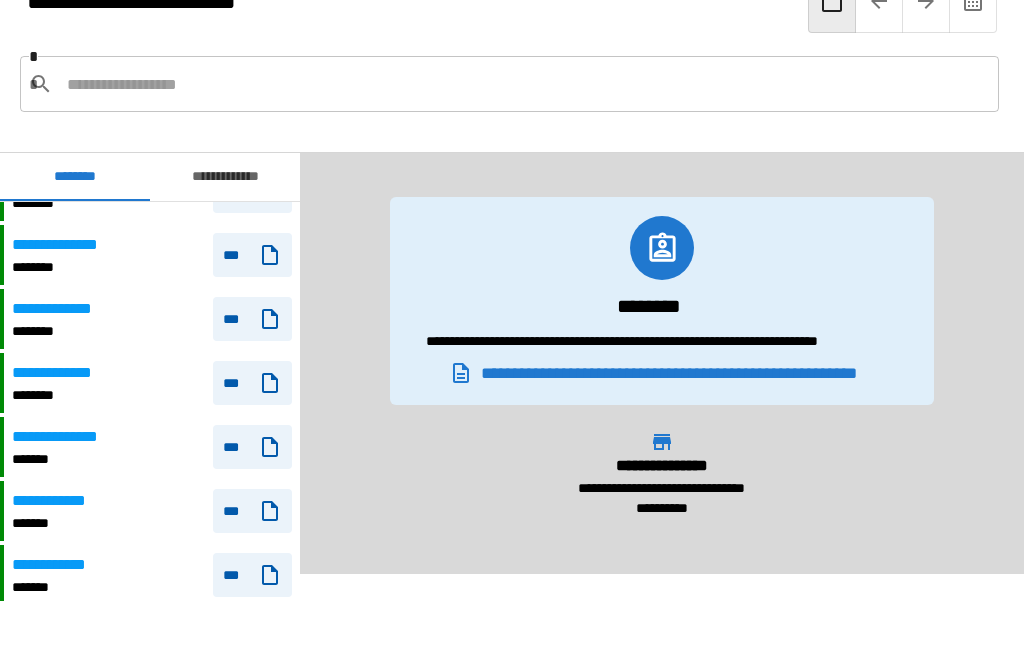 click on "**********" at bounding box center [152, 255] 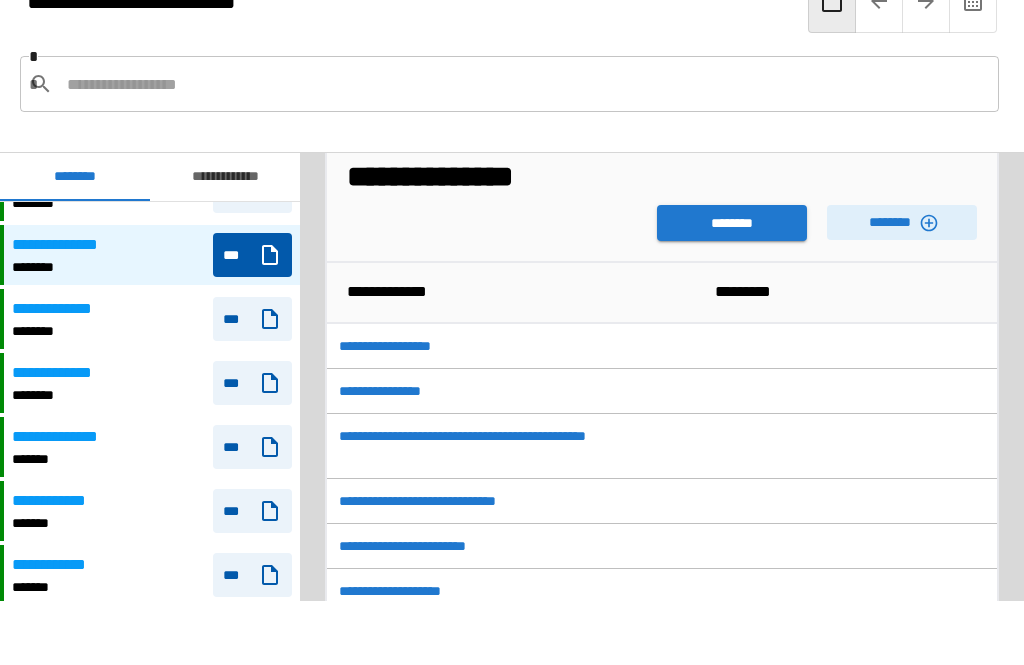 scroll, scrollTop: 41, scrollLeft: 0, axis: vertical 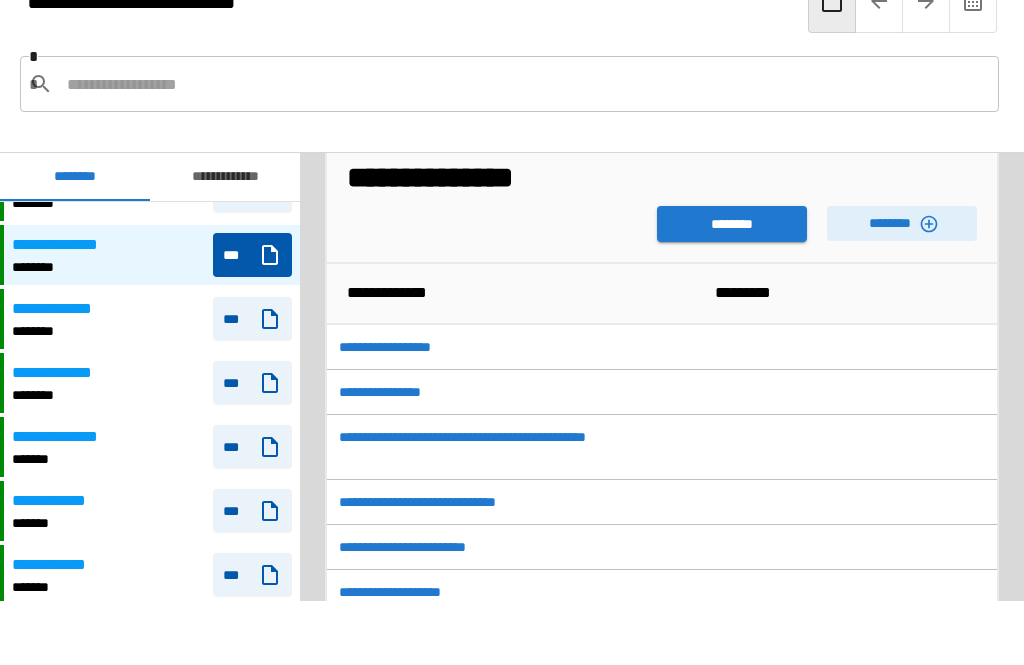 click on "********" at bounding box center (732, 224) 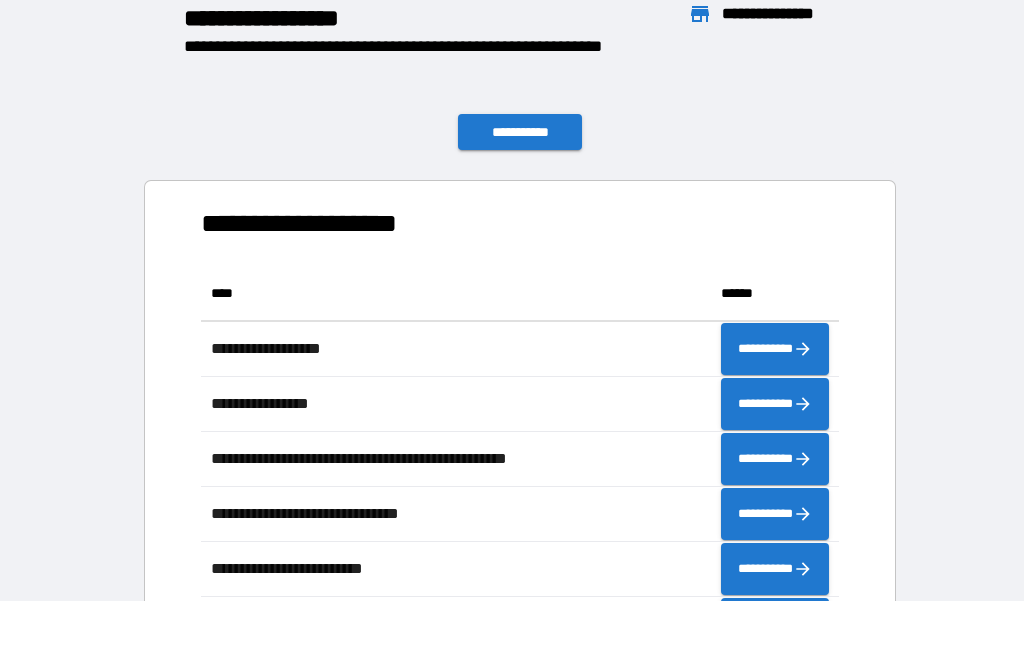 scroll, scrollTop: 1, scrollLeft: 1, axis: both 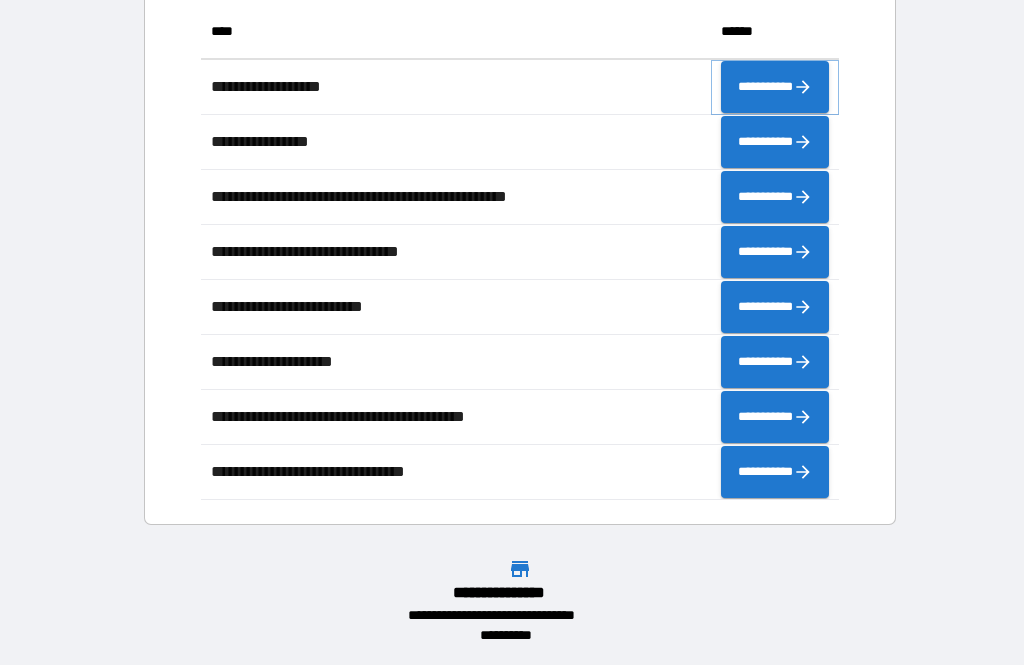 click on "**********" at bounding box center (775, 87) 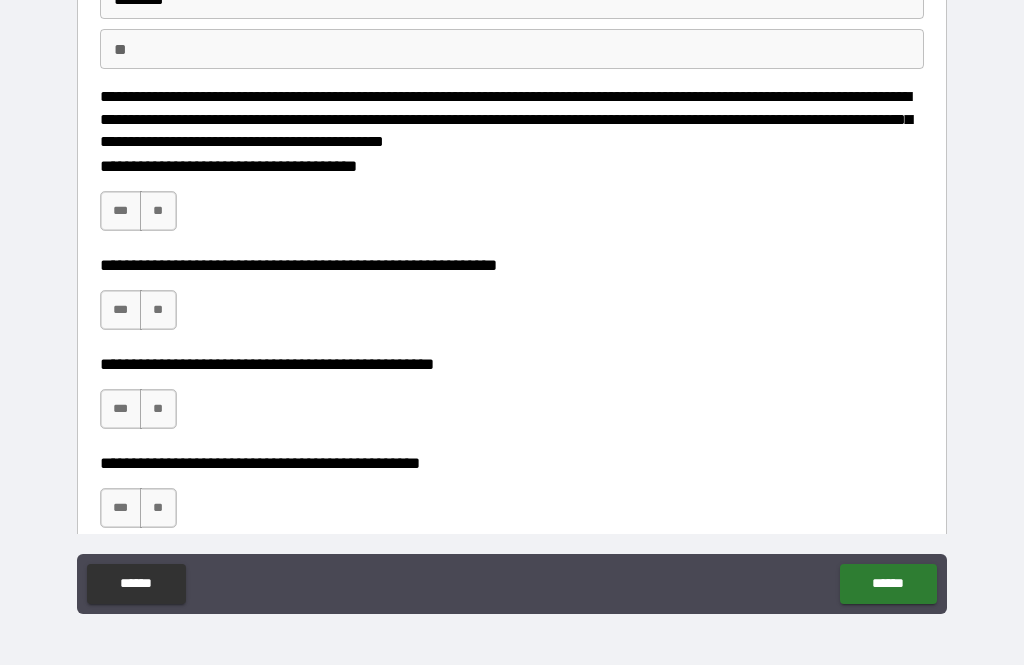 scroll, scrollTop: 159, scrollLeft: 0, axis: vertical 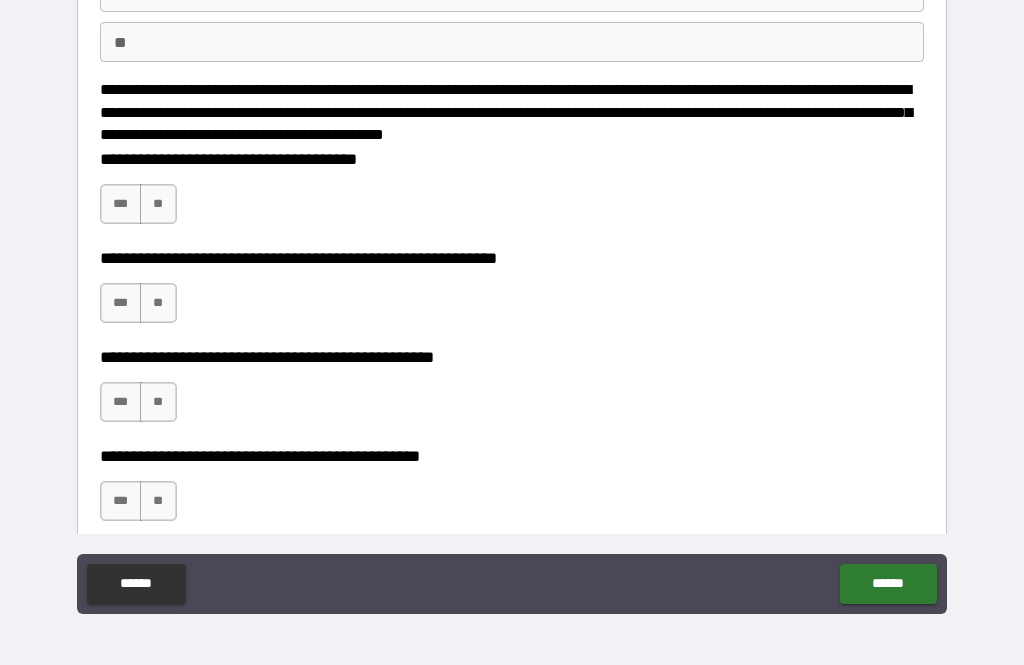 click on "***" at bounding box center [121, 204] 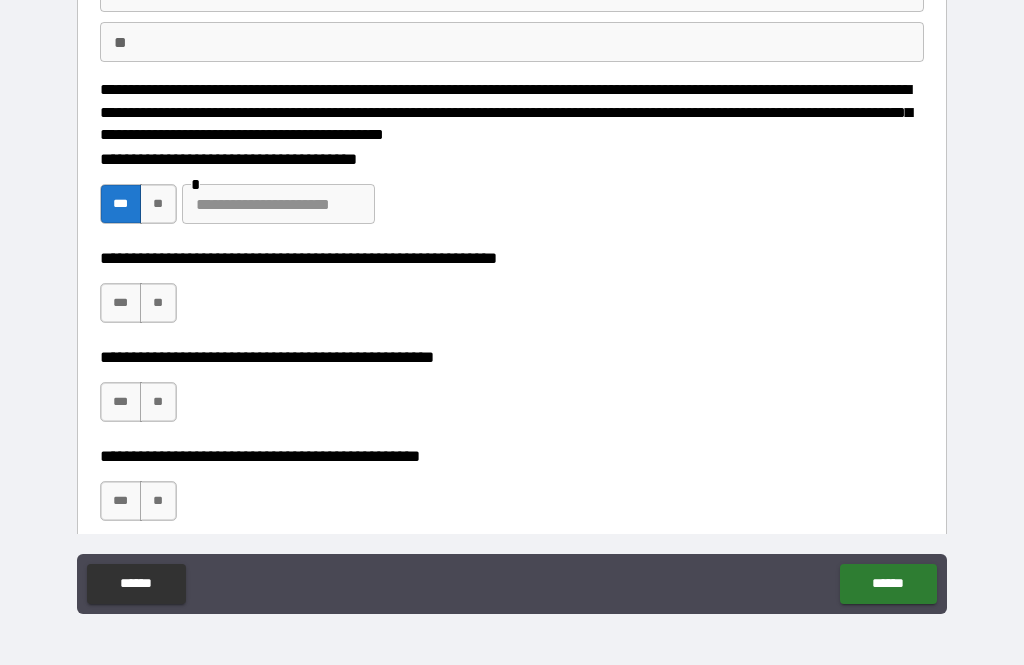 click on "**" at bounding box center [158, 204] 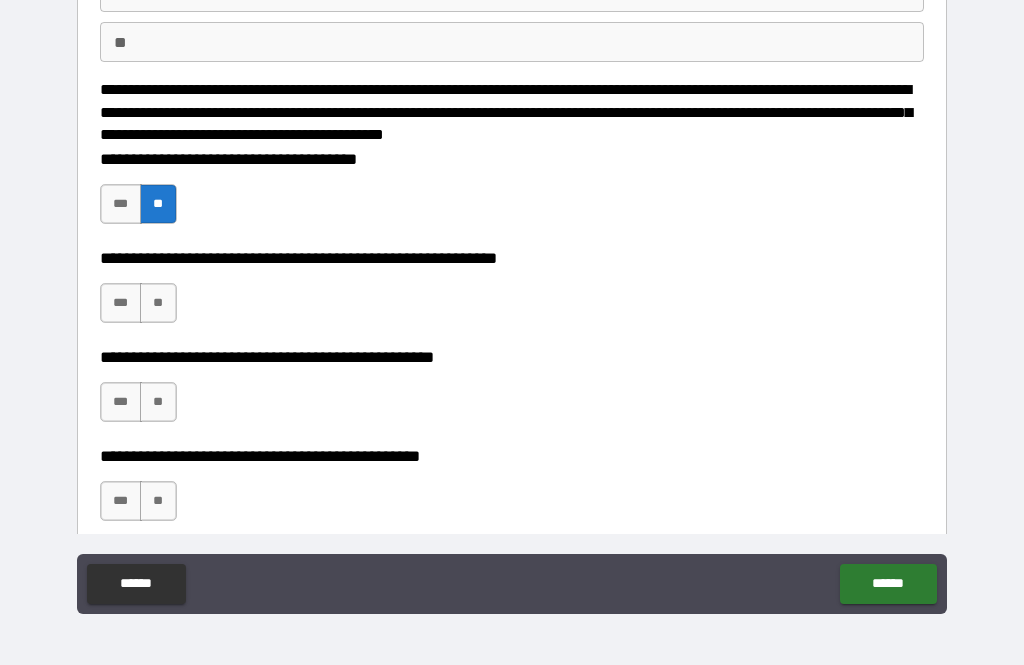 click on "**" at bounding box center [158, 303] 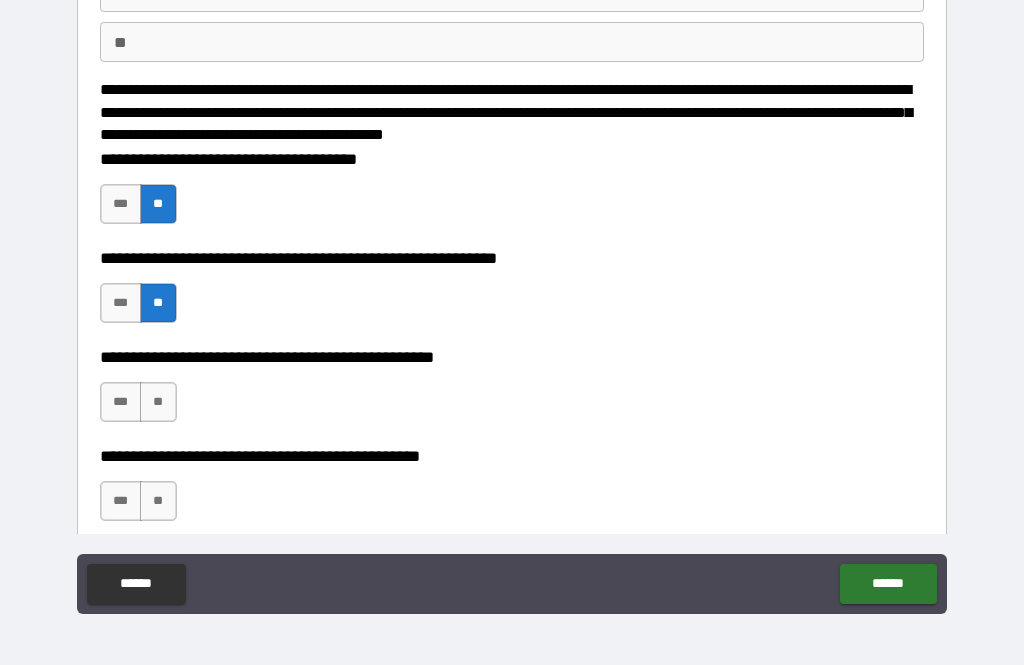 click on "**" at bounding box center (158, 402) 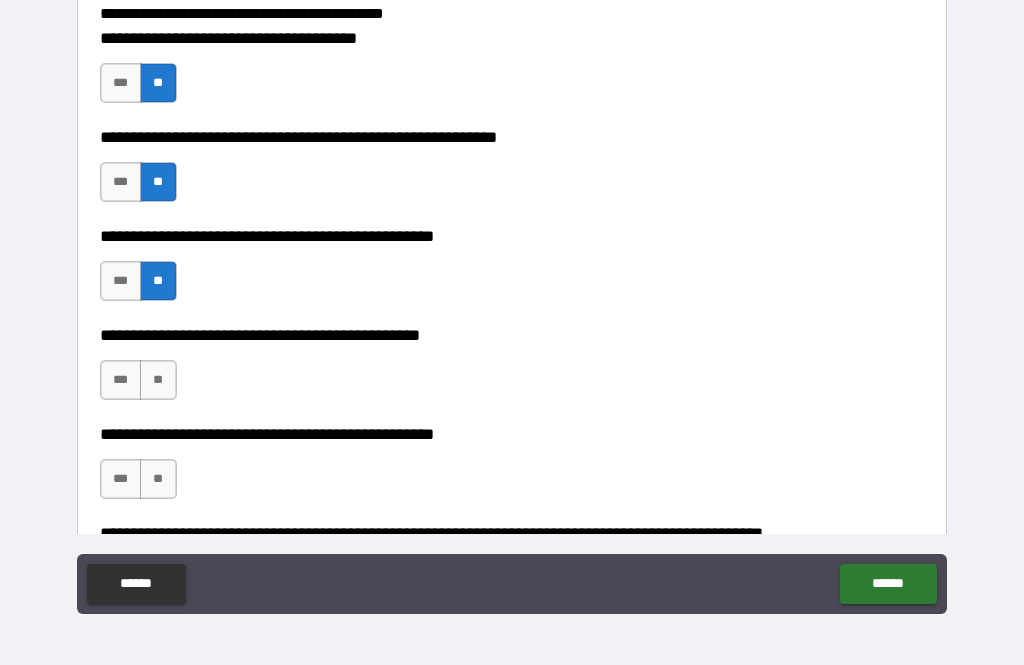 scroll, scrollTop: 280, scrollLeft: 0, axis: vertical 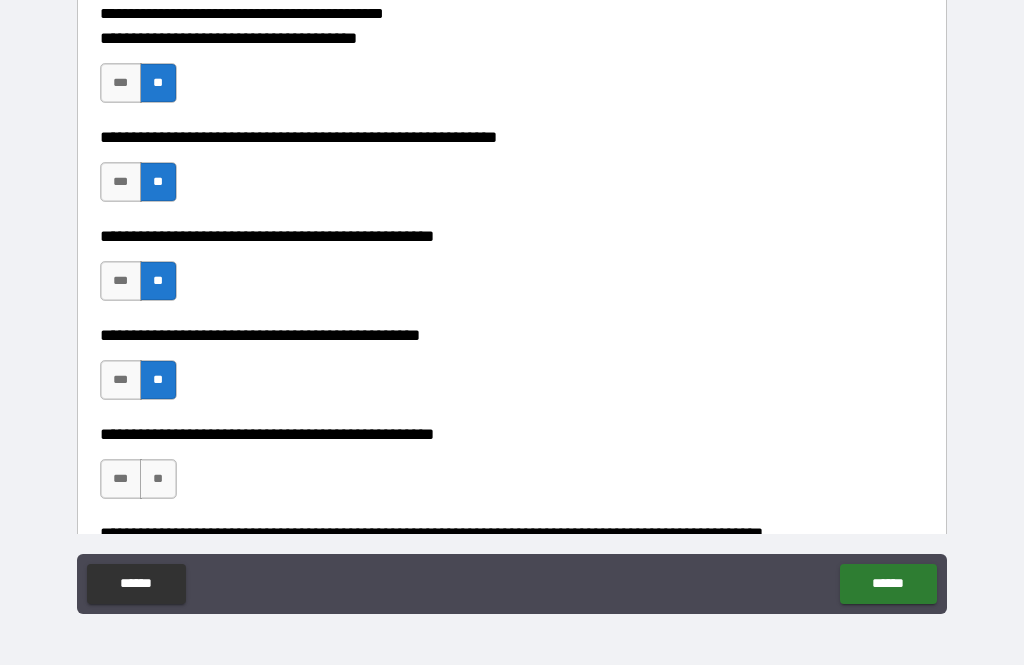 click on "***" at bounding box center (121, 83) 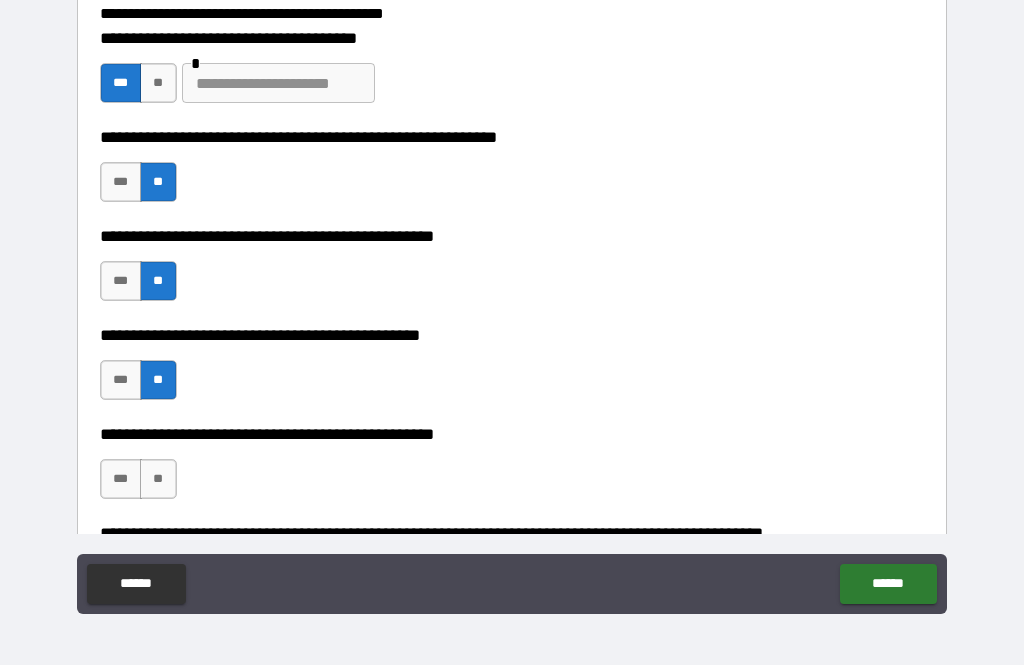 click at bounding box center [278, 83] 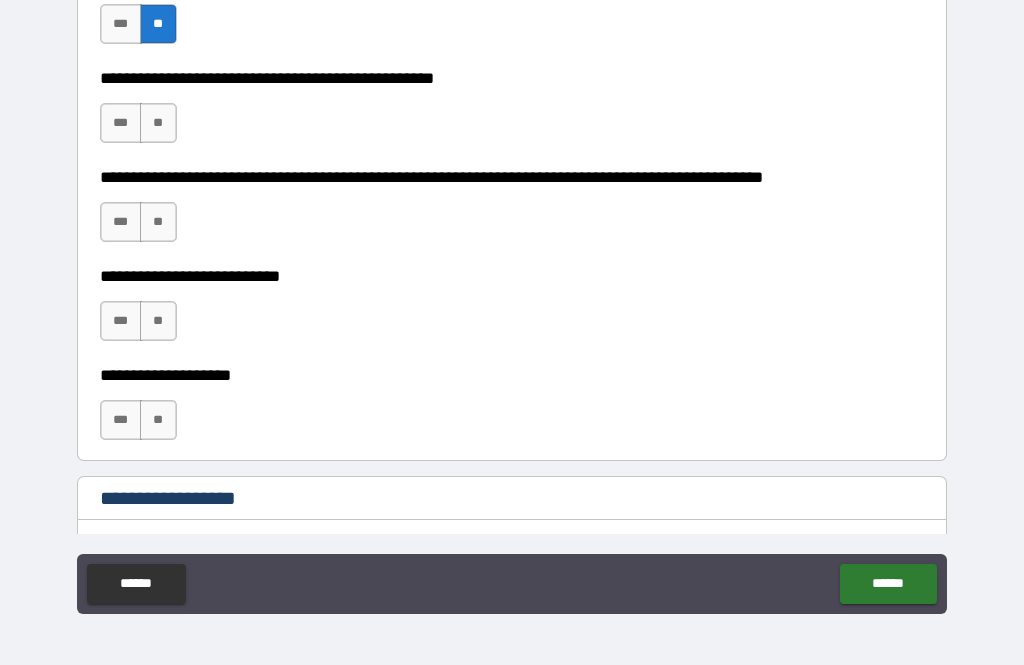 scroll, scrollTop: 640, scrollLeft: 0, axis: vertical 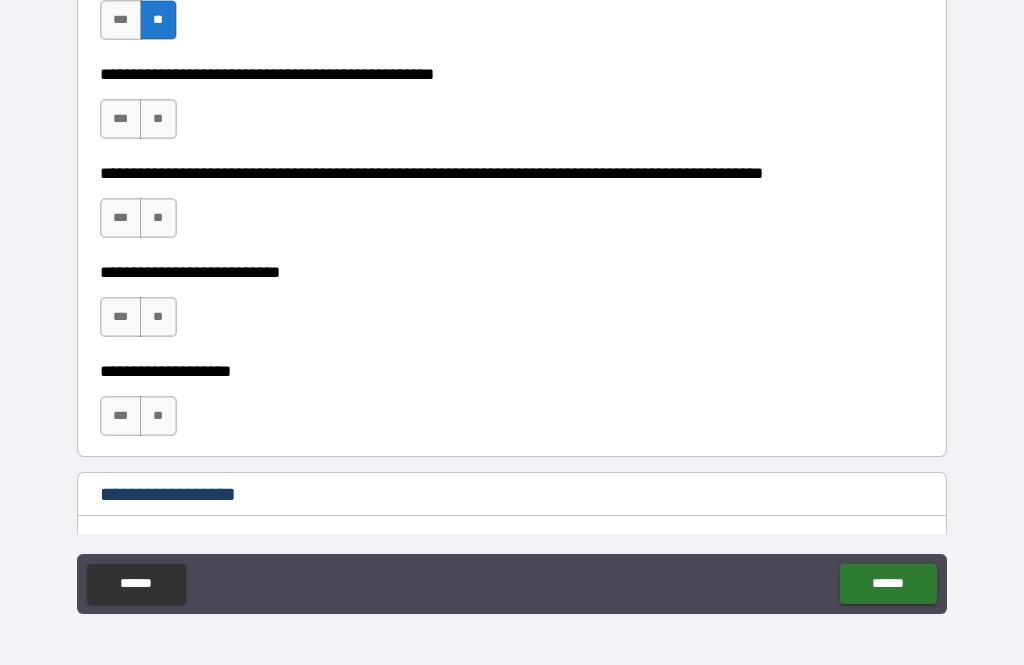 click on "**" at bounding box center [158, 119] 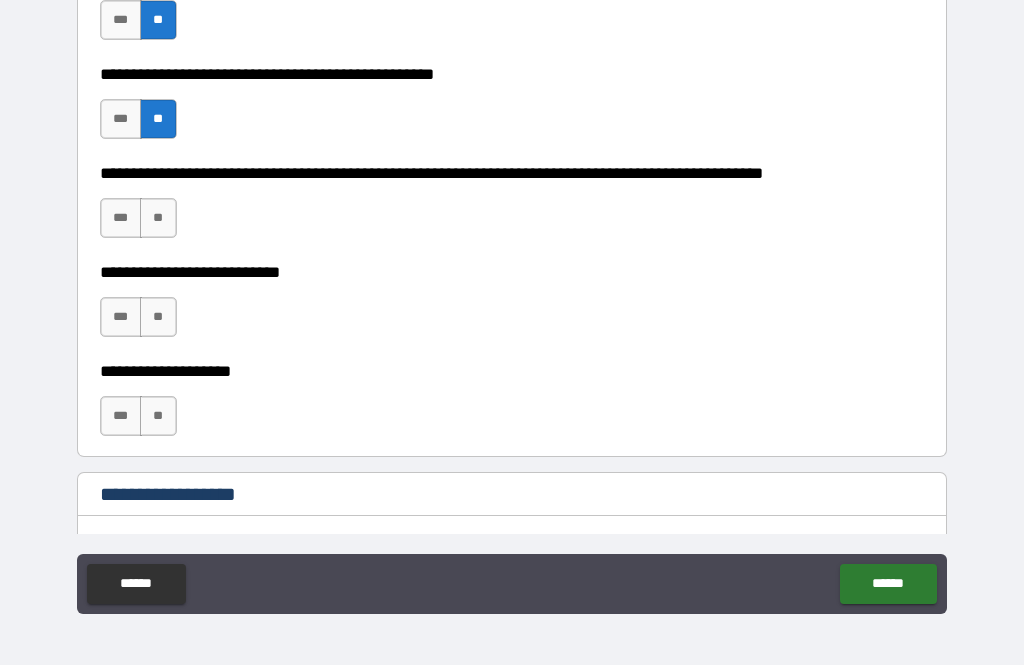 click on "**" at bounding box center (158, 218) 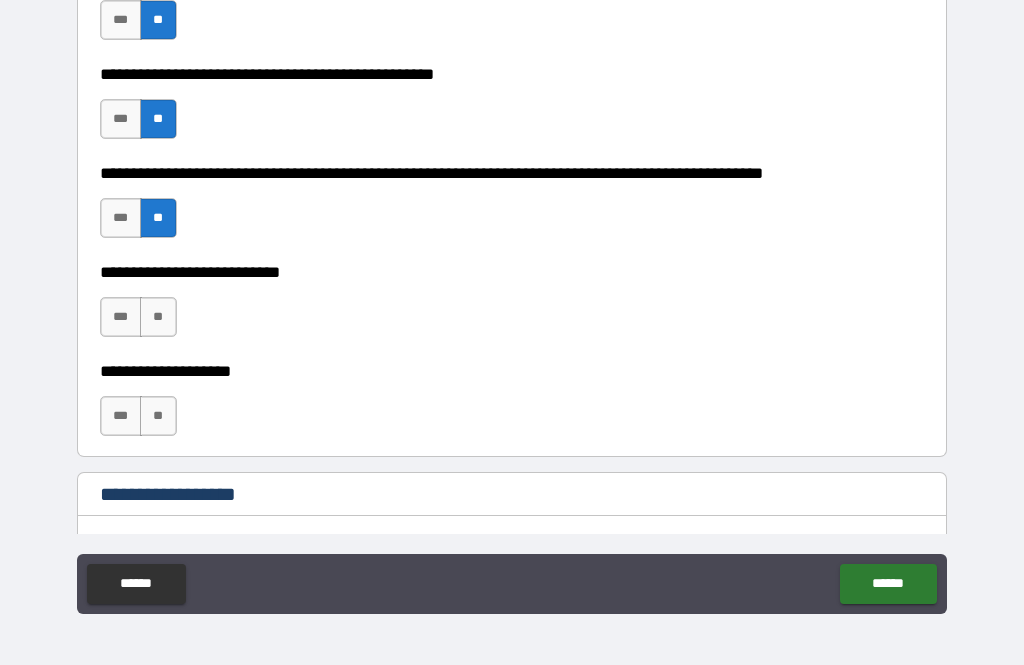 click on "**" at bounding box center [158, 317] 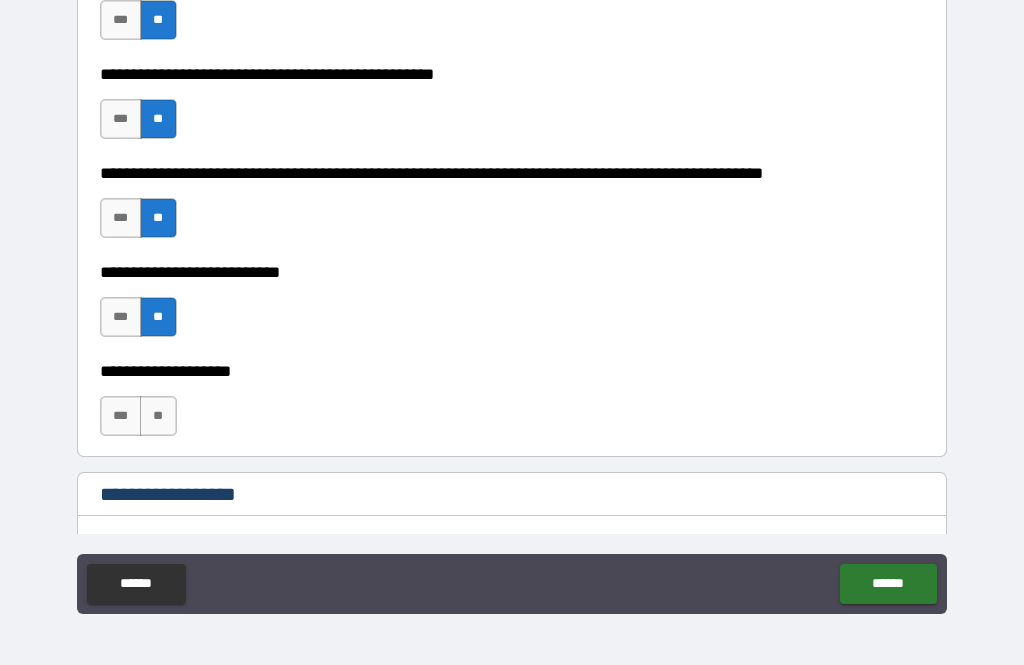 click on "**" at bounding box center (158, 416) 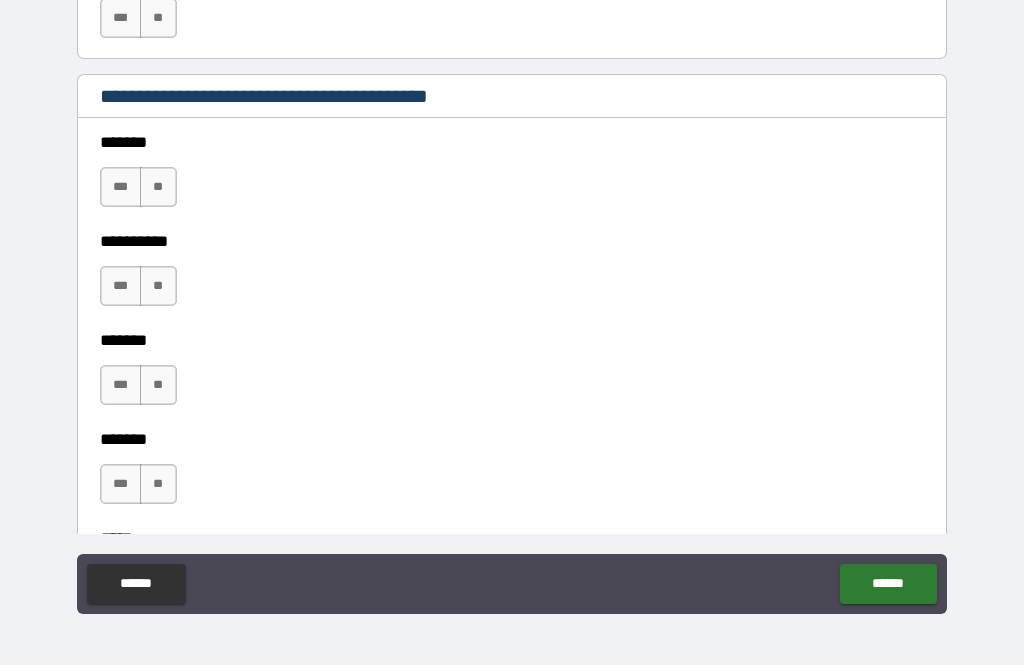 scroll, scrollTop: 1410, scrollLeft: 0, axis: vertical 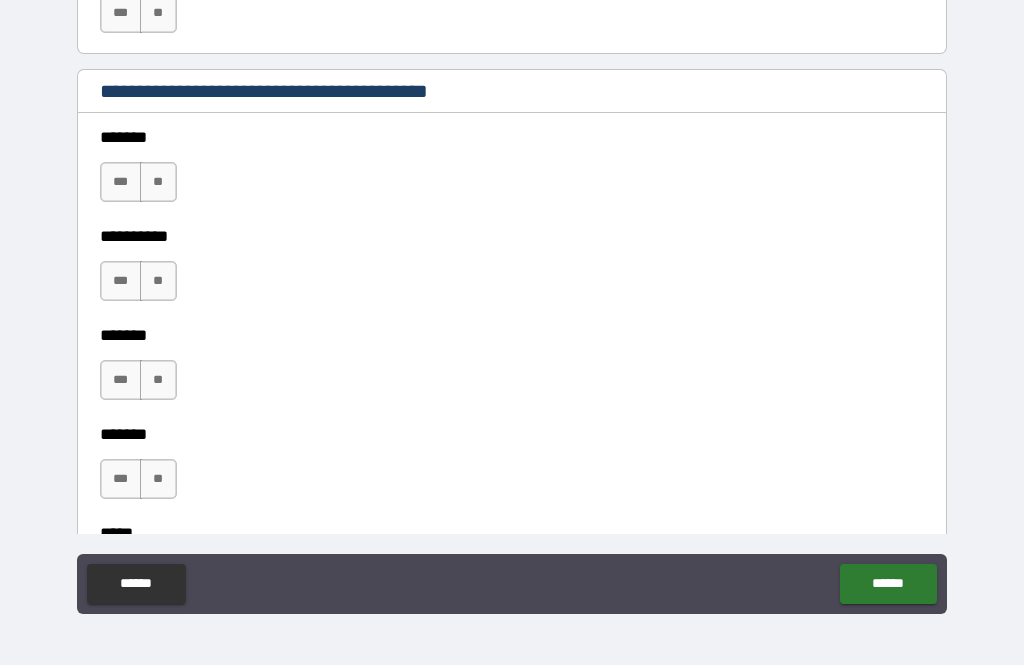 click on "**" at bounding box center [158, 182] 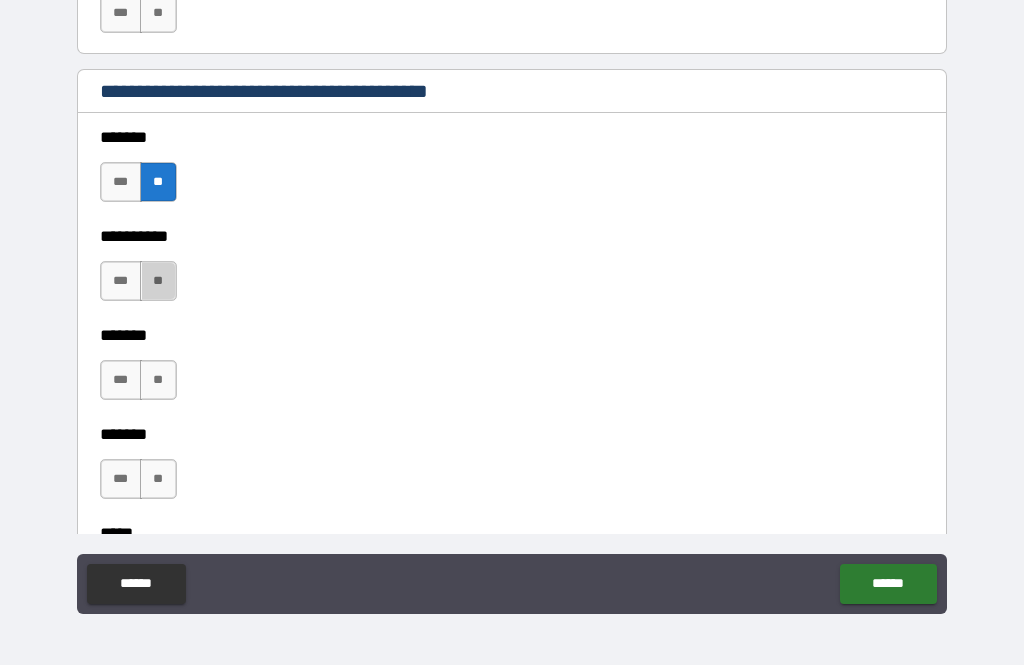 click on "**" at bounding box center [158, 281] 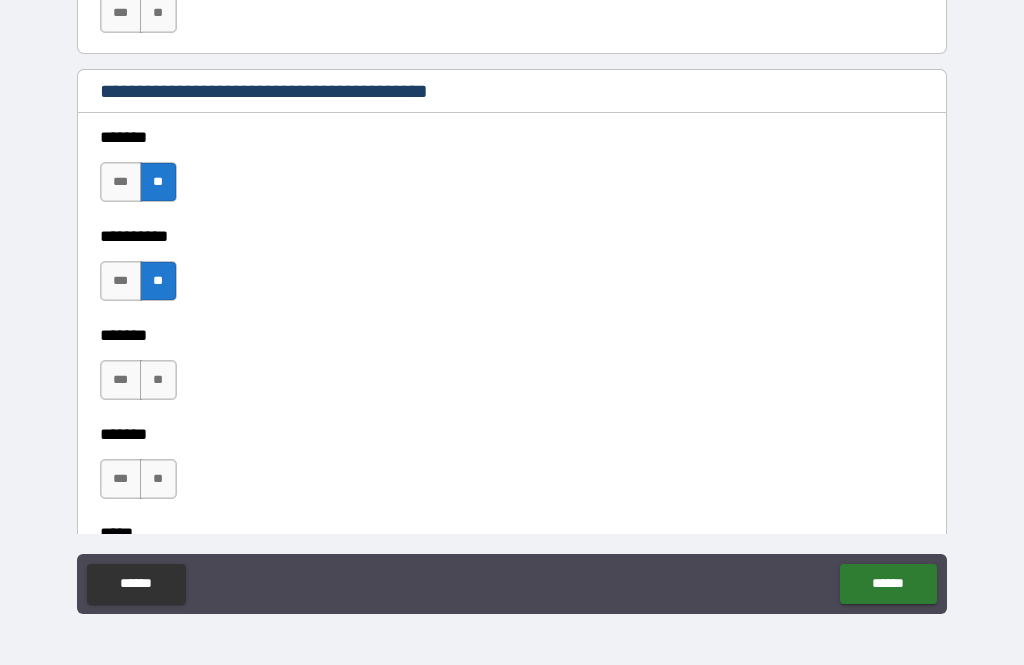 click on "**" at bounding box center (158, 380) 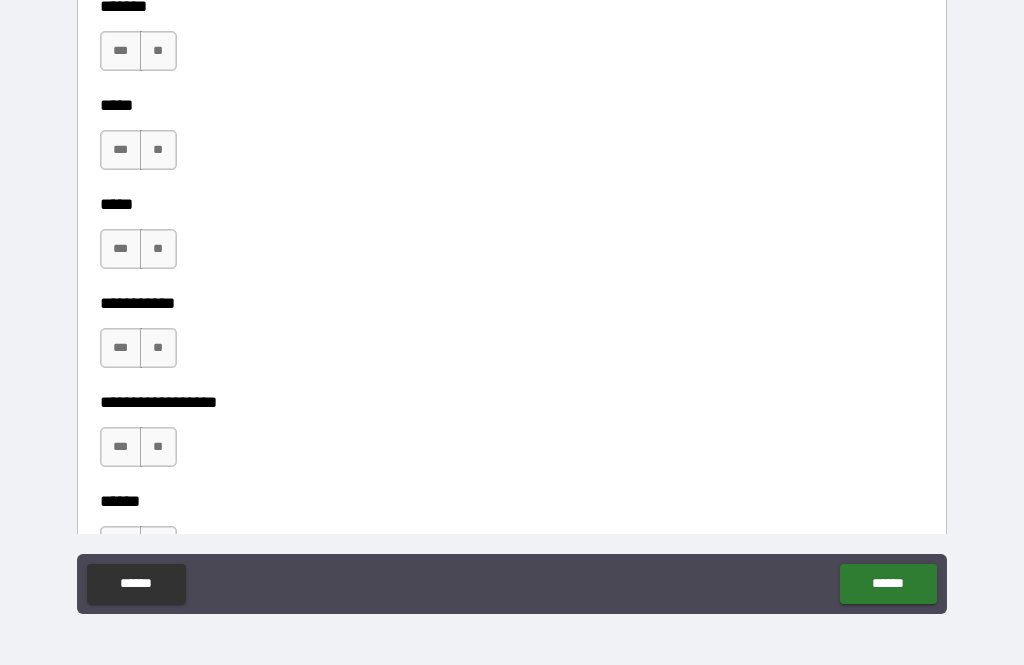scroll, scrollTop: 1841, scrollLeft: 0, axis: vertical 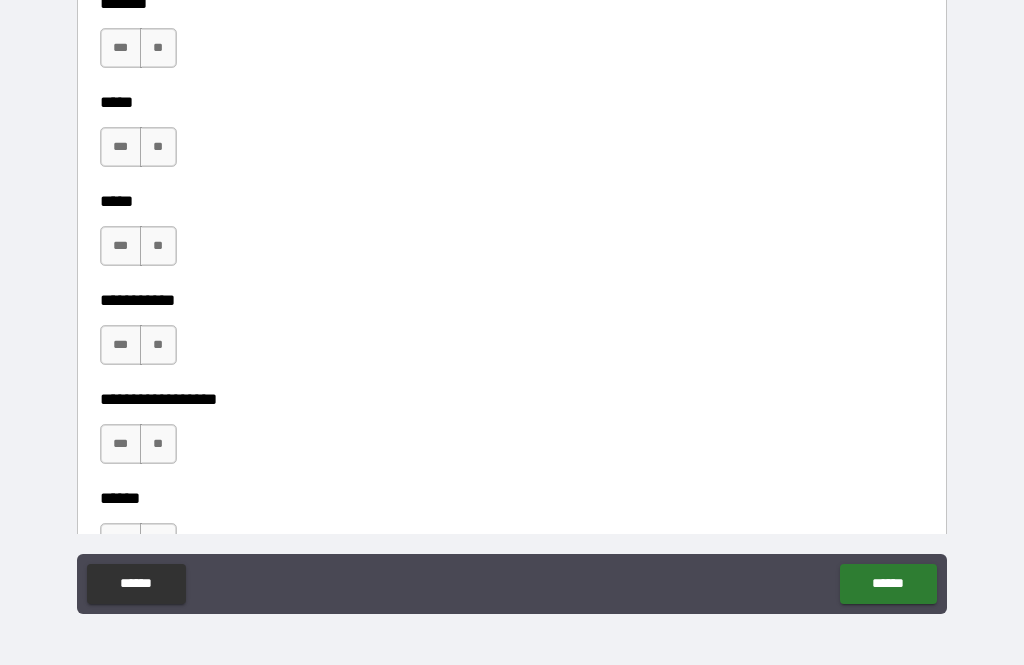 click on "**" at bounding box center (158, 48) 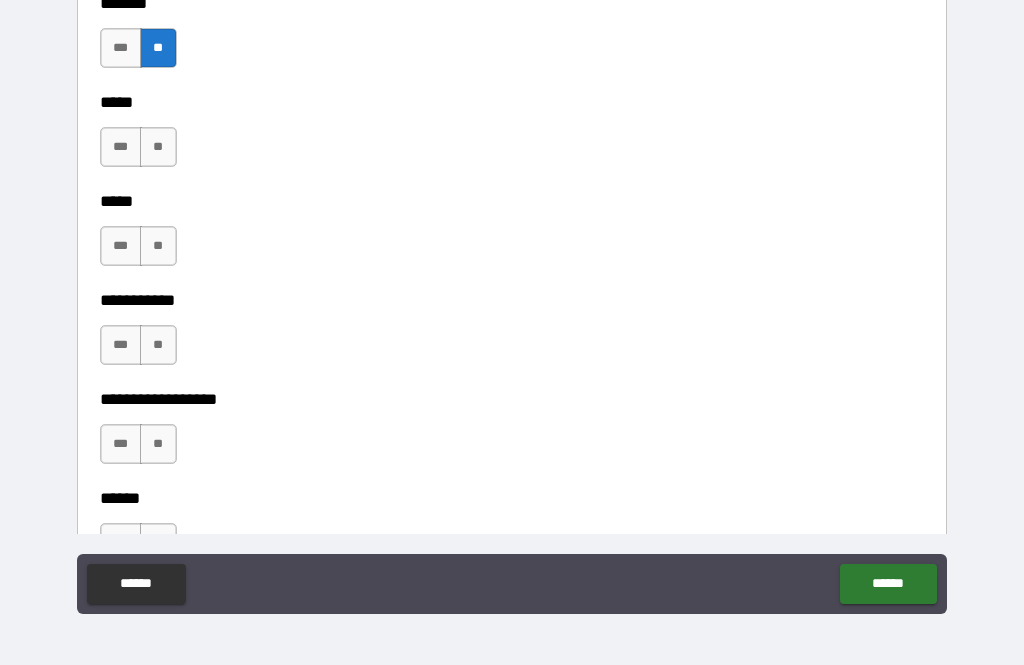 click on "**" at bounding box center [158, 147] 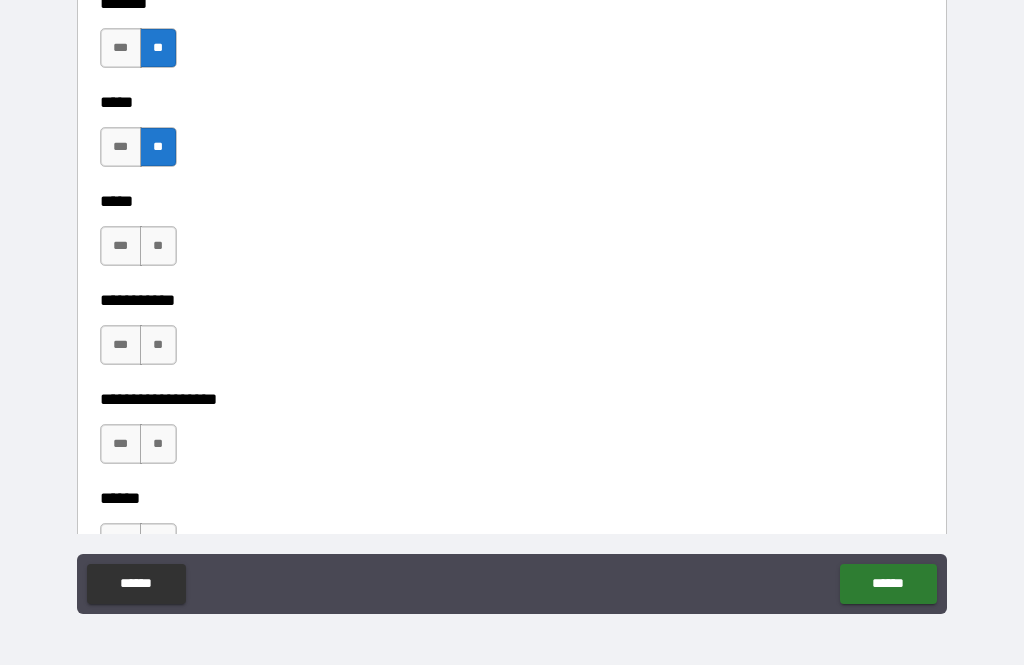 click on "**" at bounding box center (158, 246) 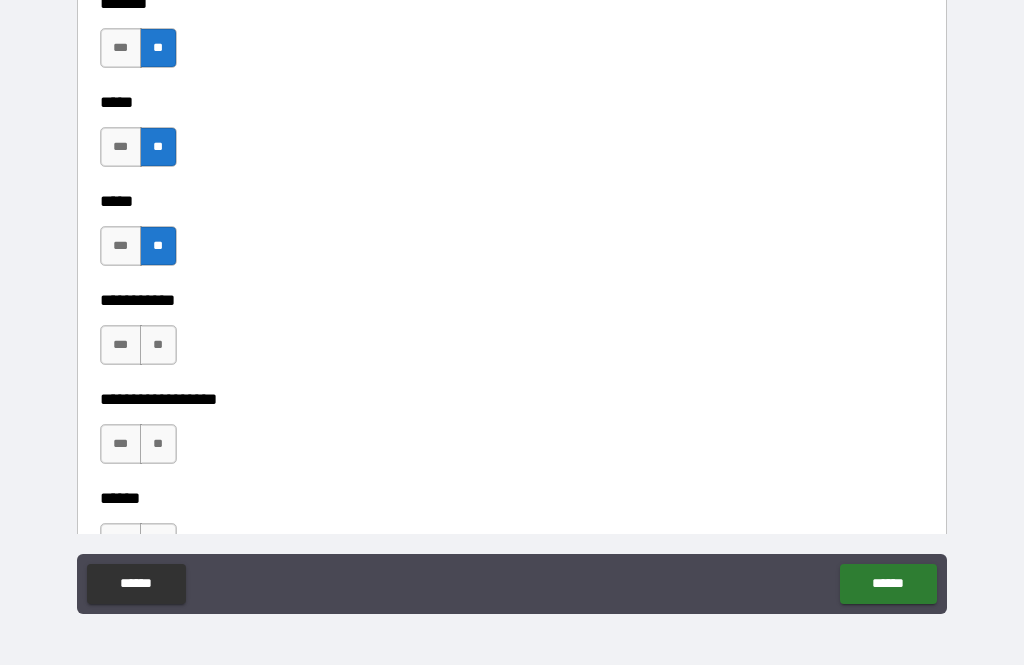 click on "**" at bounding box center (158, 345) 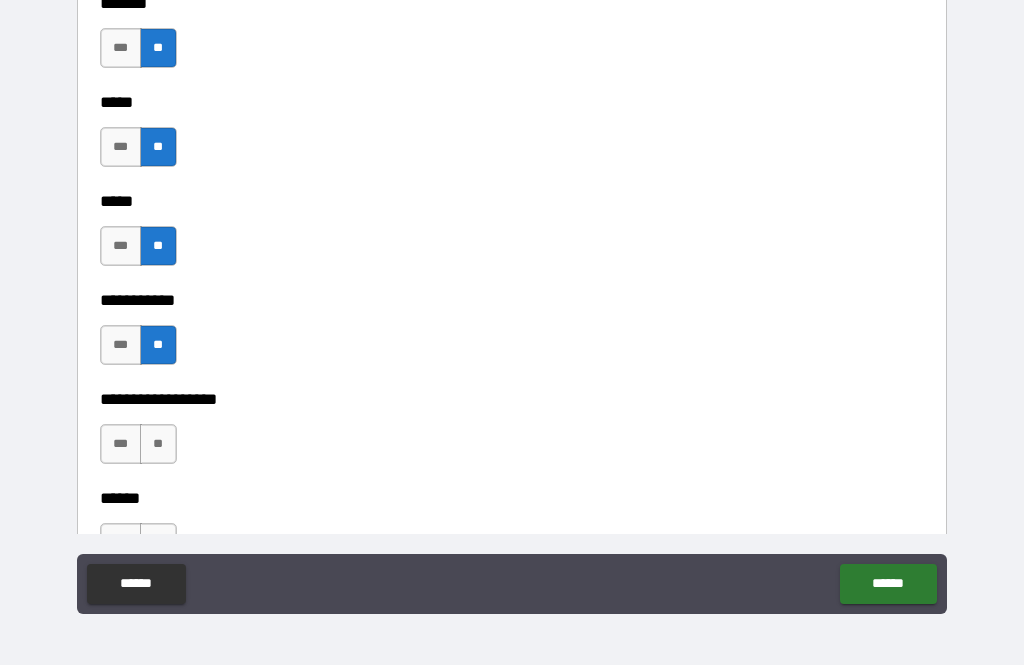 click on "**" at bounding box center [158, 444] 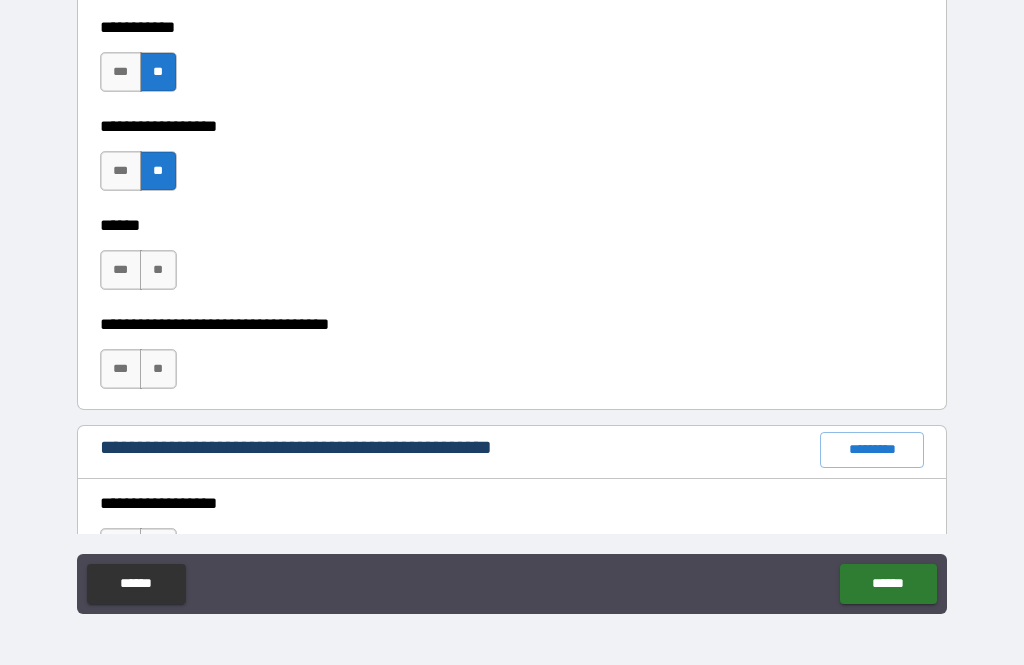 scroll, scrollTop: 2133, scrollLeft: 0, axis: vertical 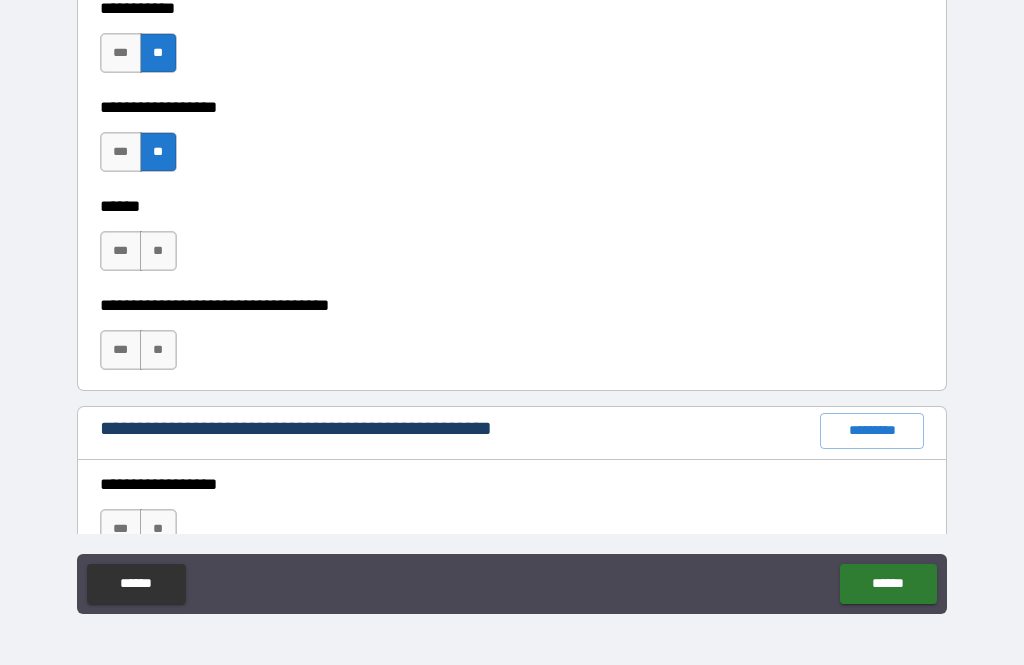 click on "**" at bounding box center (158, 251) 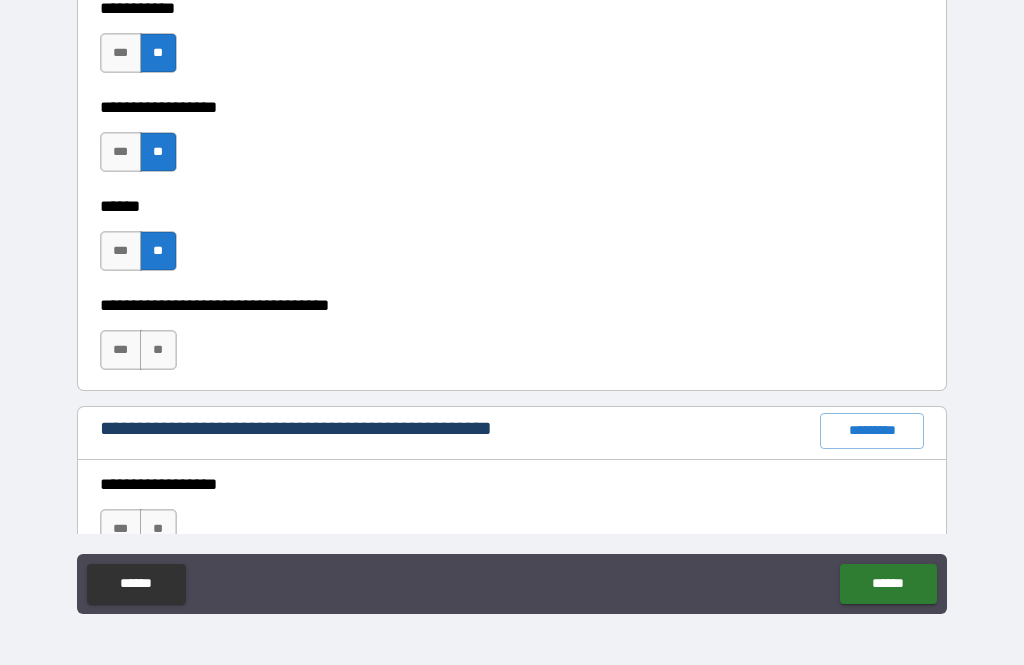 click on "**" at bounding box center (158, 350) 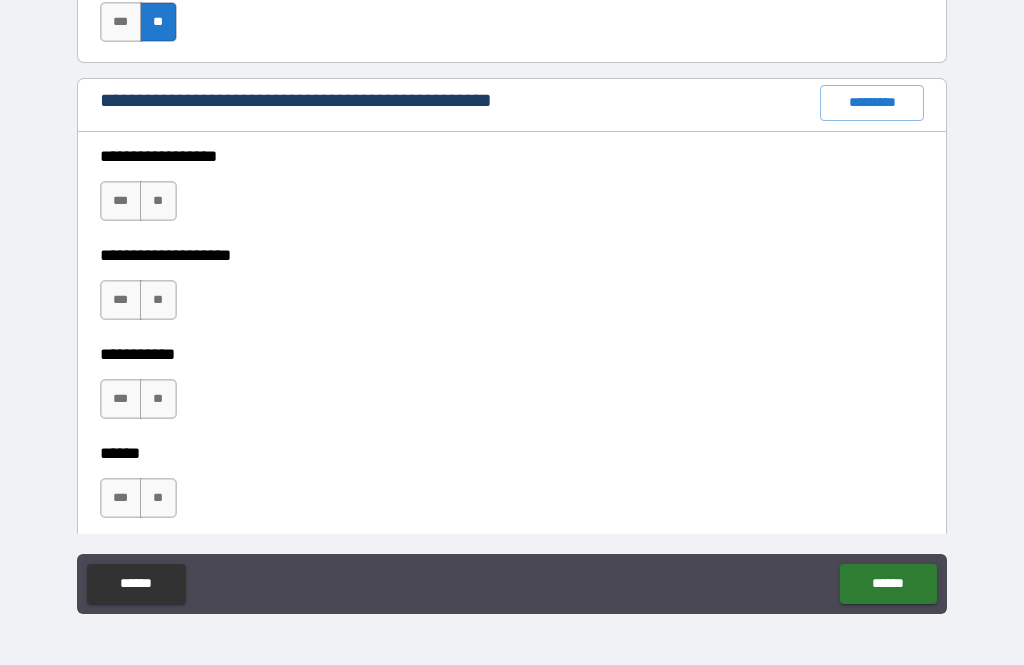 scroll, scrollTop: 2488, scrollLeft: 0, axis: vertical 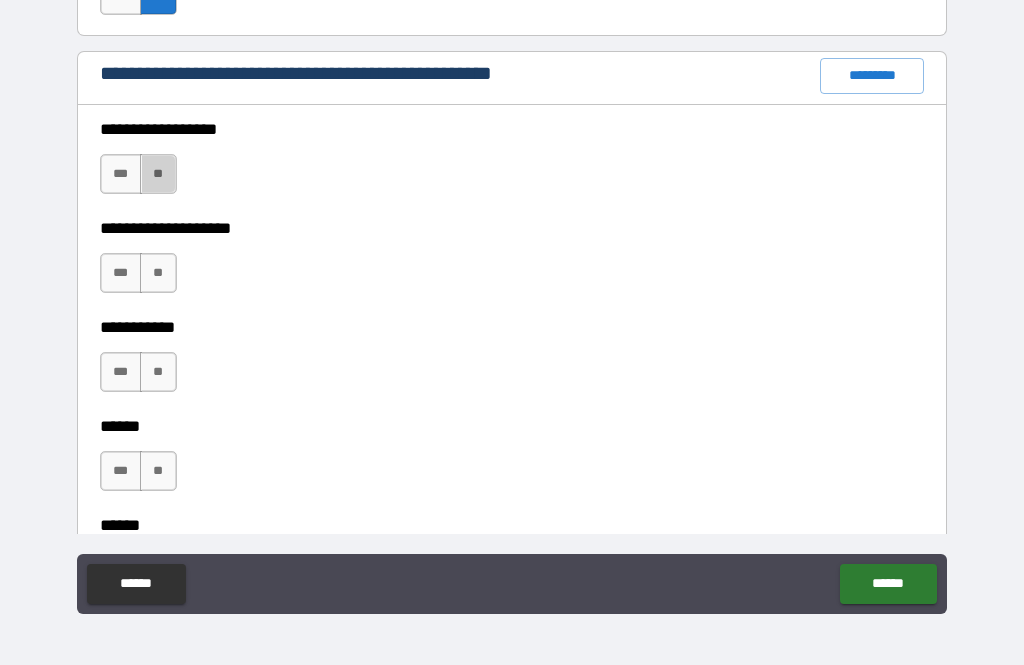 click on "**" at bounding box center (158, 174) 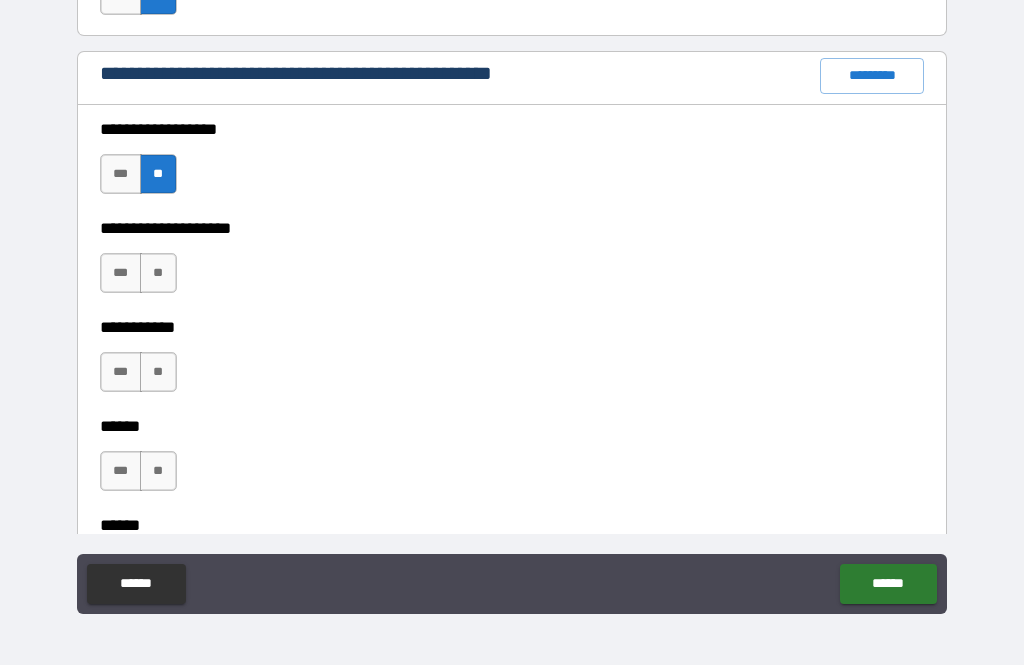 click on "**" at bounding box center [158, 273] 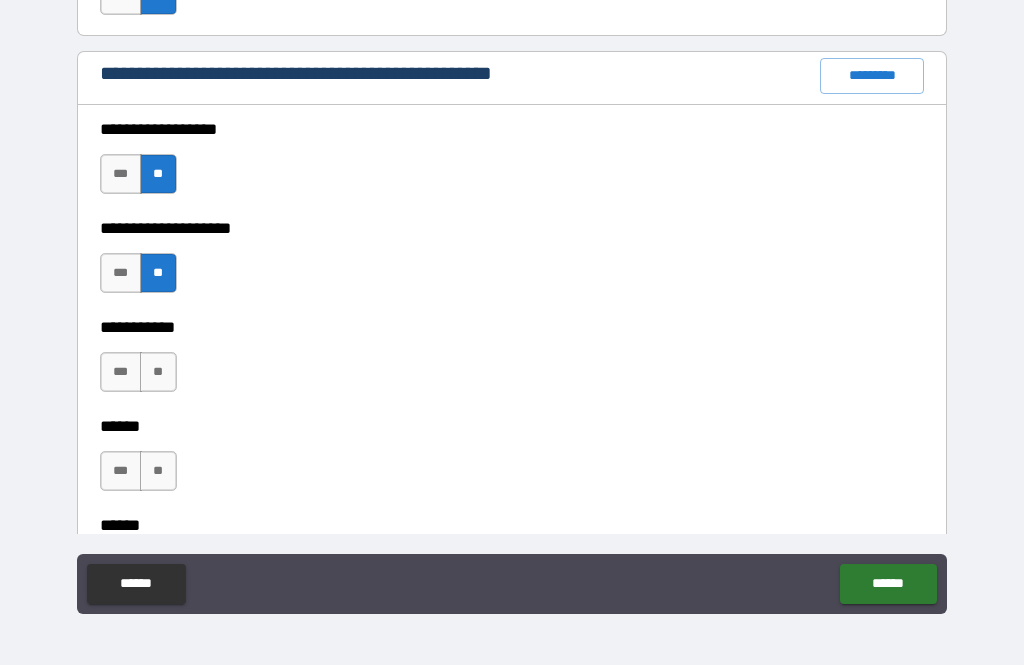 click on "**" at bounding box center (158, 372) 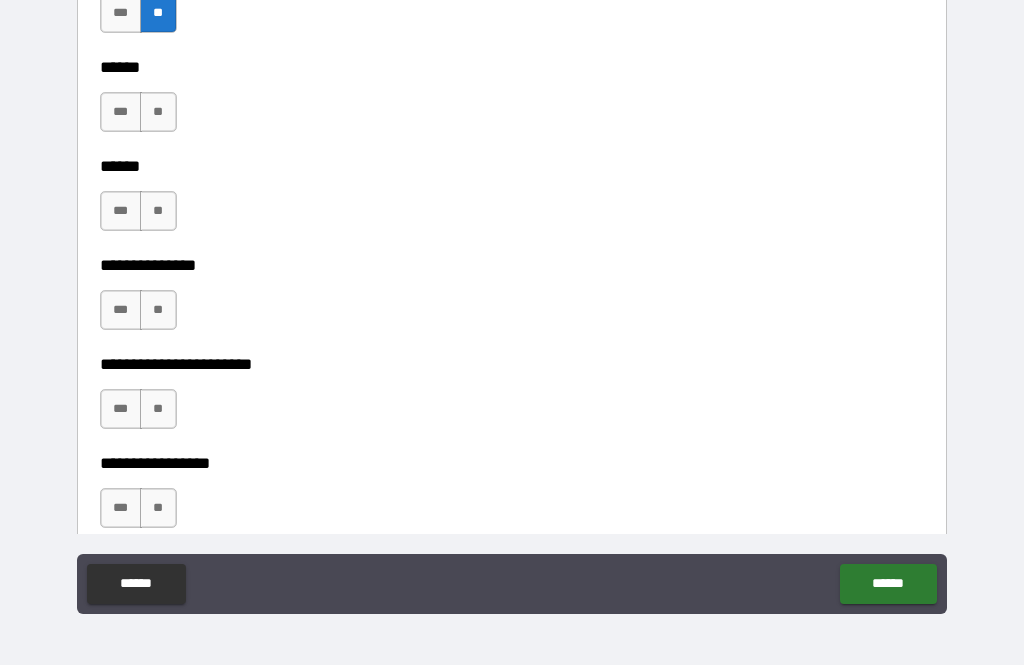 scroll, scrollTop: 2842, scrollLeft: 0, axis: vertical 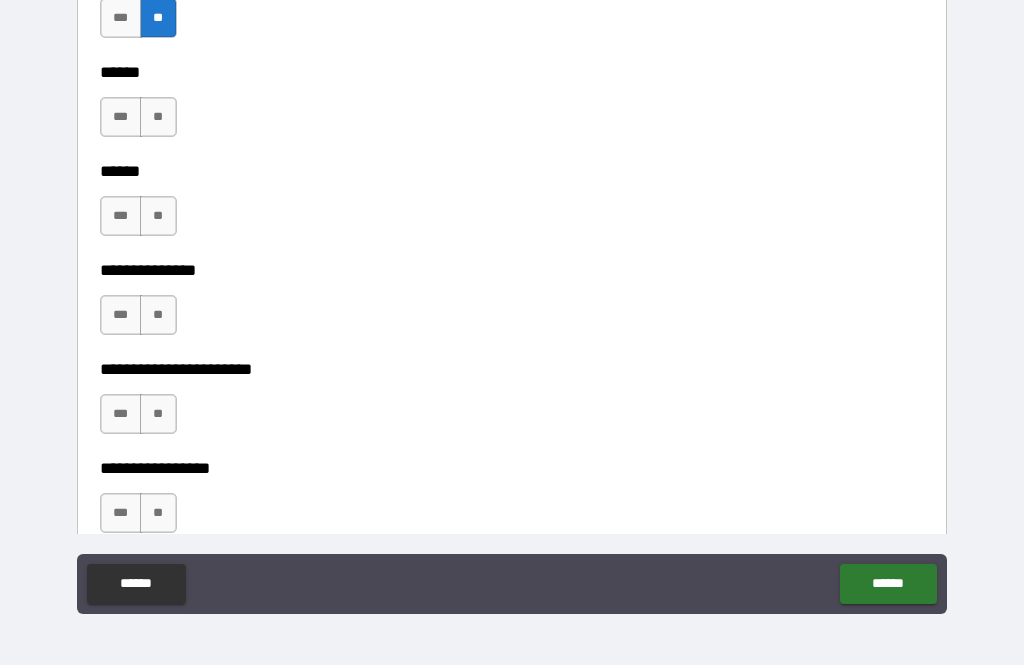 click on "**" at bounding box center (158, 117) 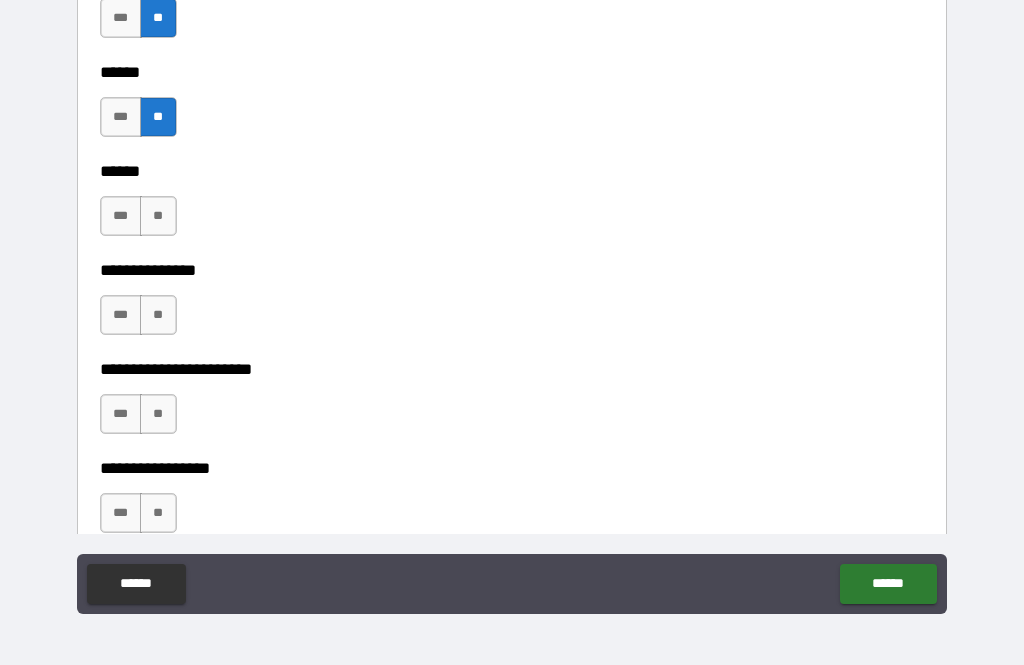 click on "**" at bounding box center [158, 216] 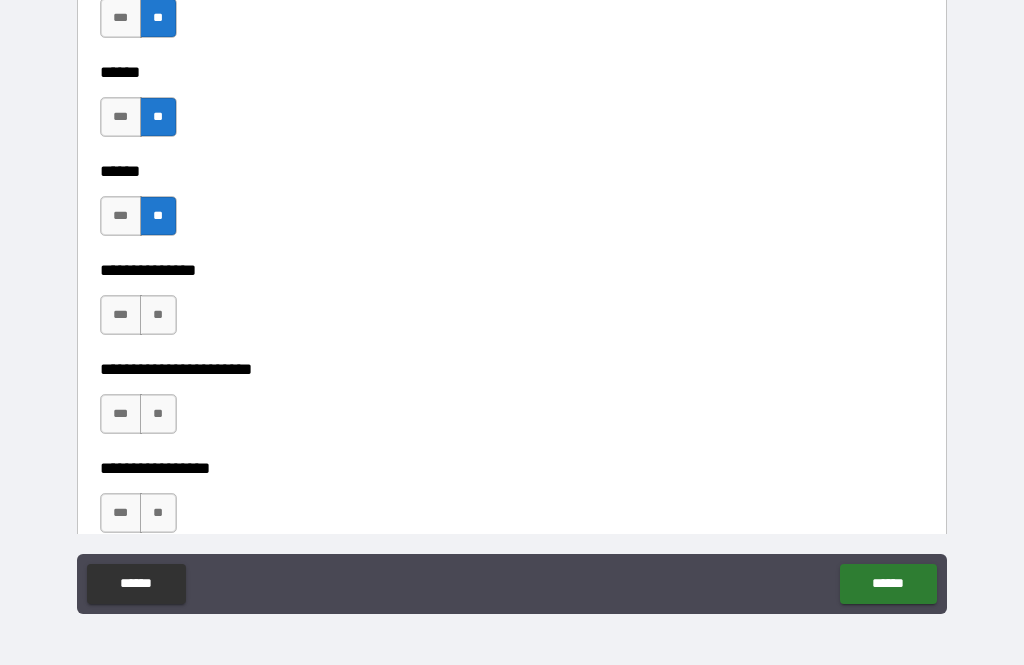 click on "**" at bounding box center [158, 315] 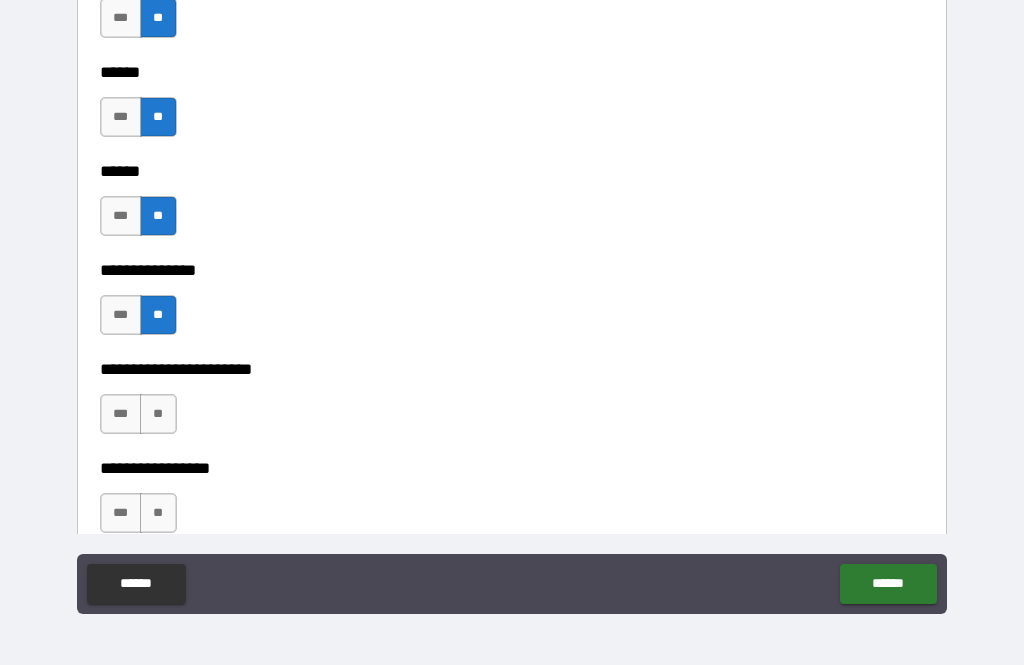 click on "**" at bounding box center [158, 414] 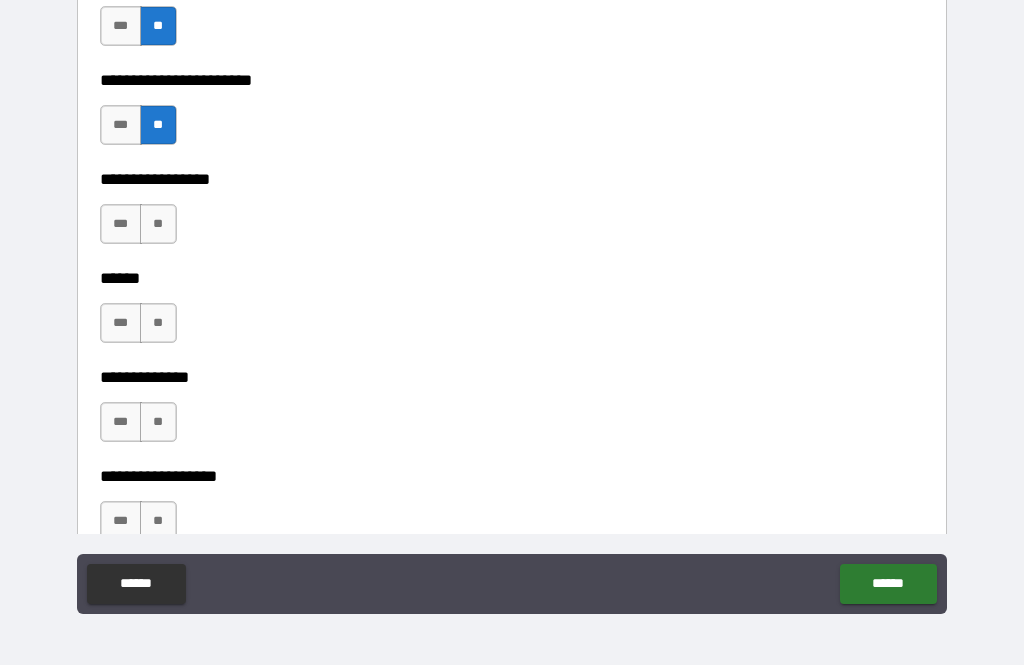 scroll, scrollTop: 3139, scrollLeft: 0, axis: vertical 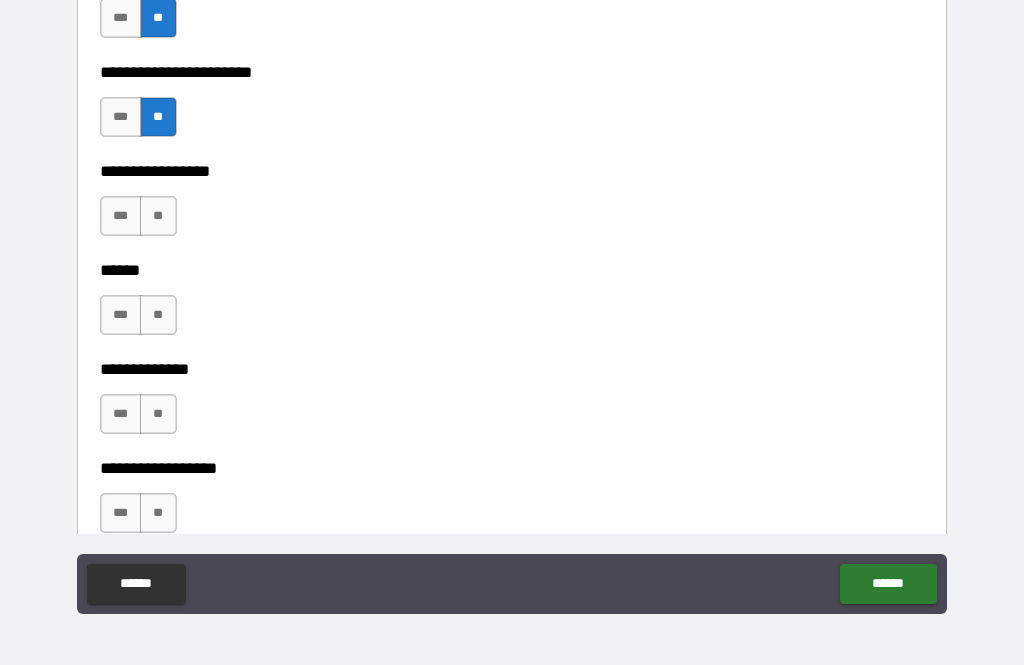 click on "**" at bounding box center [158, 216] 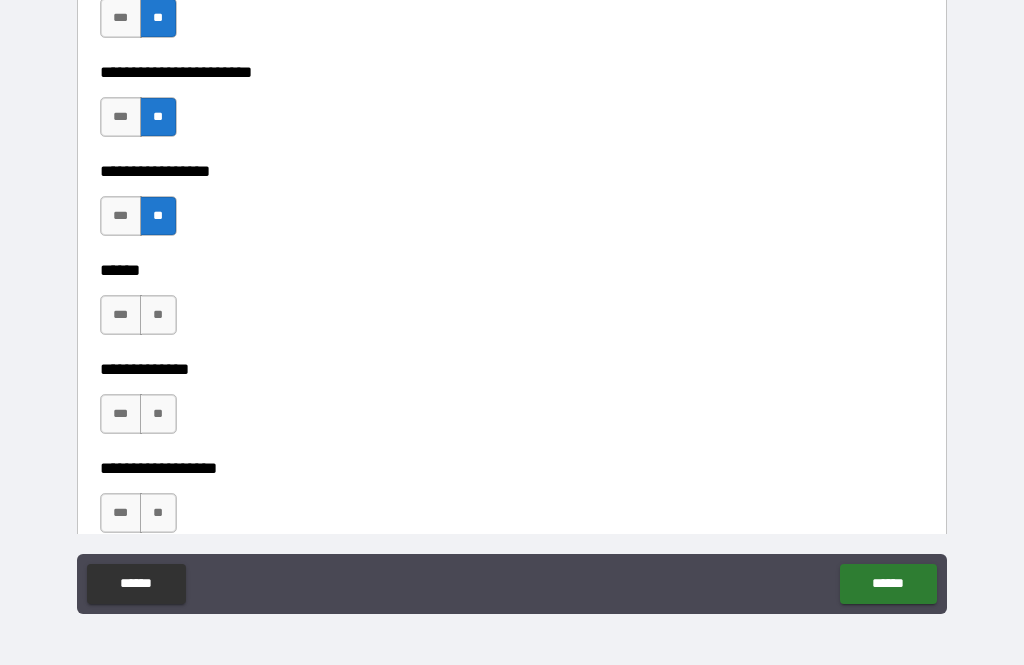 click on "**" at bounding box center (158, 315) 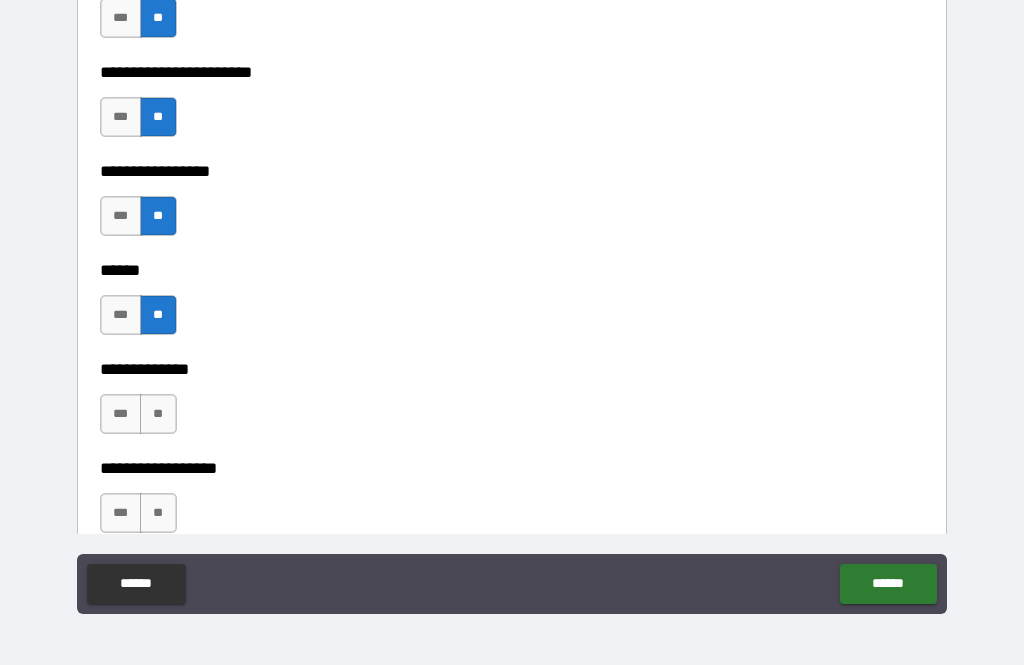 click on "**" at bounding box center [158, 414] 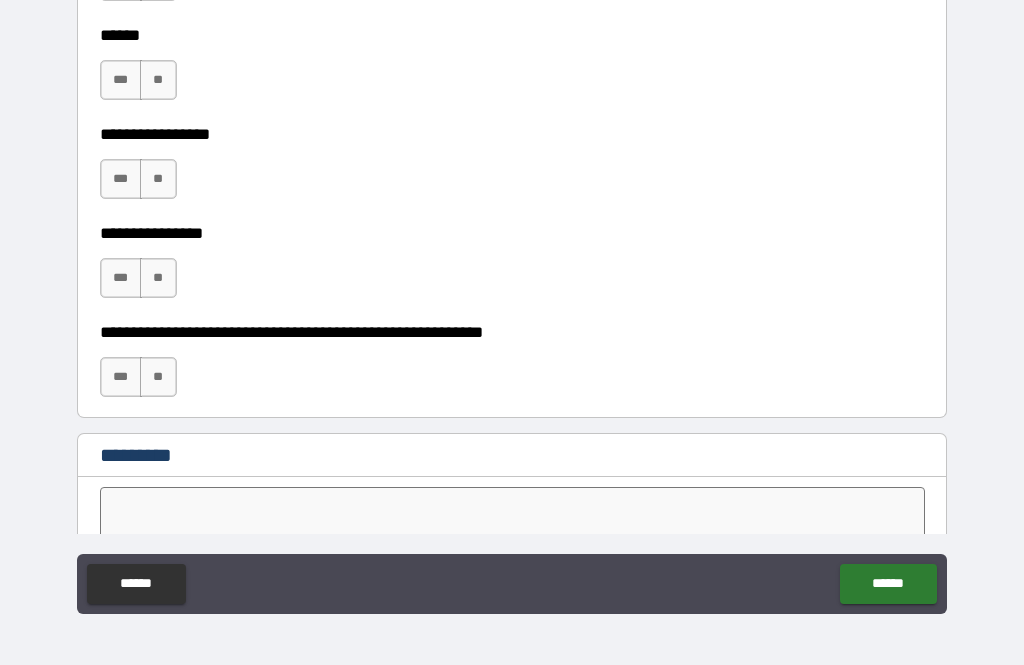 scroll, scrollTop: 9927, scrollLeft: 0, axis: vertical 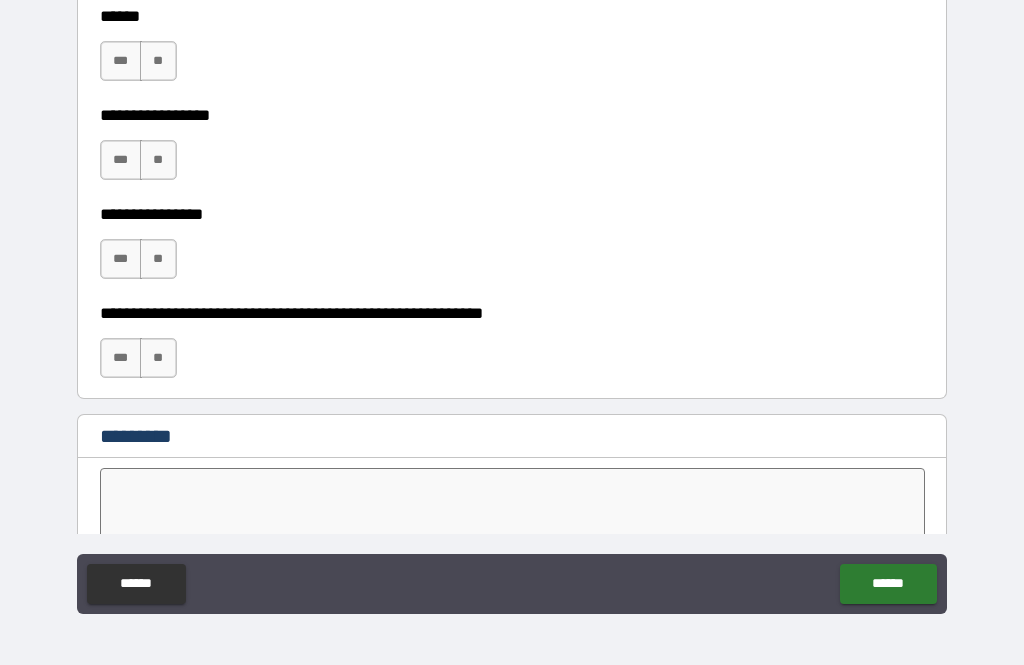 click on "**" at bounding box center (158, 358) 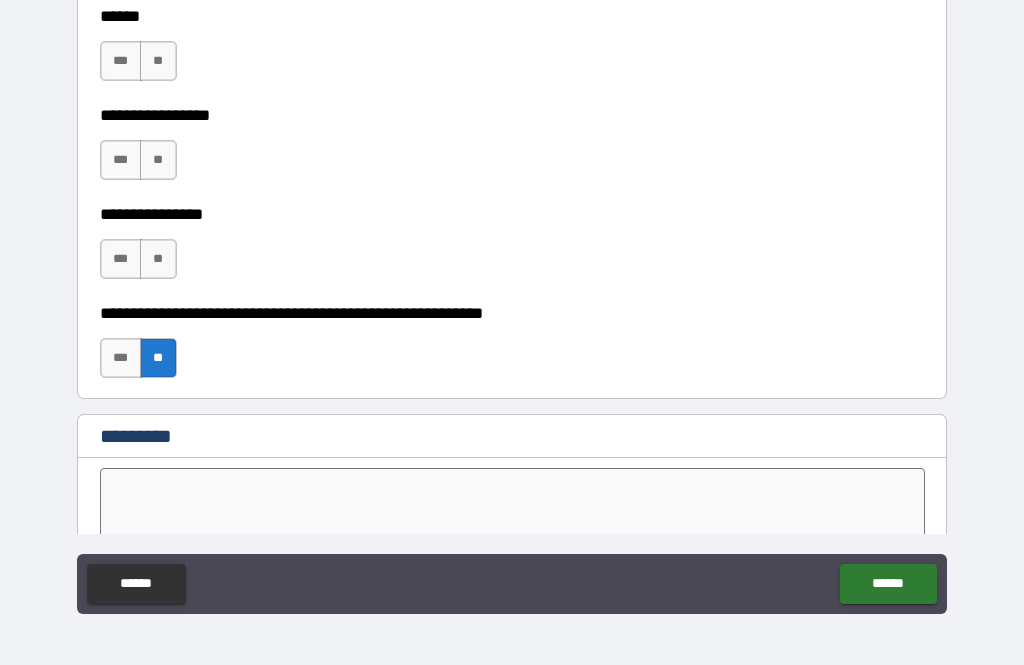 click on "**" at bounding box center [158, 259] 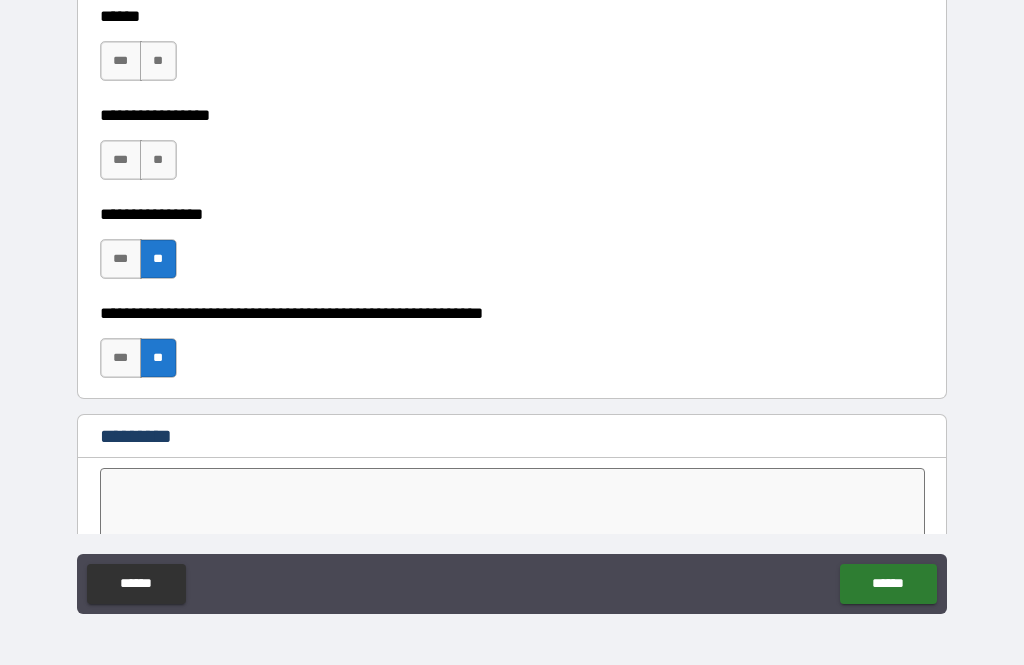 click on "**" at bounding box center [158, 160] 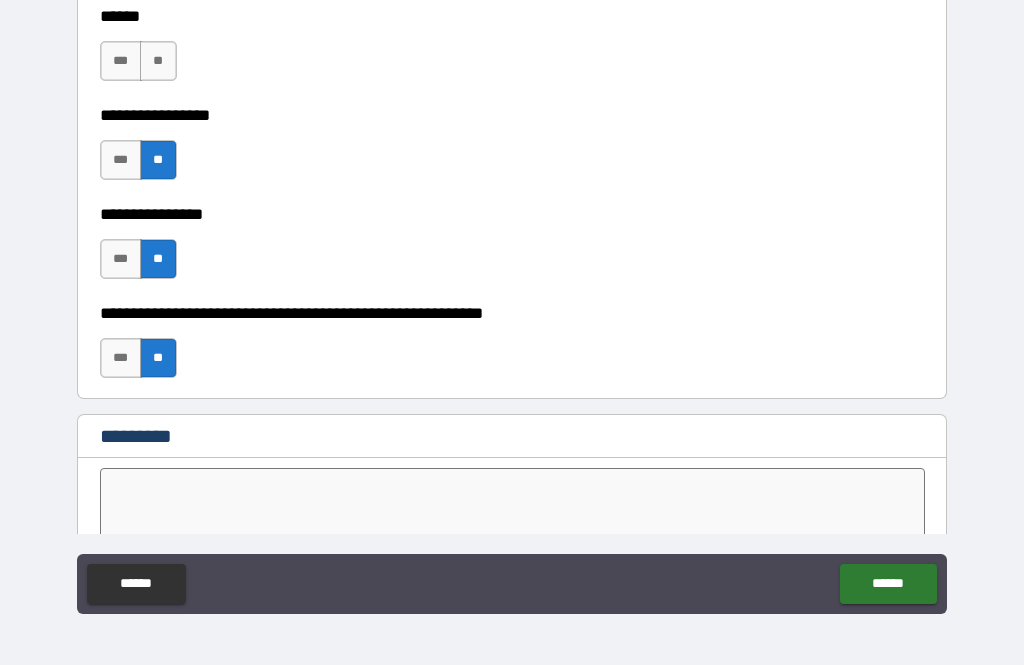 click on "**" at bounding box center (158, 61) 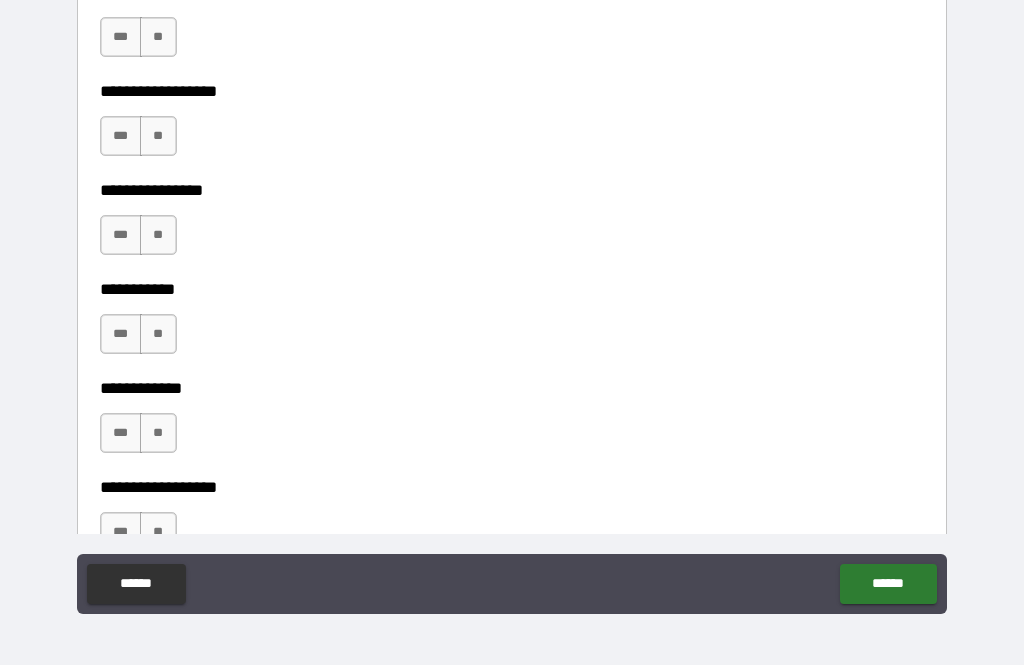 scroll, scrollTop: 9411, scrollLeft: 0, axis: vertical 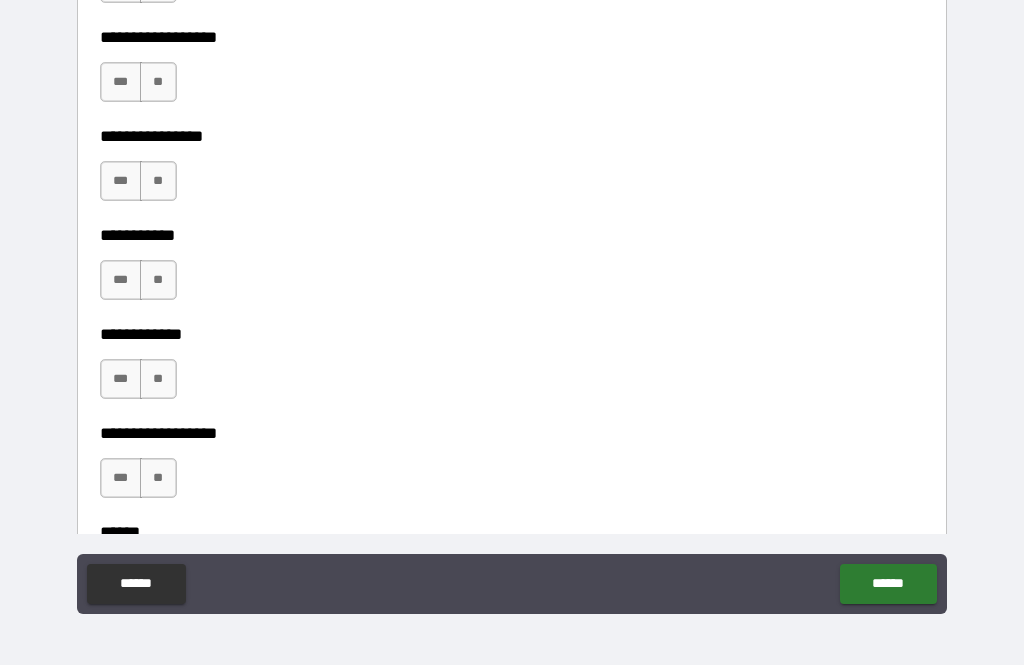 click on "**" at bounding box center (158, 478) 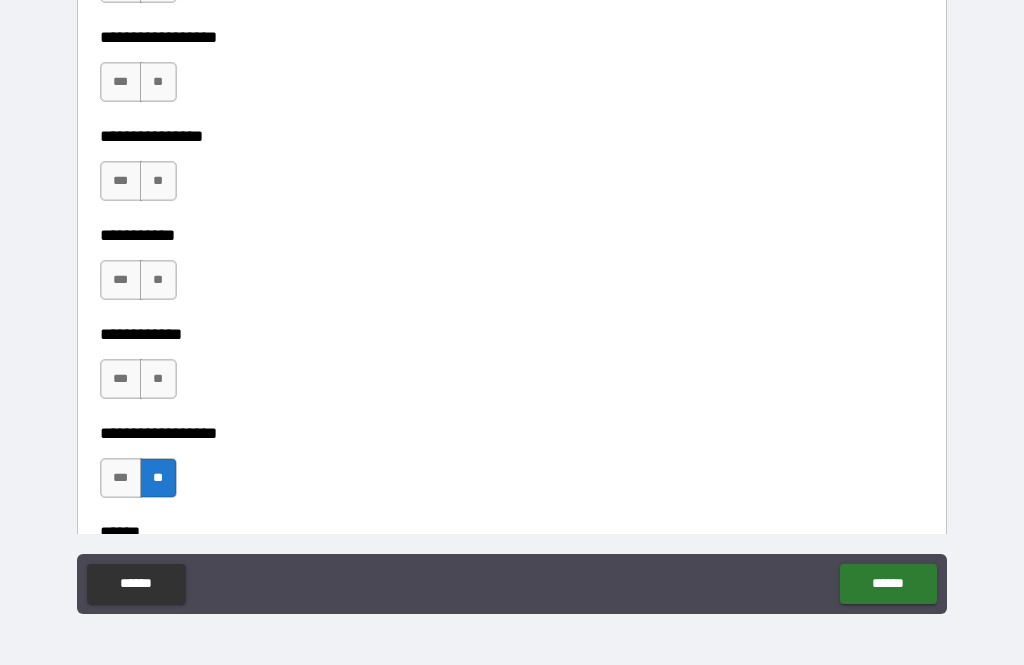 click on "**" at bounding box center [158, 379] 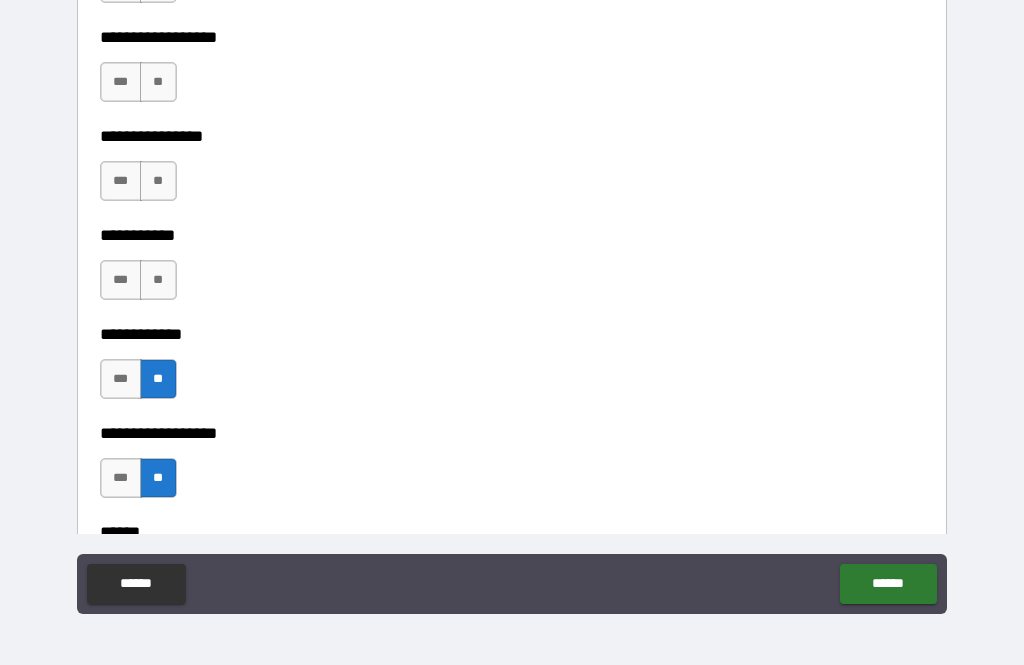 click on "**" at bounding box center (158, 280) 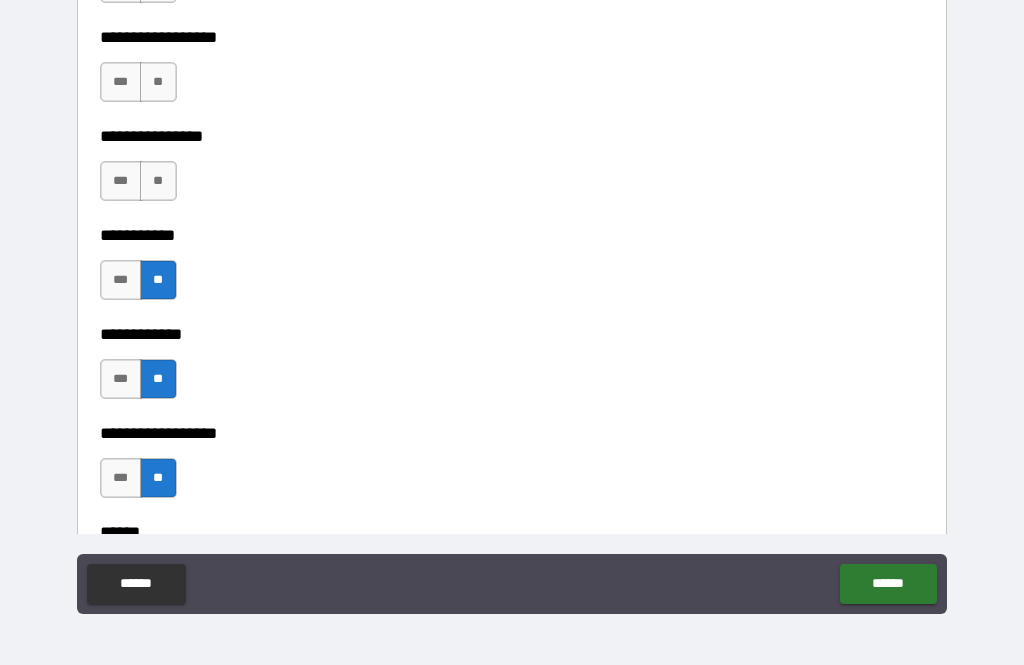click on "**" at bounding box center (158, 181) 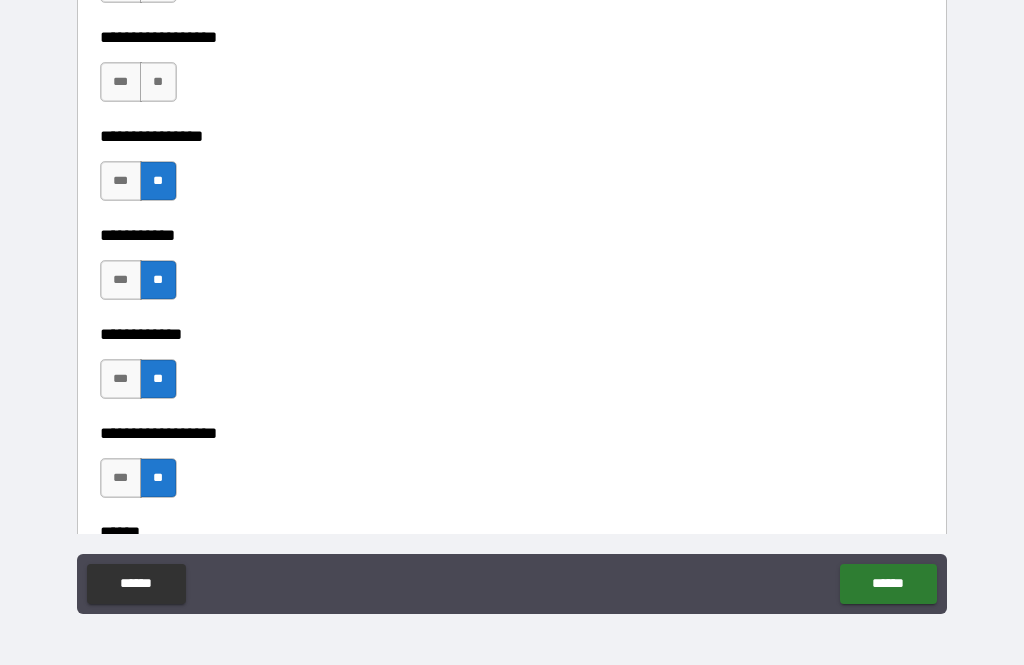 click on "**" at bounding box center (158, 82) 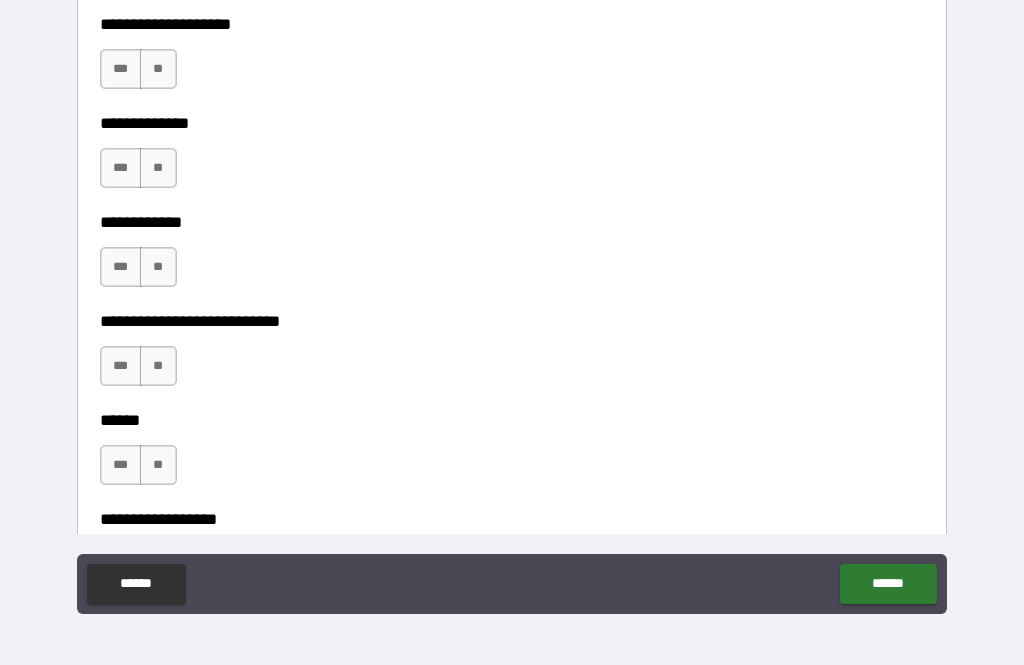scroll, scrollTop: 8925, scrollLeft: 0, axis: vertical 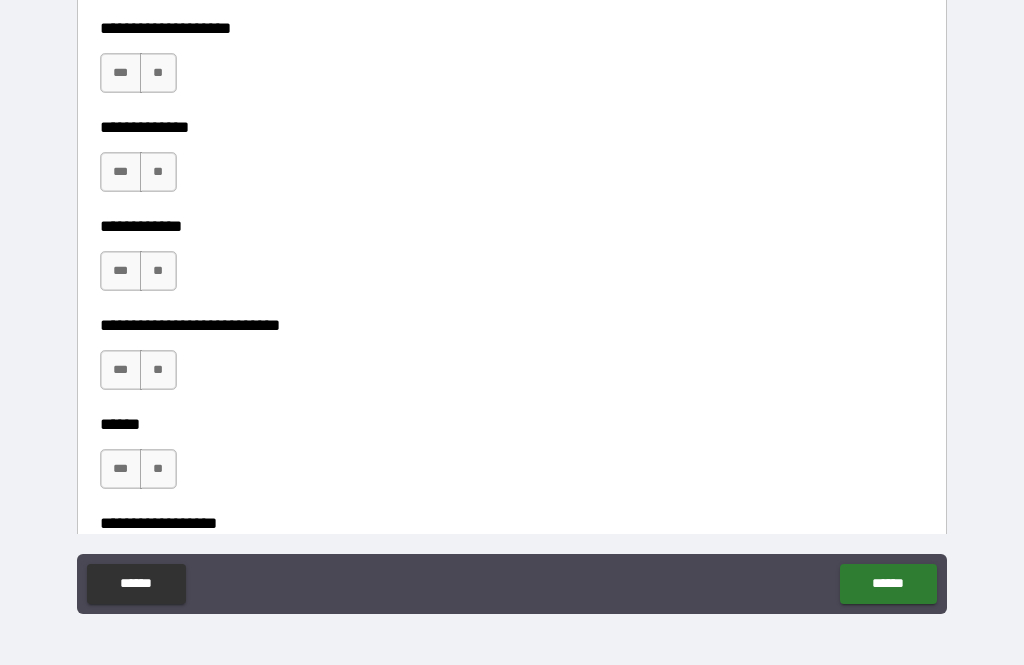 click on "**" at bounding box center (158, 469) 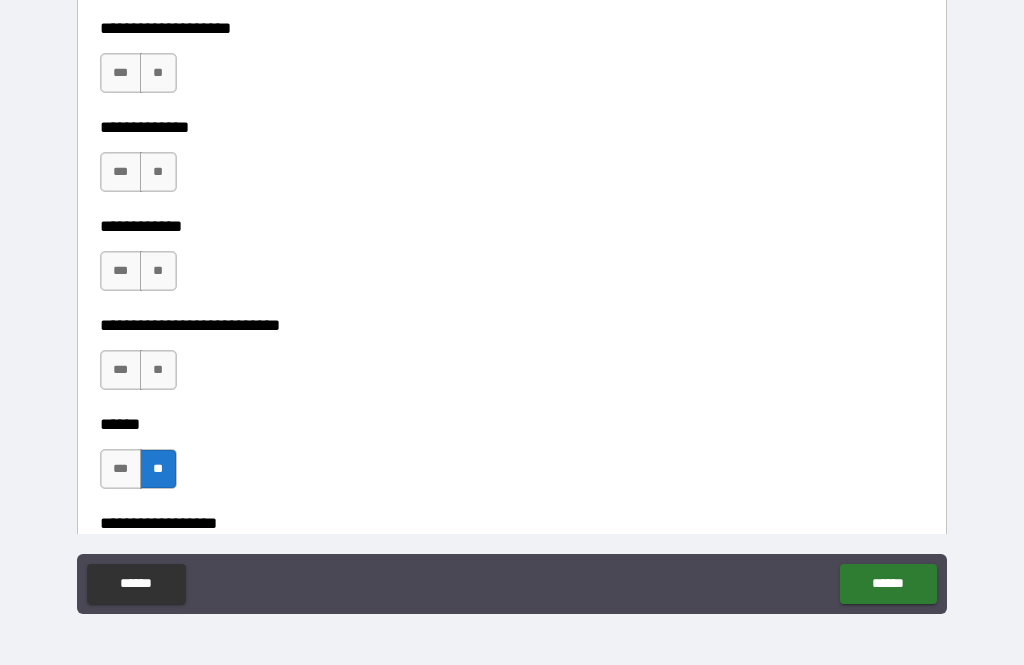 click on "**" at bounding box center [158, 370] 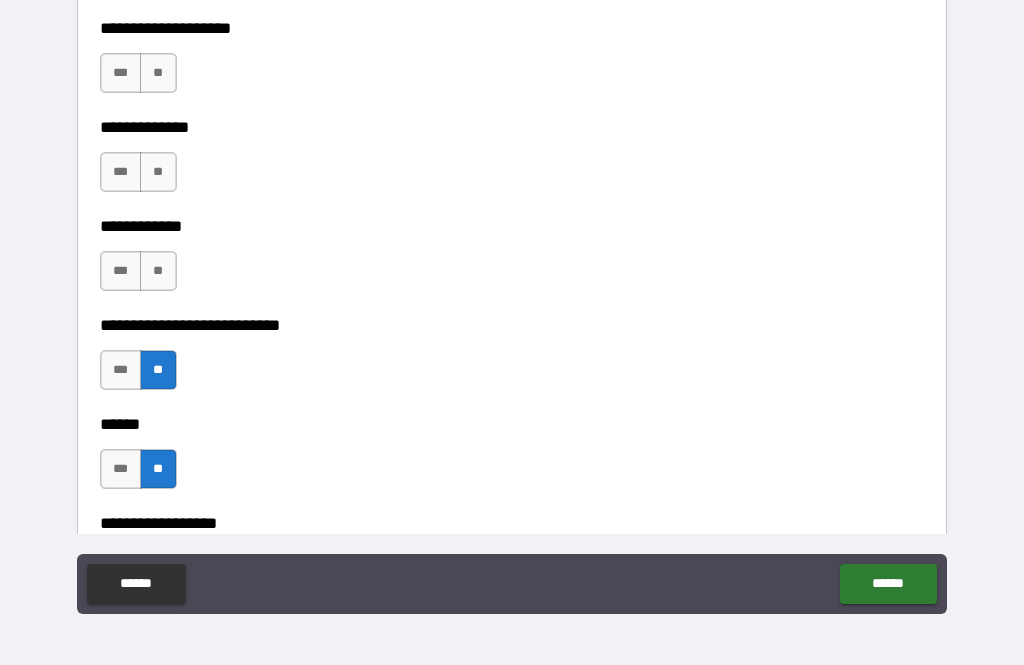 click on "**" at bounding box center [158, 271] 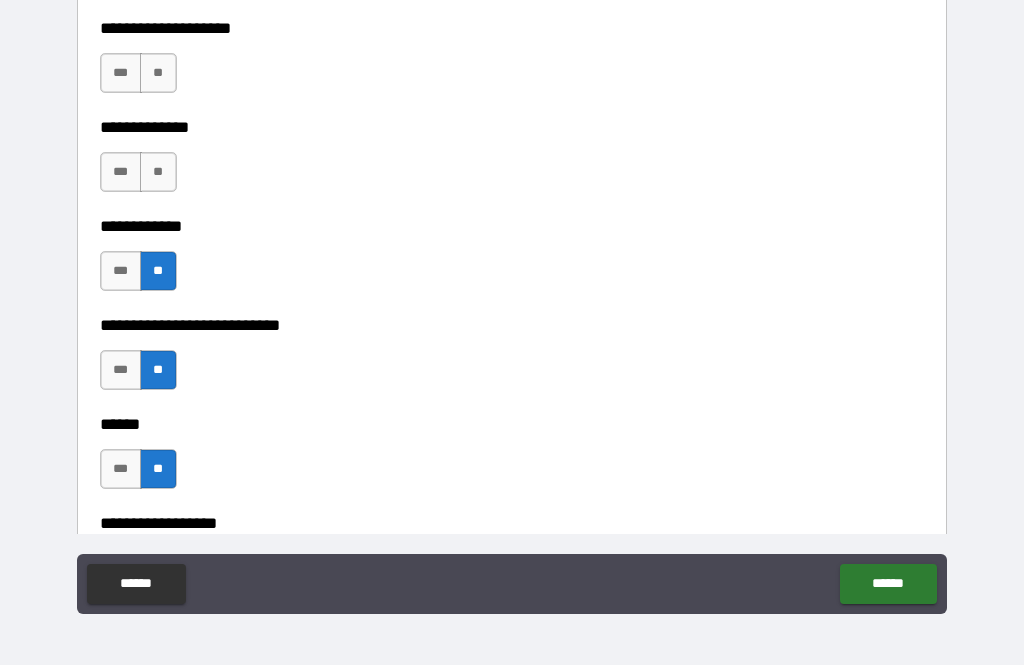 click on "**" at bounding box center (158, 172) 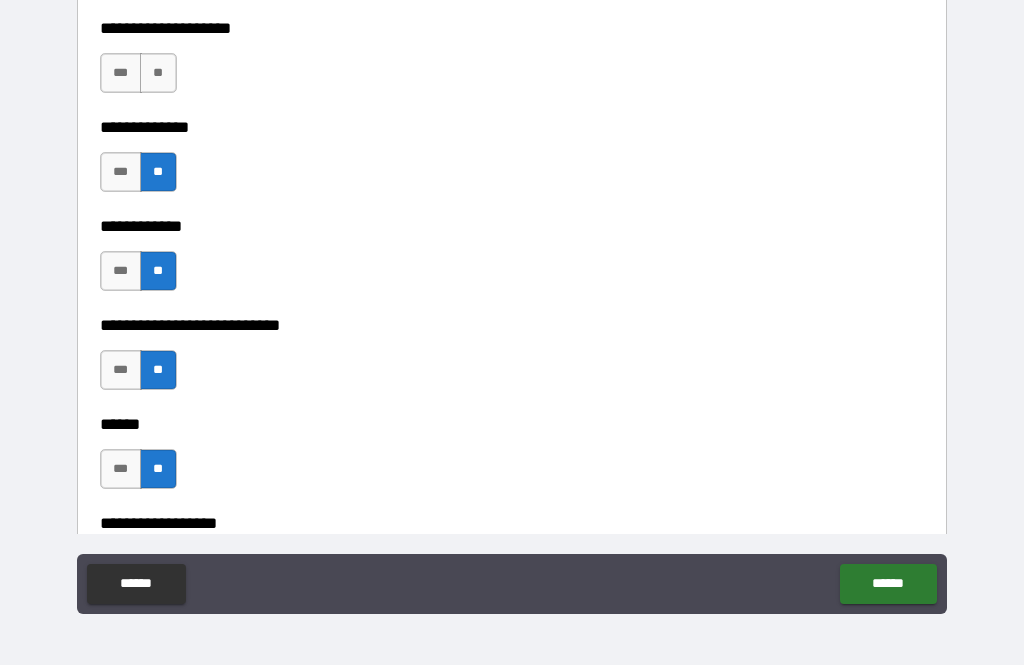 click on "**" at bounding box center [158, 73] 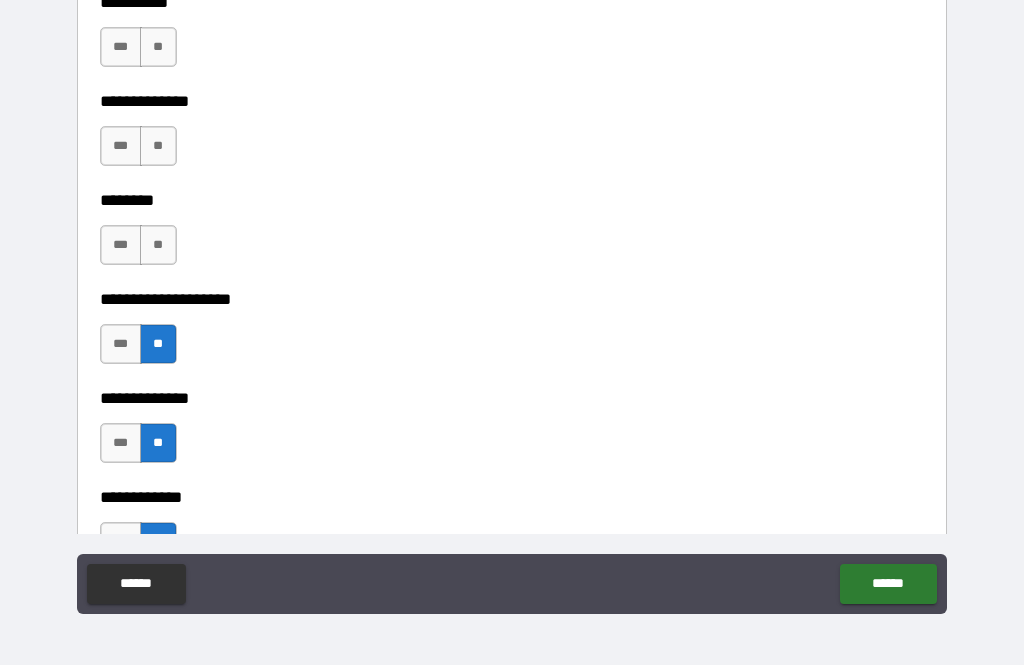scroll, scrollTop: 8562, scrollLeft: 0, axis: vertical 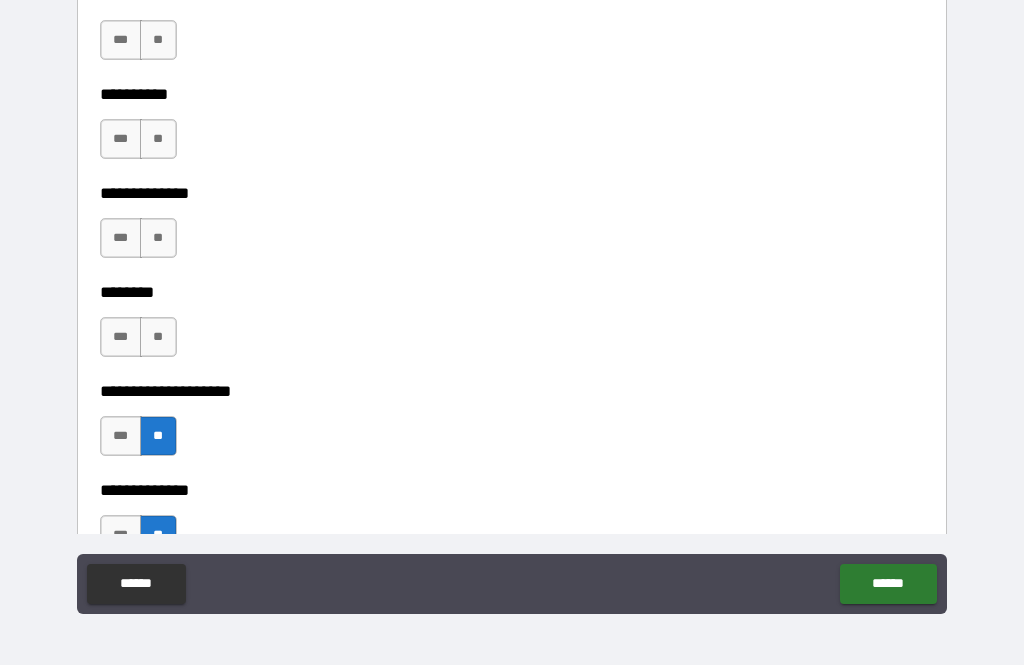 click on "**" at bounding box center [158, 337] 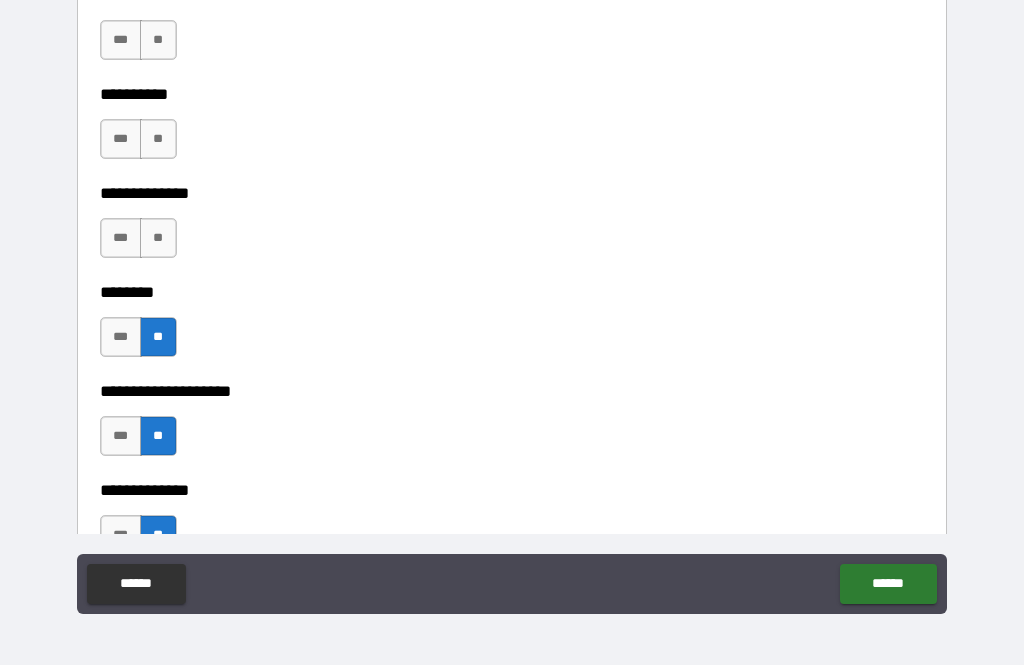 click on "**" at bounding box center (158, 238) 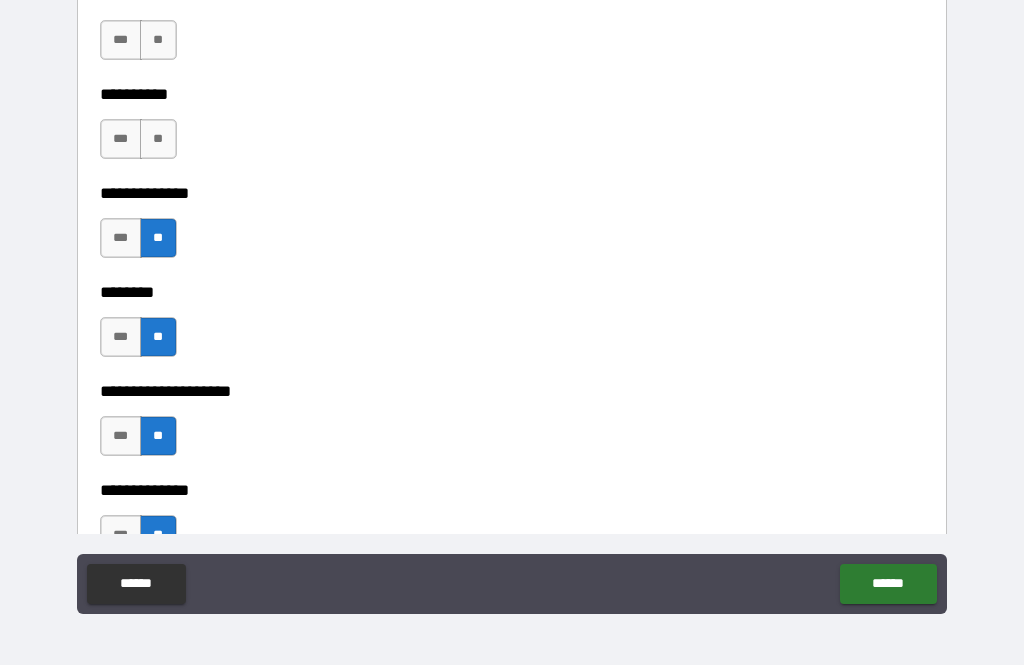 click on "**" at bounding box center (158, 139) 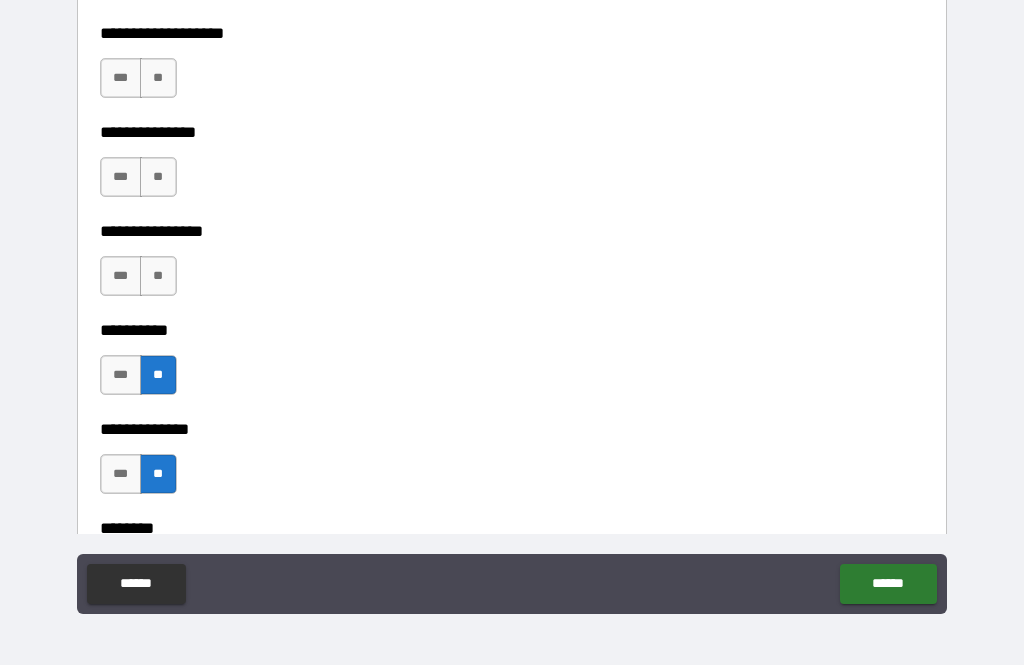 scroll, scrollTop: 8260, scrollLeft: 0, axis: vertical 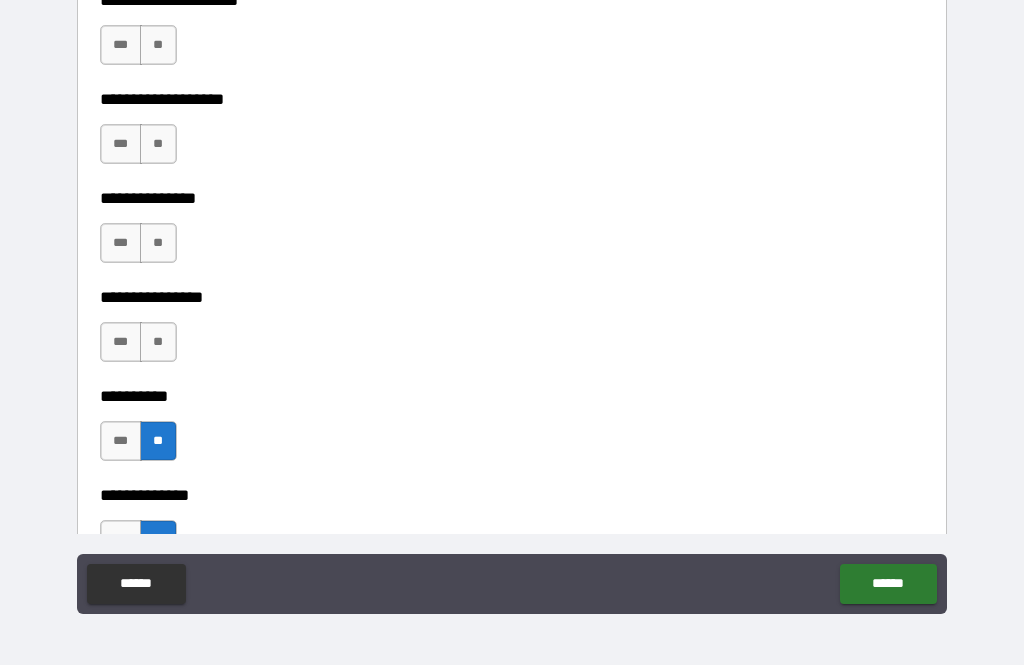 click on "**" at bounding box center (158, 342) 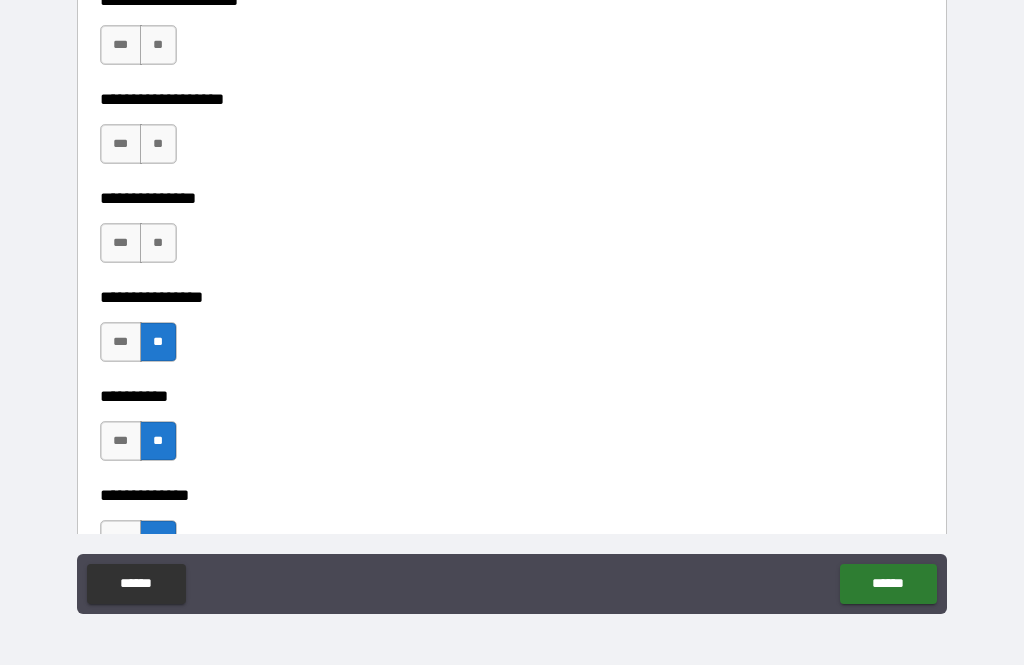 click on "**" at bounding box center (158, 243) 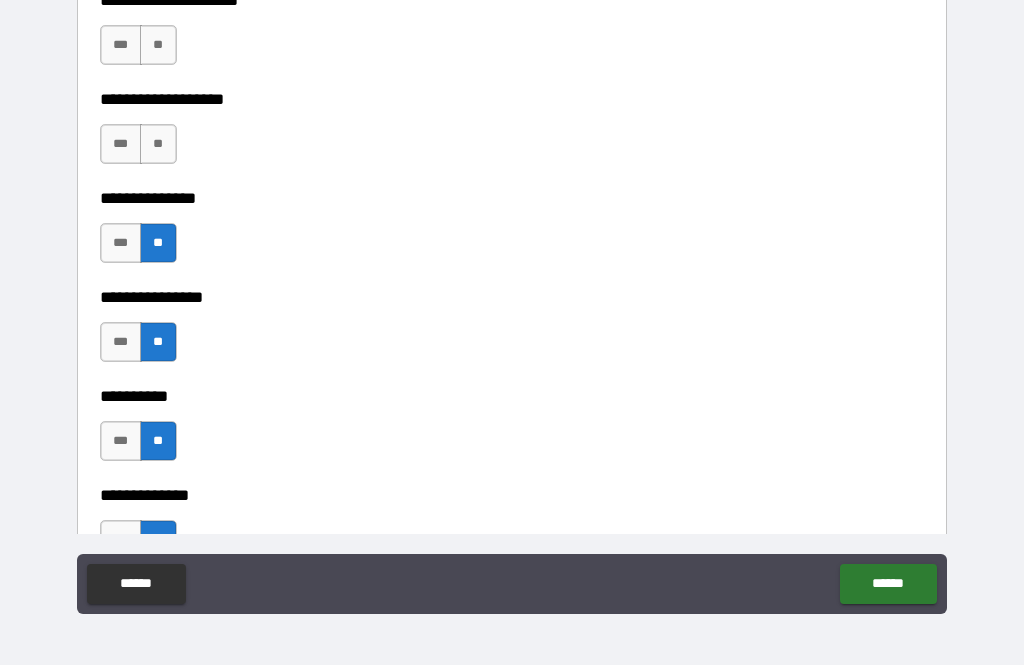 click on "**" at bounding box center (158, 144) 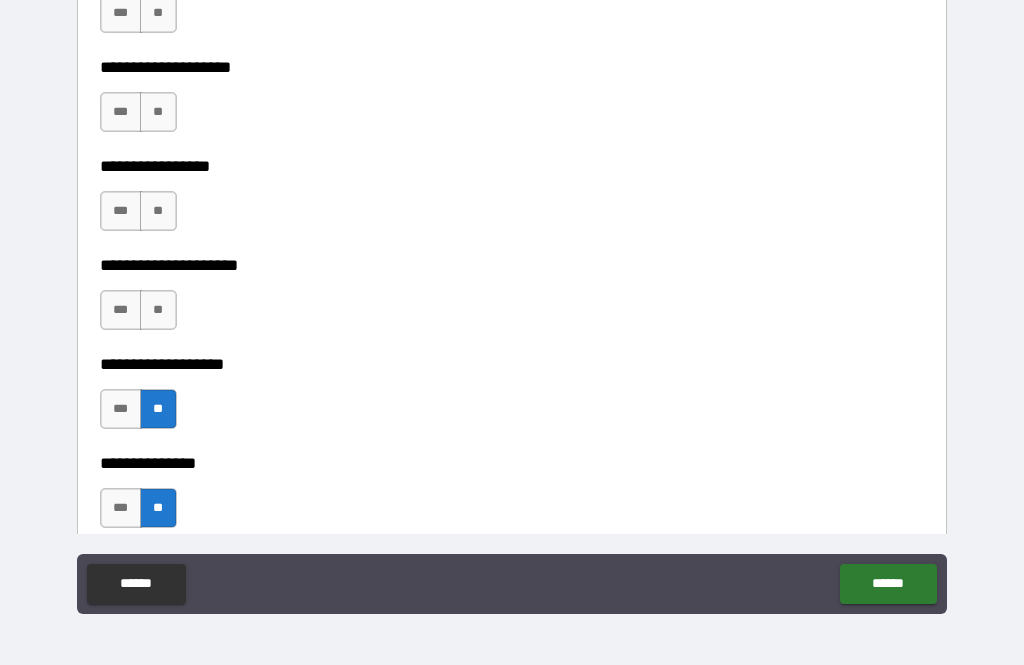 scroll, scrollTop: 7940, scrollLeft: 0, axis: vertical 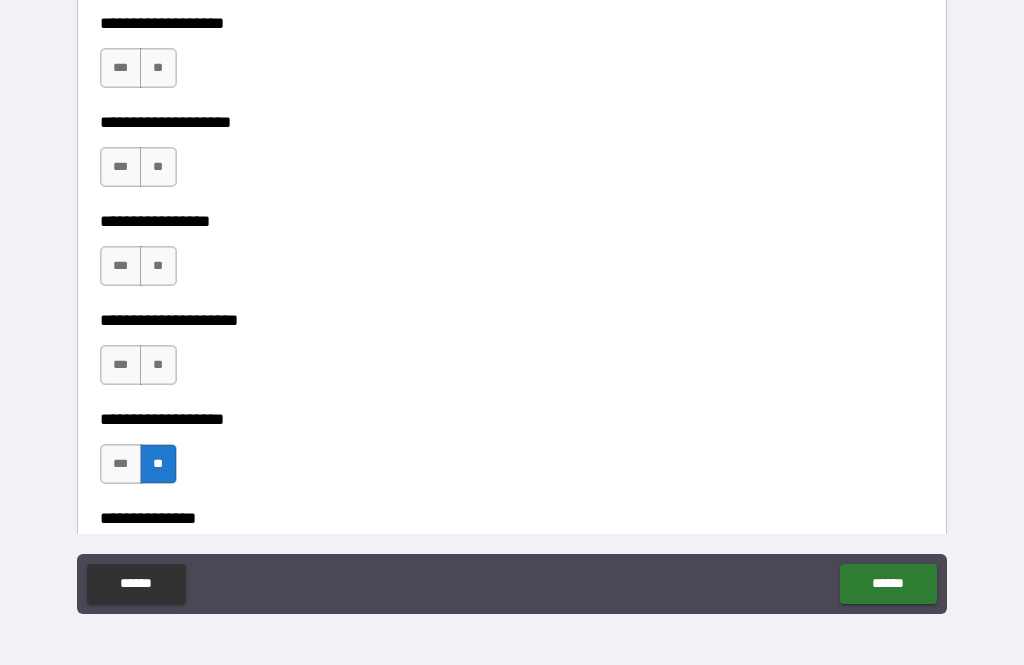 click on "**" at bounding box center (158, 365) 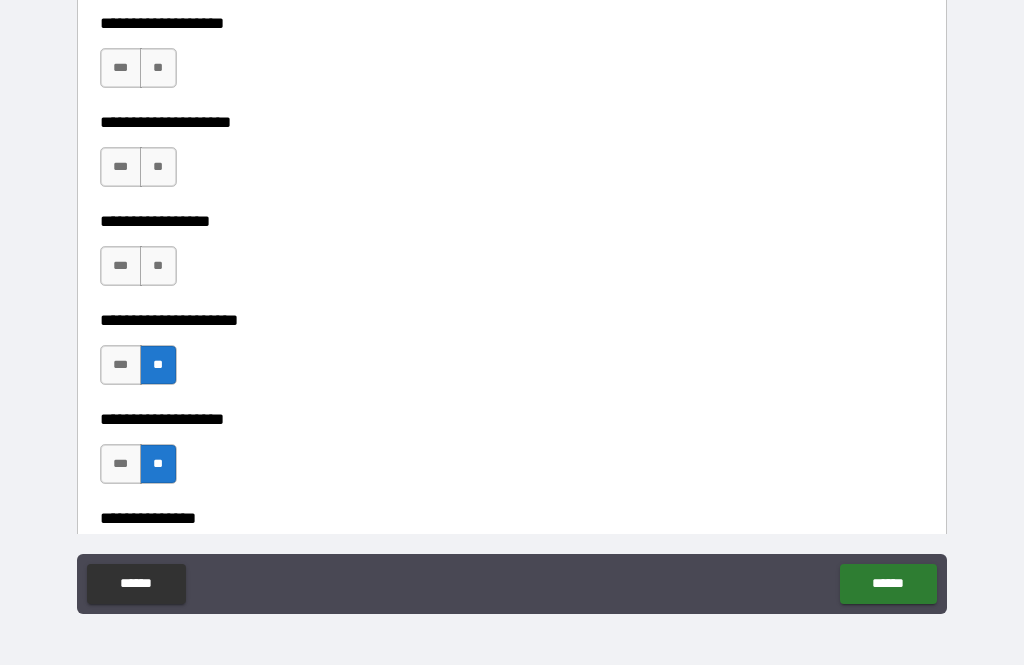click on "**" at bounding box center (158, 266) 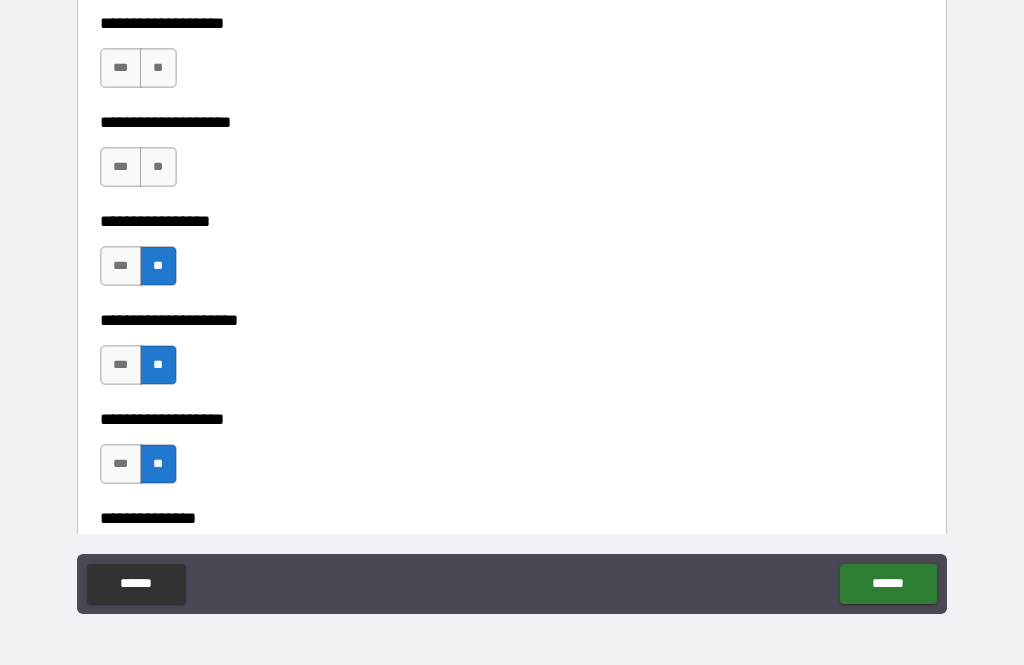 click on "**" at bounding box center [158, 167] 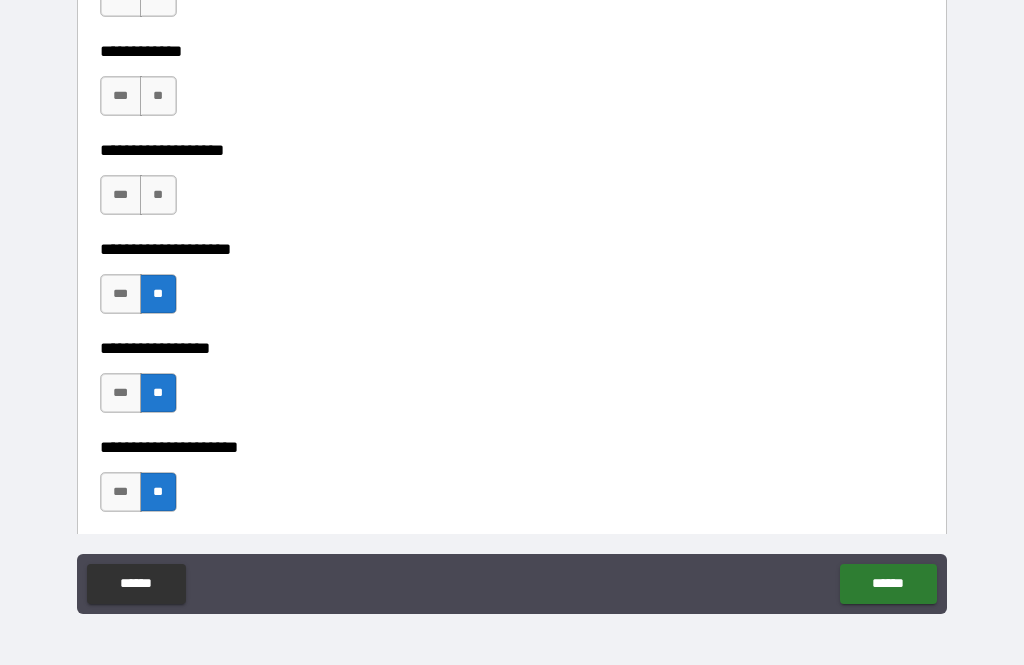 scroll, scrollTop: 7665, scrollLeft: 0, axis: vertical 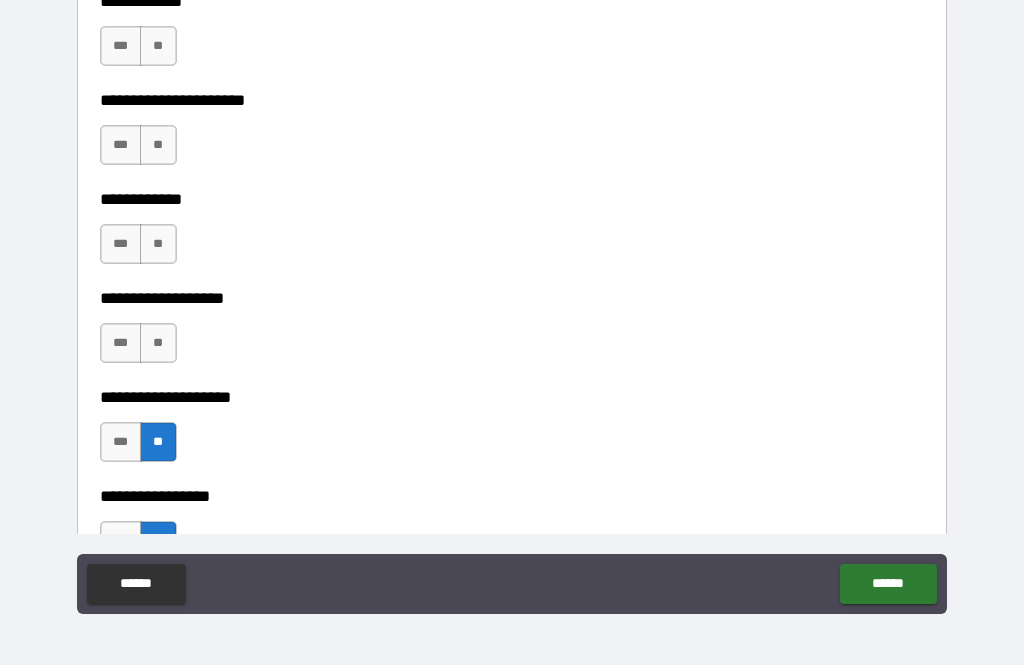 click on "**" at bounding box center (158, 343) 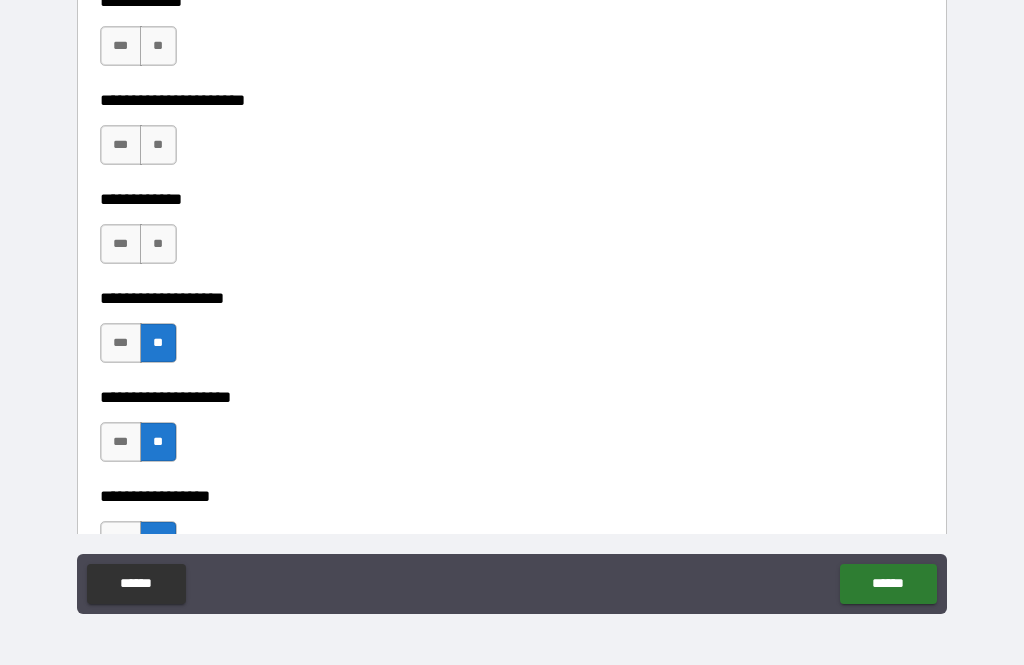 click on "**" at bounding box center (158, 244) 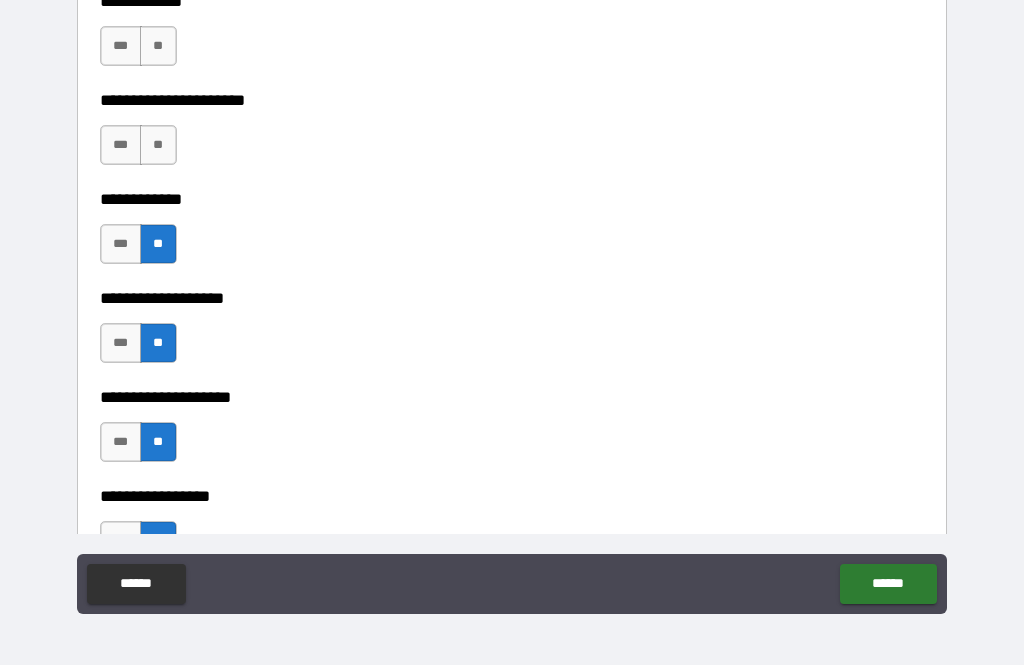 click on "**" at bounding box center [158, 145] 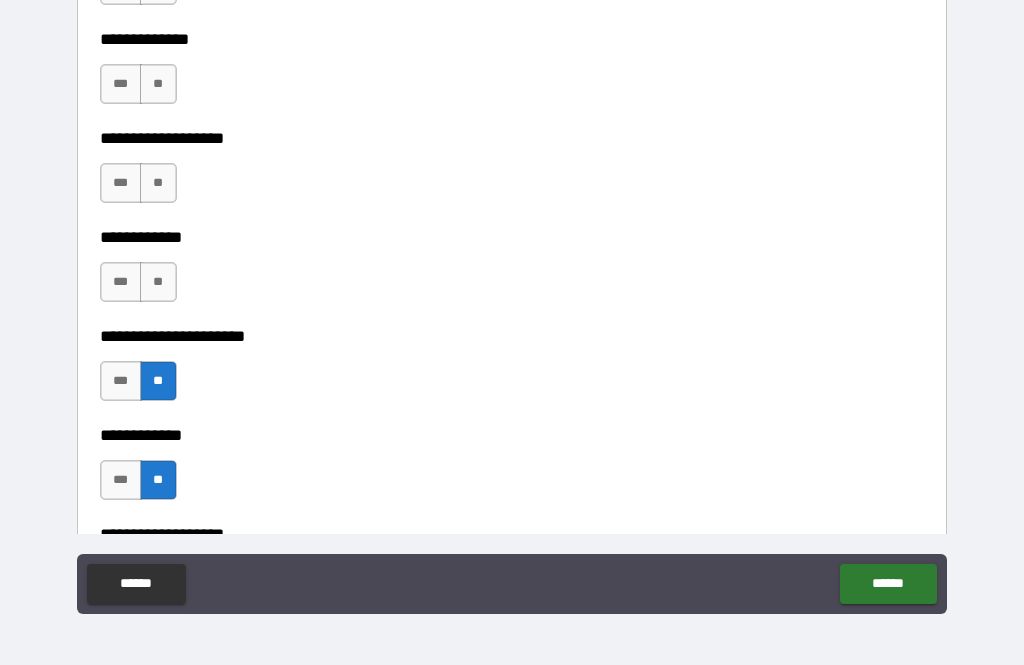 scroll, scrollTop: 7424, scrollLeft: 0, axis: vertical 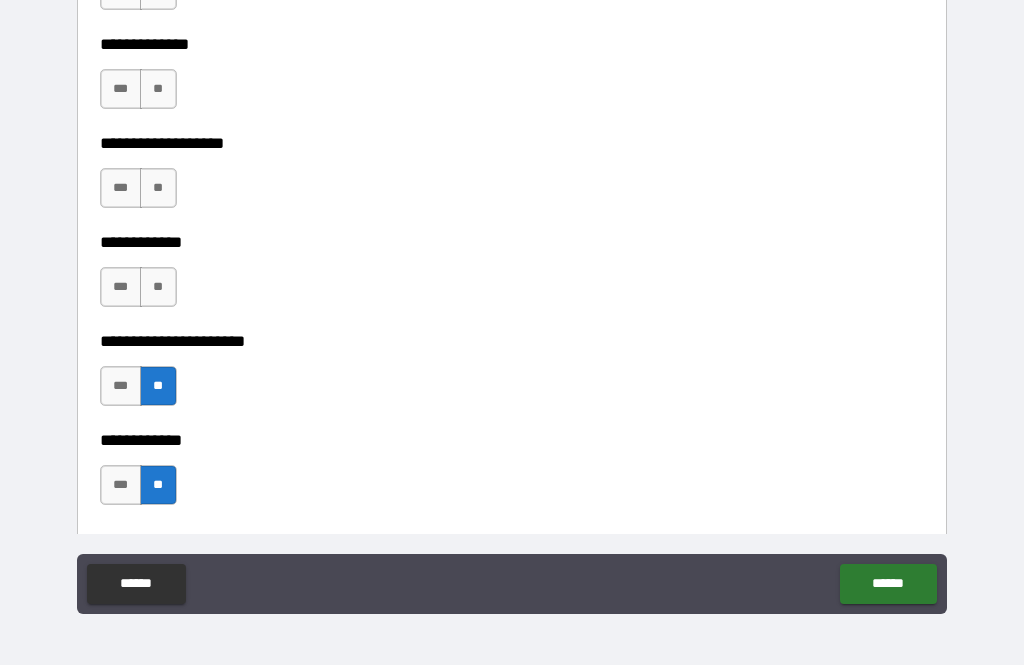 click on "**" at bounding box center [158, 287] 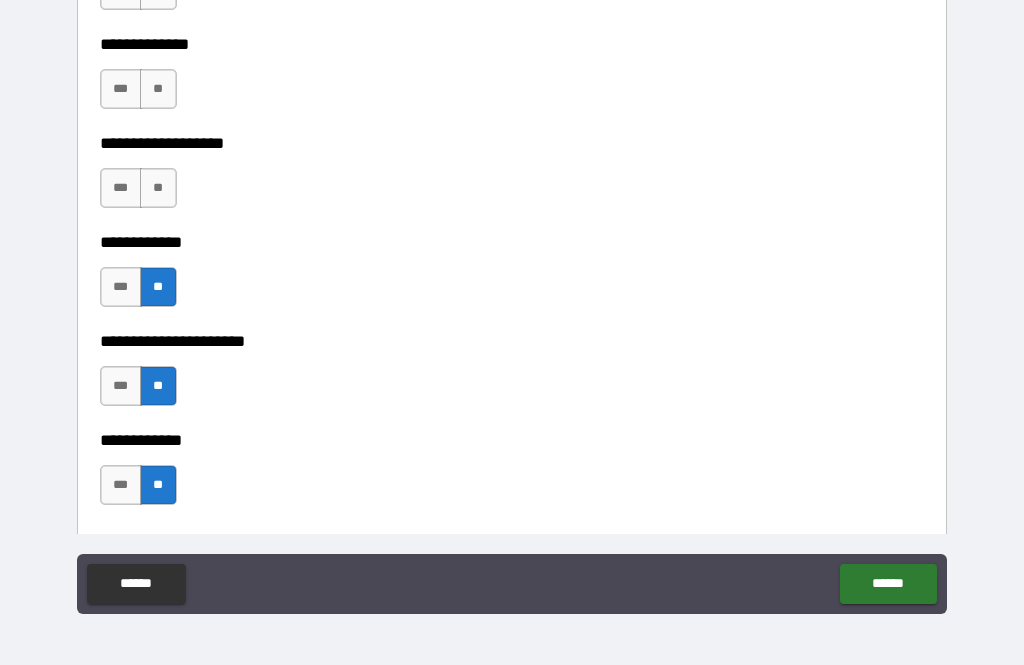 click on "**" at bounding box center [158, 188] 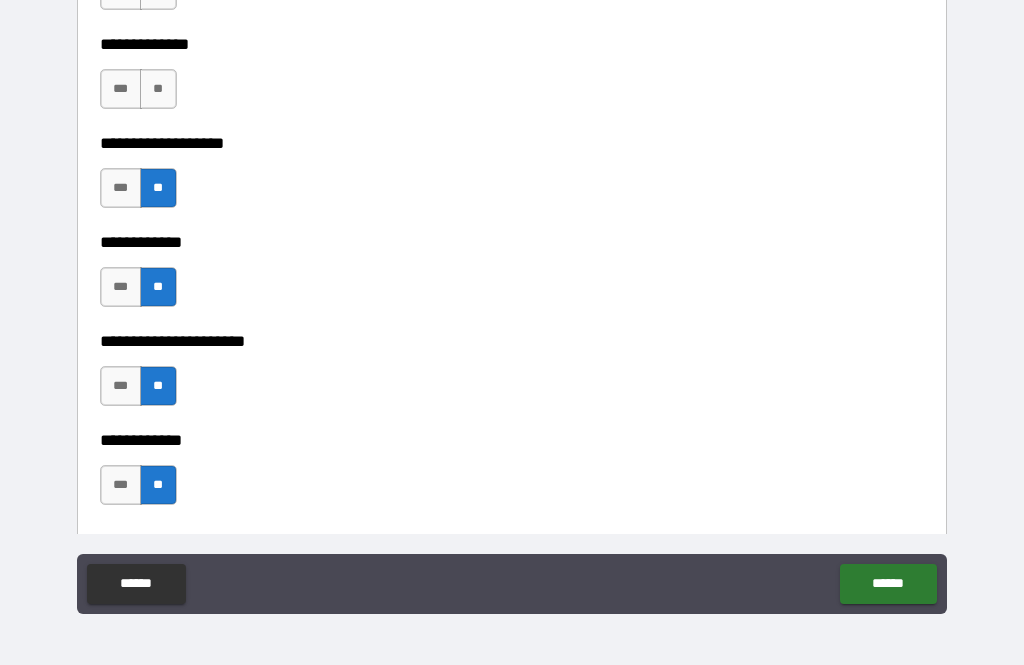 click on "**" at bounding box center [158, 89] 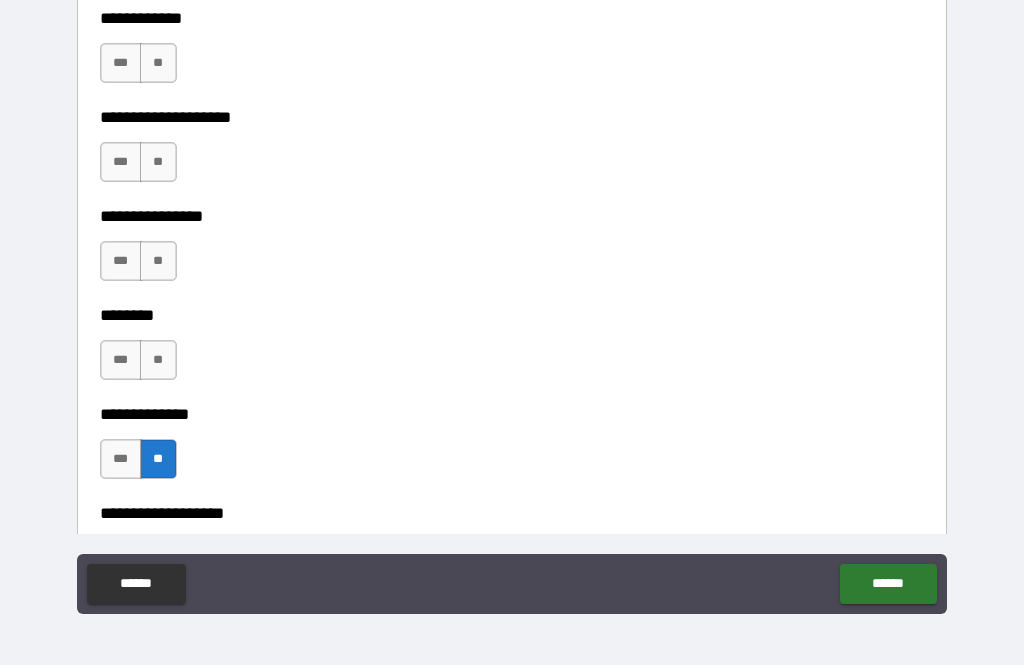 scroll, scrollTop: 7053, scrollLeft: 0, axis: vertical 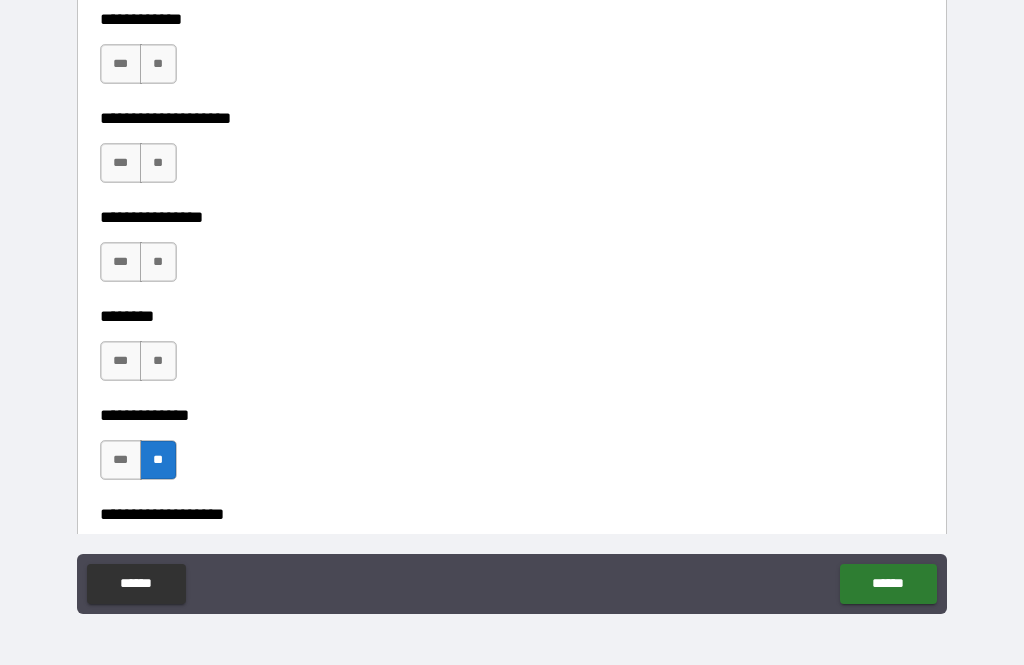 click on "**" at bounding box center (158, 361) 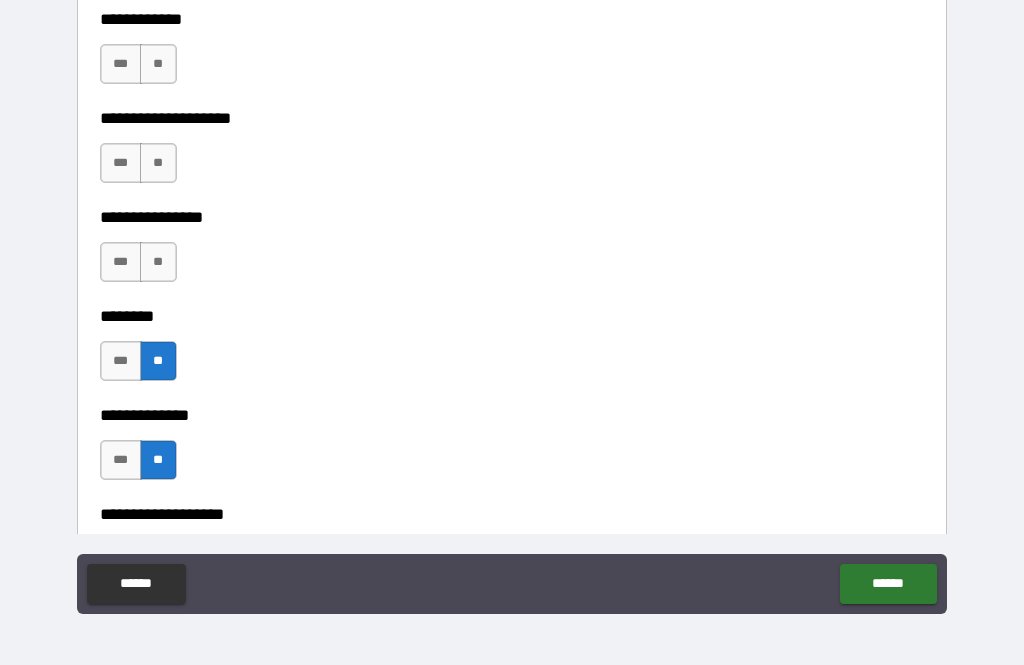 click on "**" at bounding box center (158, 262) 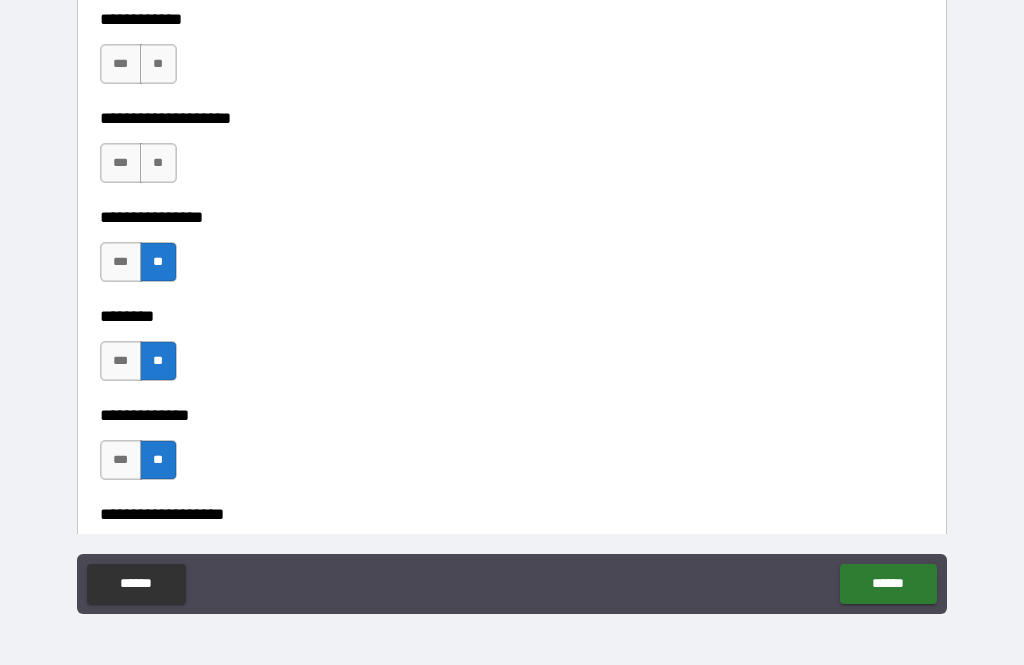 click on "**" at bounding box center [158, 163] 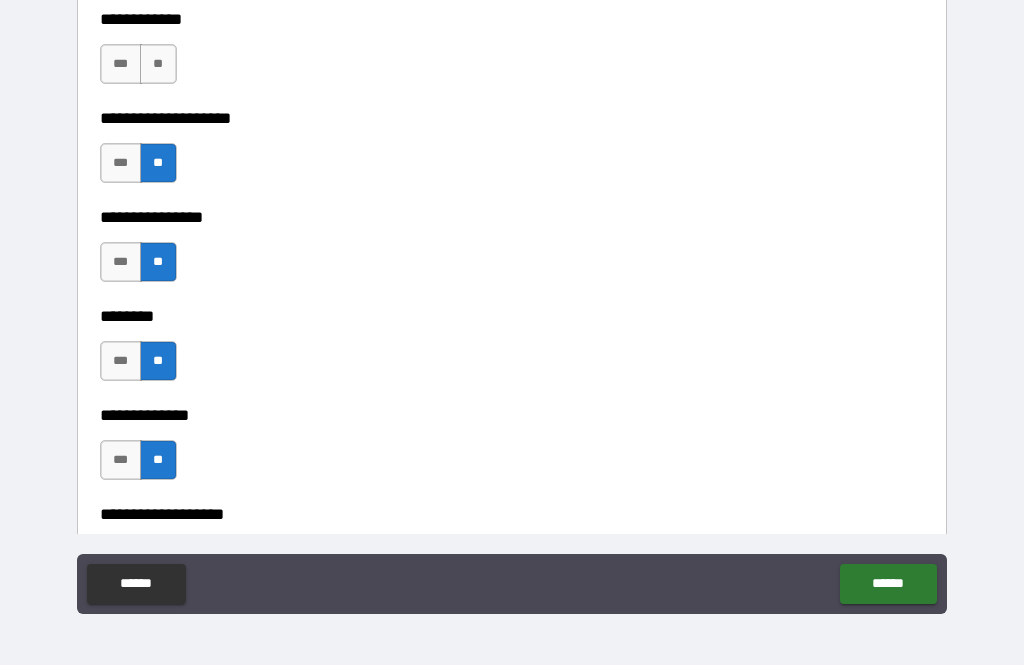 click on "**" at bounding box center (158, 64) 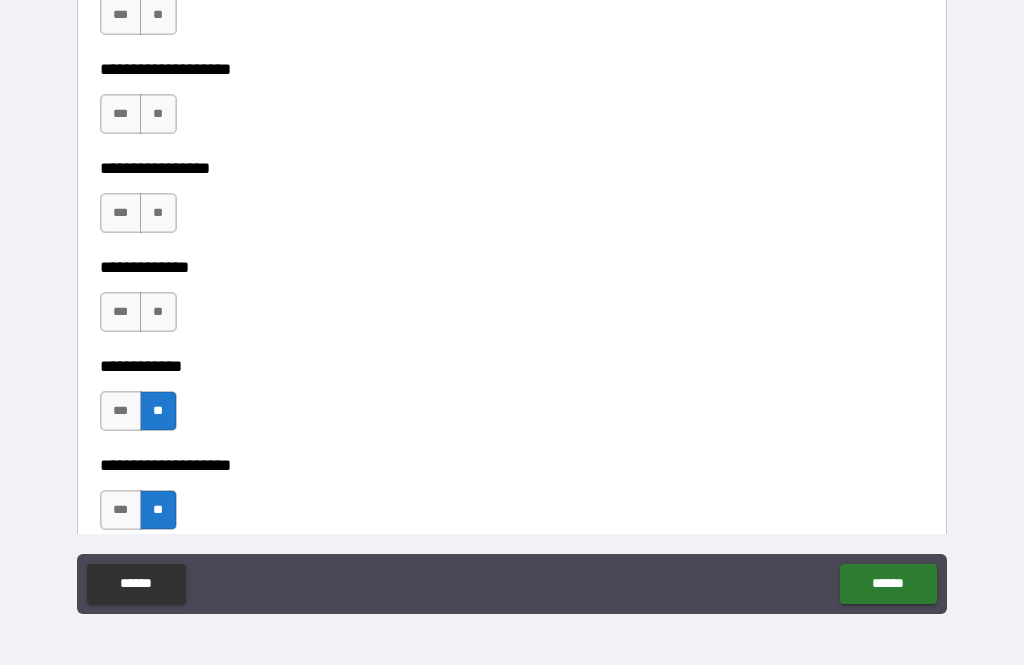 scroll, scrollTop: 6703, scrollLeft: 0, axis: vertical 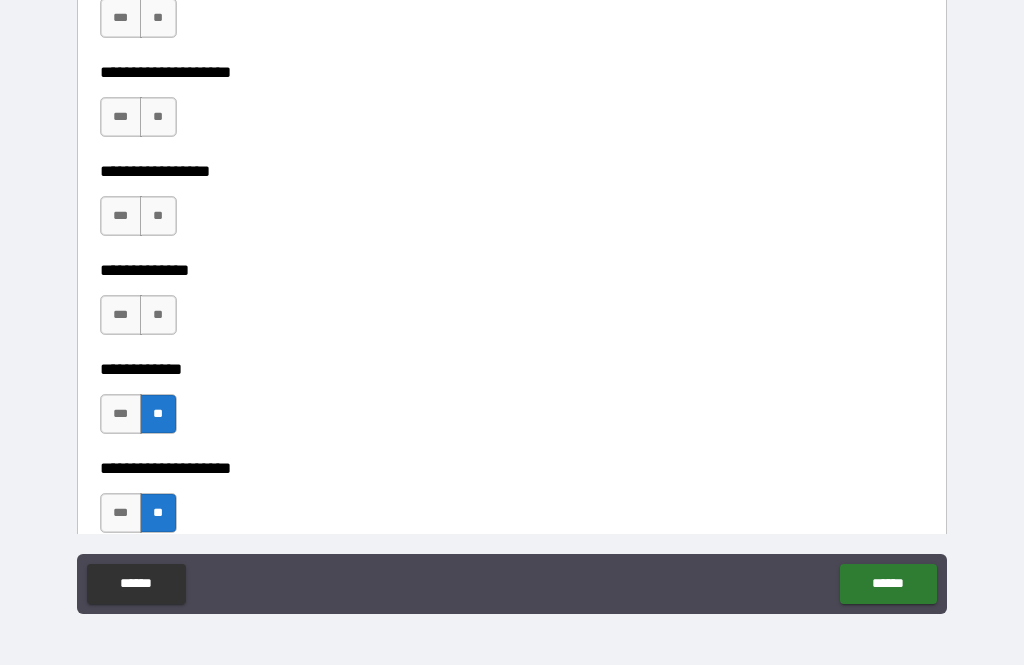 click on "**" at bounding box center (158, 315) 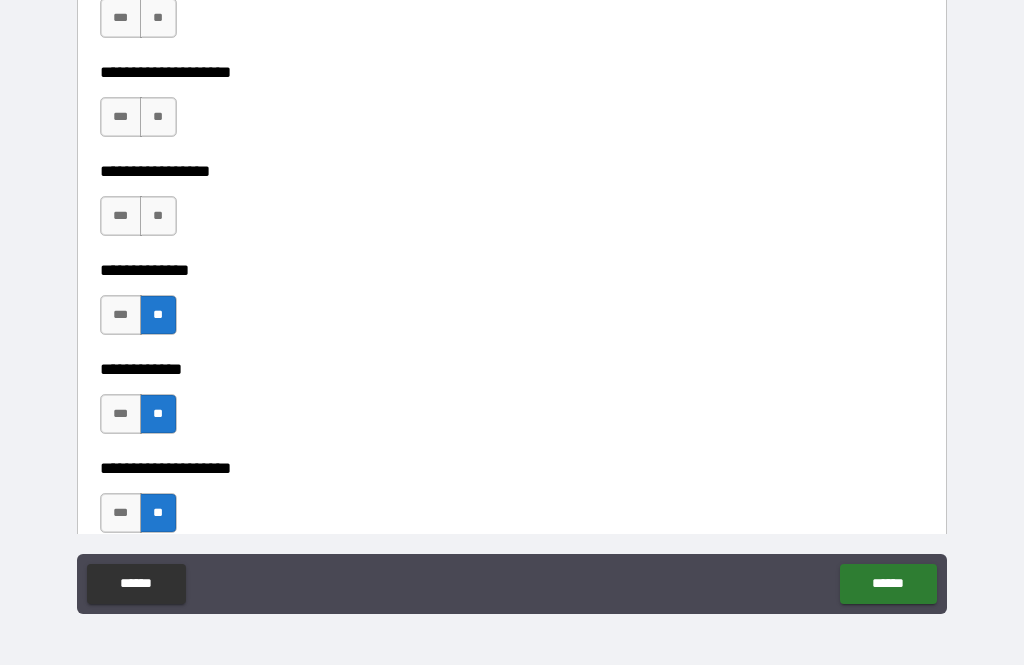 click on "**" at bounding box center (158, 216) 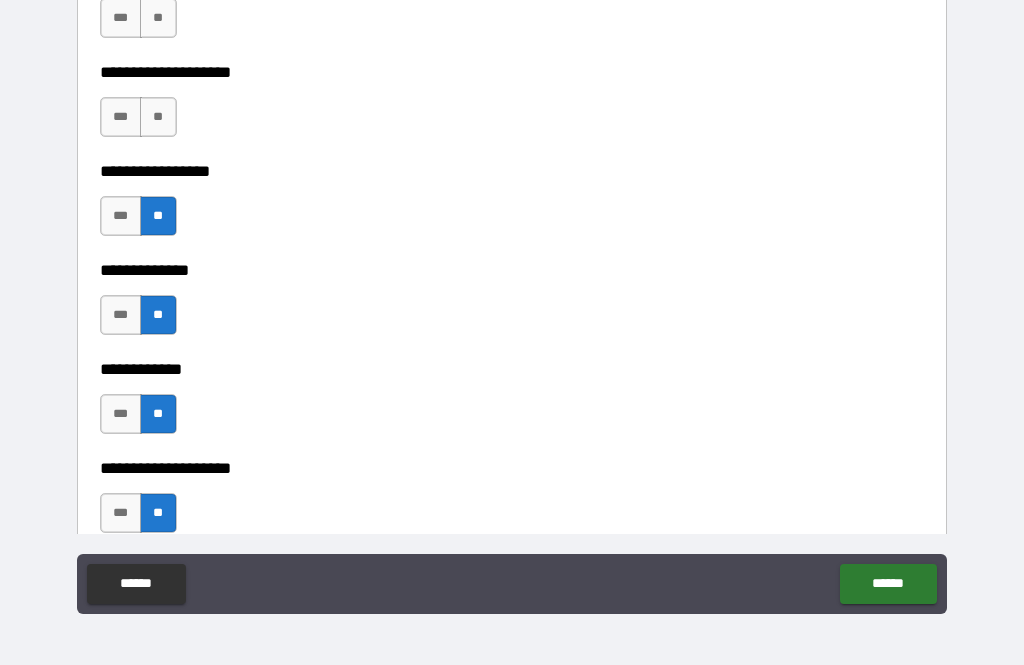 click on "**" at bounding box center [158, 117] 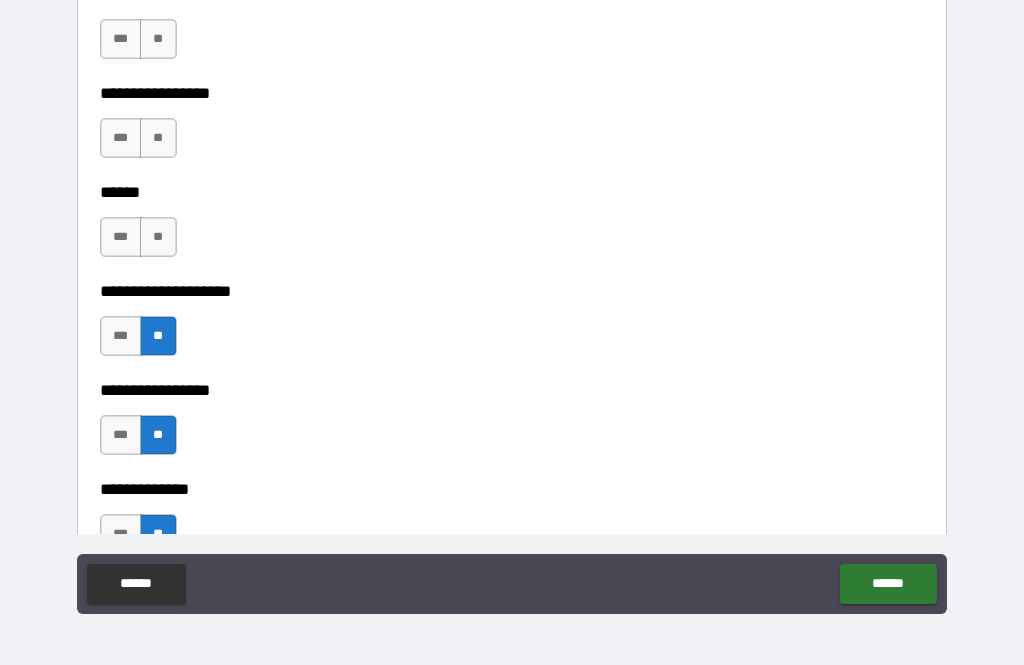 scroll, scrollTop: 6485, scrollLeft: 0, axis: vertical 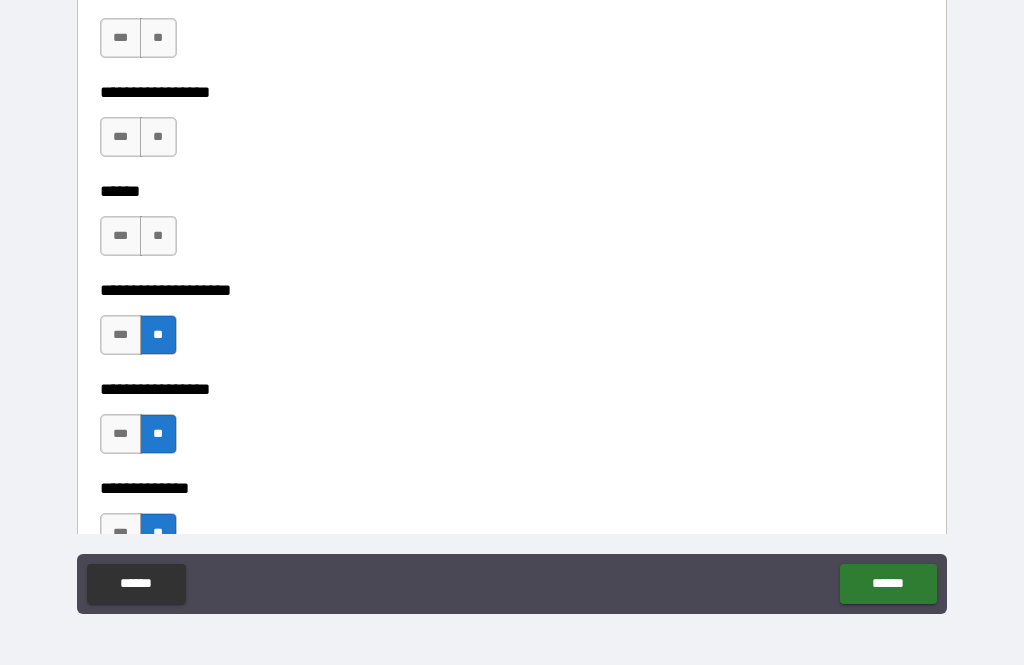 click on "**" at bounding box center [158, 236] 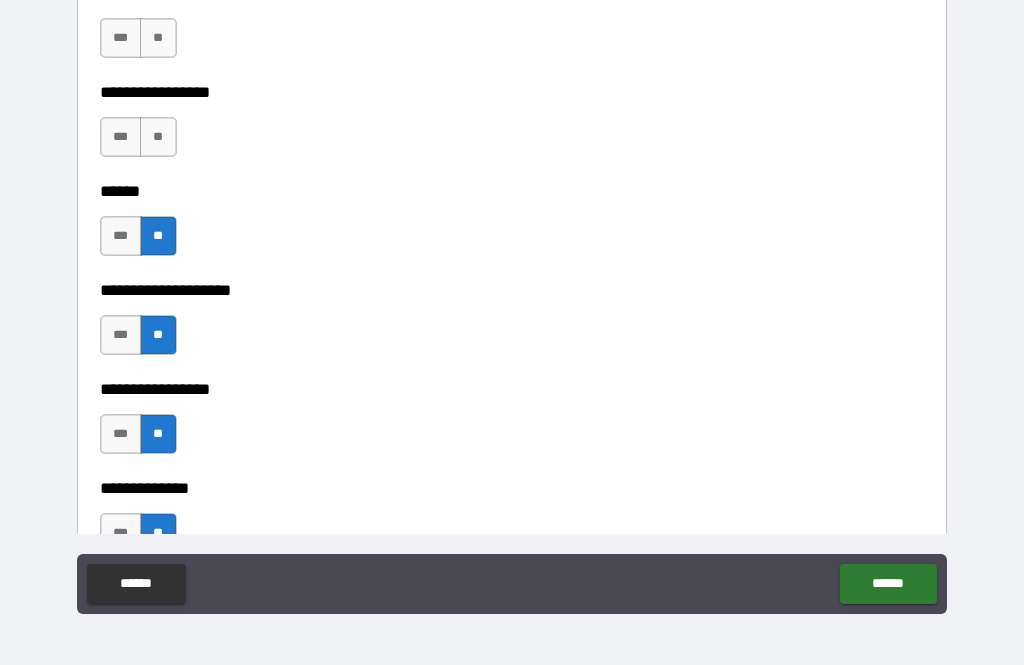 click on "**" at bounding box center (158, 137) 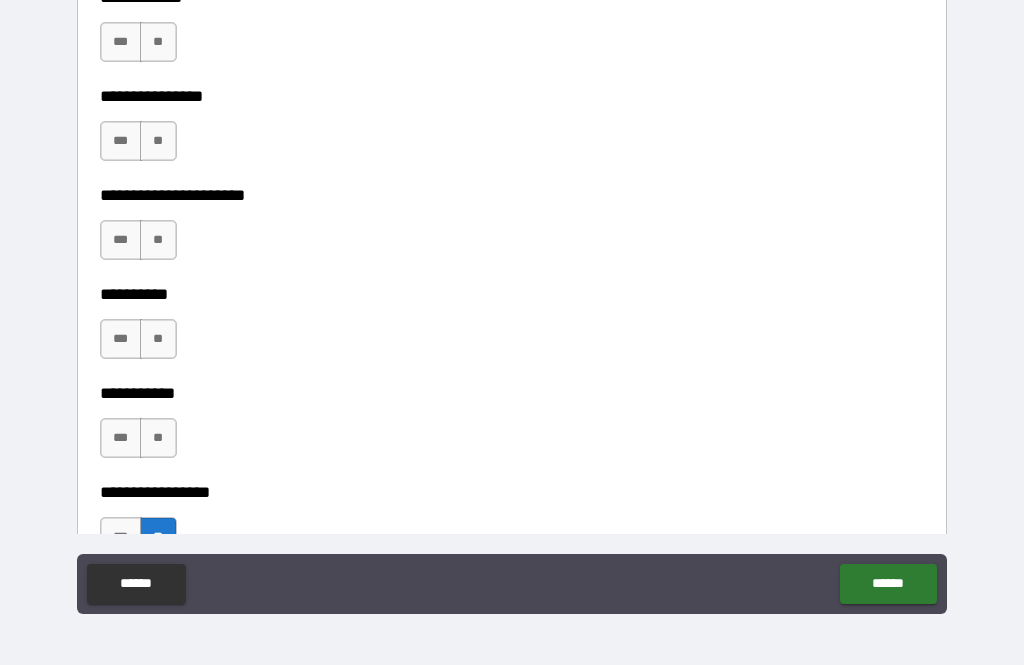 scroll, scrollTop: 6082, scrollLeft: 0, axis: vertical 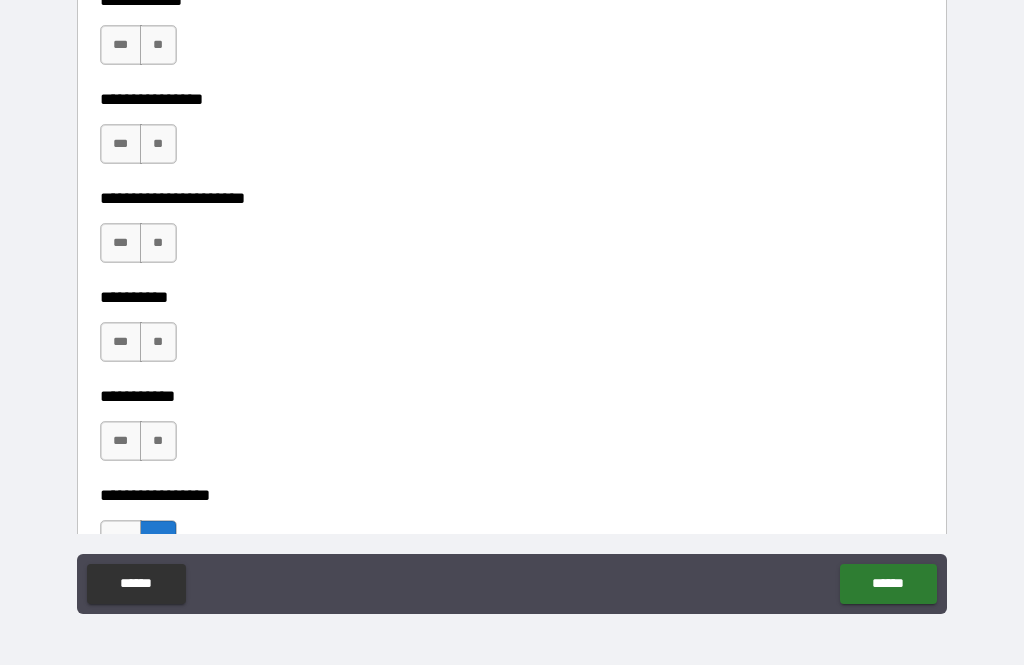 click on "**" at bounding box center [158, 441] 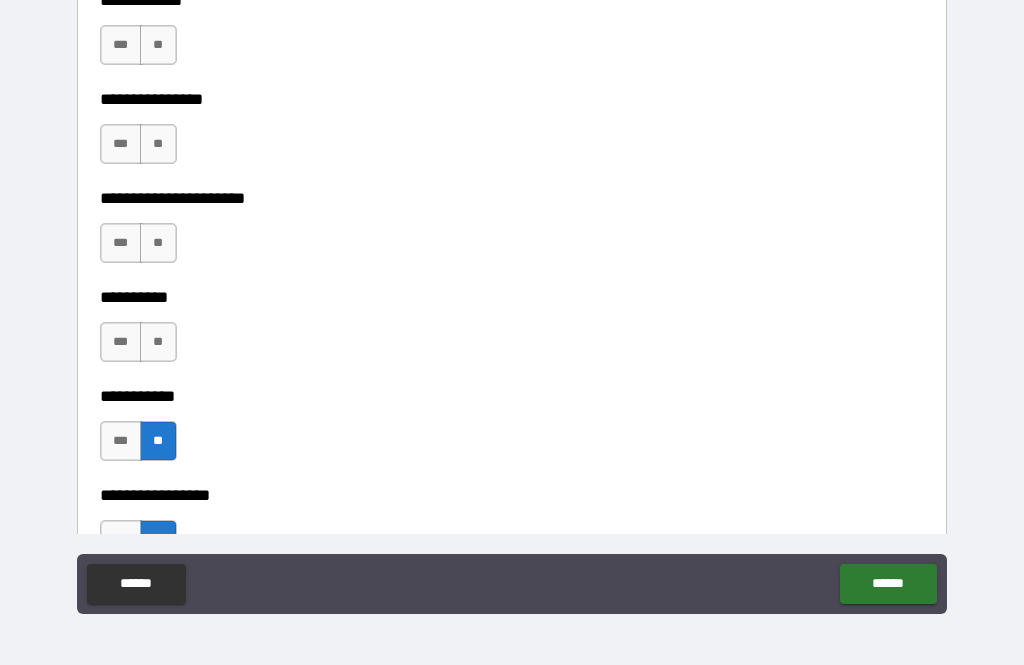 click on "**" at bounding box center [158, 342] 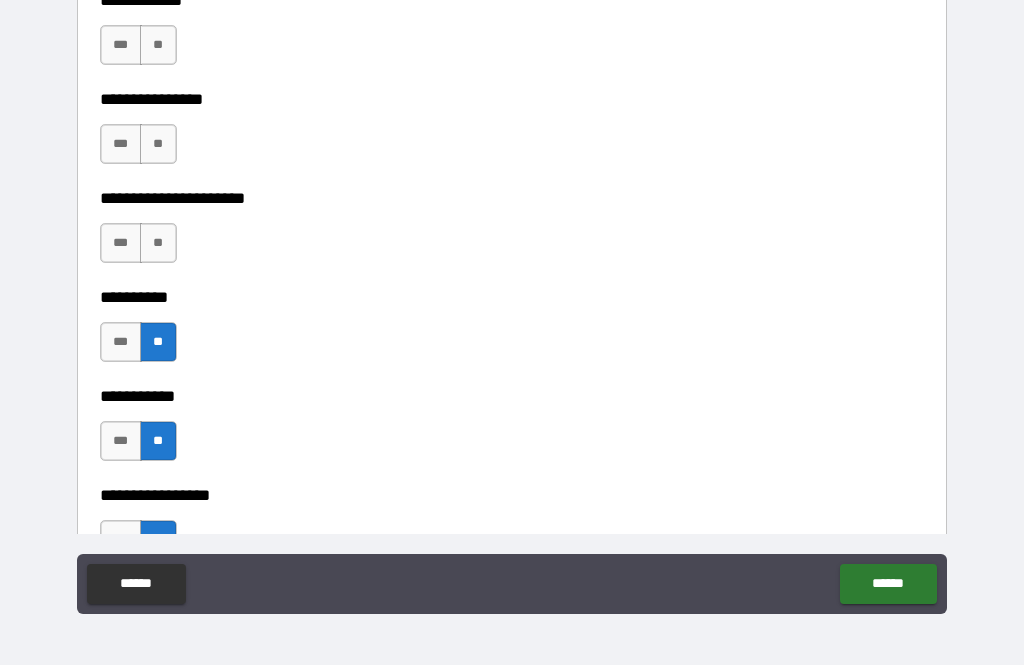 click on "**" at bounding box center (158, 243) 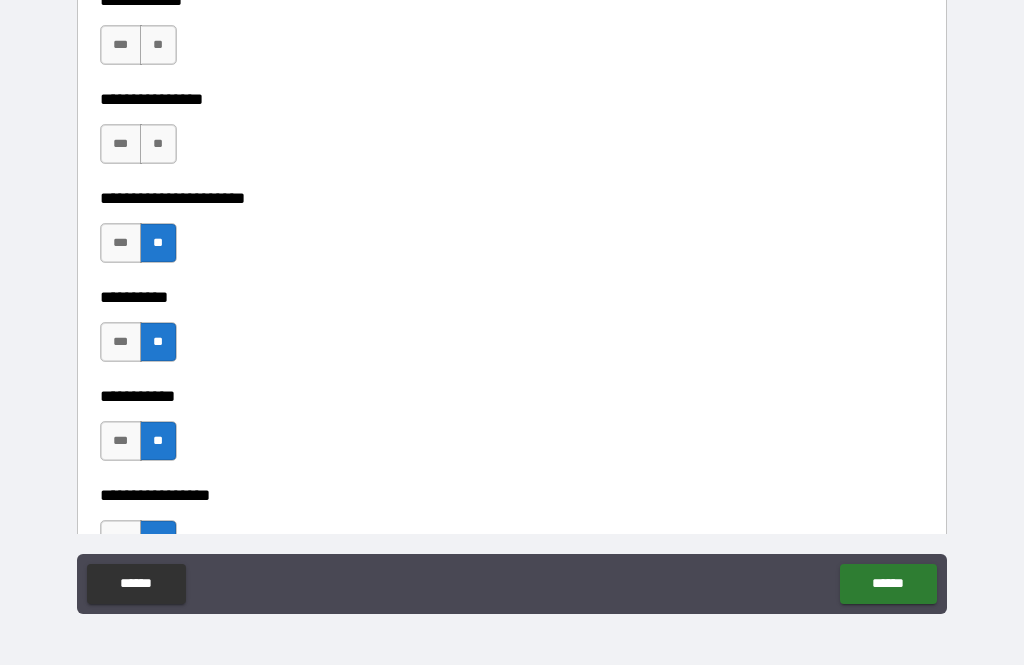 click on "**" at bounding box center [158, 144] 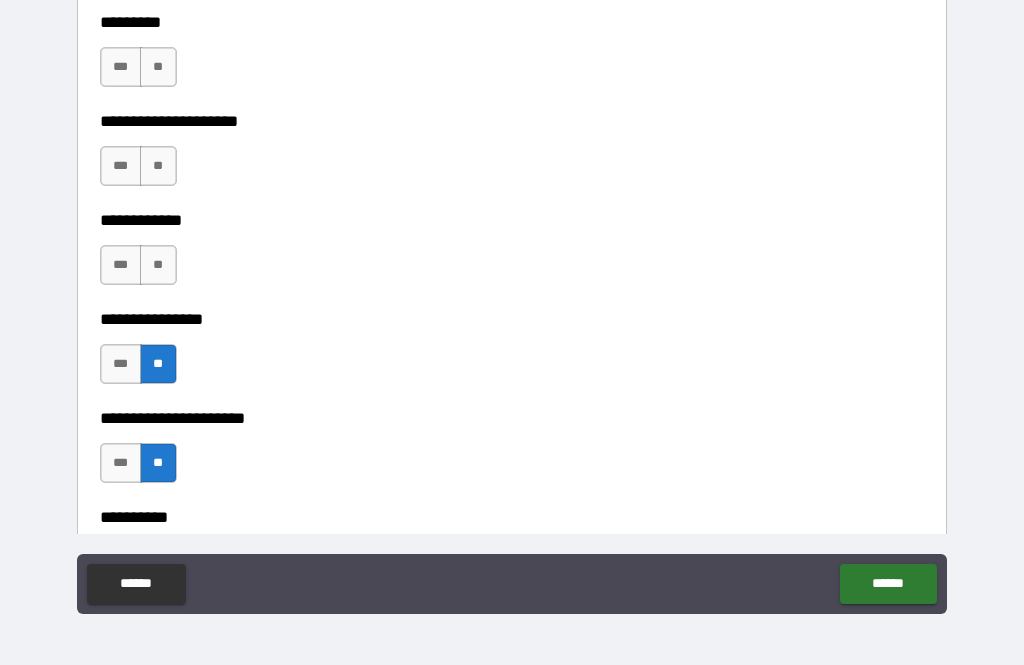 scroll, scrollTop: 5829, scrollLeft: 0, axis: vertical 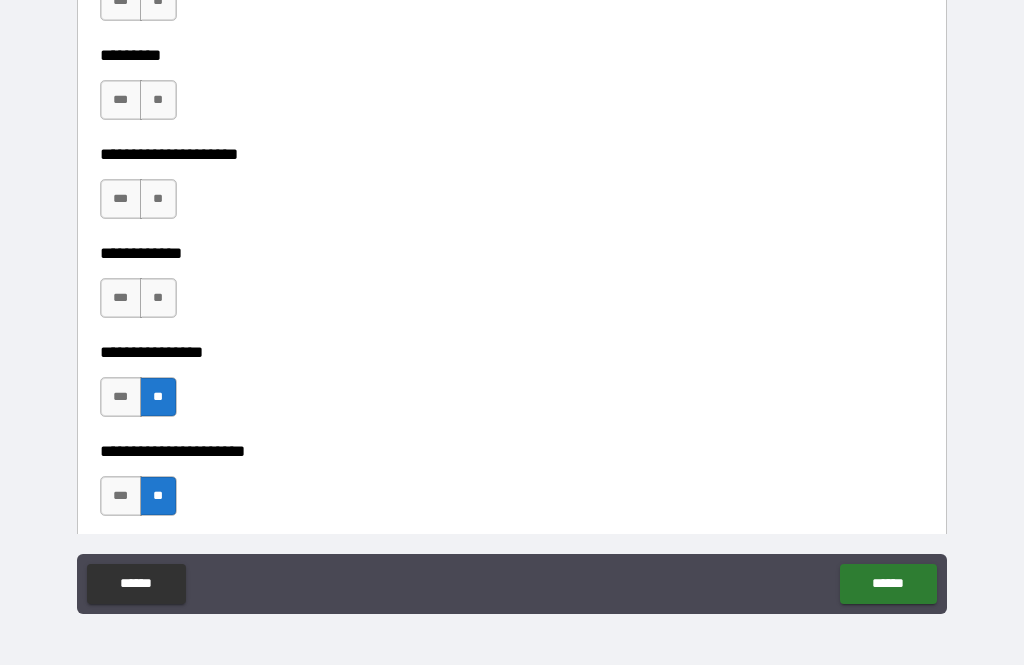 click on "**" at bounding box center (158, 298) 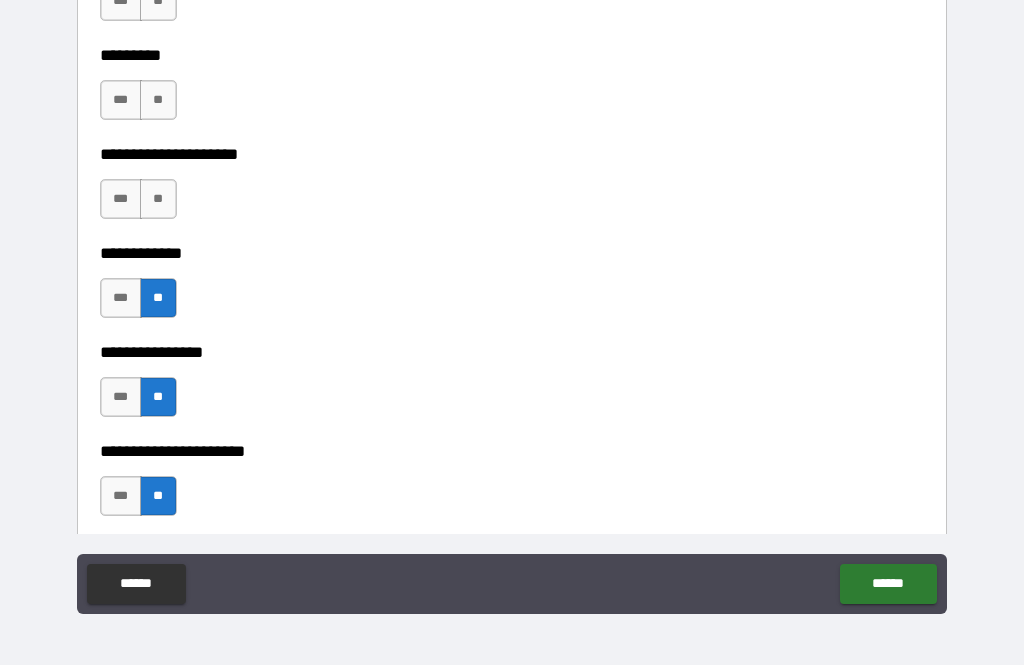 click on "**" at bounding box center [158, 199] 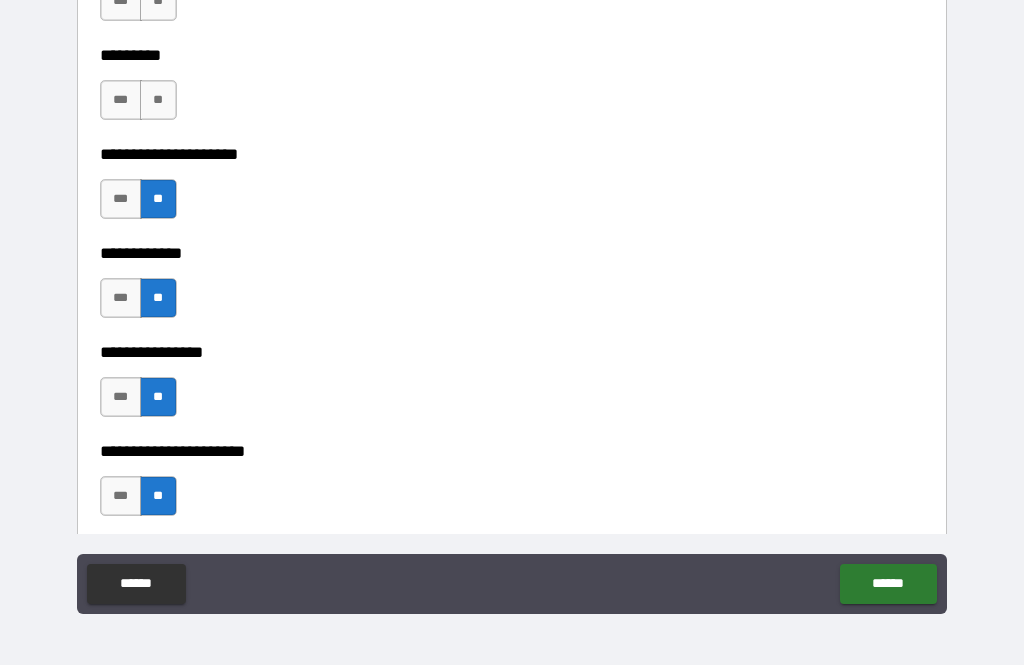 click on "**" at bounding box center [158, 100] 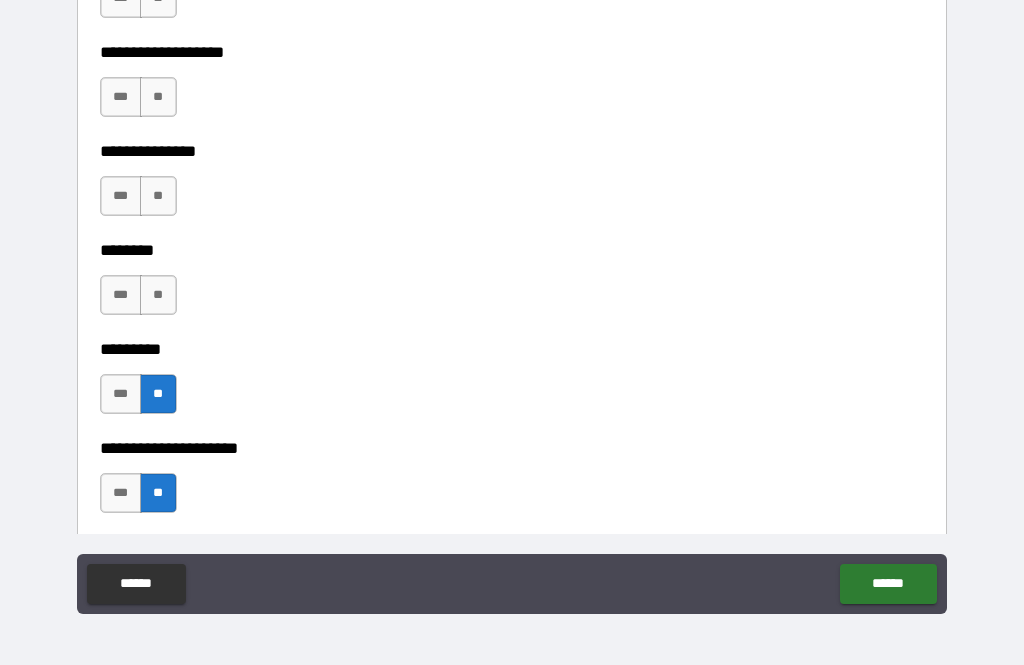 scroll, scrollTop: 5522, scrollLeft: 0, axis: vertical 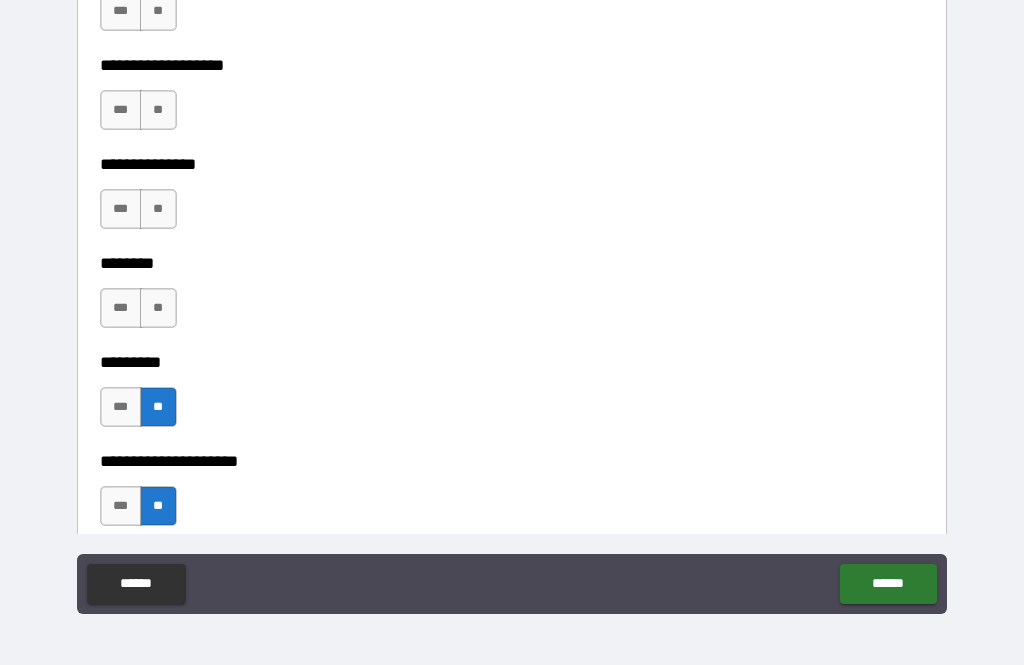 click on "**" at bounding box center [158, 308] 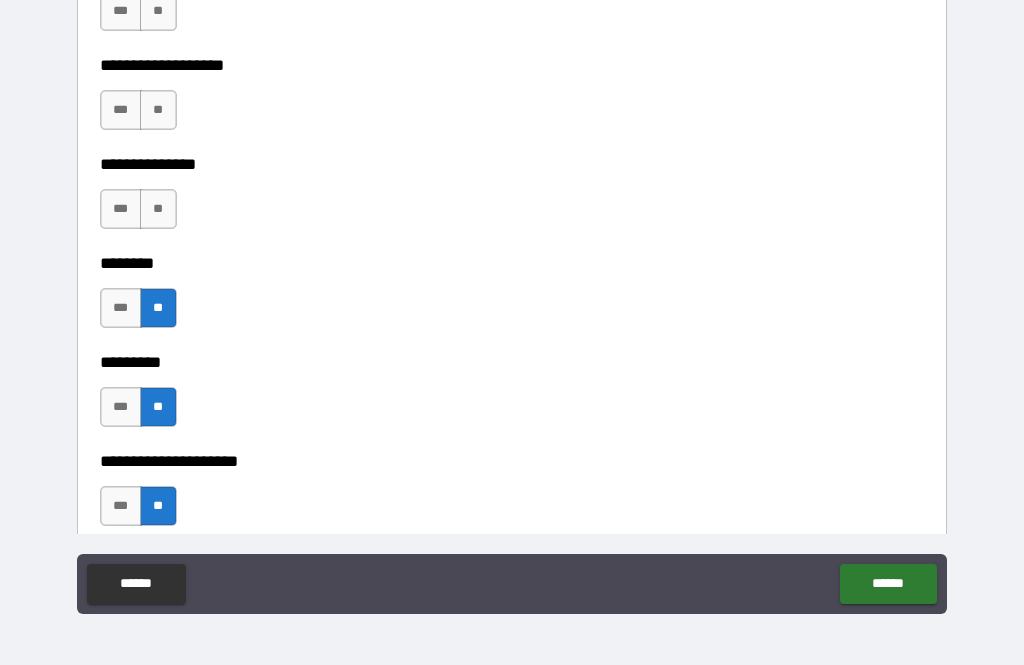 click on "**" at bounding box center (158, 209) 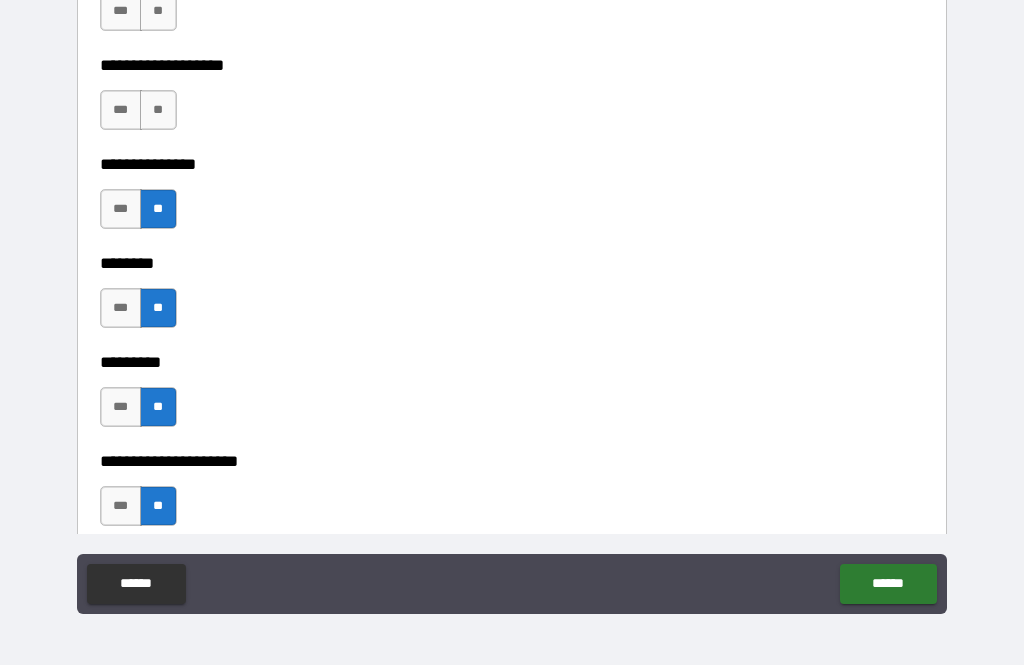 click on "**" at bounding box center [158, 110] 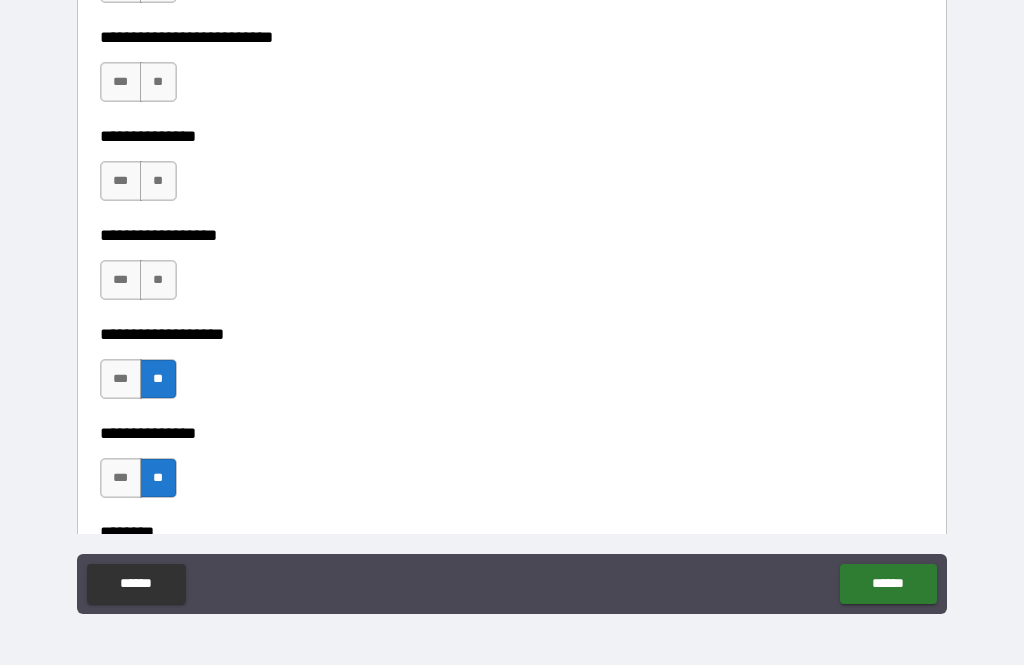 scroll, scrollTop: 5231, scrollLeft: 0, axis: vertical 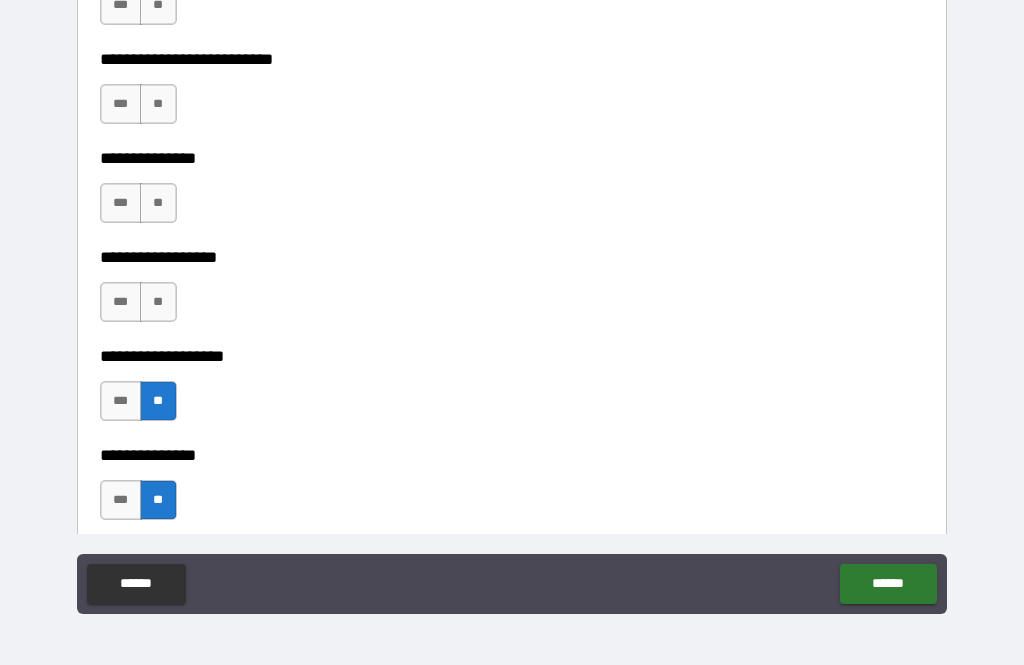 click on "**" at bounding box center [158, 302] 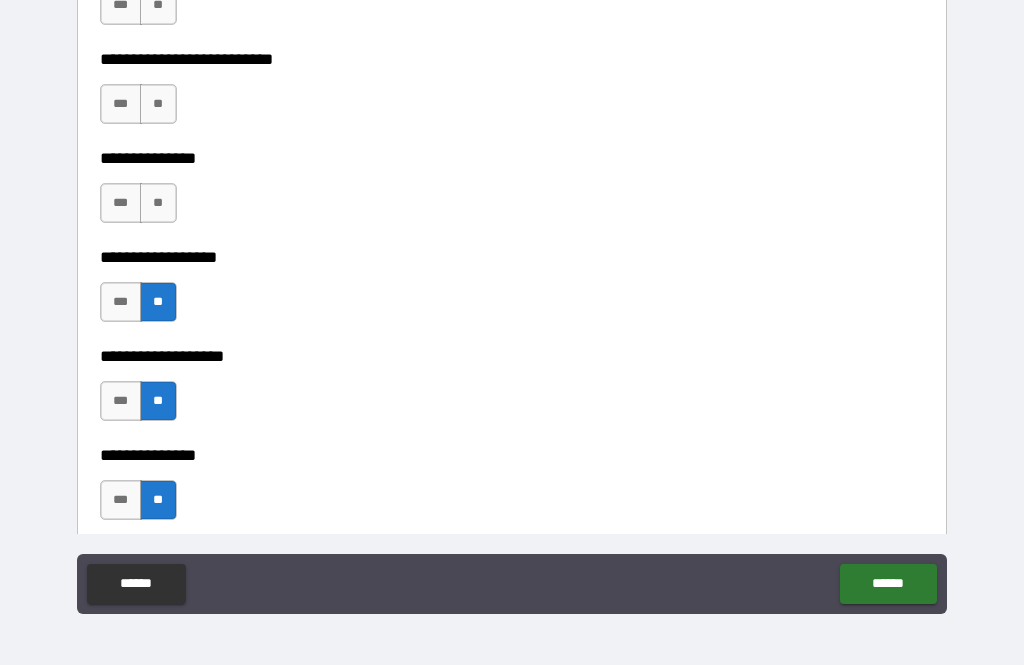 click on "**" at bounding box center (158, 203) 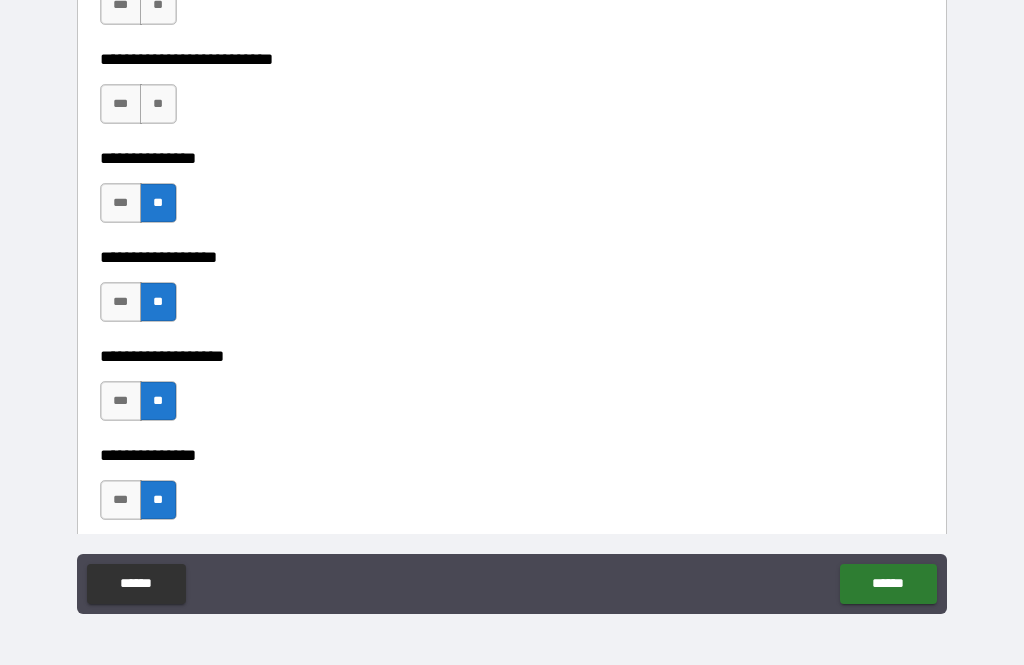 click on "**" at bounding box center (158, 104) 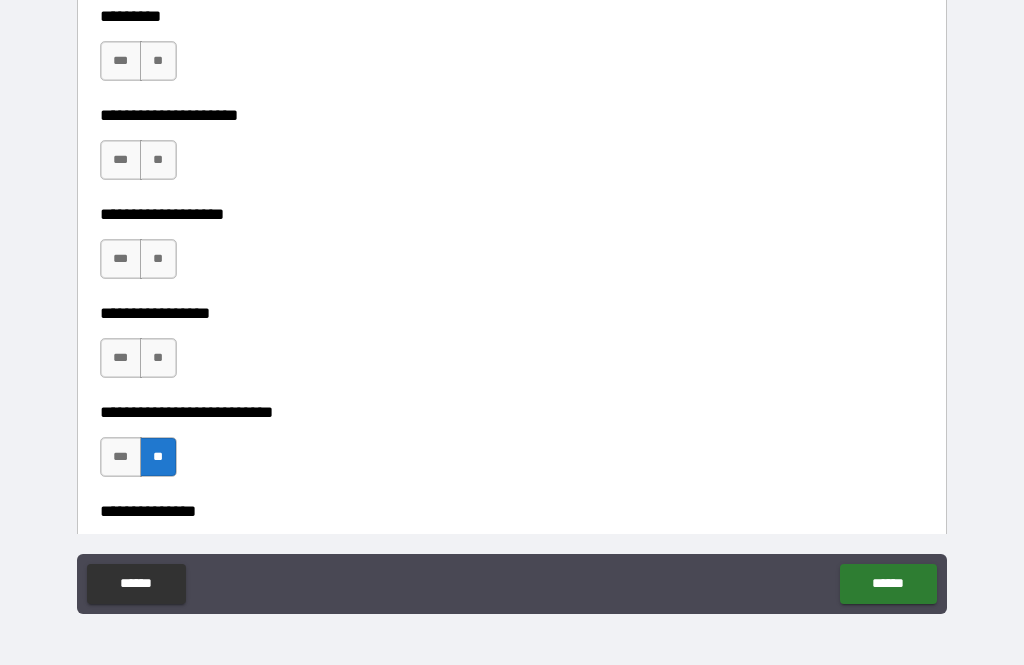 scroll, scrollTop: 4885, scrollLeft: 0, axis: vertical 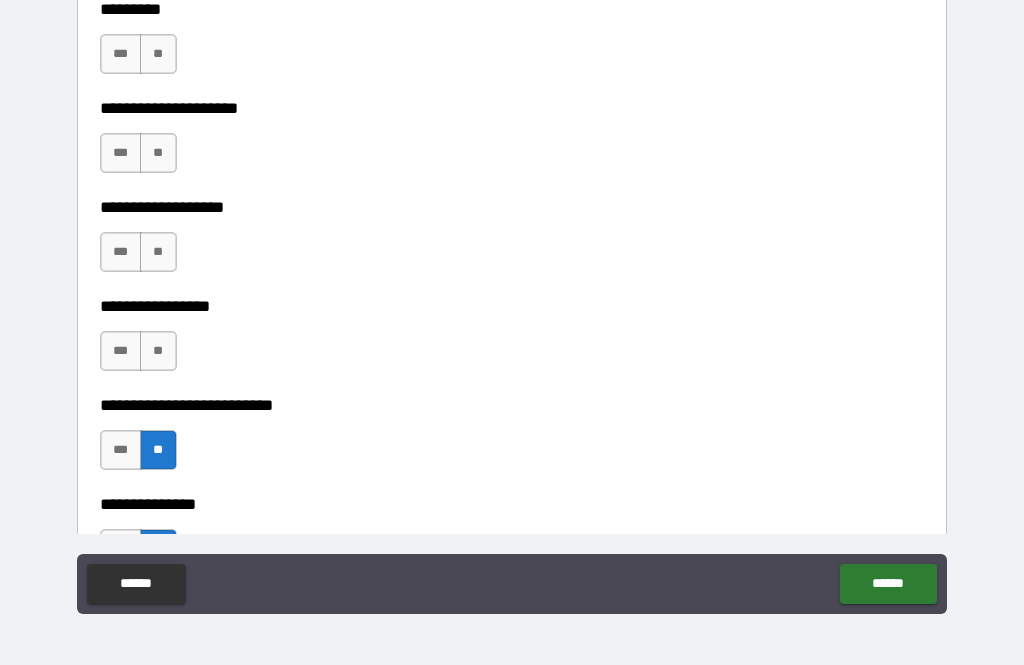 click on "**" at bounding box center (158, 351) 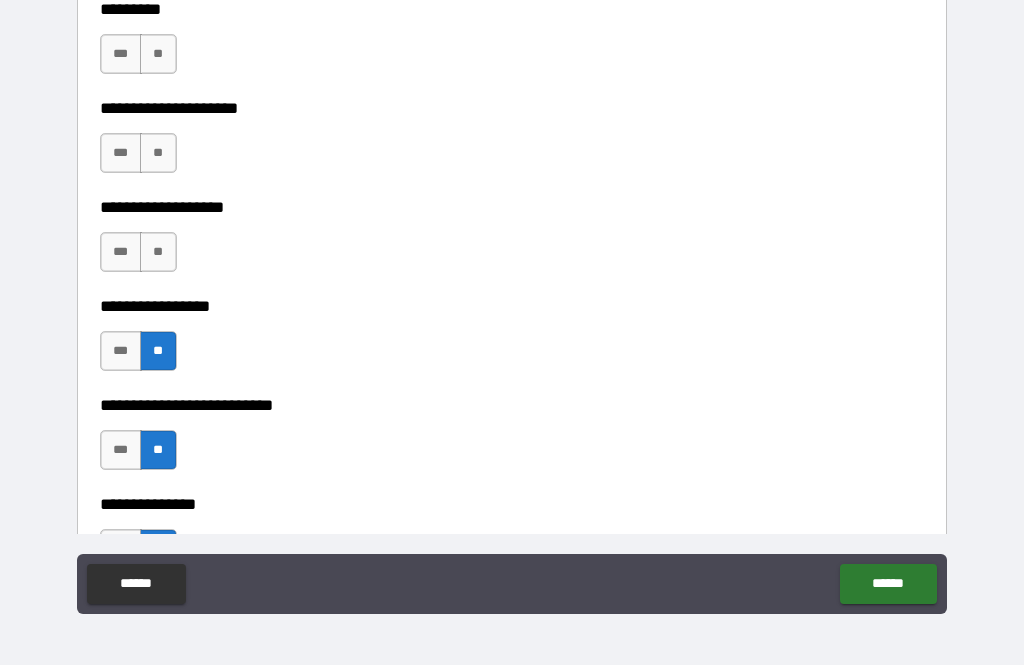 click on "**" at bounding box center [158, 252] 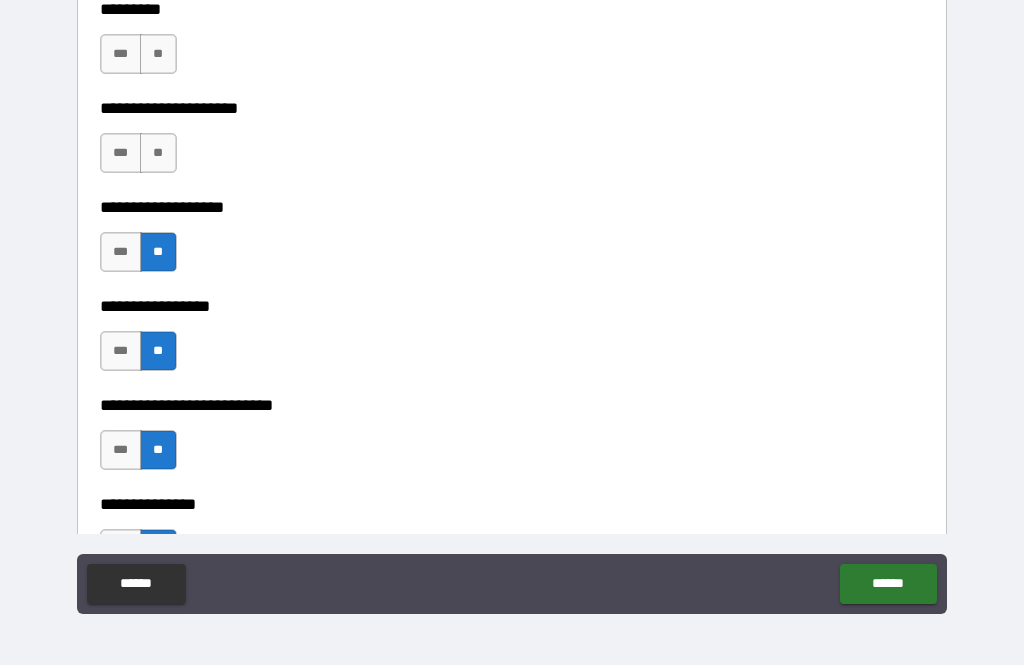 click on "**" at bounding box center (158, 153) 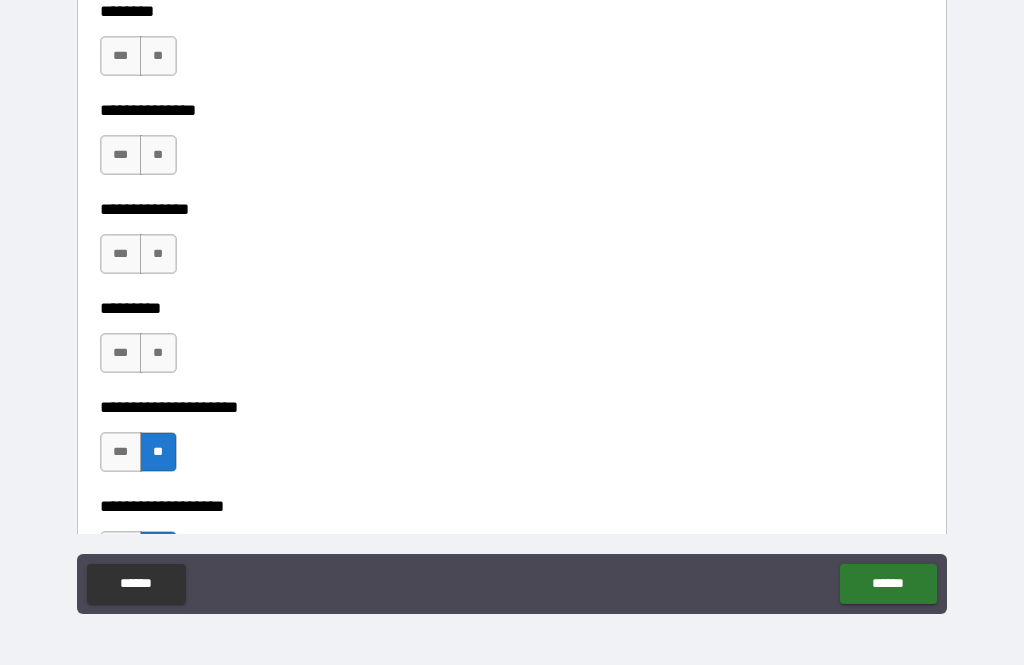 scroll, scrollTop: 4588, scrollLeft: 0, axis: vertical 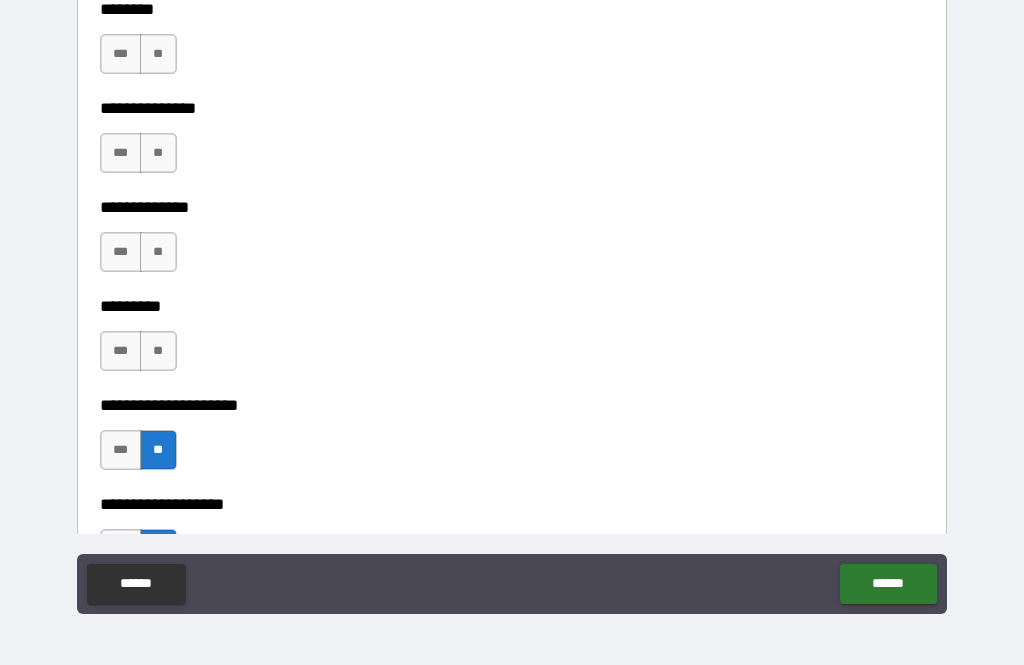 click on "**" at bounding box center (158, 351) 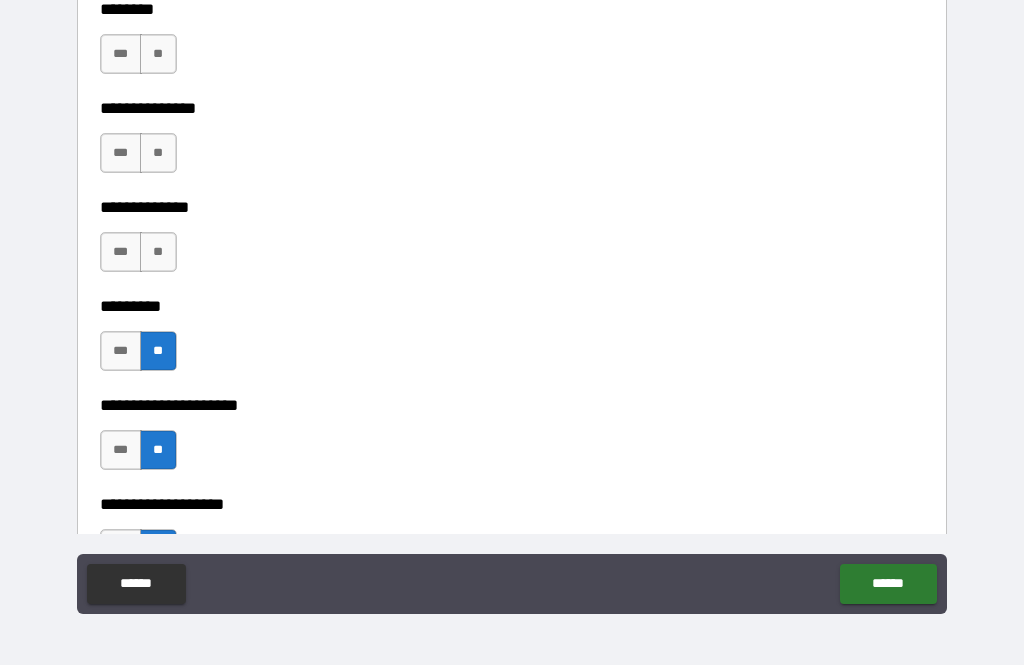 click on "**" at bounding box center (158, 252) 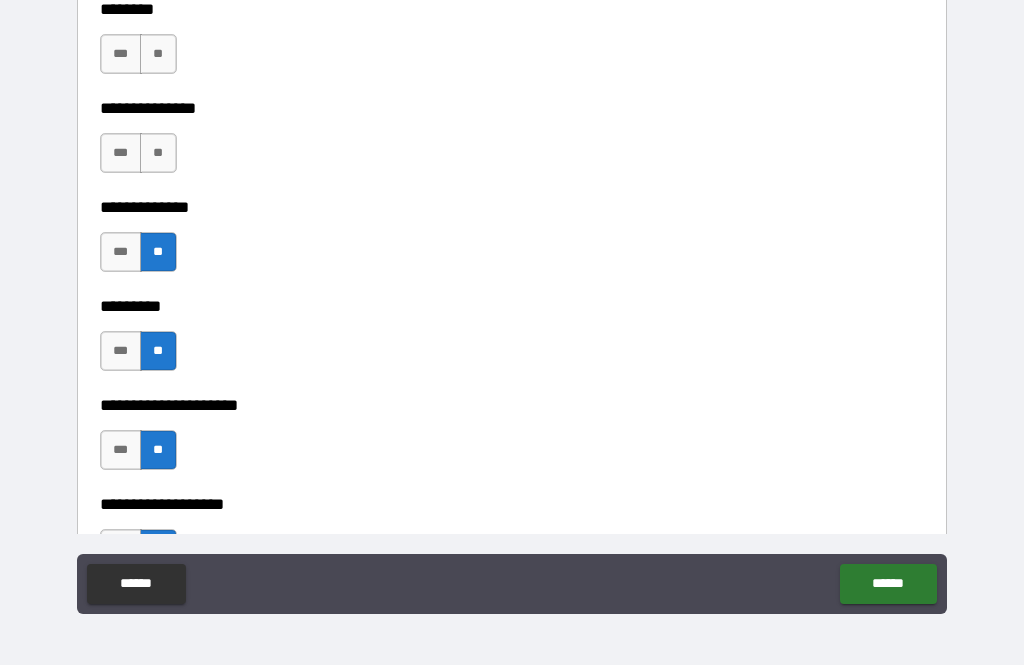 click on "**" at bounding box center [158, 153] 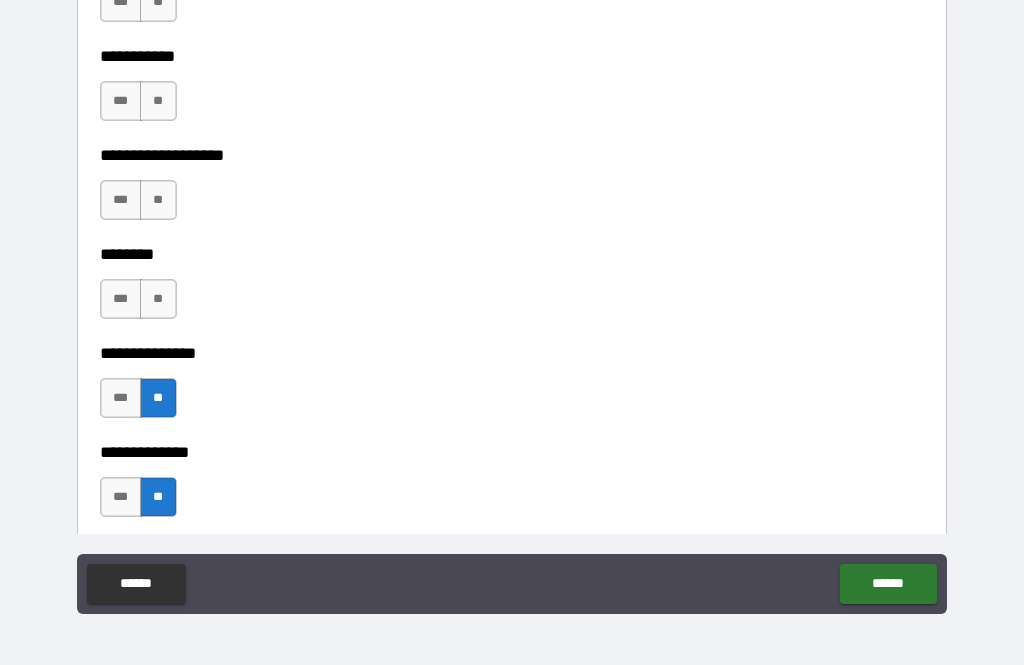 scroll, scrollTop: 4341, scrollLeft: 0, axis: vertical 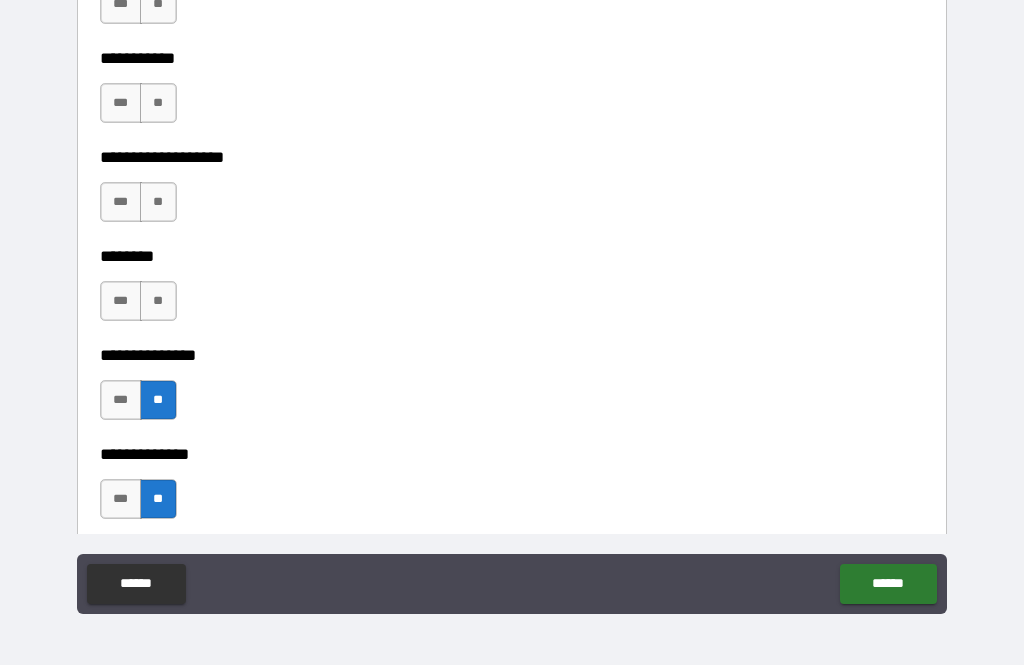 click on "**" at bounding box center [158, 301] 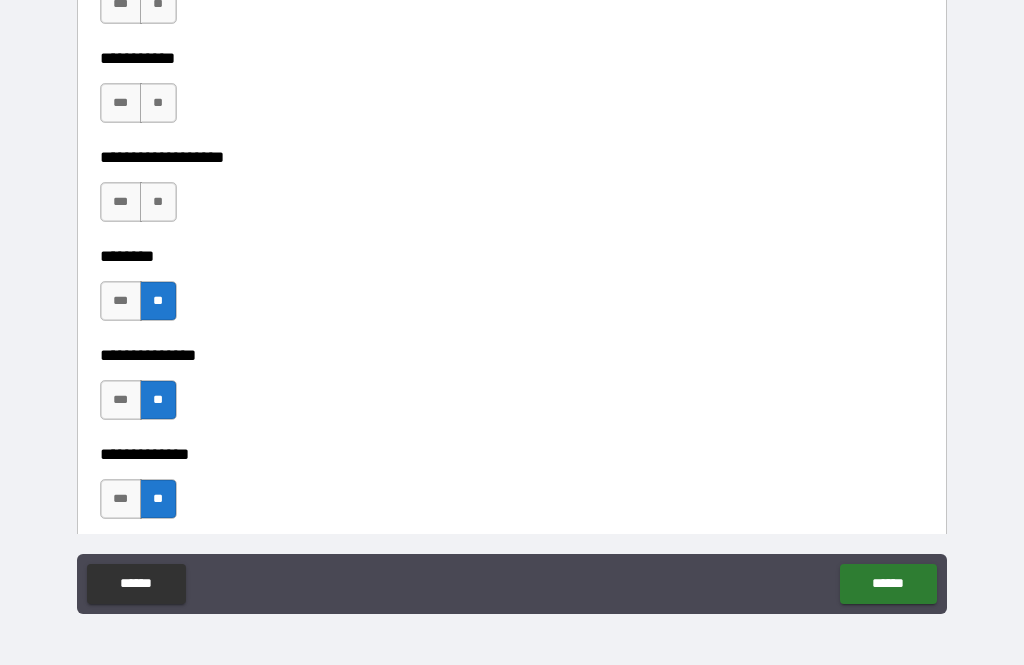click on "**" at bounding box center [158, 202] 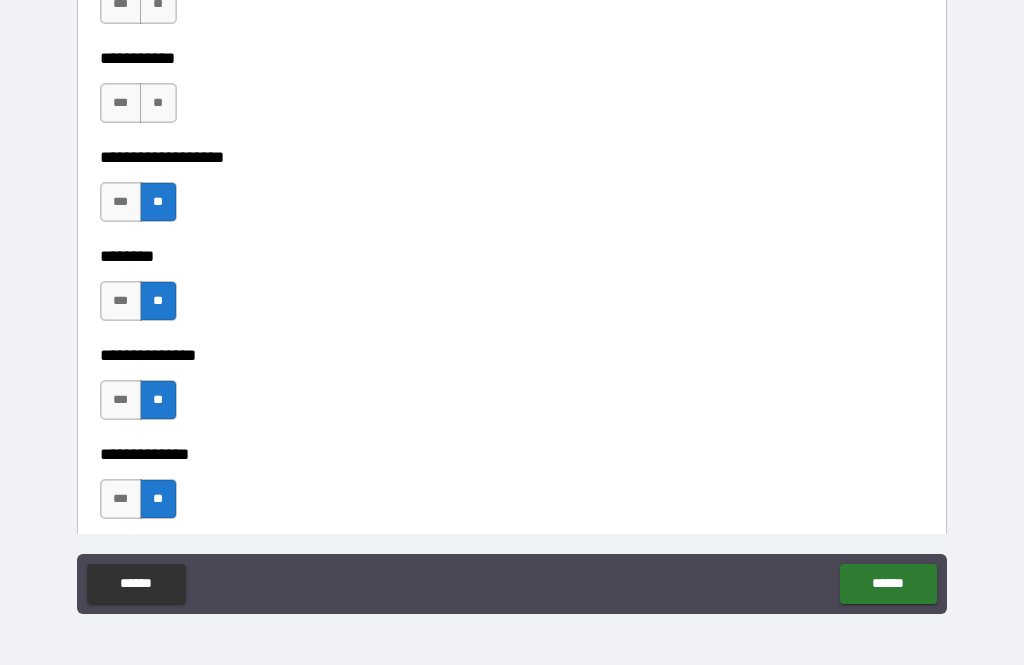 click on "**" at bounding box center [158, 103] 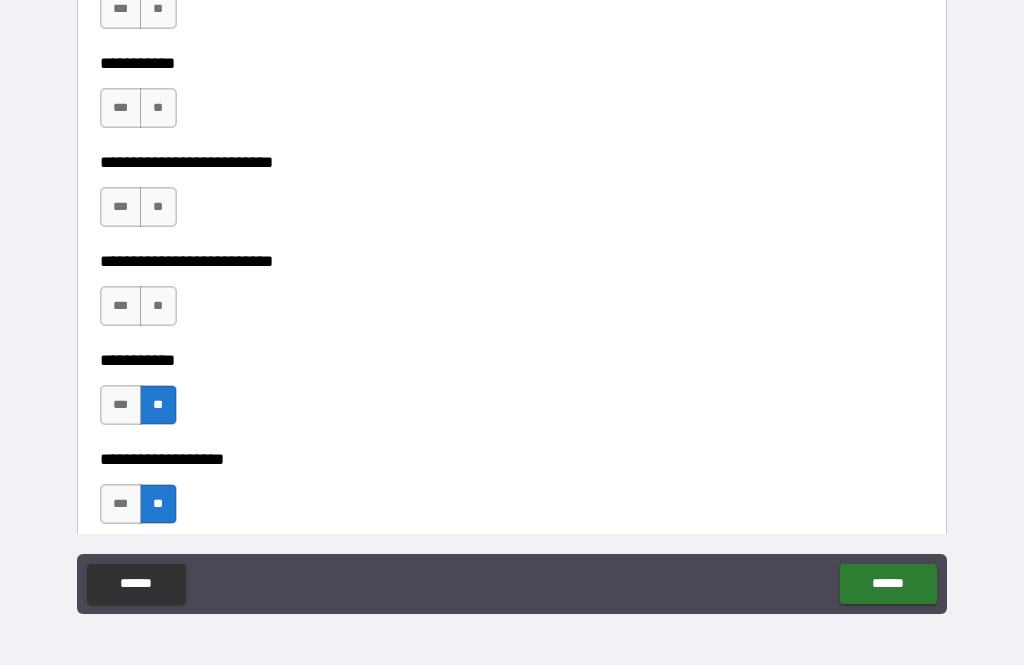 scroll, scrollTop: 4038, scrollLeft: 0, axis: vertical 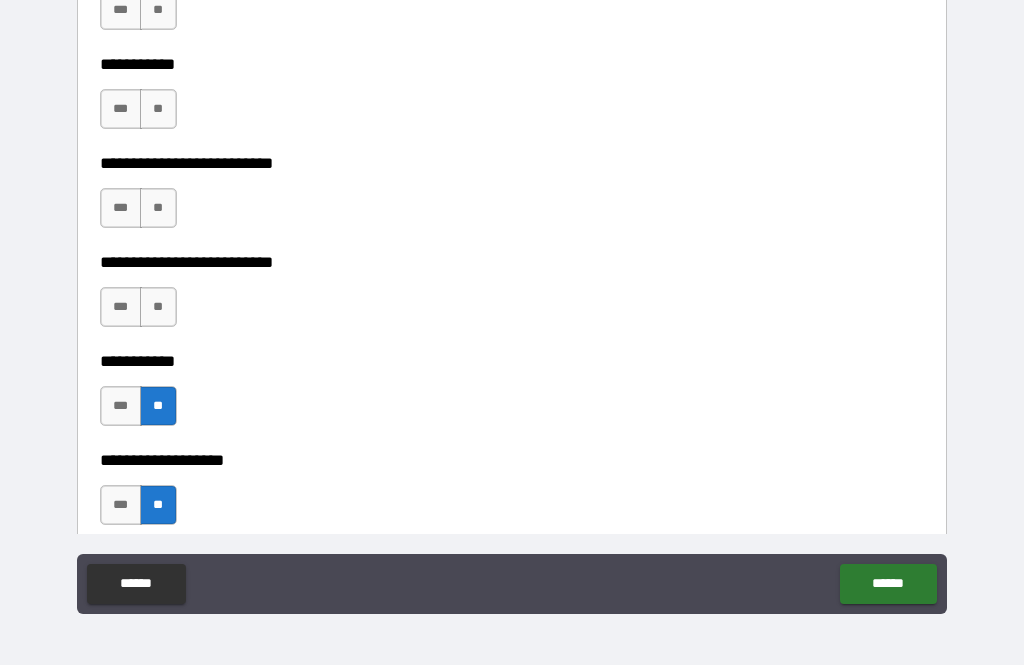 click on "**" at bounding box center [158, 307] 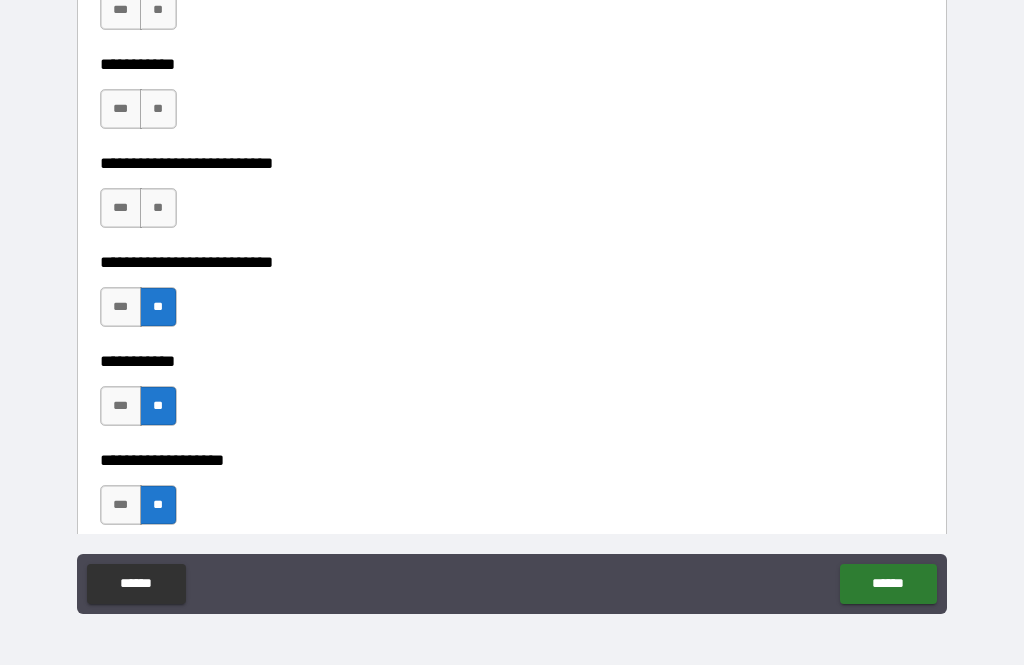 click on "**" at bounding box center [158, 208] 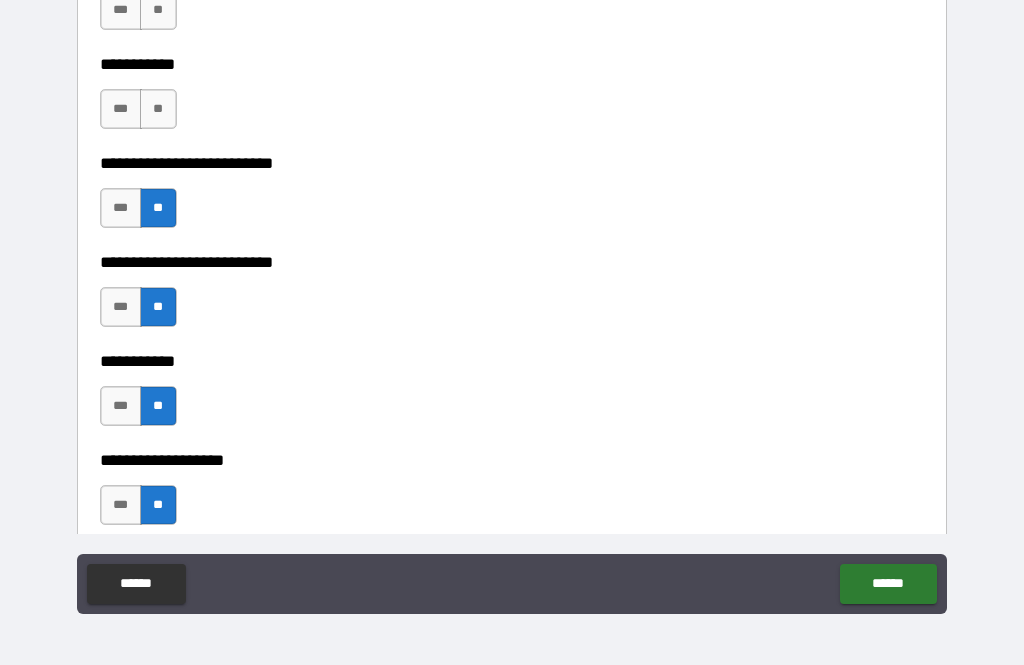 click on "**" at bounding box center (158, 109) 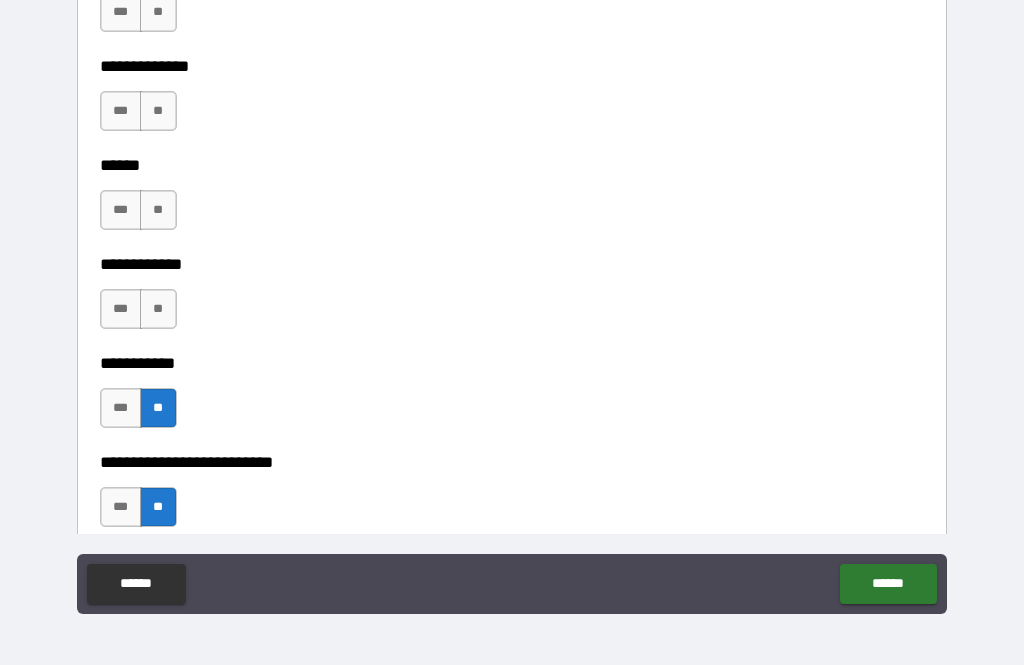 scroll, scrollTop: 3717, scrollLeft: 0, axis: vertical 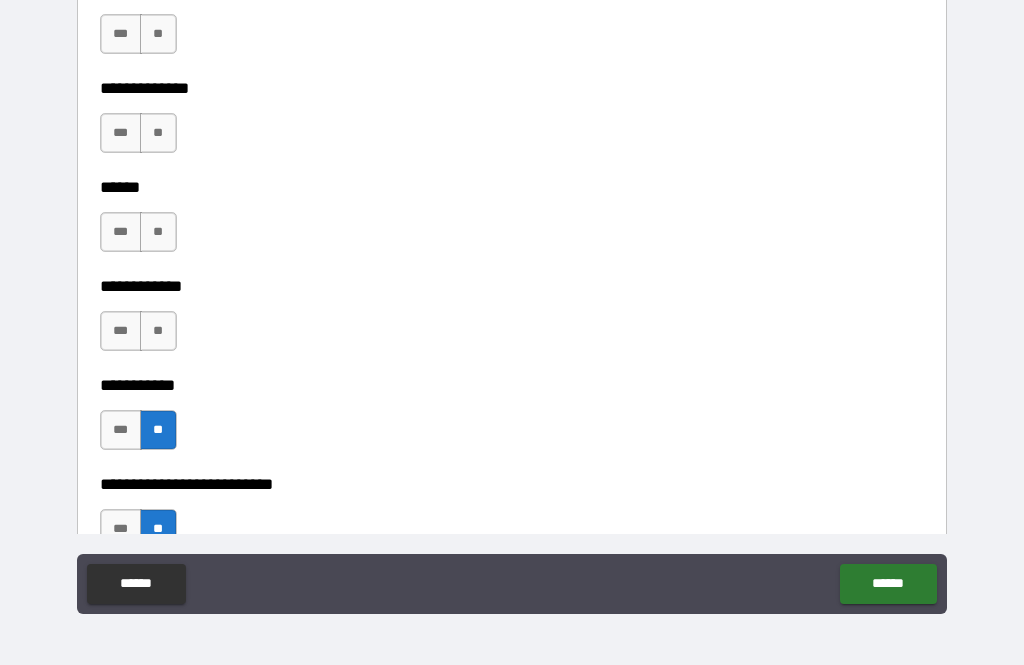 click on "**" at bounding box center (158, 331) 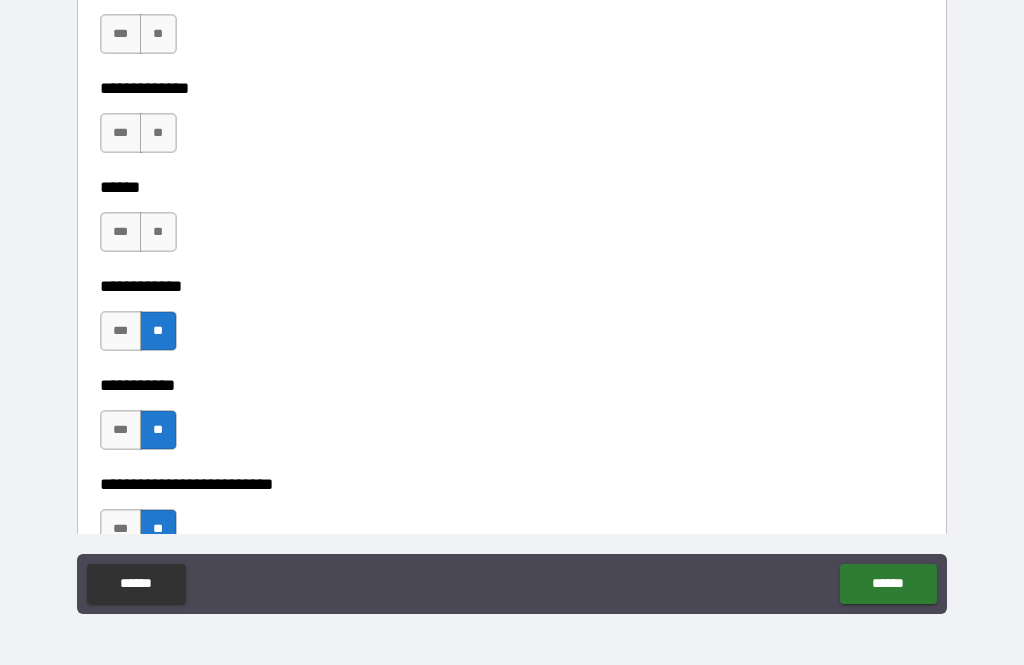 click on "**" at bounding box center [158, 232] 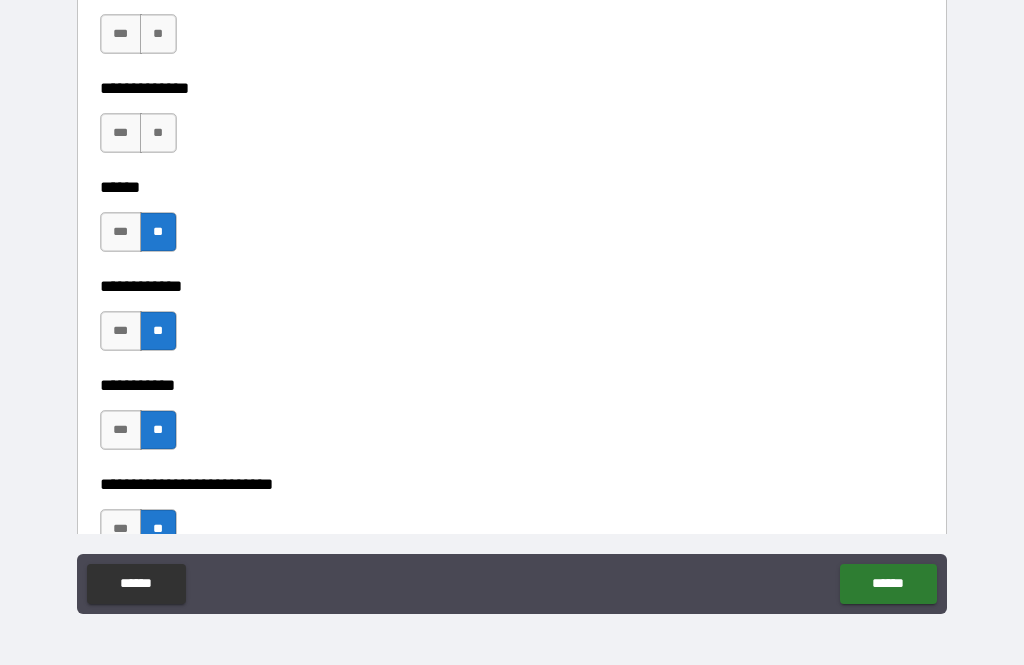 click on "**" at bounding box center [158, 133] 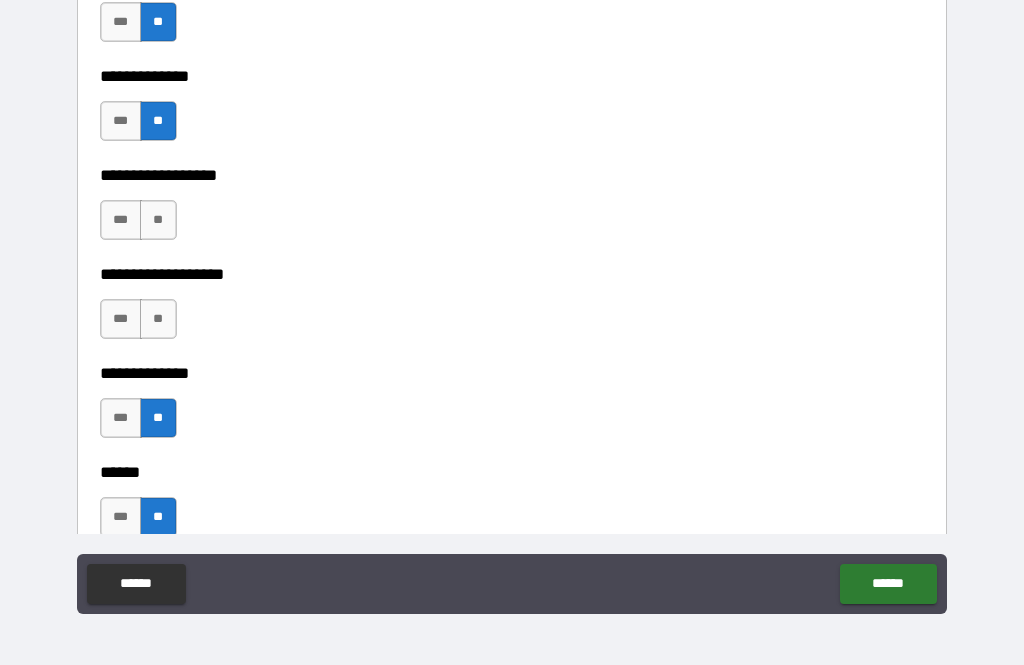 scroll, scrollTop: 3424, scrollLeft: 0, axis: vertical 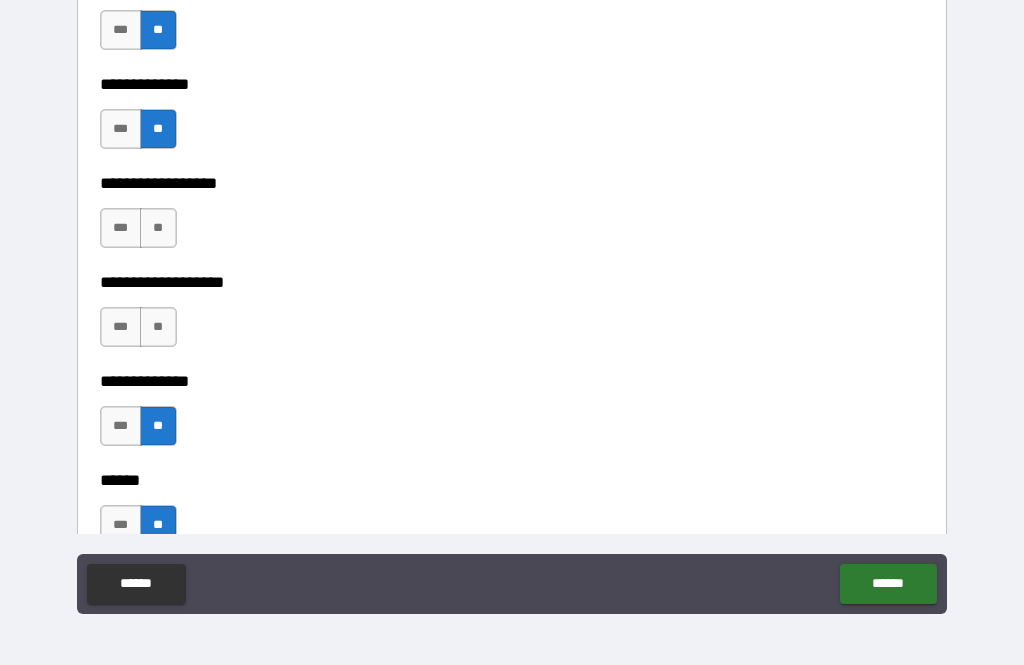 click on "**" at bounding box center (158, 327) 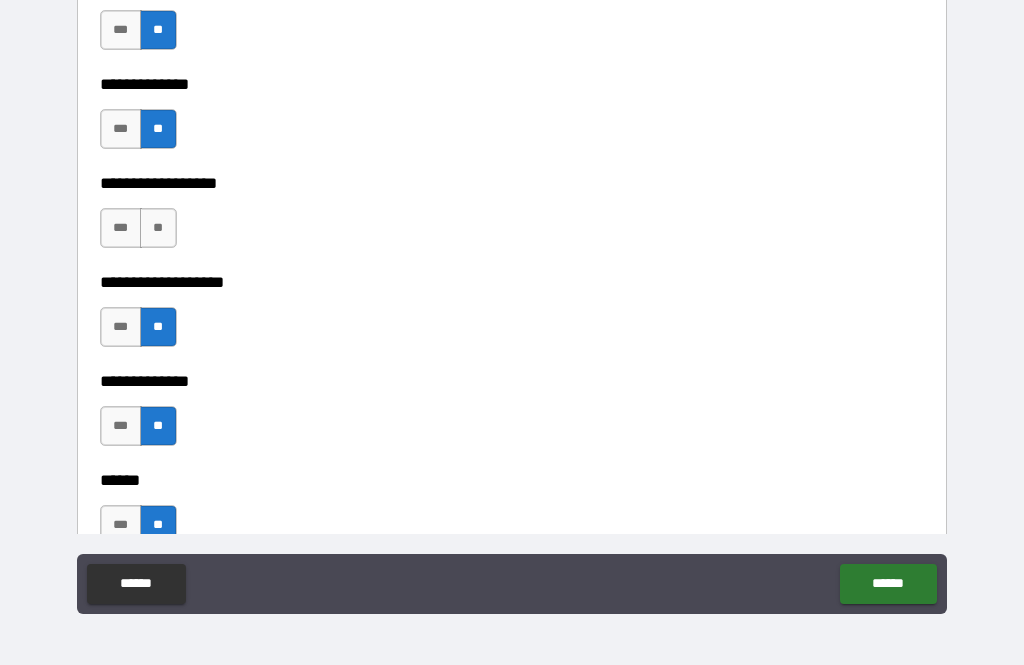 click on "**" at bounding box center [158, 228] 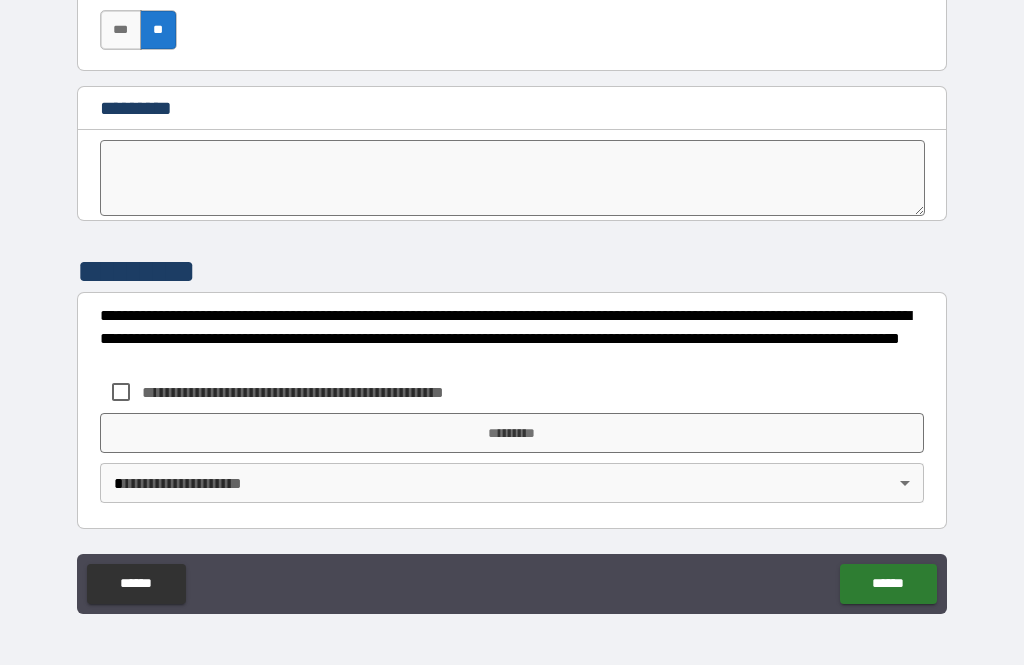scroll, scrollTop: 10255, scrollLeft: 0, axis: vertical 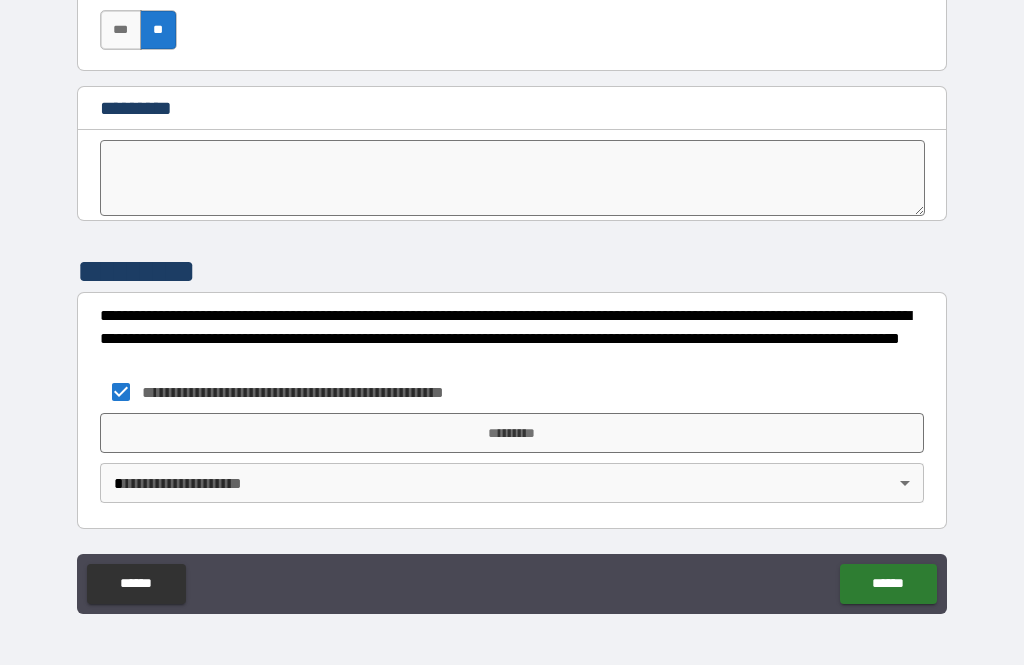 click on "*********" at bounding box center [512, 433] 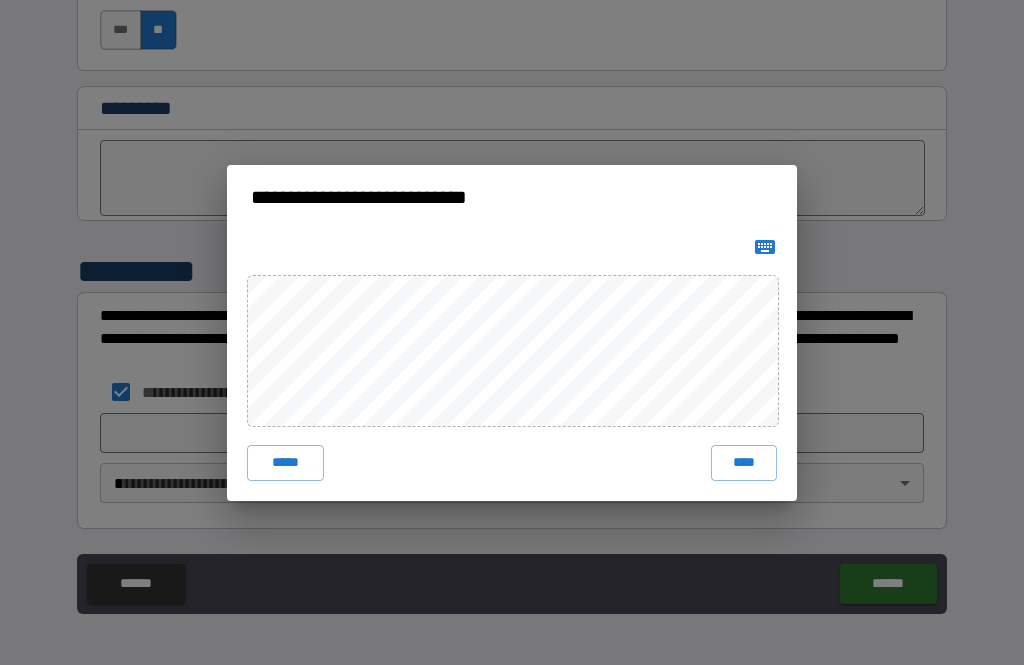 click on "****" at bounding box center (744, 463) 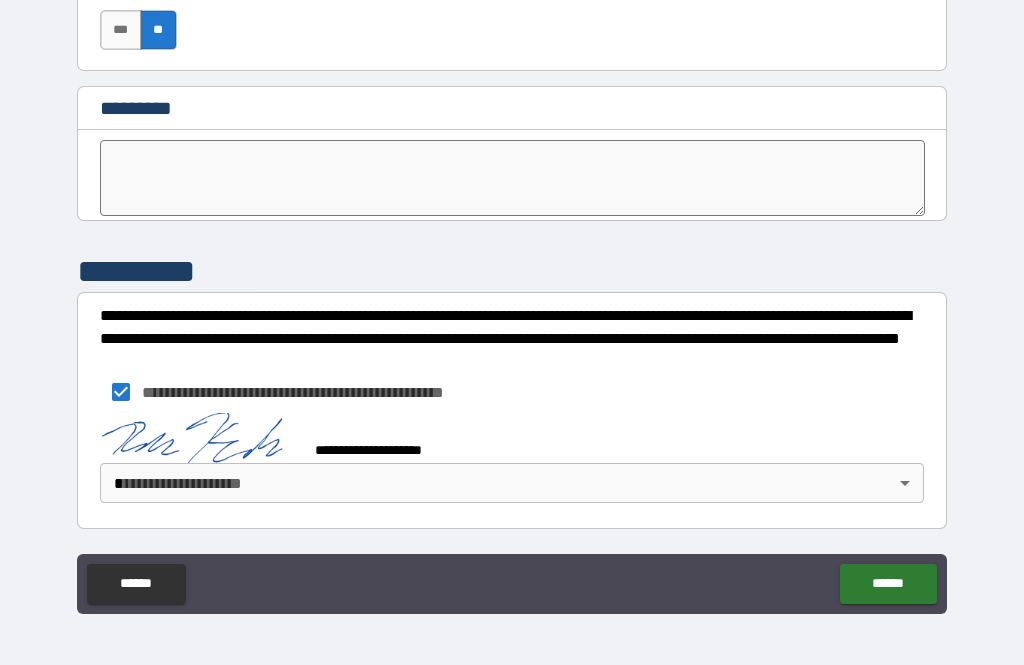 scroll, scrollTop: 10245, scrollLeft: 0, axis: vertical 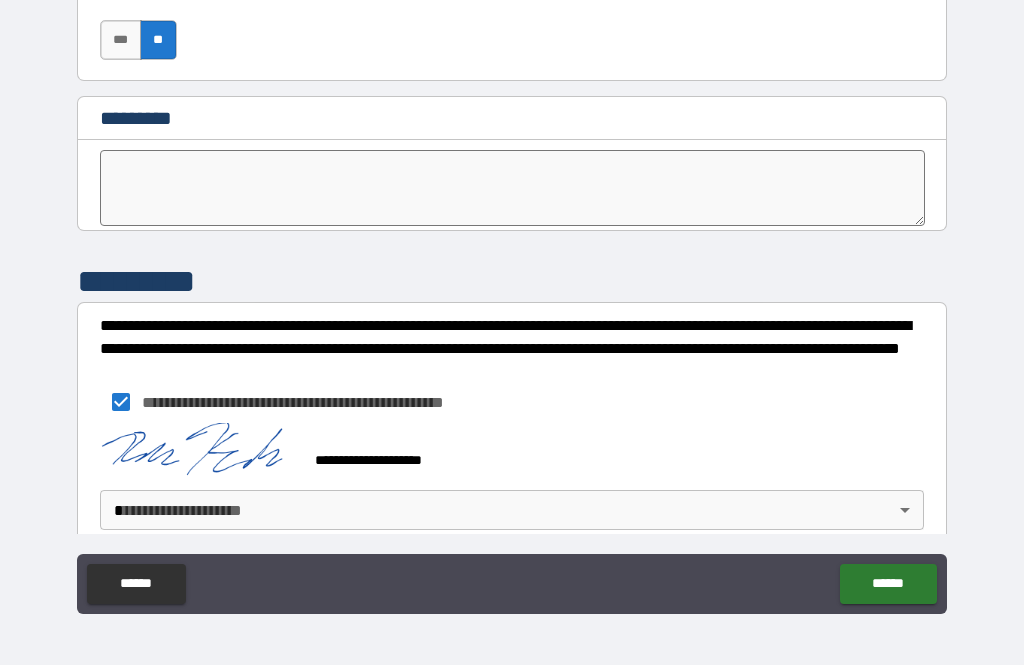 click on "**********" at bounding box center [512, 300] 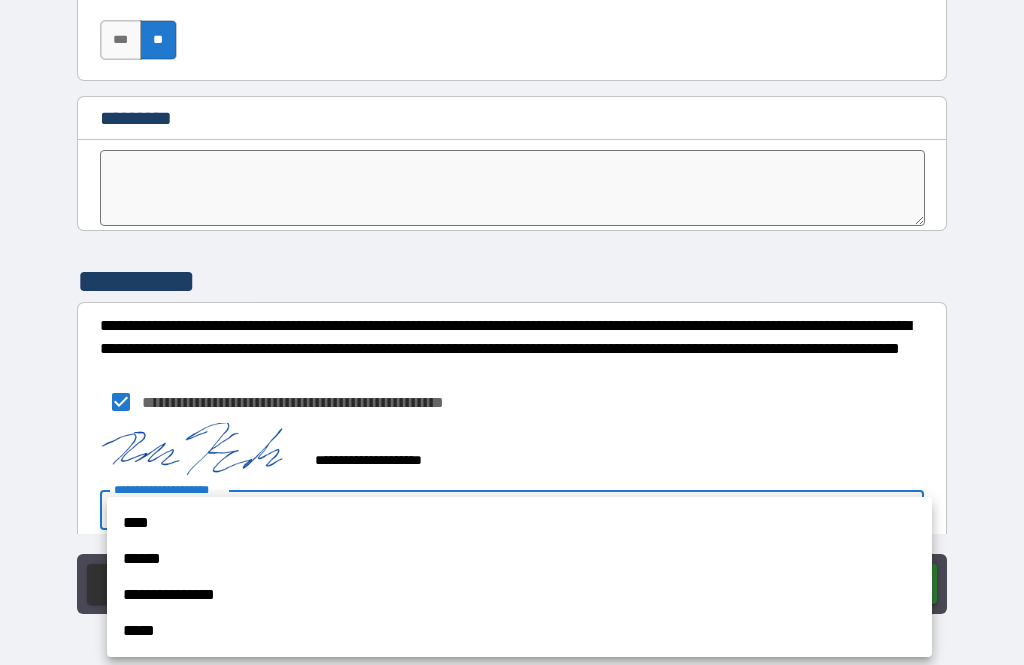 click on "**********" at bounding box center (519, 595) 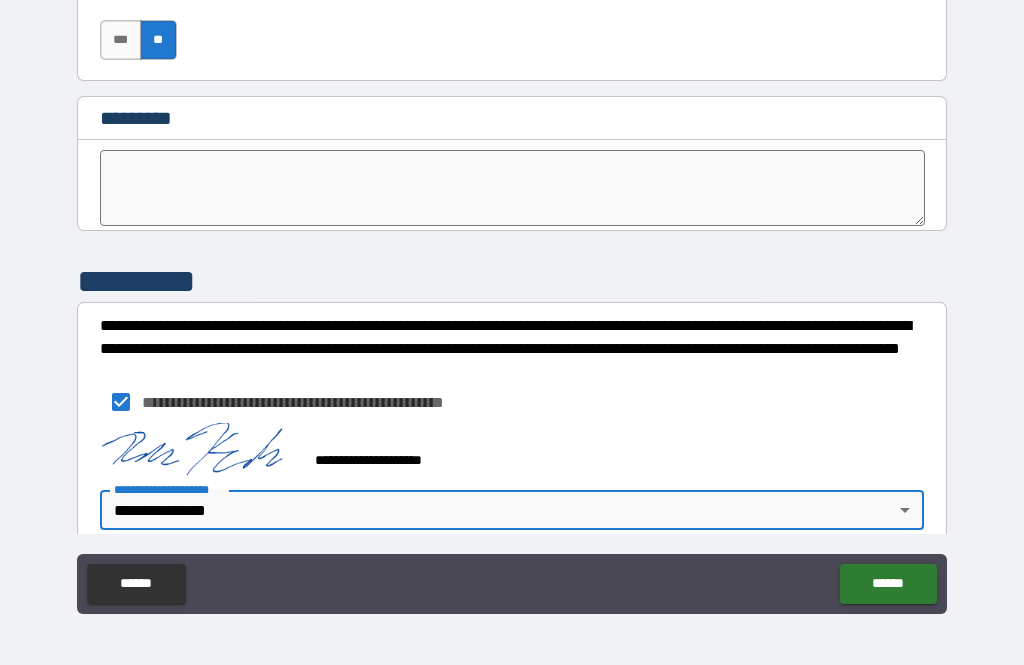 click on "******" at bounding box center [888, 584] 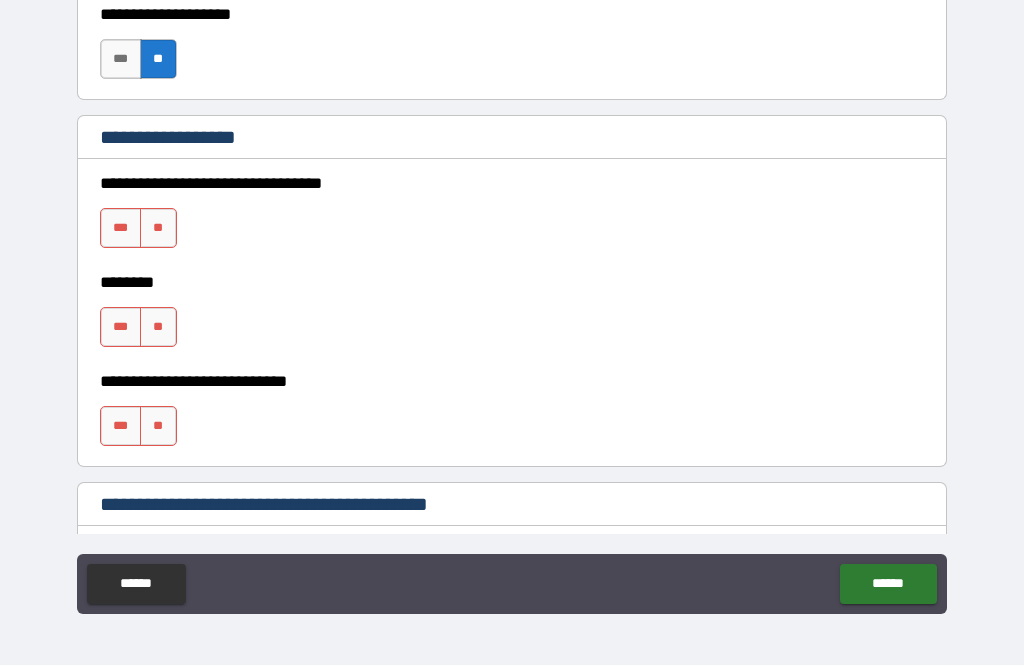 scroll, scrollTop: 1007, scrollLeft: 0, axis: vertical 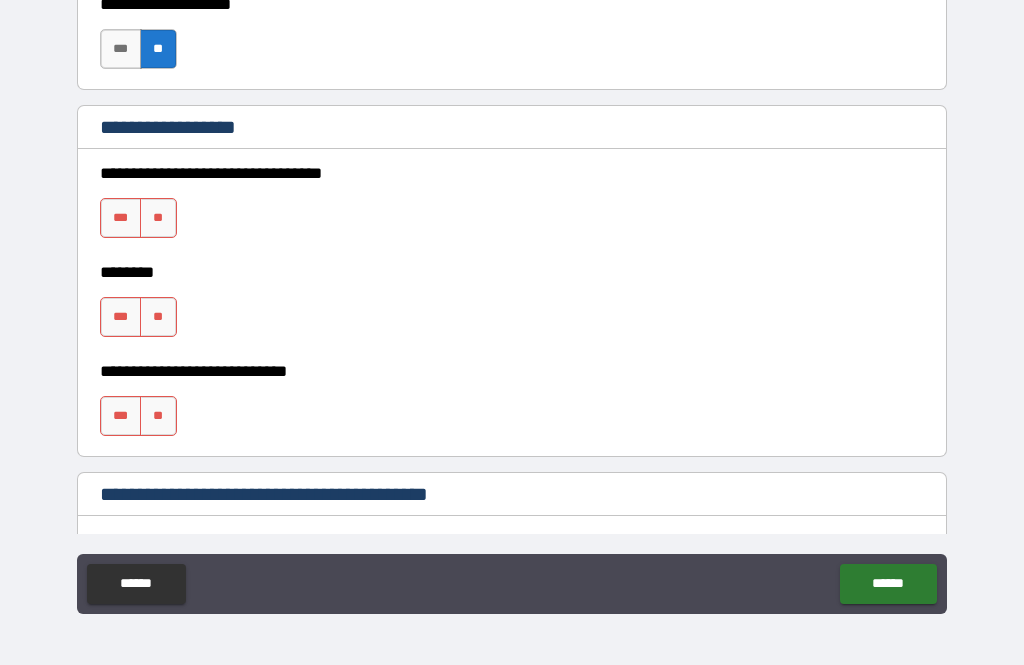 click on "**" at bounding box center (158, 218) 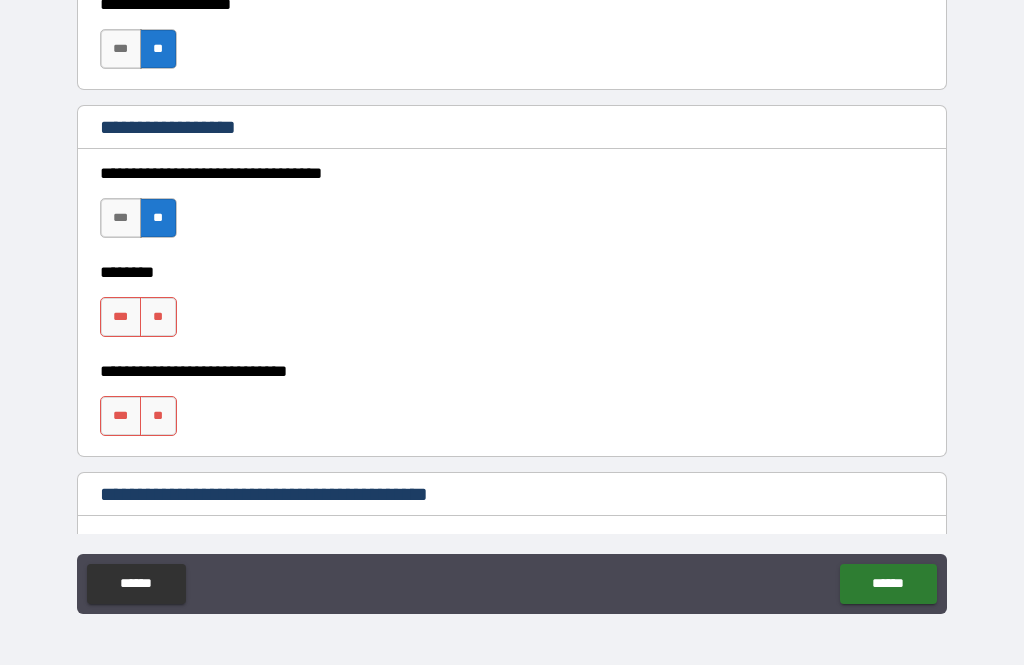 click on "**" at bounding box center [158, 317] 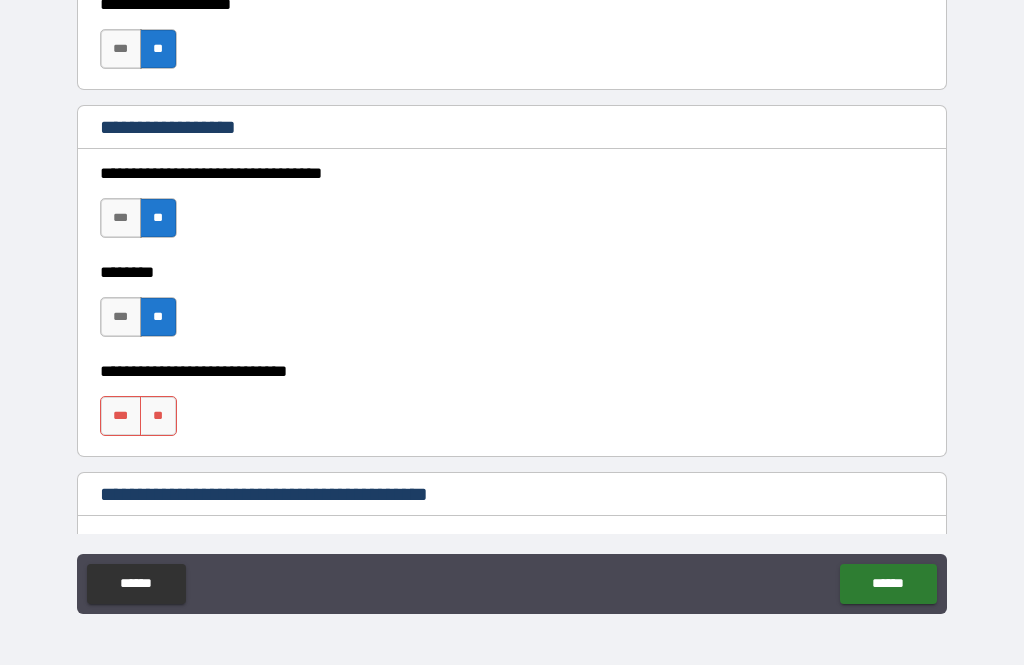 click on "**" at bounding box center (158, 416) 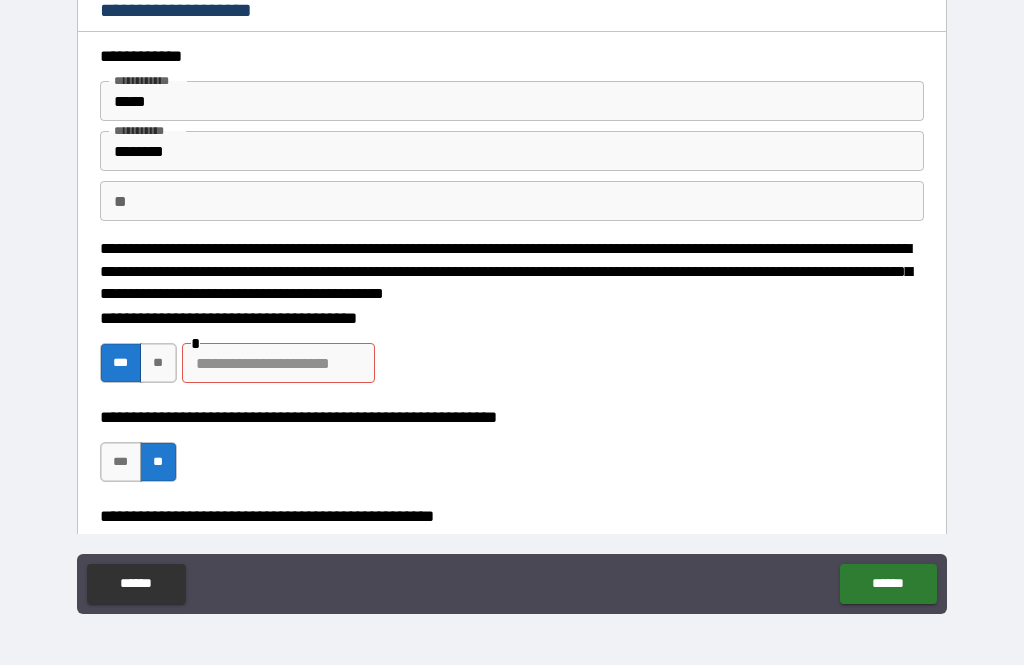 scroll, scrollTop: 0, scrollLeft: 0, axis: both 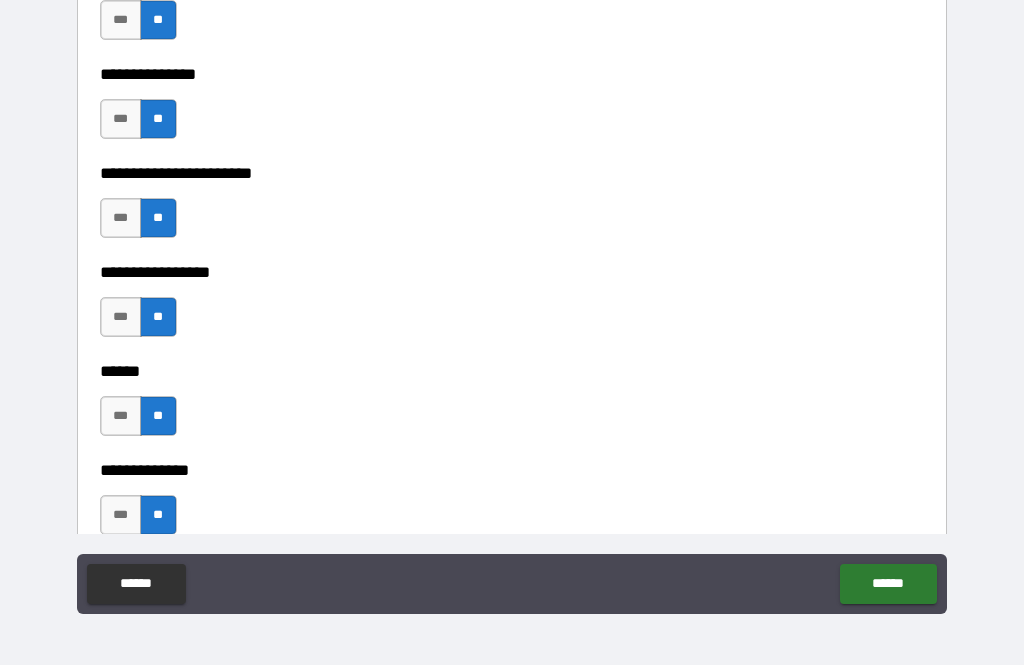 click on "******" at bounding box center [888, 584] 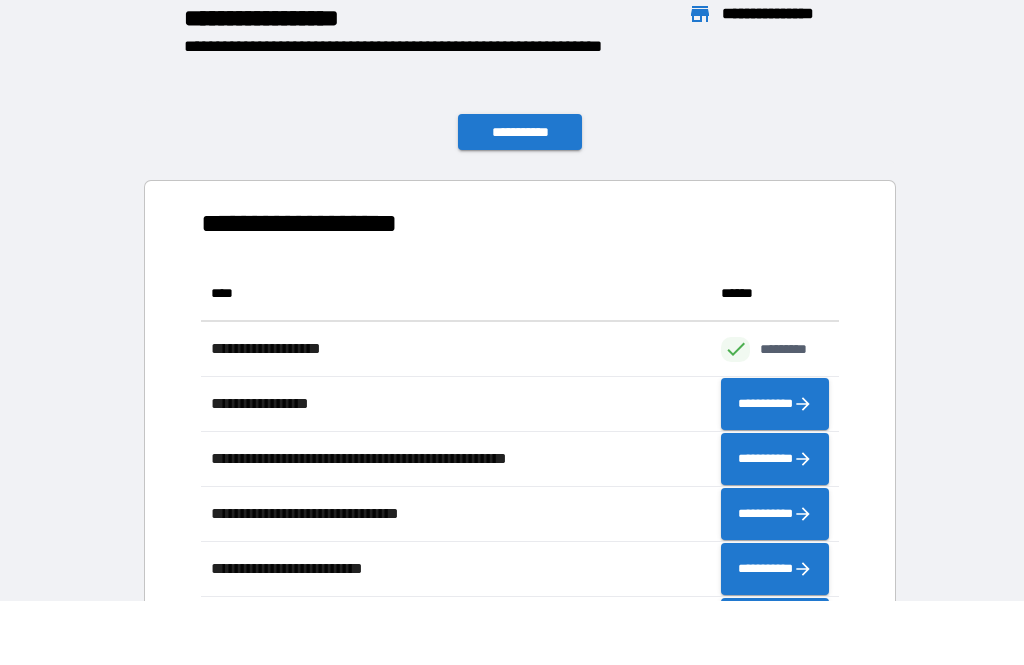scroll, scrollTop: 496, scrollLeft: 638, axis: both 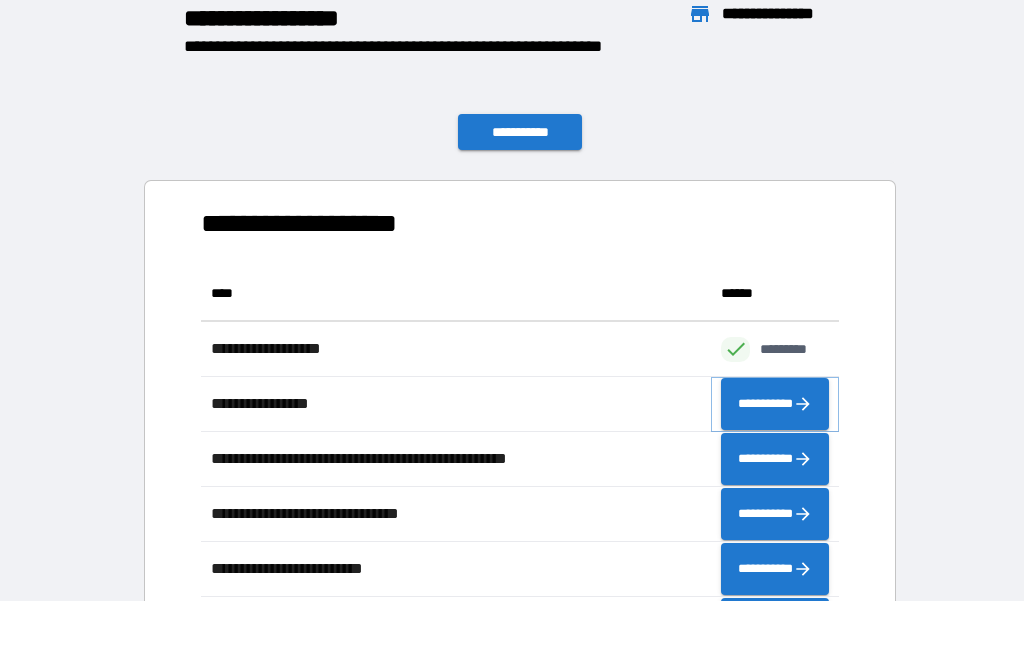 click on "**********" at bounding box center (775, 404) 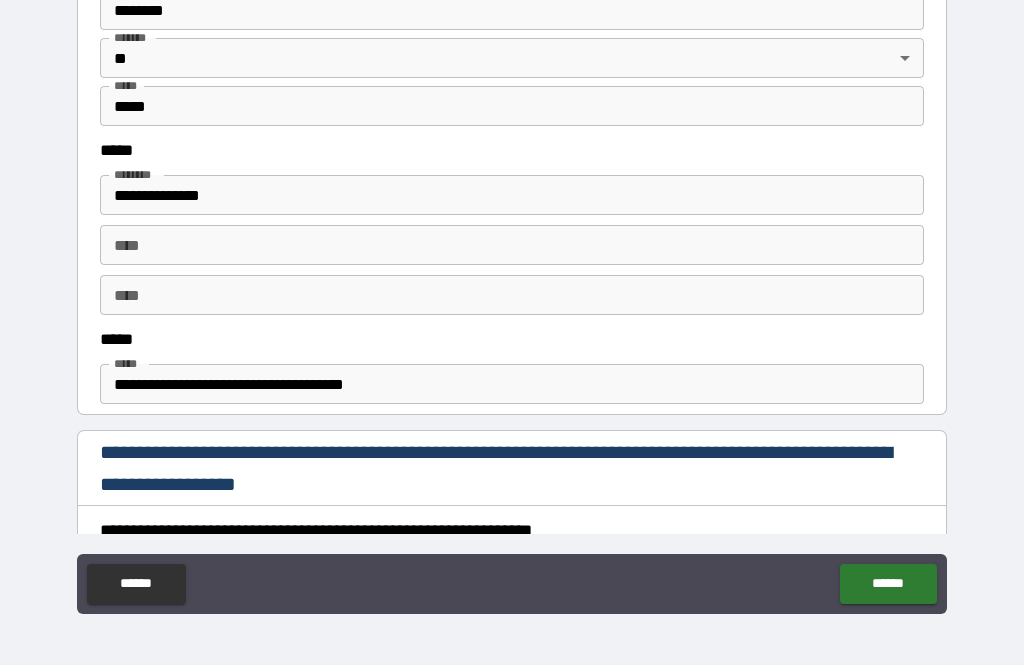 scroll, scrollTop: 914, scrollLeft: 0, axis: vertical 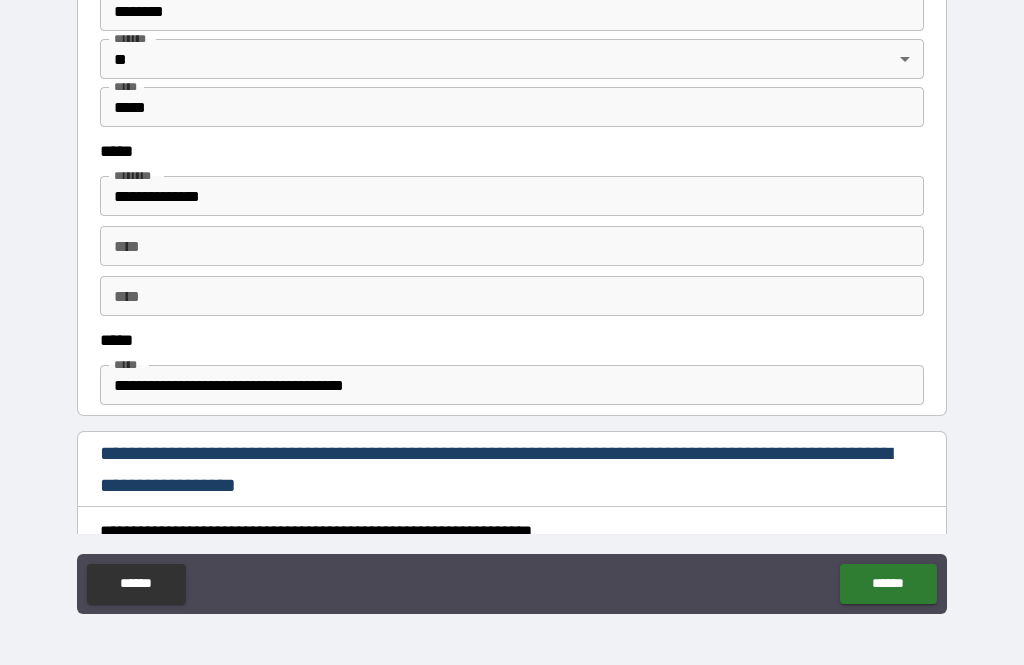 click on "**********" at bounding box center (512, 385) 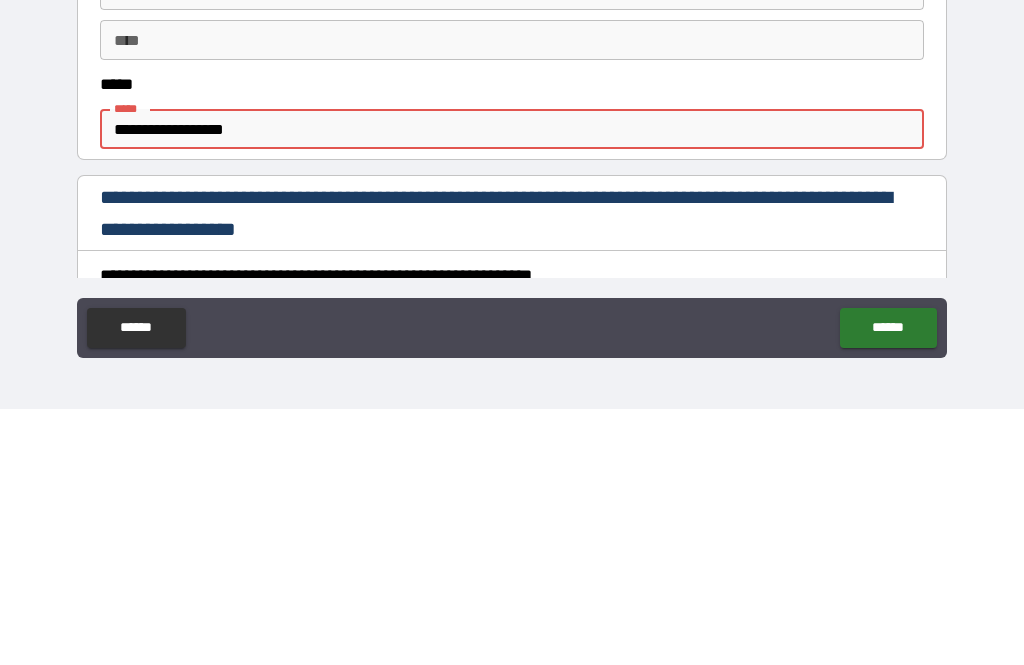 type on "**********" 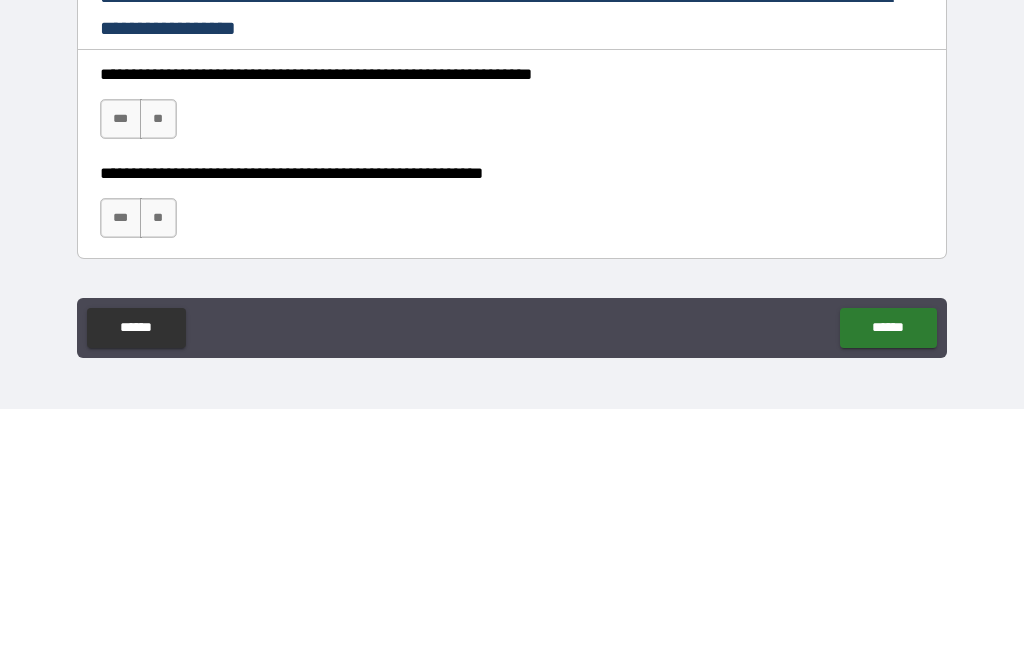 scroll, scrollTop: 1111, scrollLeft: 0, axis: vertical 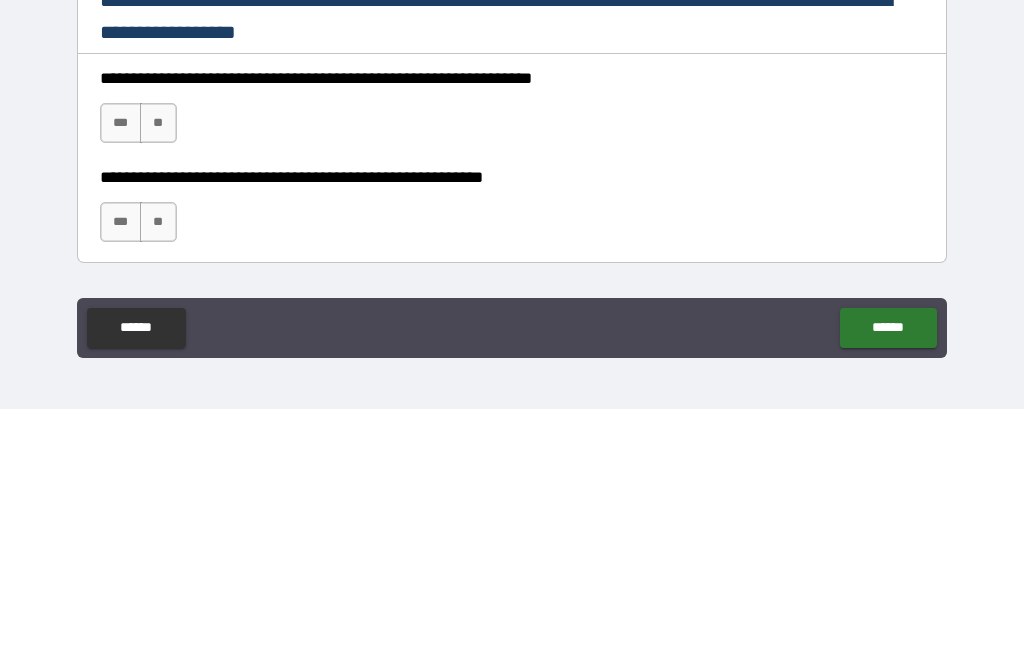 type on "**********" 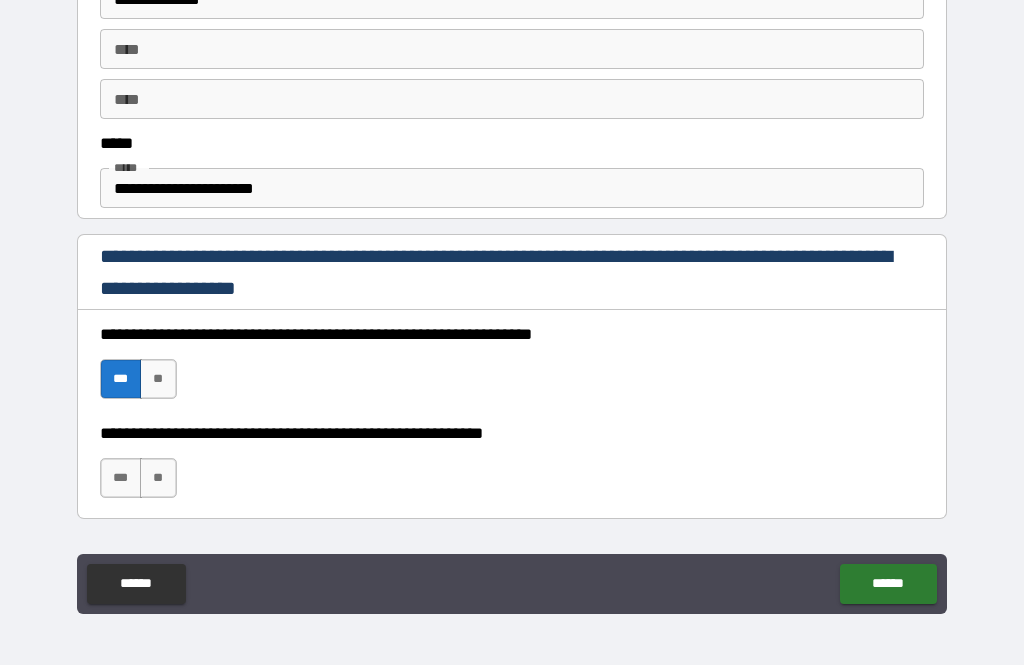 click on "***" at bounding box center (121, 478) 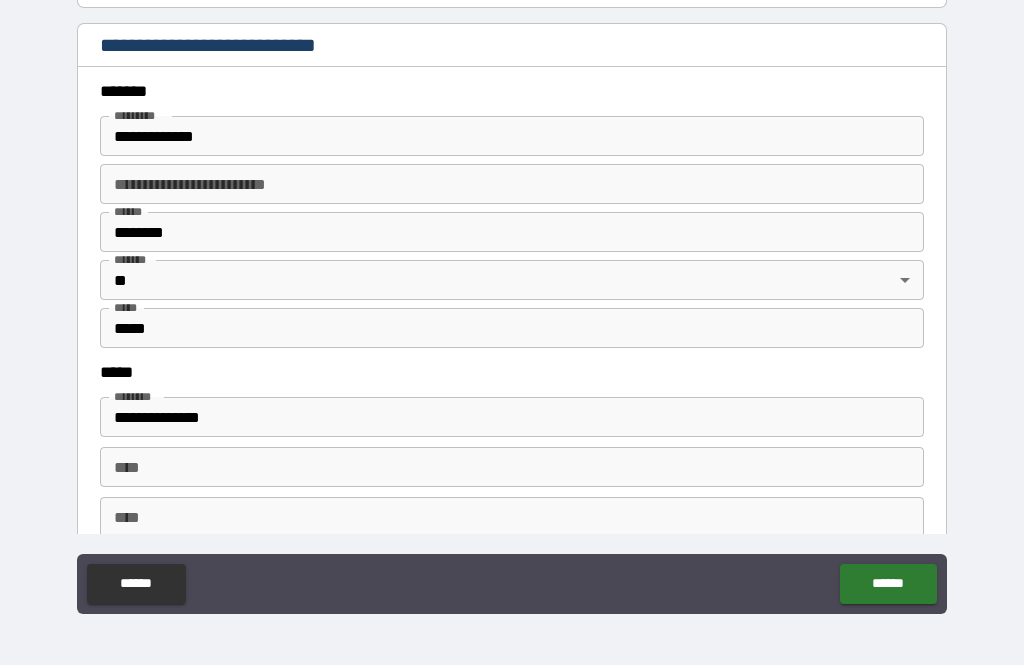 scroll, scrollTop: 691, scrollLeft: 0, axis: vertical 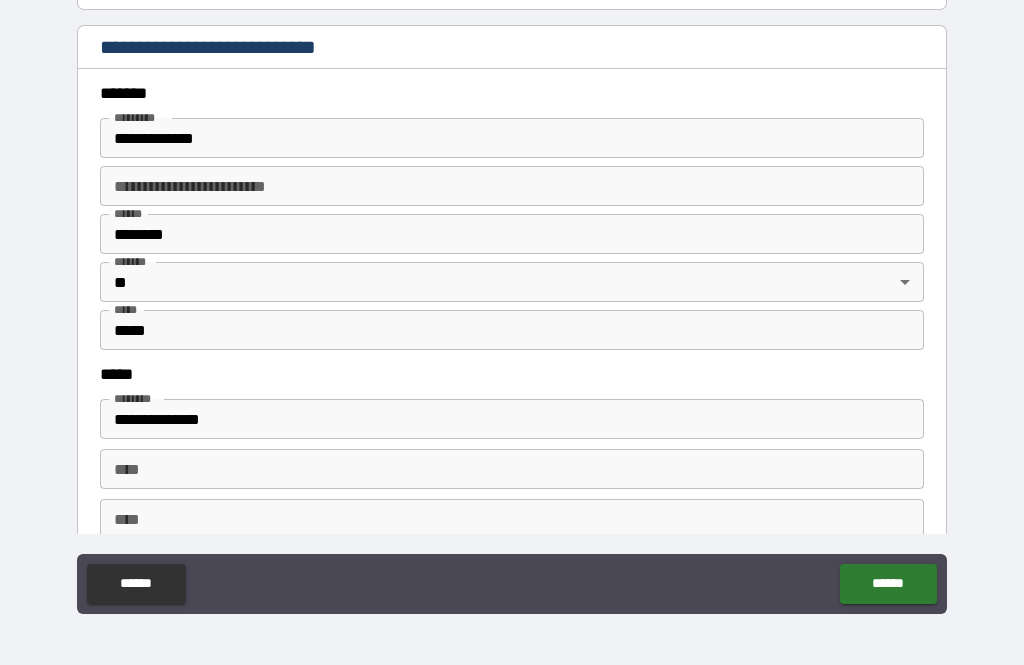 click on "**********" at bounding box center (512, 419) 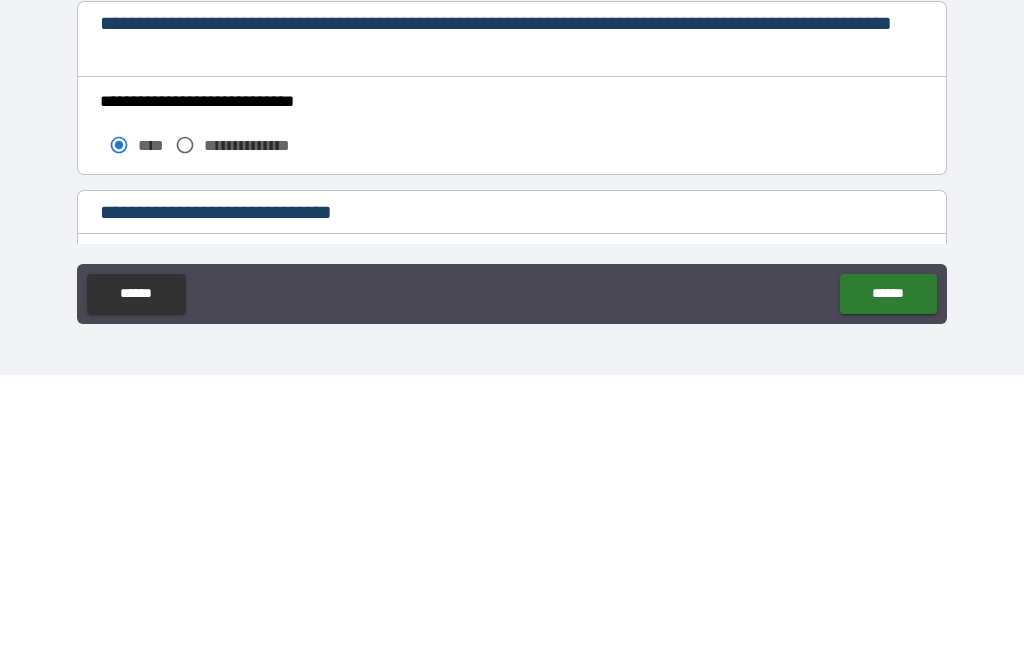scroll, scrollTop: 1422, scrollLeft: 0, axis: vertical 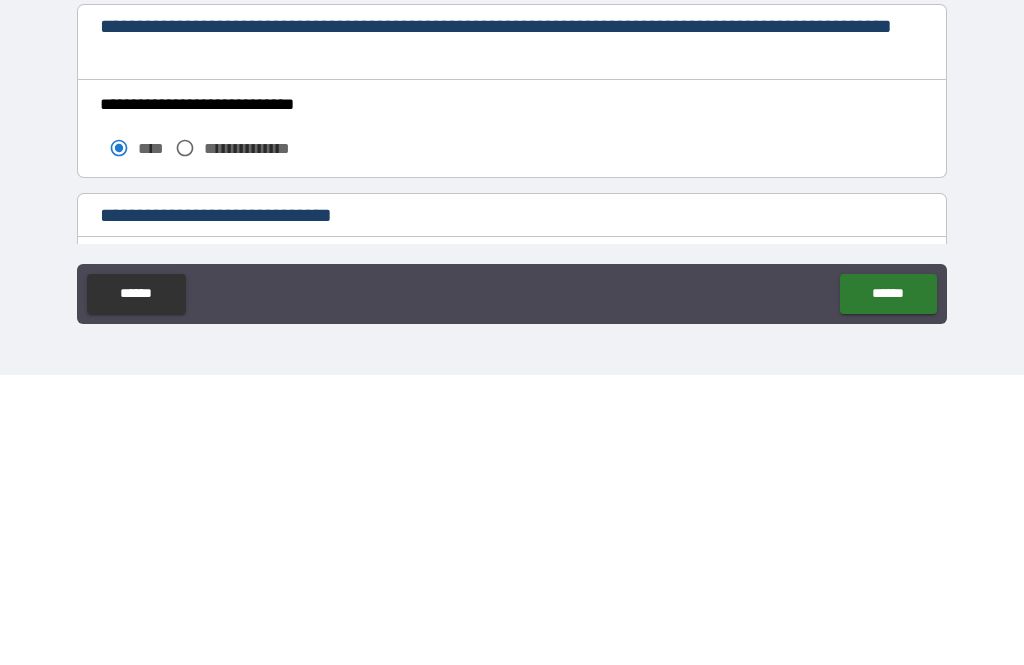 type on "**********" 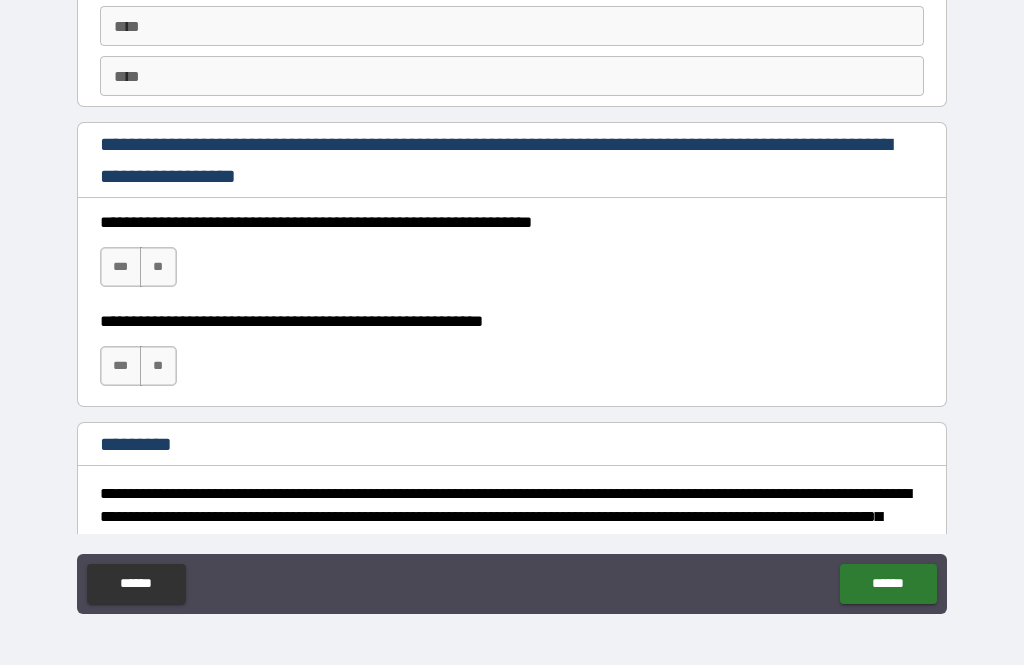 scroll, scrollTop: 2865, scrollLeft: 0, axis: vertical 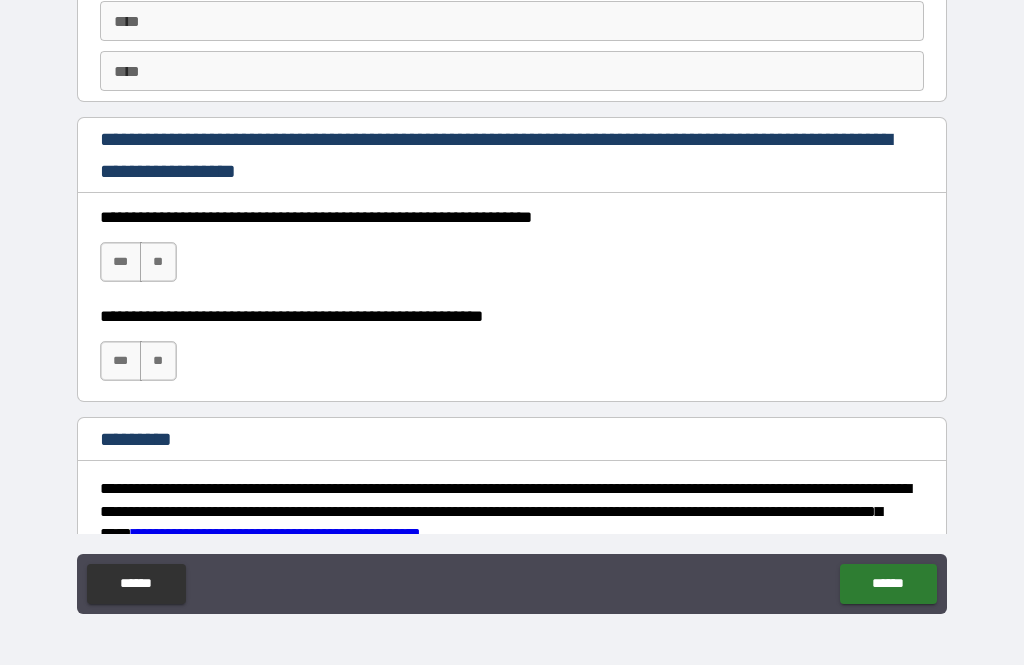 click on "***" at bounding box center (121, 262) 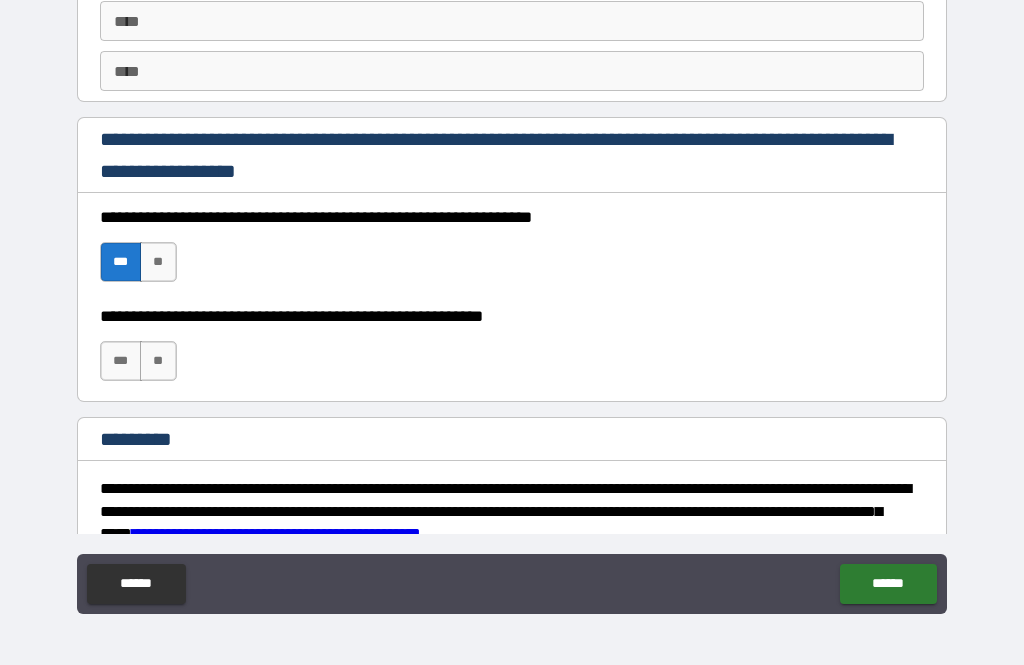 click on "***" at bounding box center (121, 361) 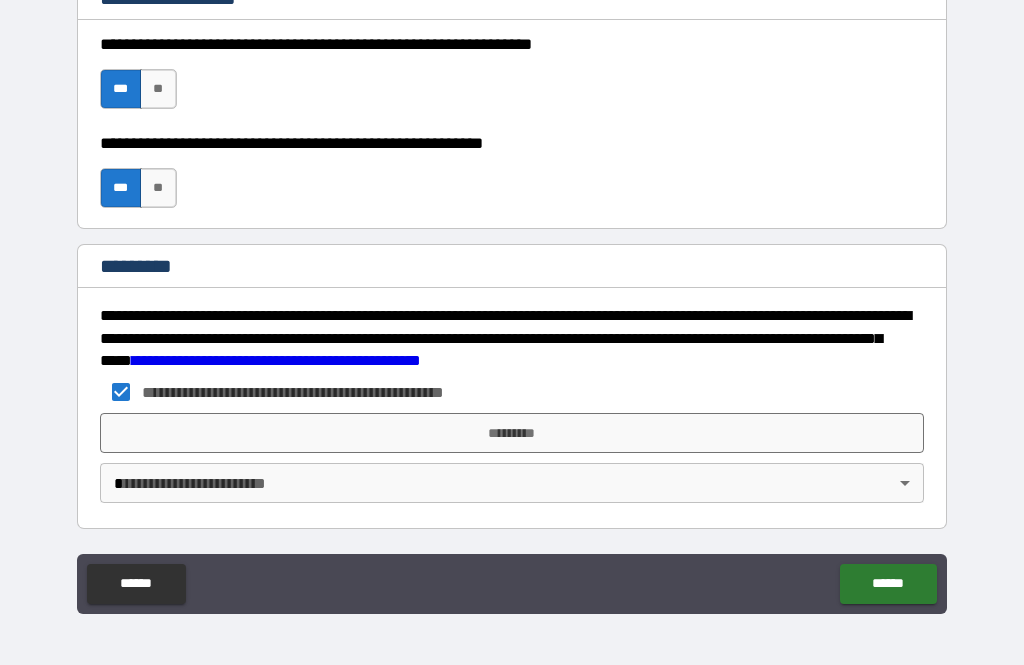 scroll, scrollTop: 3038, scrollLeft: 0, axis: vertical 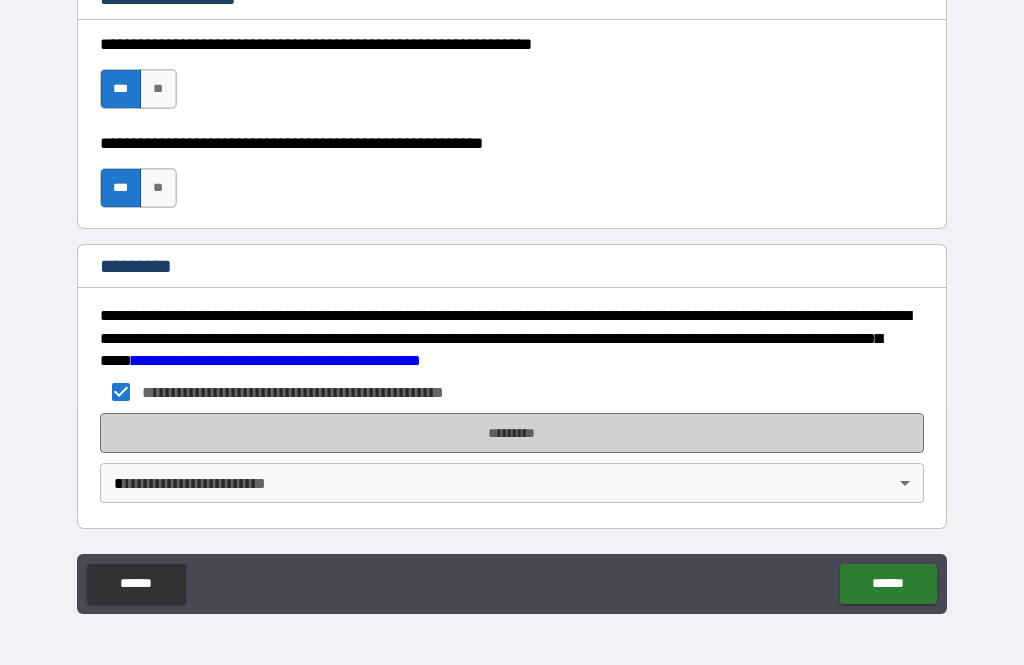click on "*********" at bounding box center (512, 433) 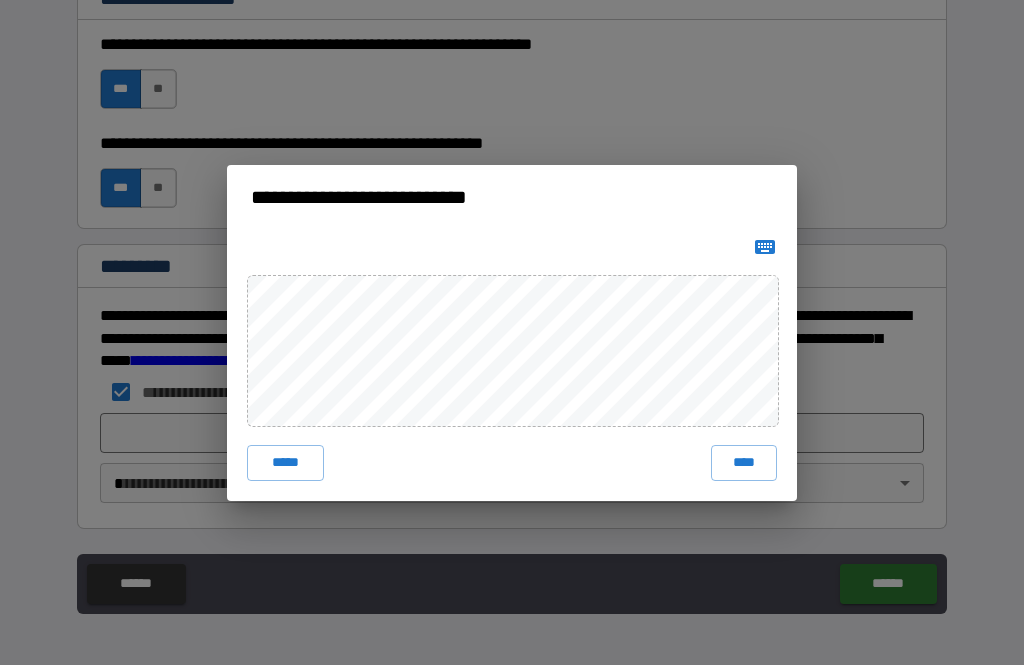 click on "****" at bounding box center (744, 463) 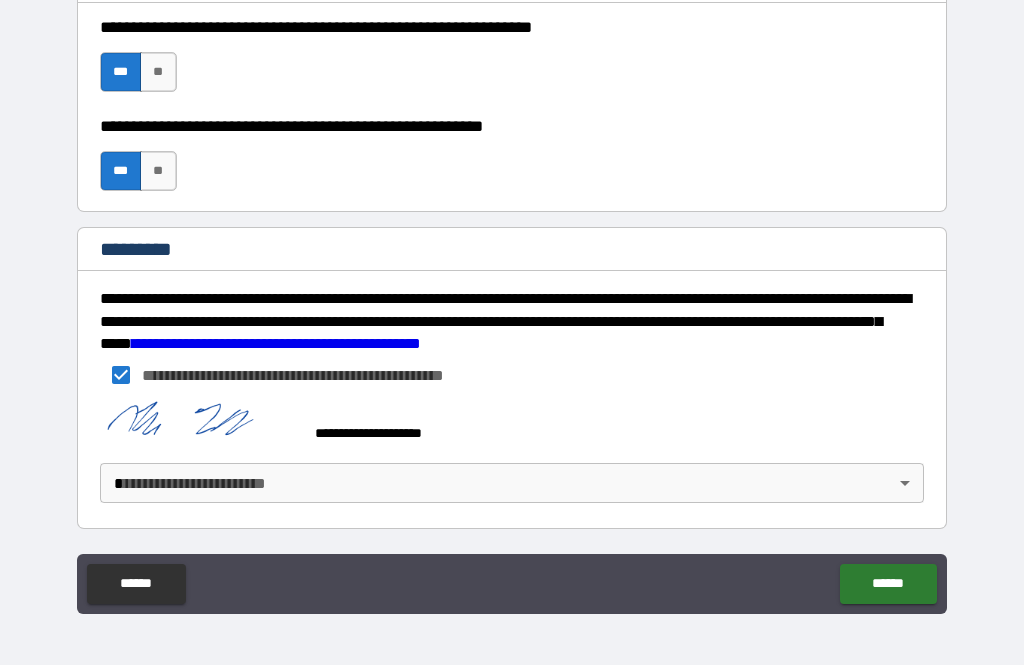 click on "**********" at bounding box center [512, 300] 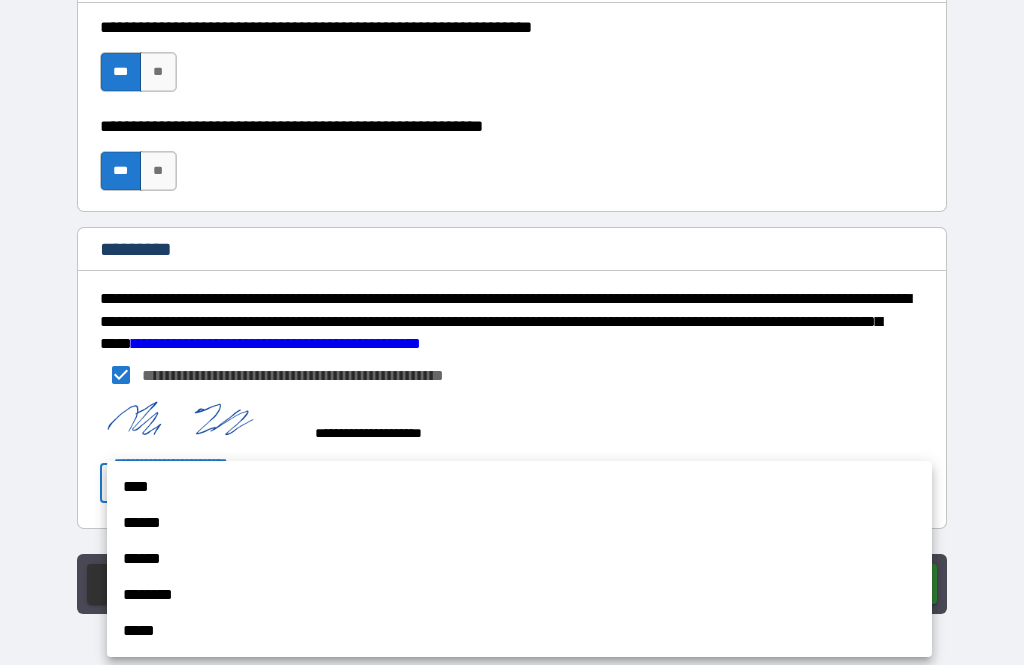 scroll, scrollTop: 3055, scrollLeft: 0, axis: vertical 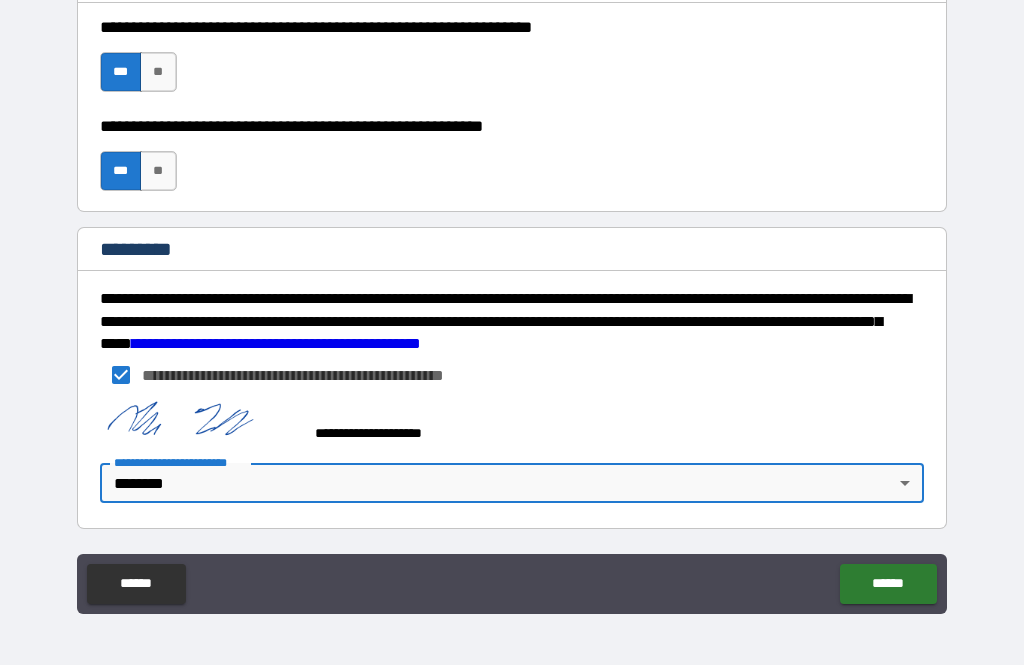click on "******" at bounding box center (888, 584) 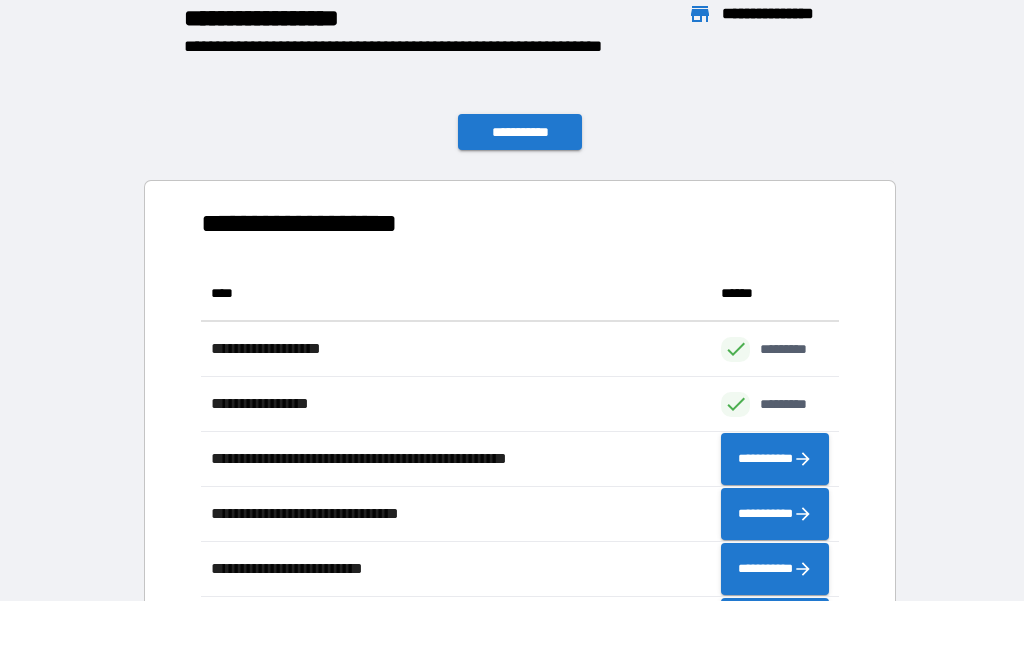 scroll, scrollTop: 496, scrollLeft: 638, axis: both 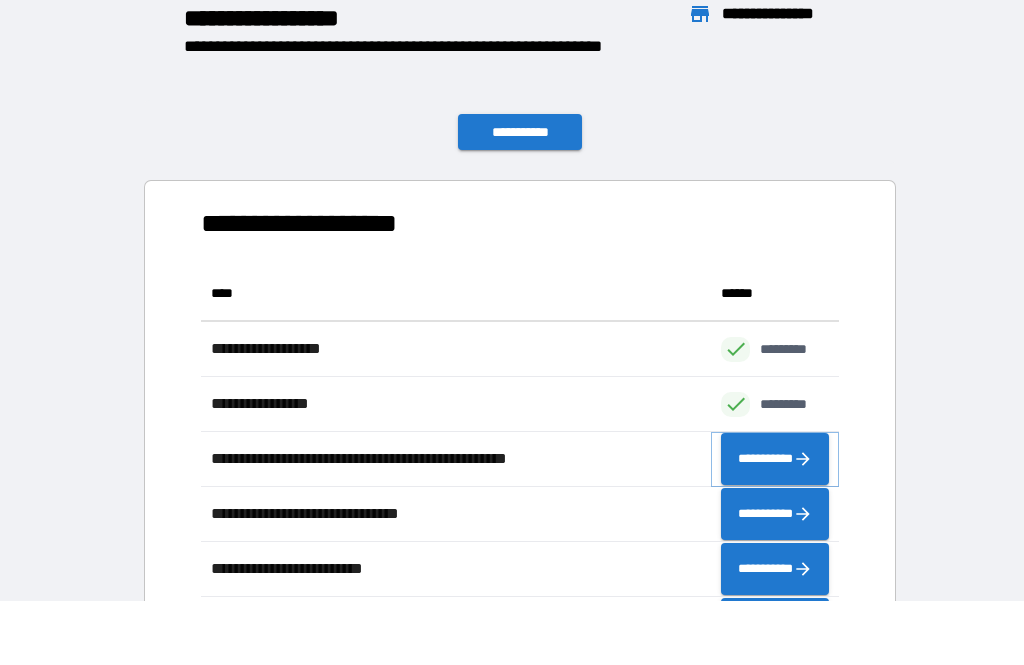 click on "**********" at bounding box center [775, 459] 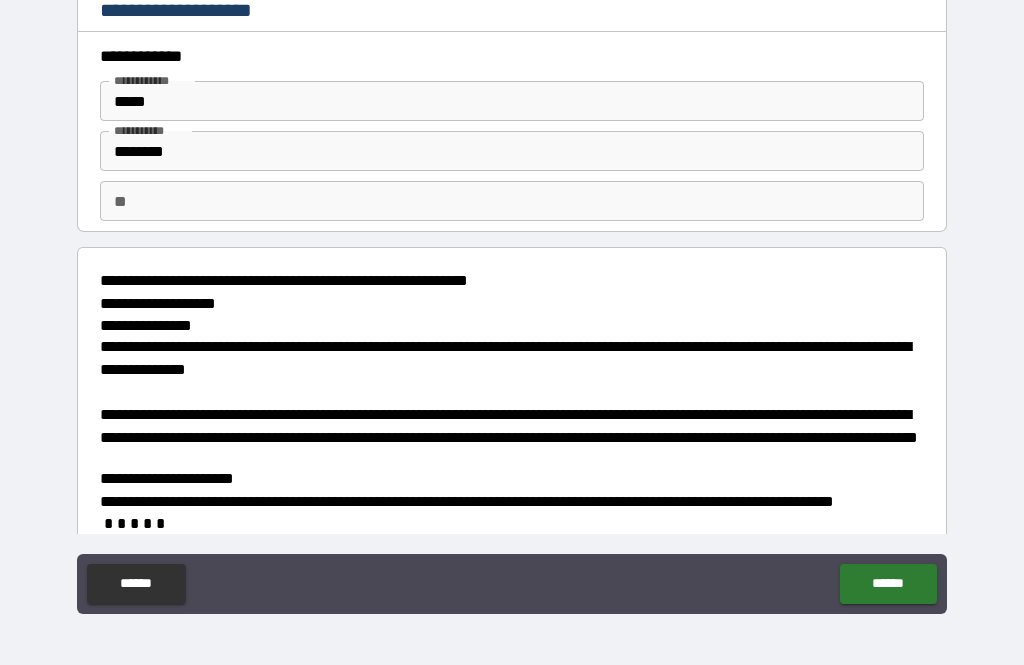 type on "*" 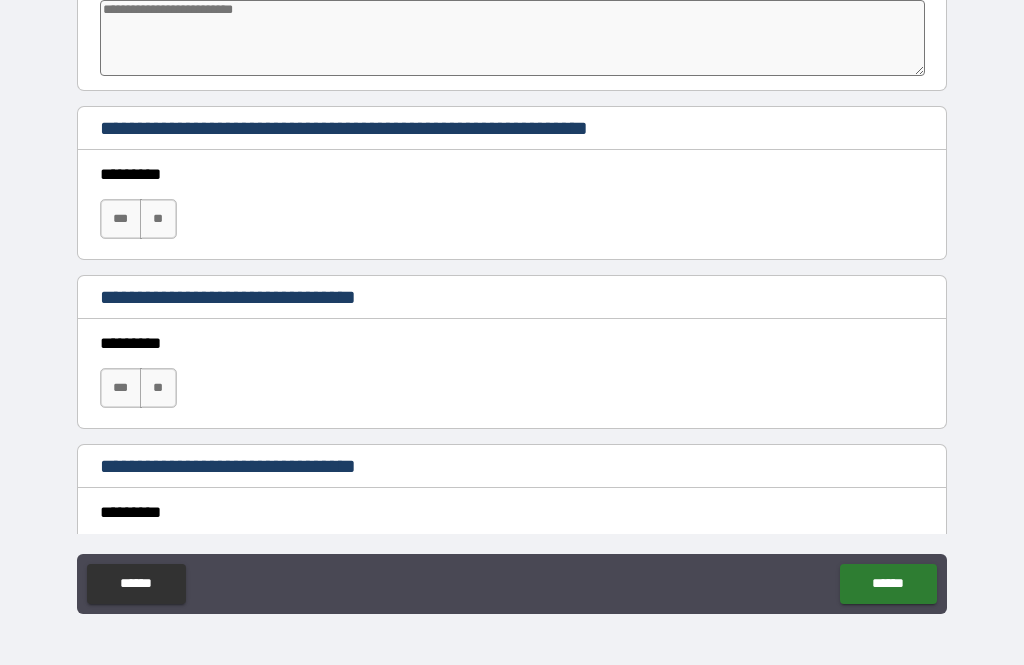 scroll, scrollTop: 726, scrollLeft: 0, axis: vertical 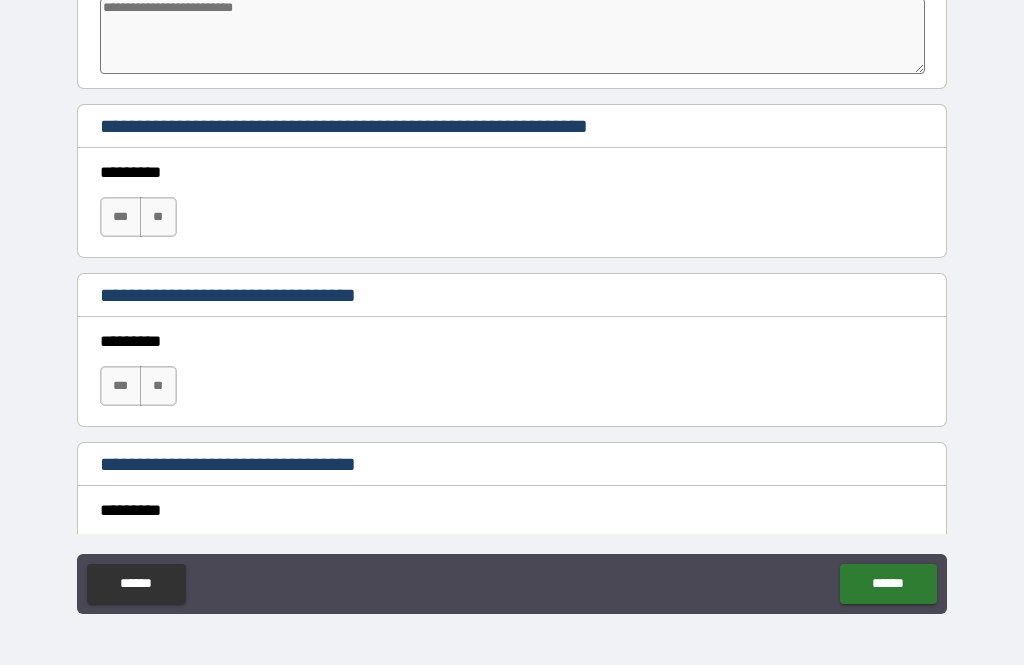 click on "***" at bounding box center [121, 217] 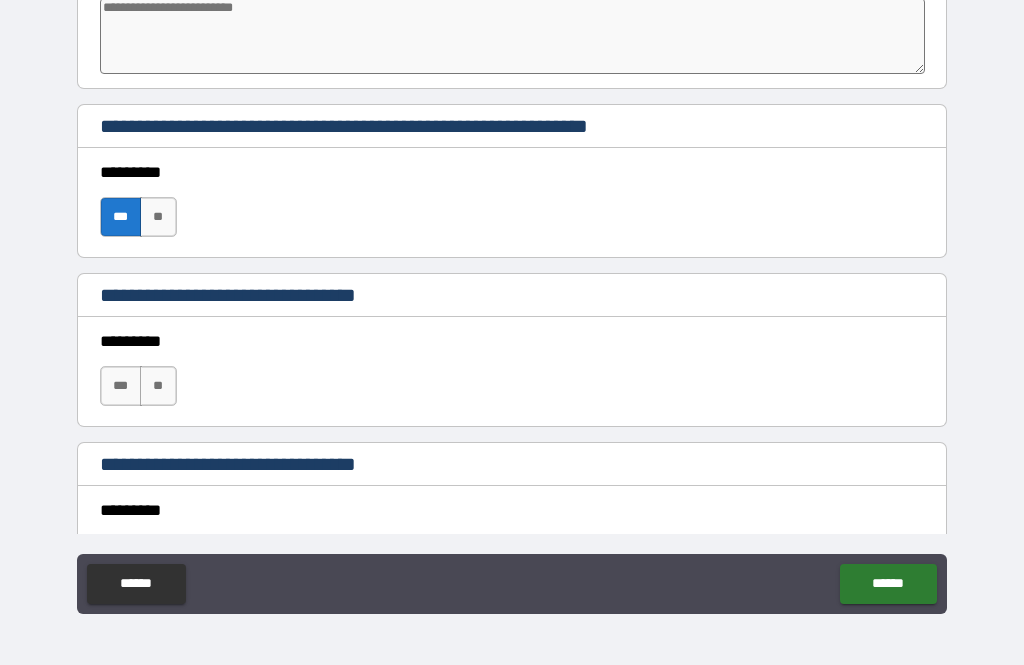 type on "*" 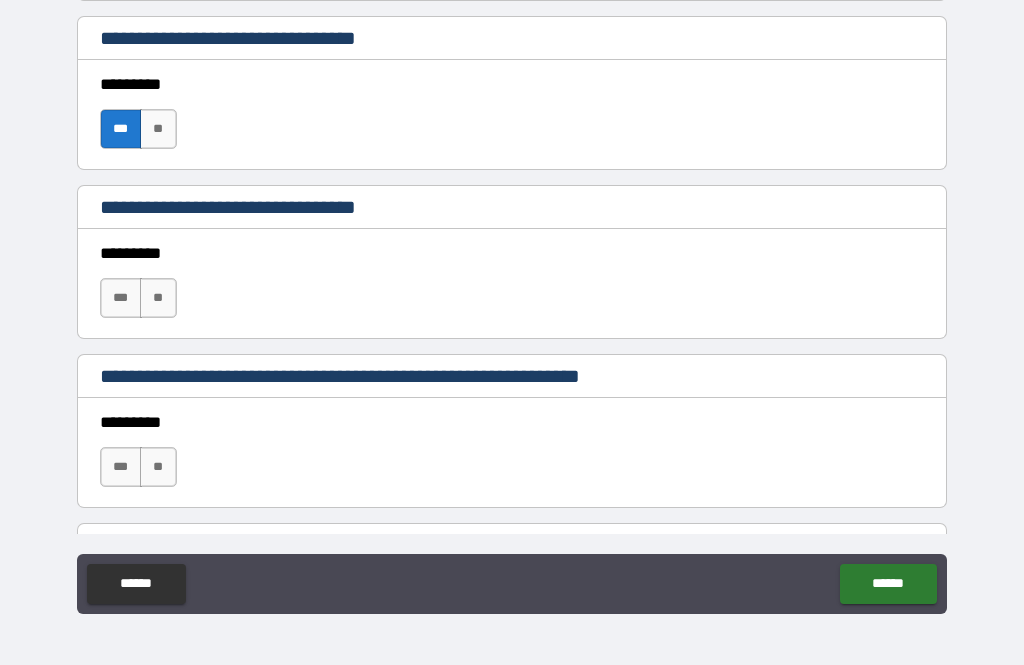 scroll, scrollTop: 981, scrollLeft: 0, axis: vertical 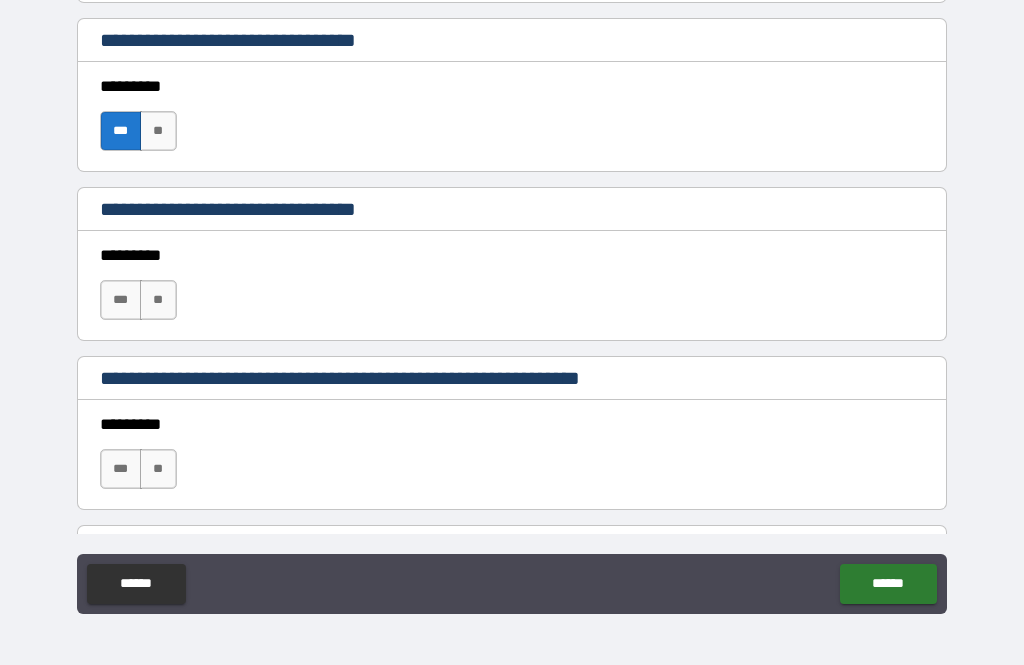 click on "***" at bounding box center [121, 300] 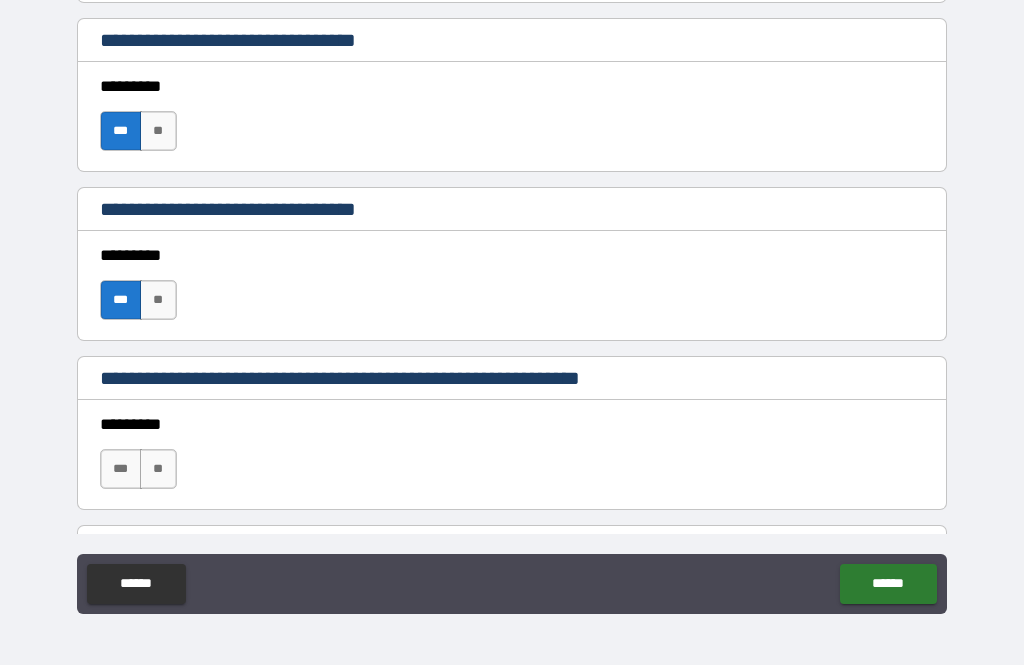 type on "*" 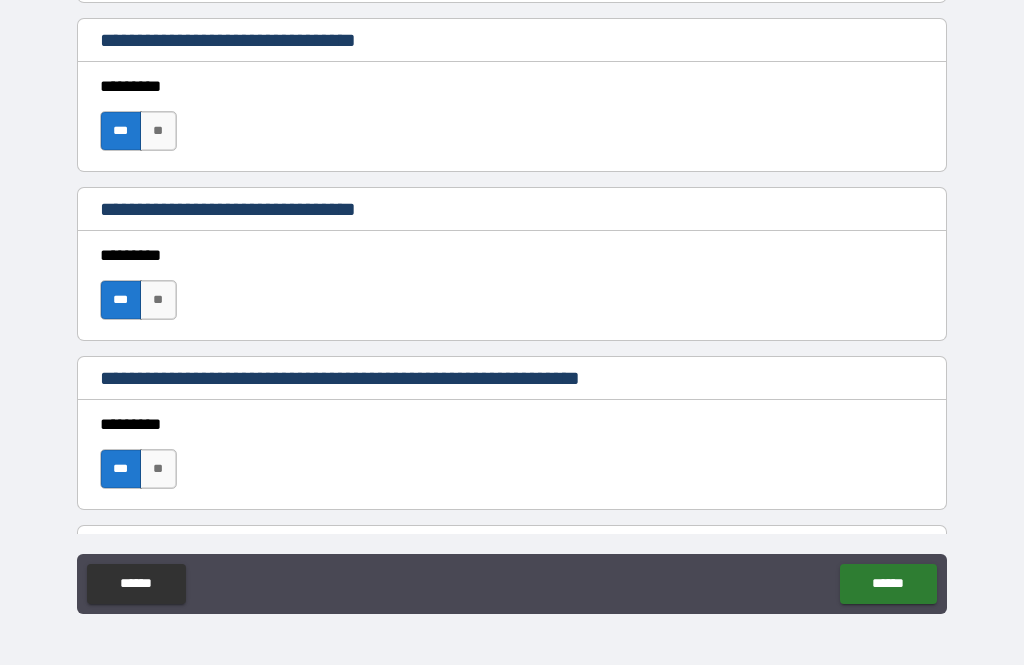 type on "*" 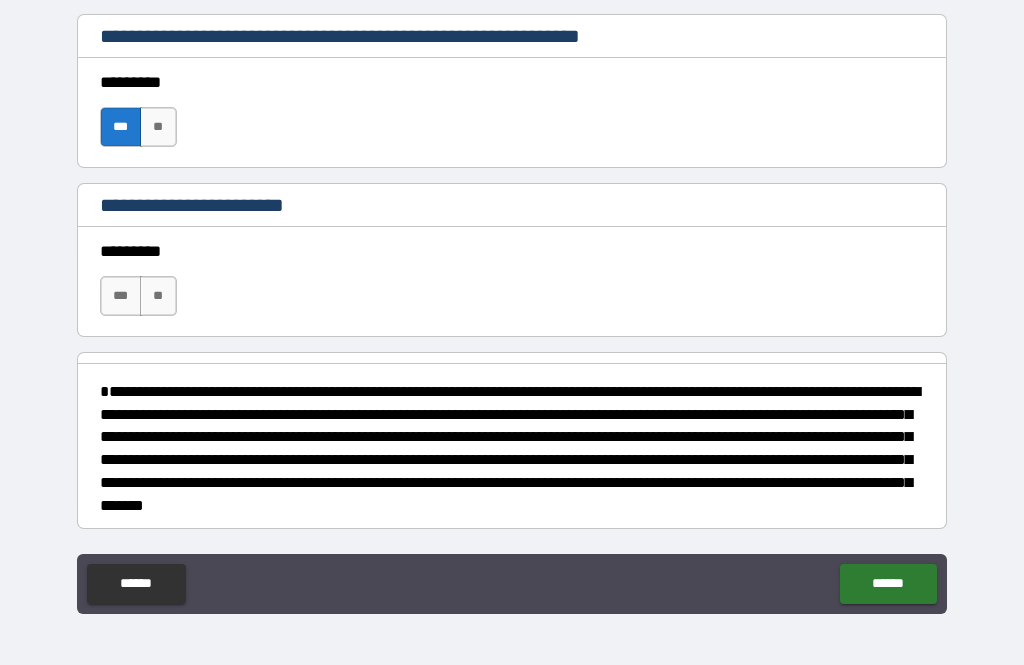 scroll, scrollTop: 1323, scrollLeft: 0, axis: vertical 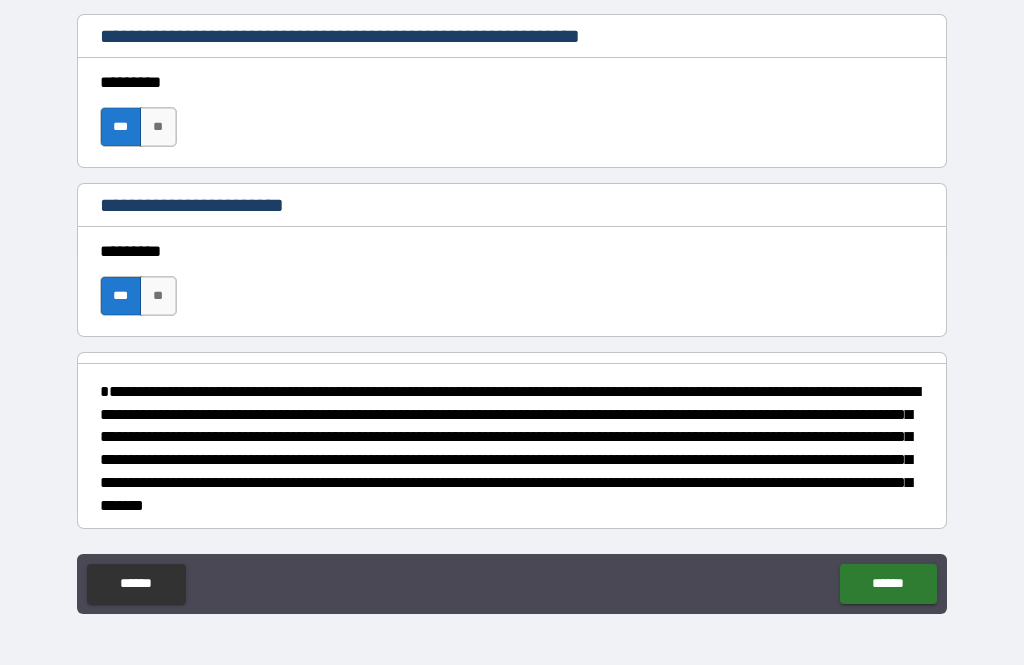 type on "*" 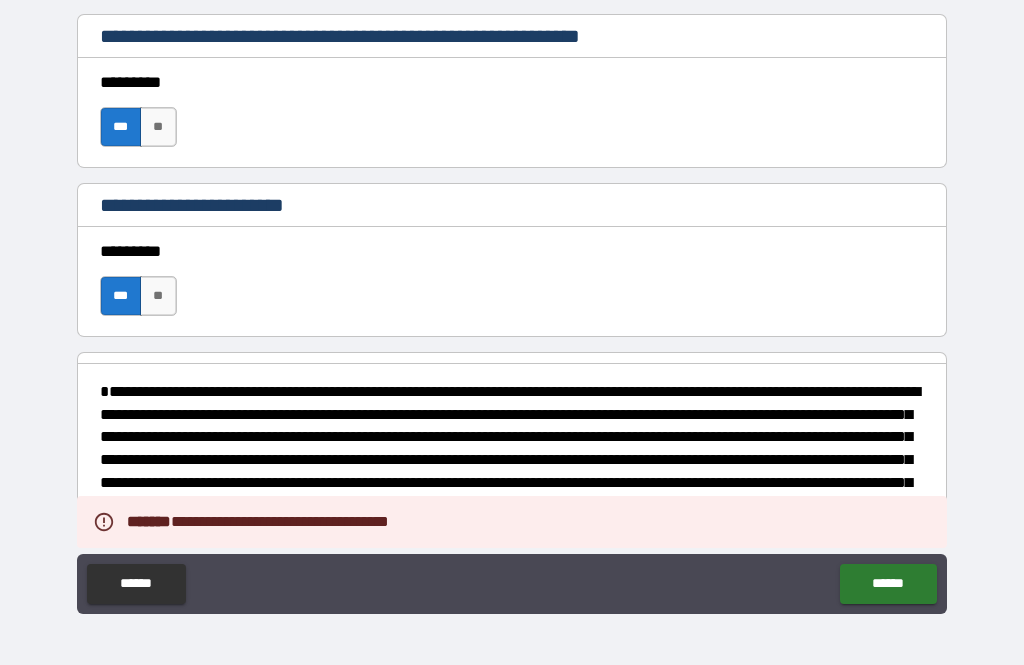 type on "*" 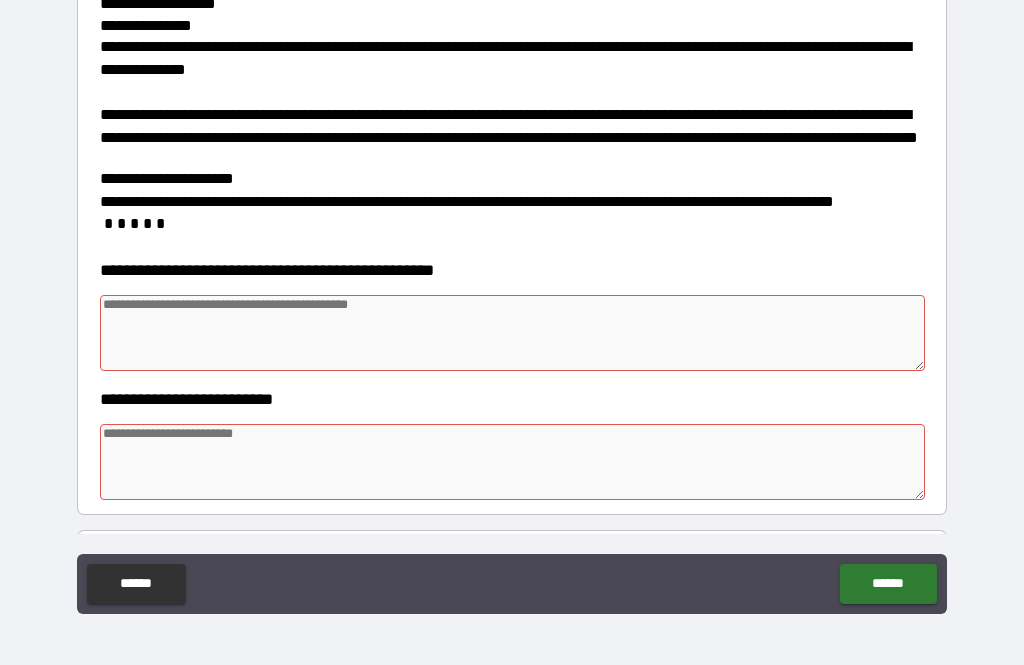 scroll, scrollTop: 306, scrollLeft: 0, axis: vertical 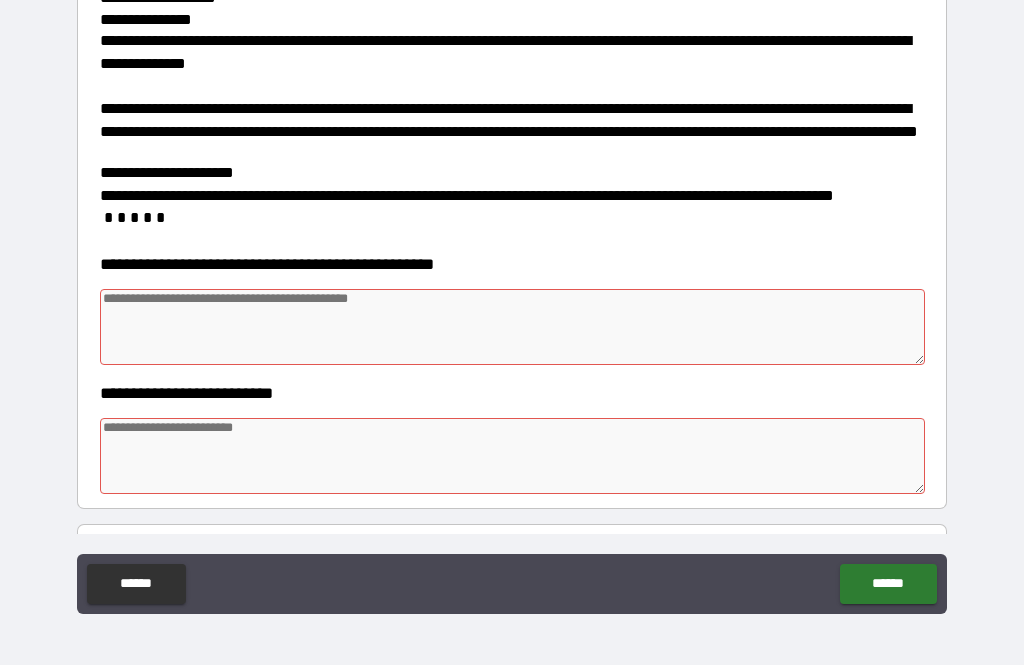 click at bounding box center (513, 327) 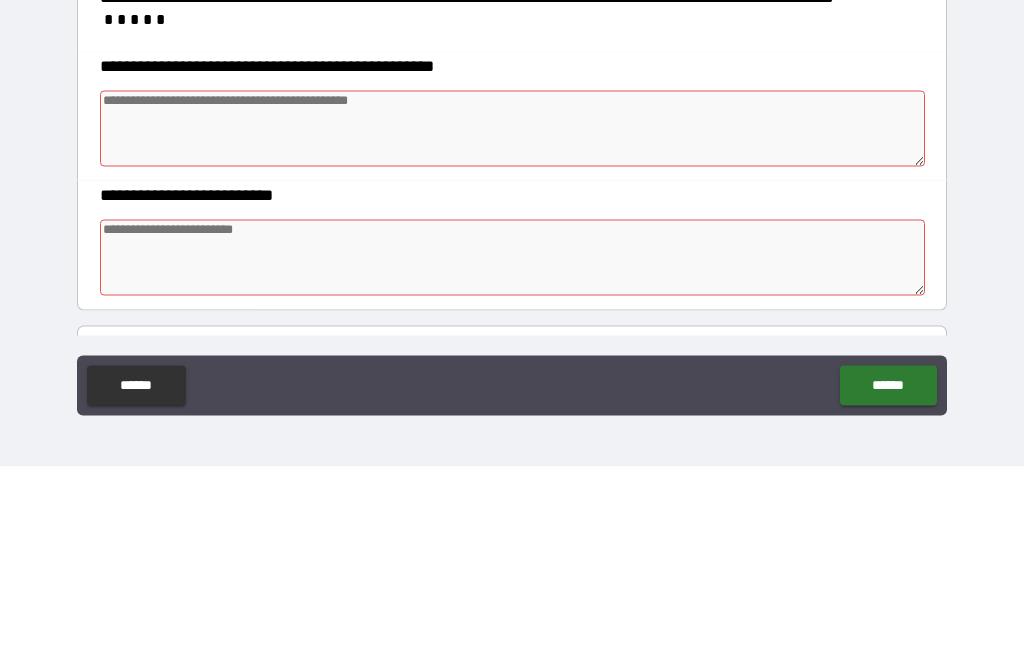 type on "*" 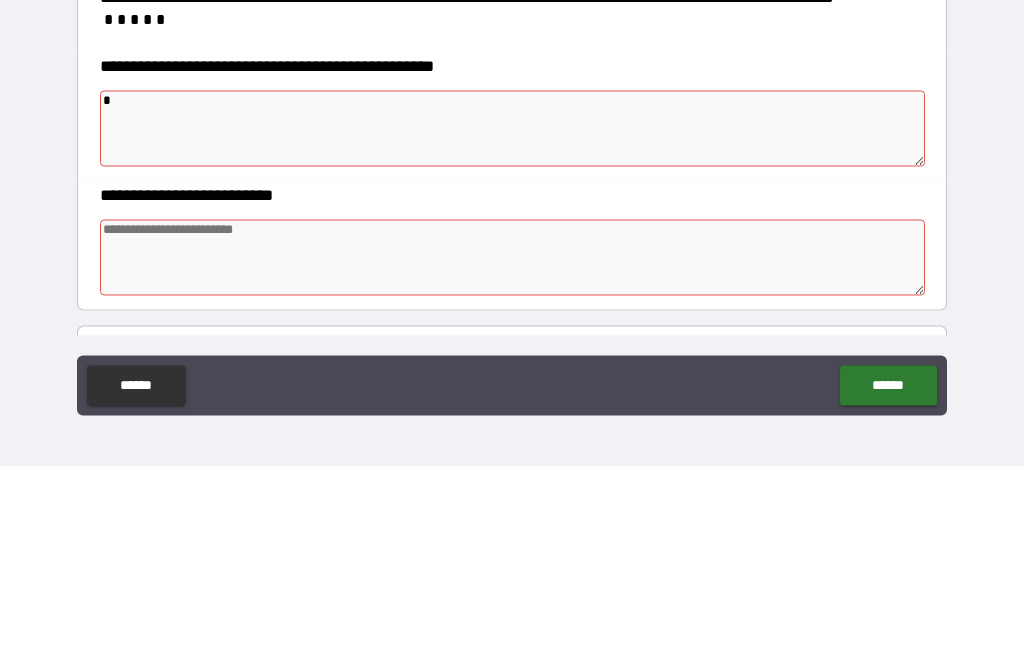 type on "*" 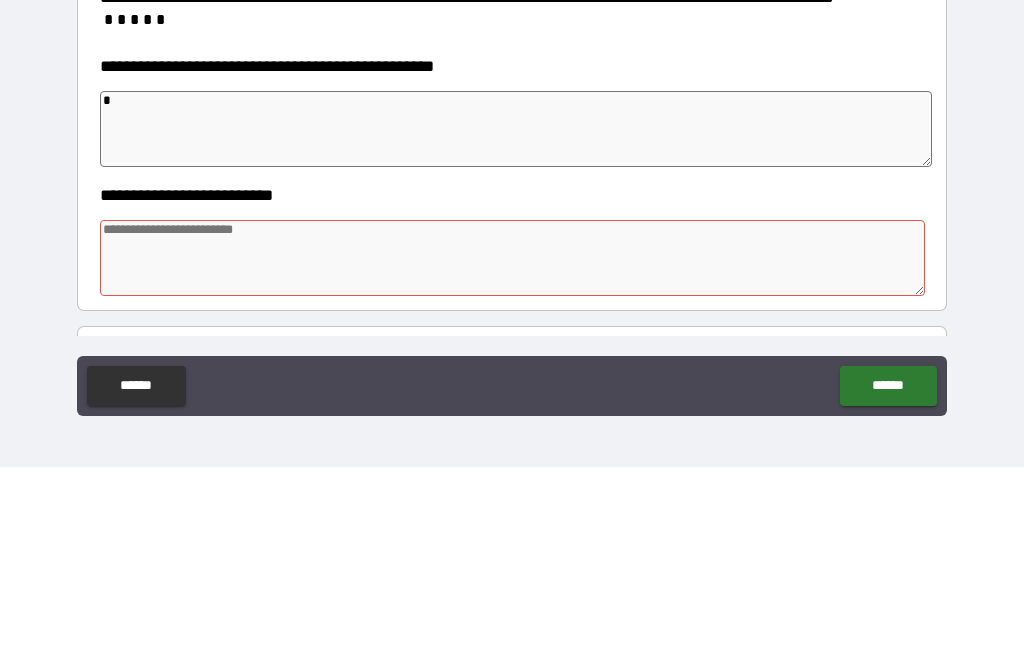 type on "*" 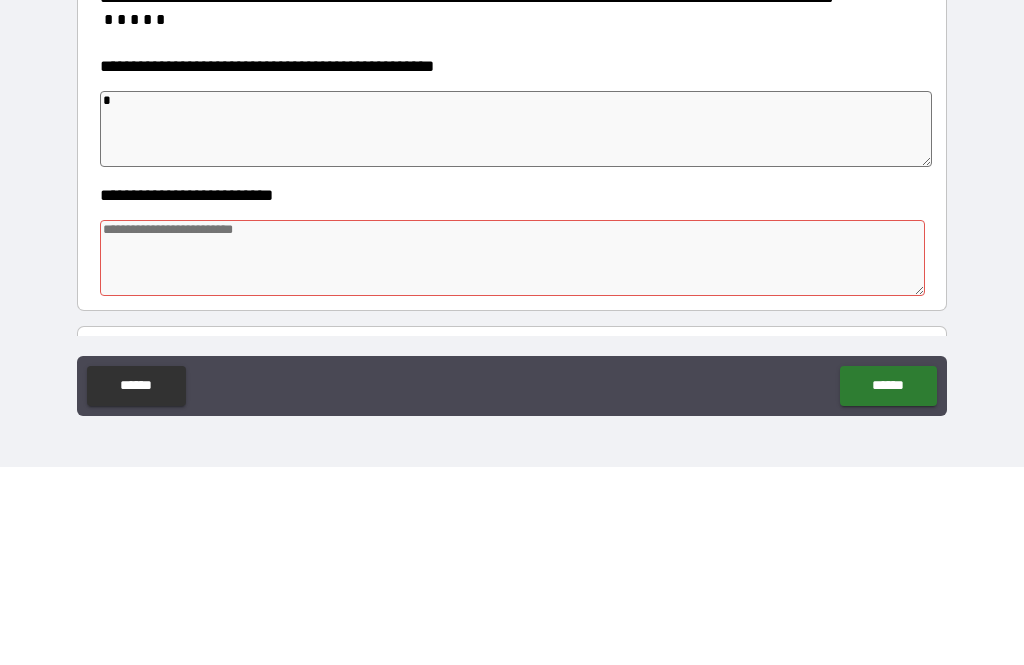type on "*" 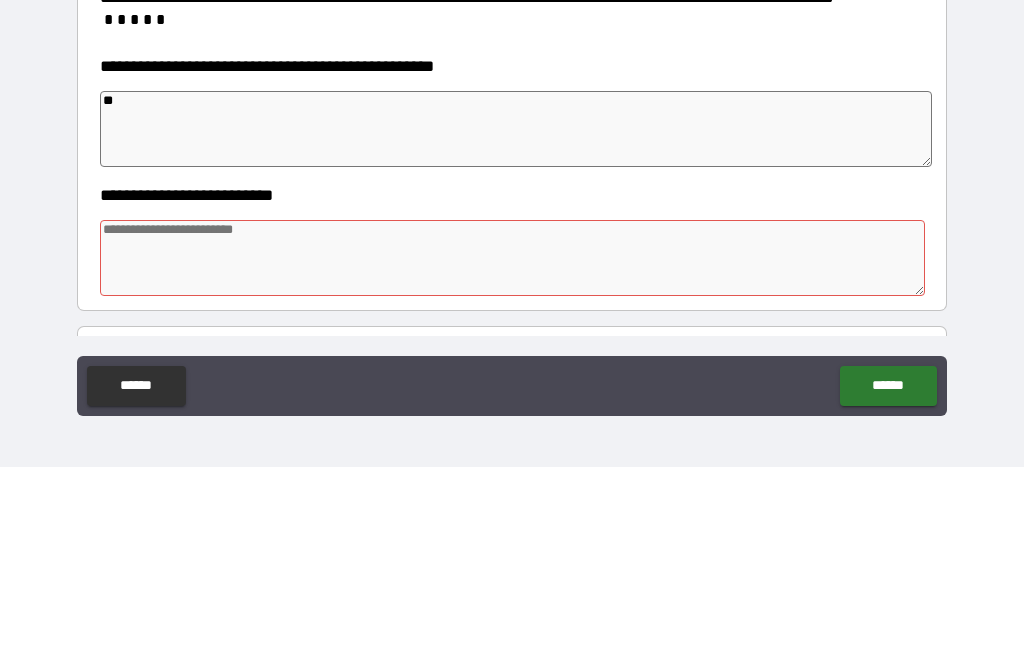 type on "*" 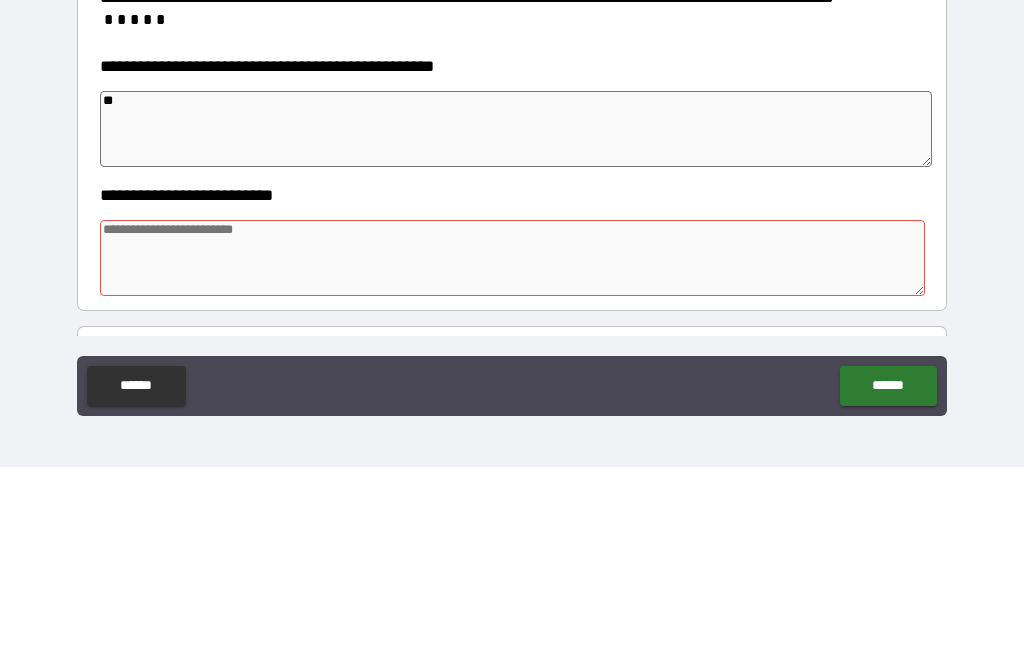 type on "***" 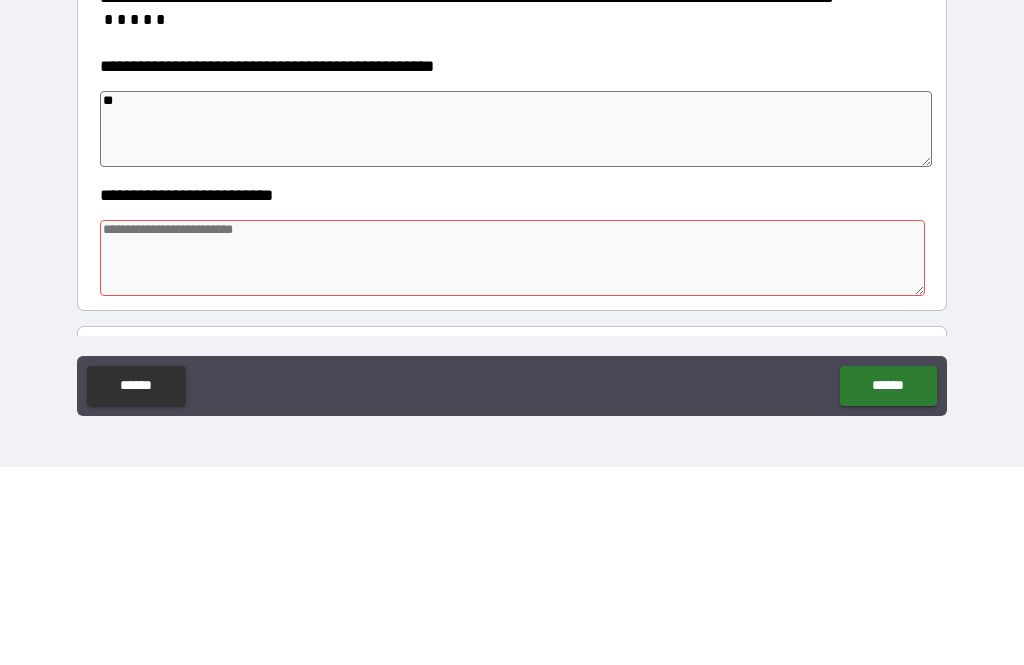 type on "*" 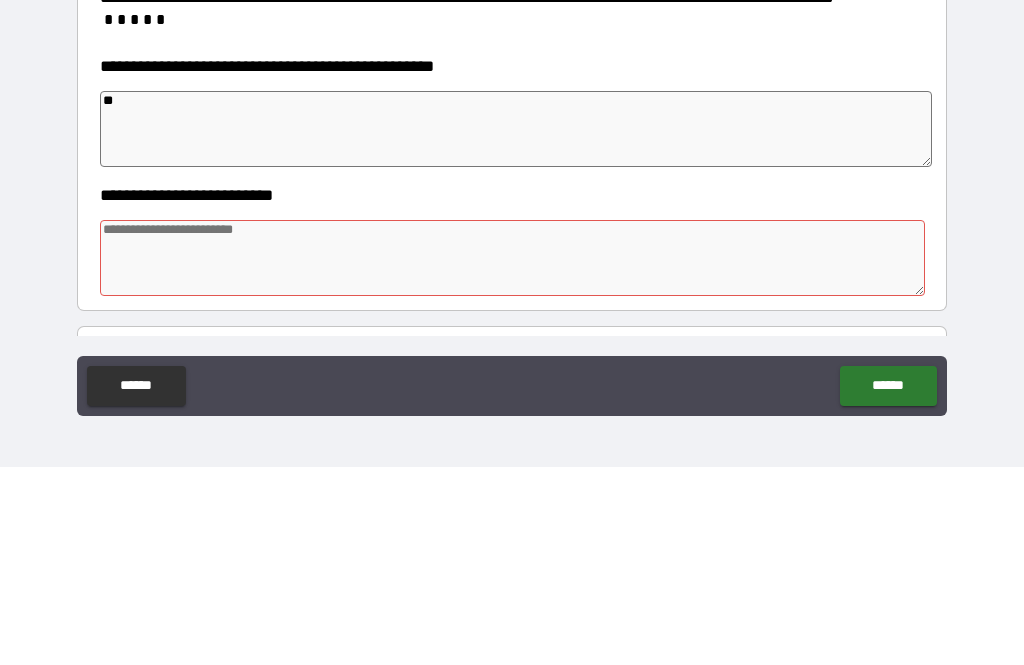 type on "*" 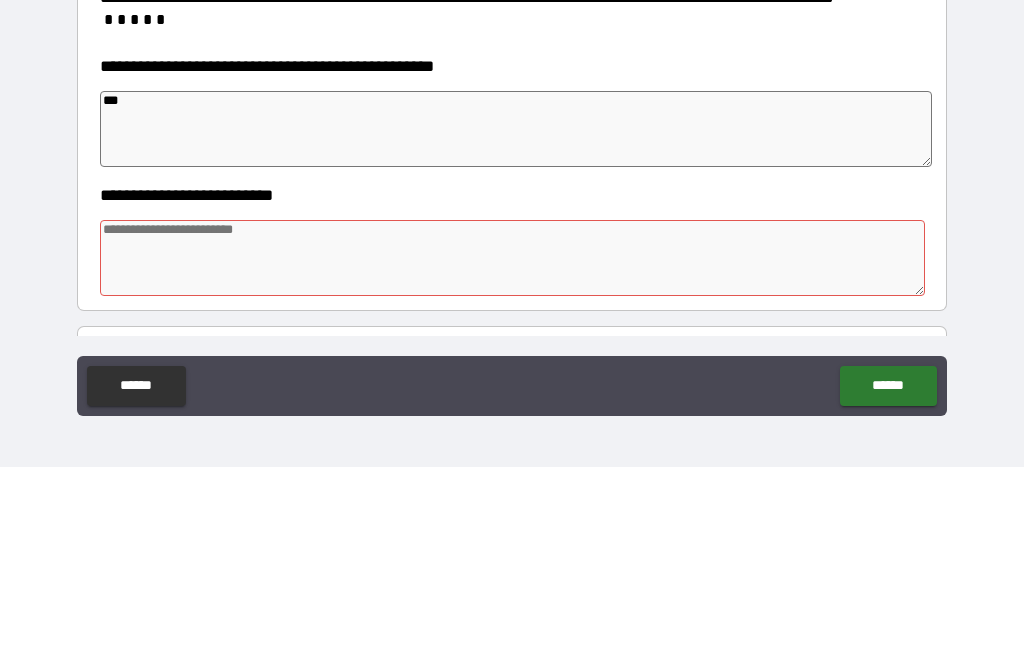 type on "*" 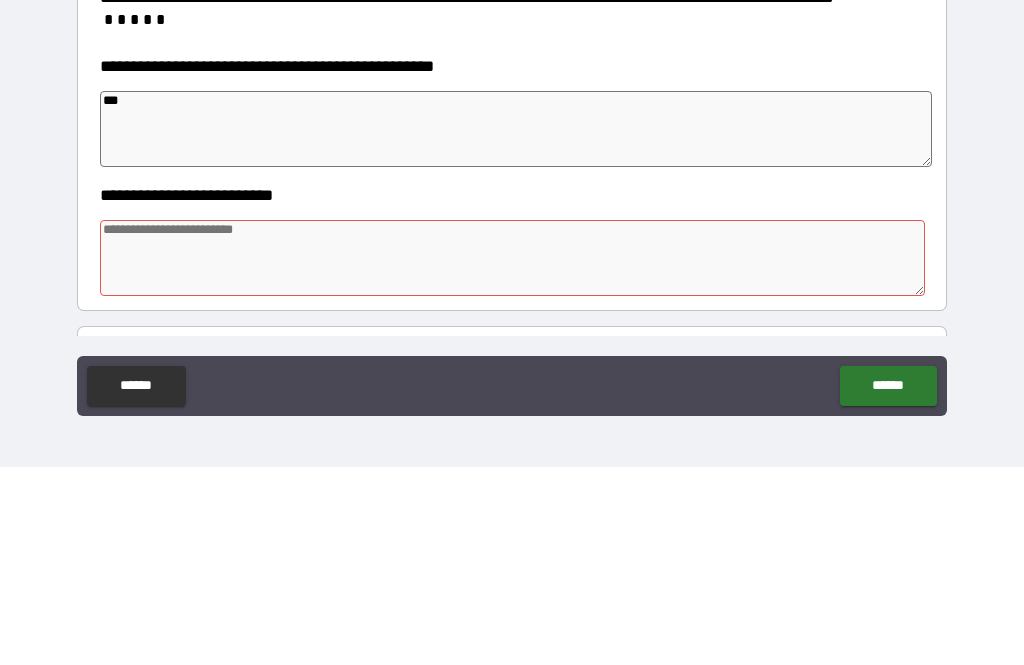 type on "*" 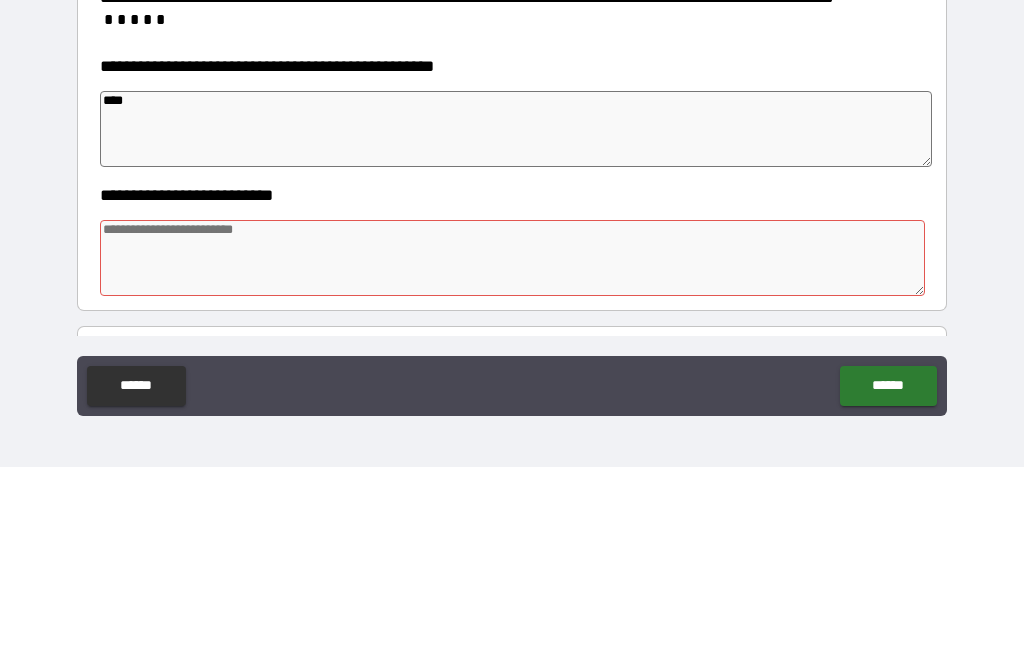 type on "*" 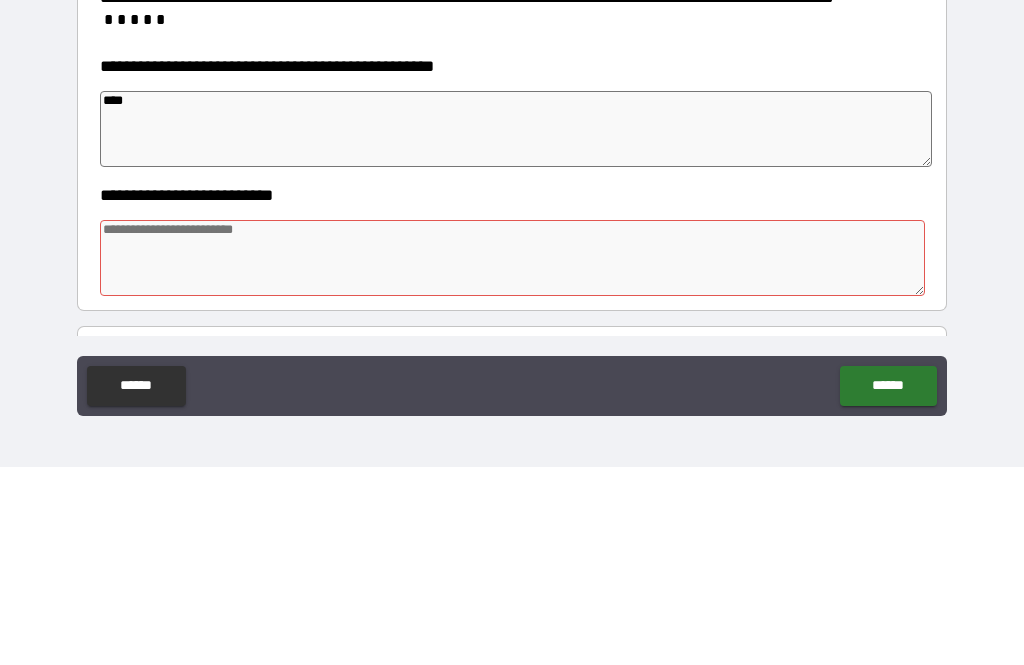 type on "*" 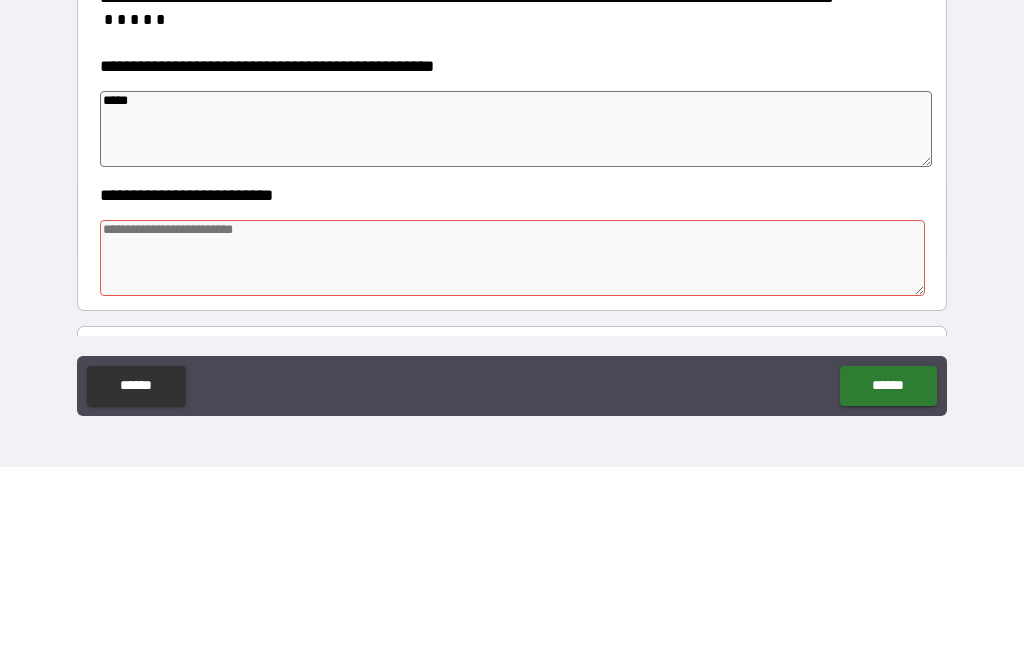 type on "*" 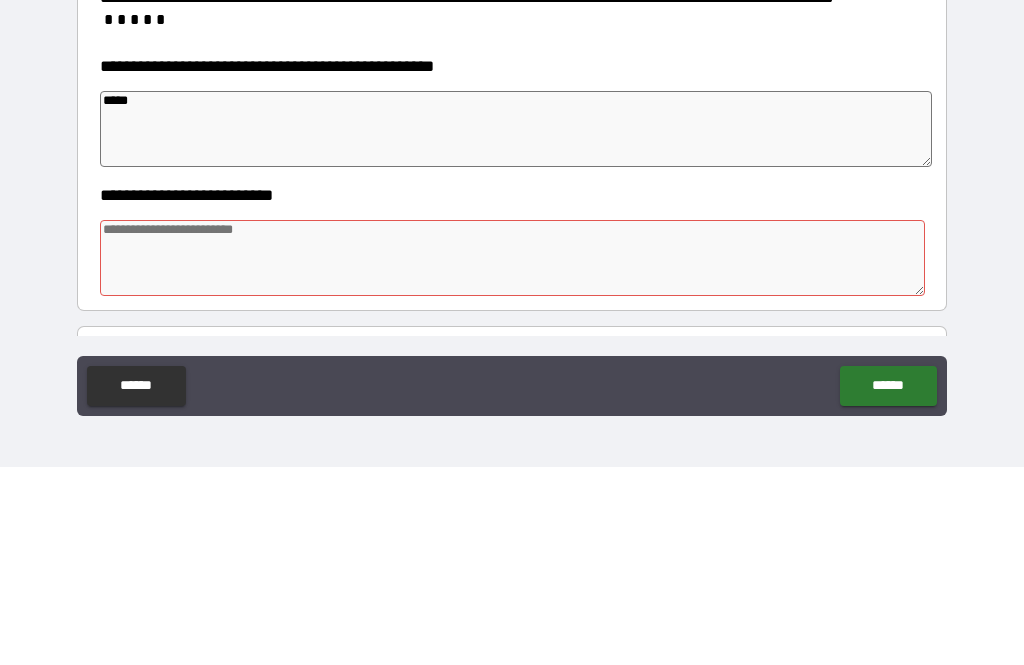 type on "*" 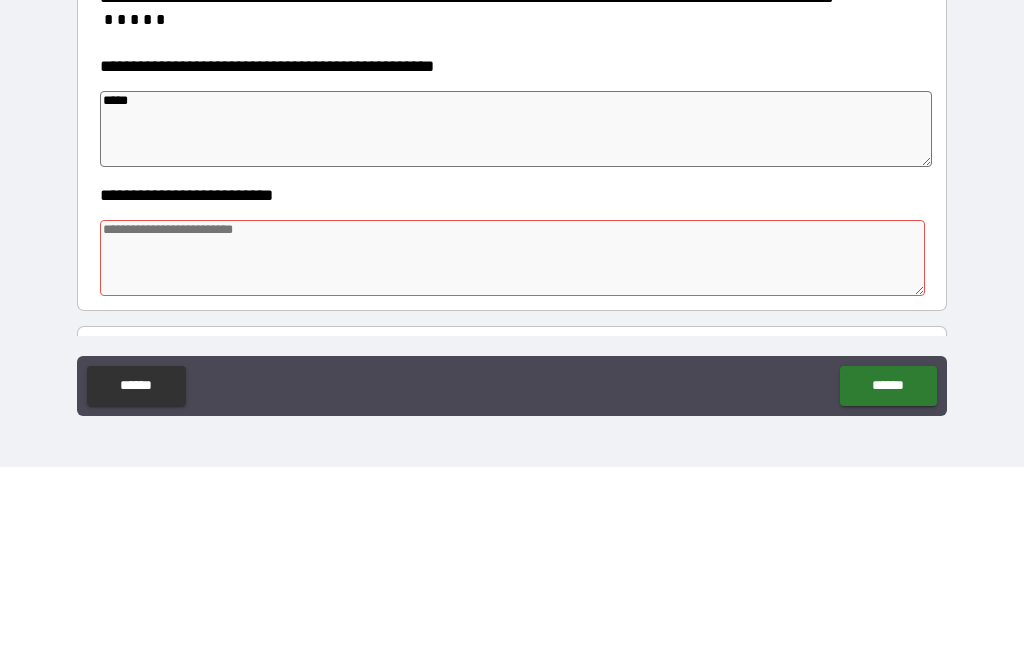 type on "*" 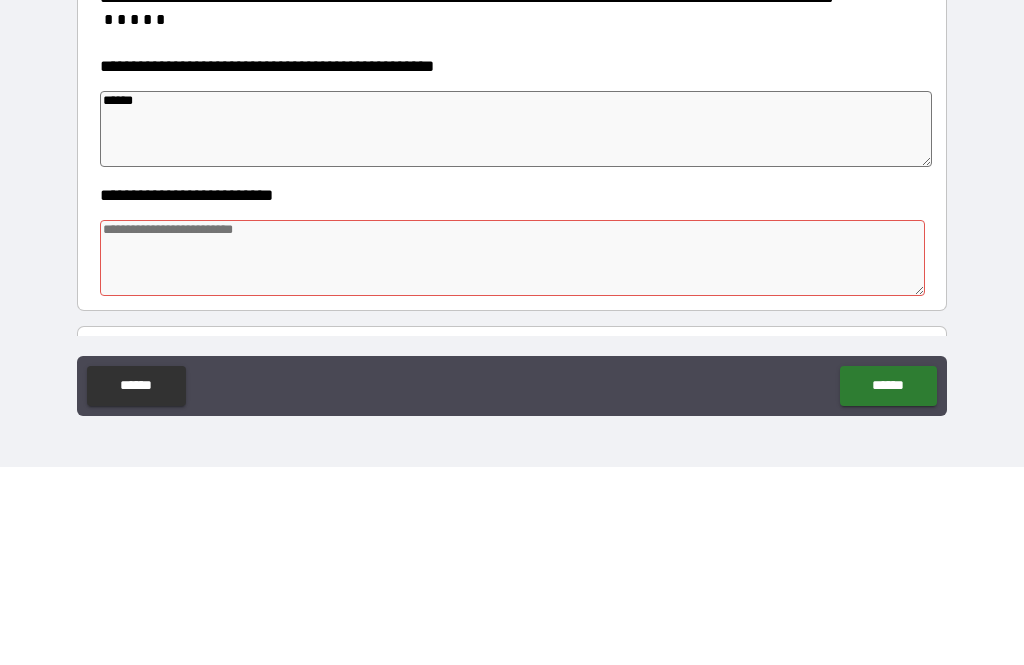 type on "*" 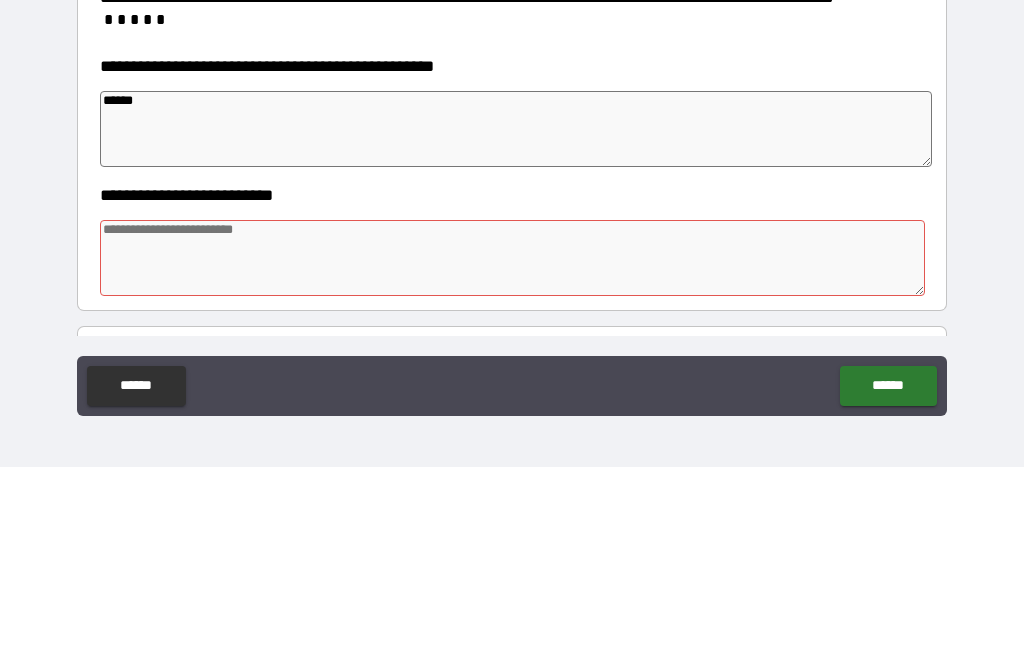 type on "*" 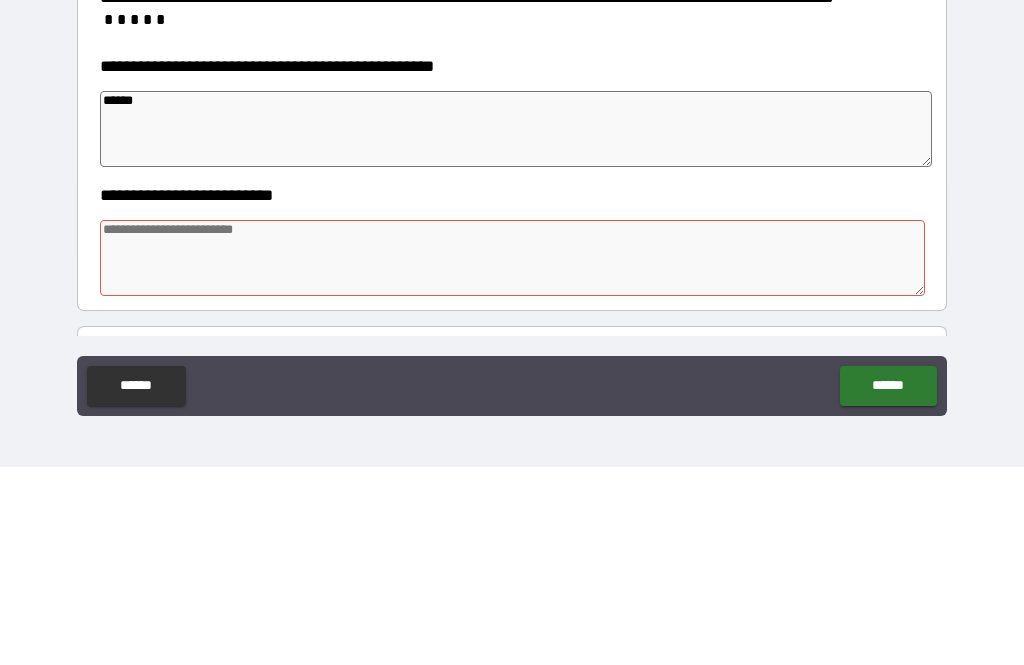 type on "*******" 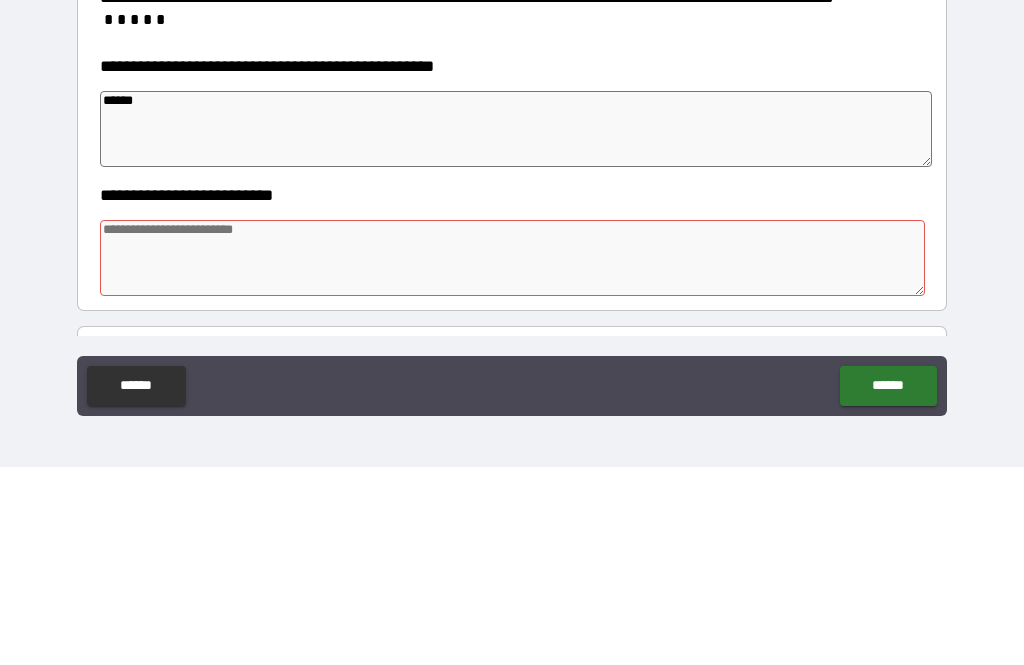 type on "*" 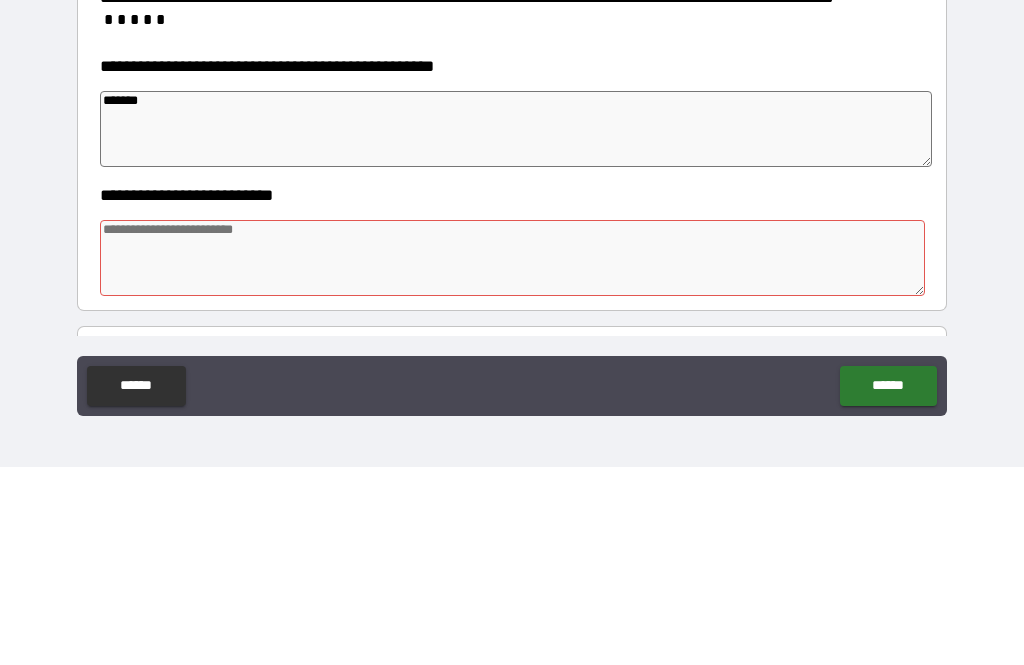 type on "*" 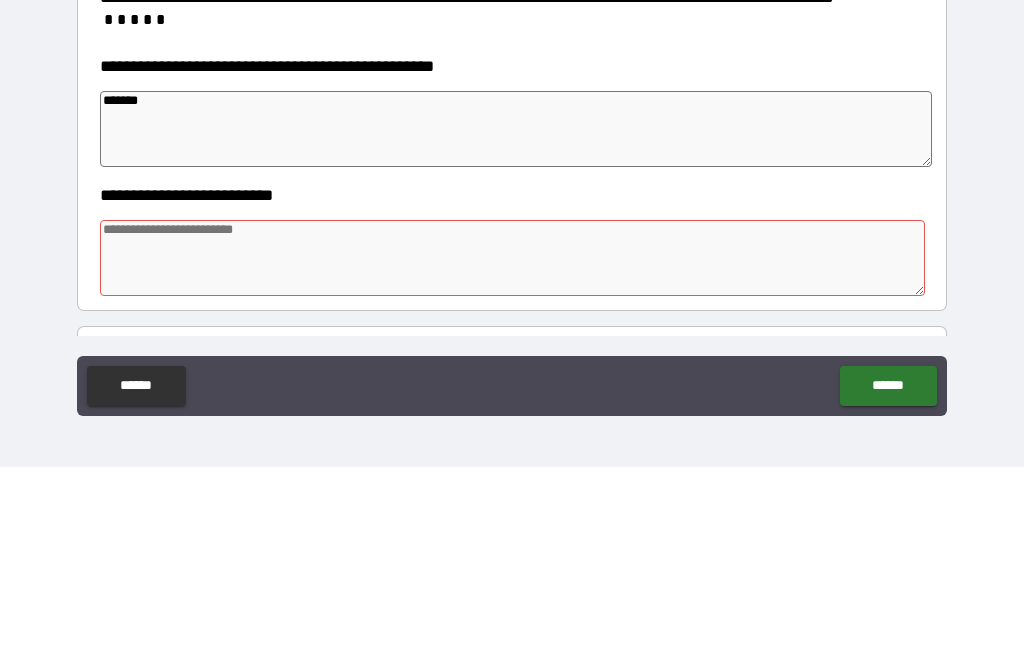 type on "*" 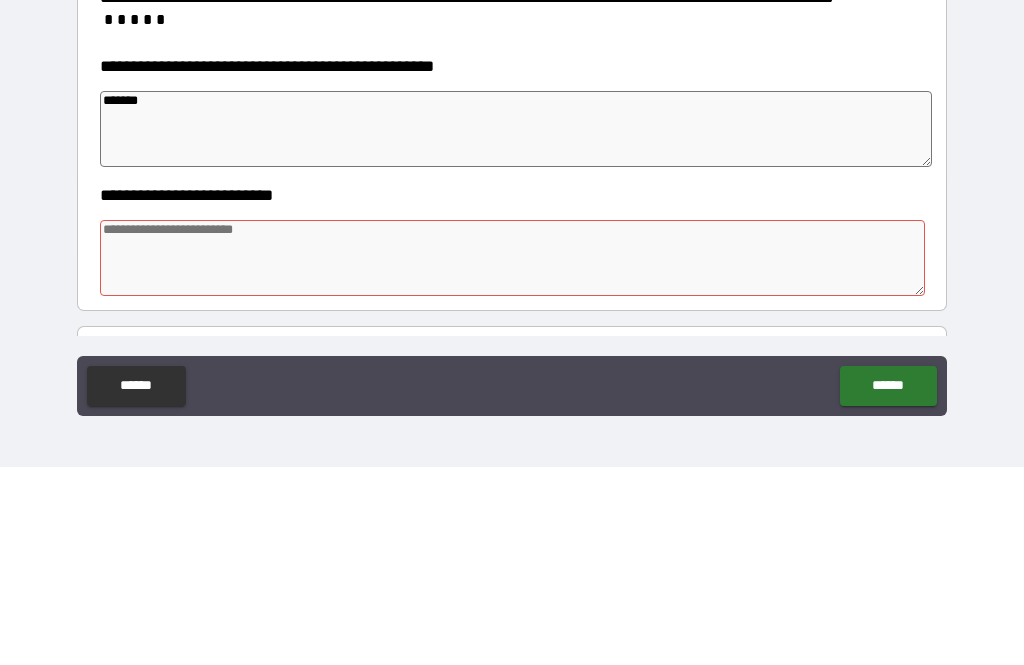 type on "********" 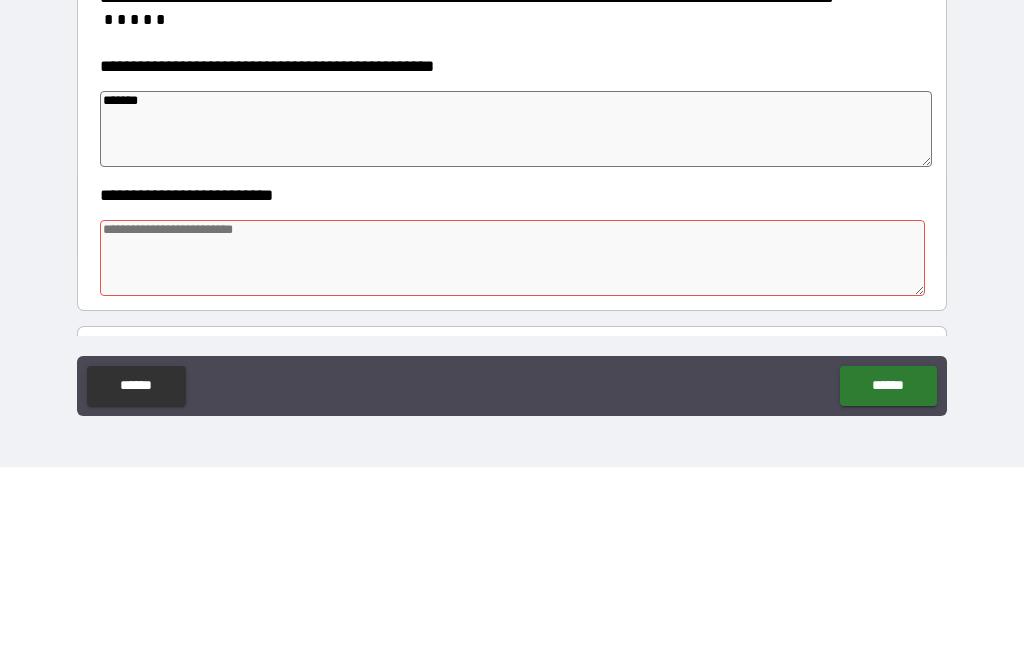 type on "*" 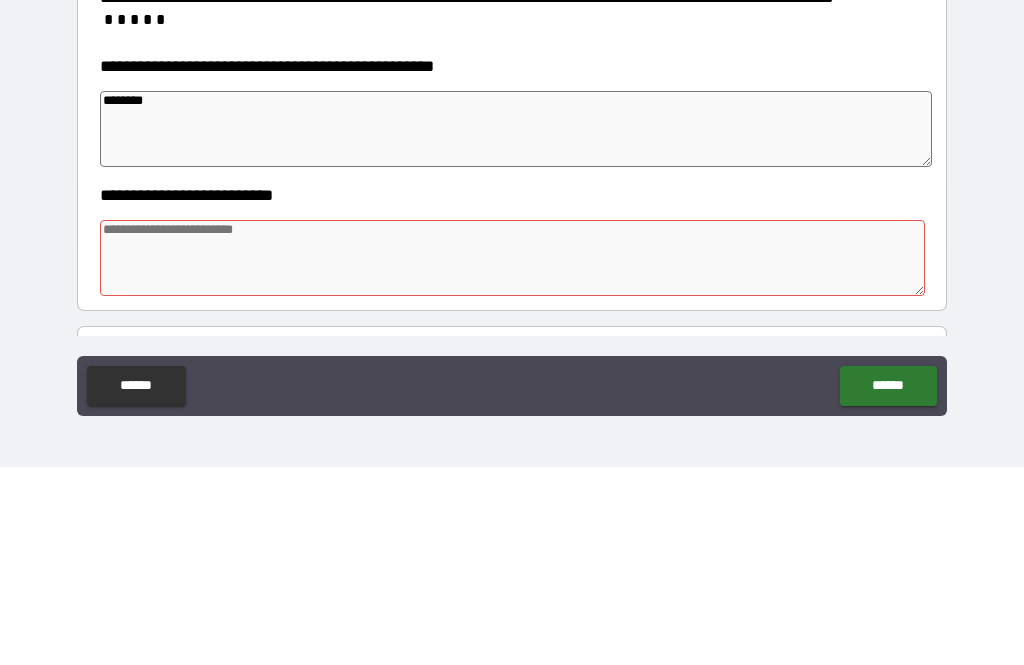 type on "*" 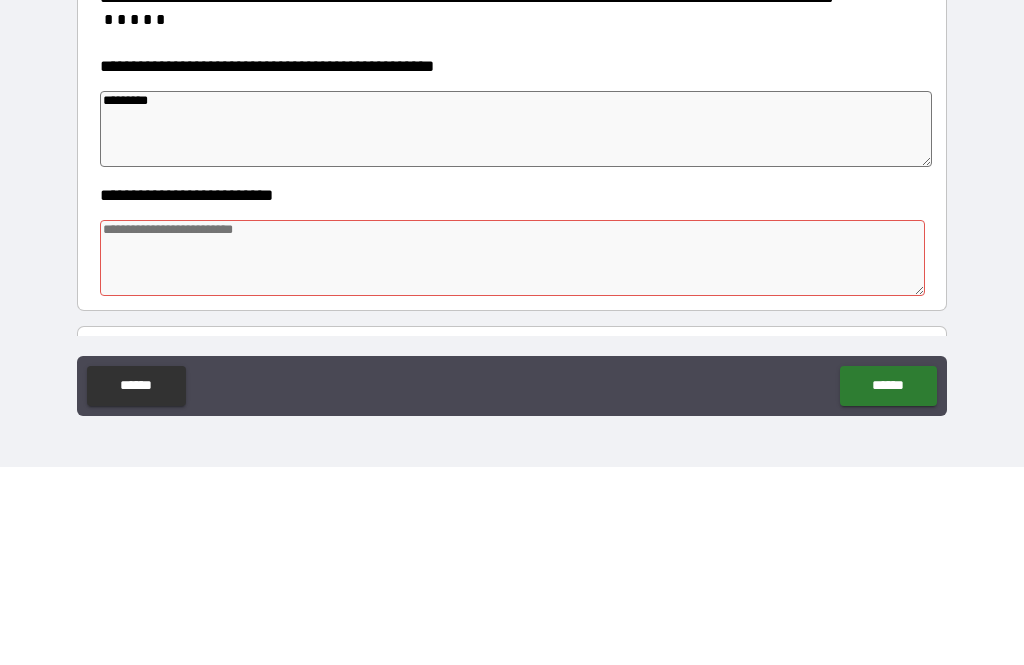 type on "*" 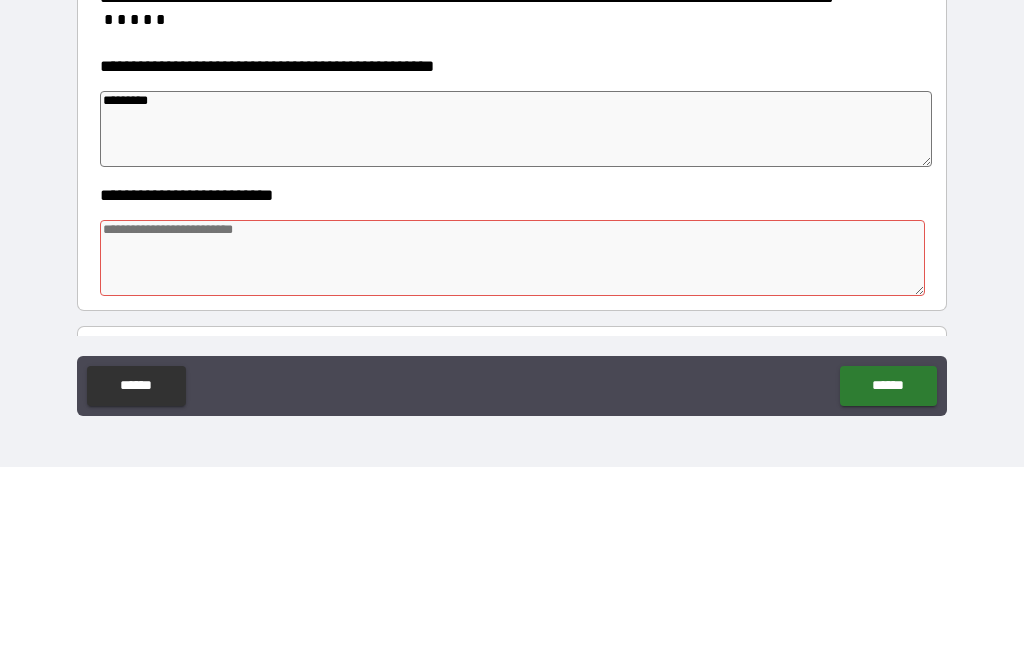 type on "*" 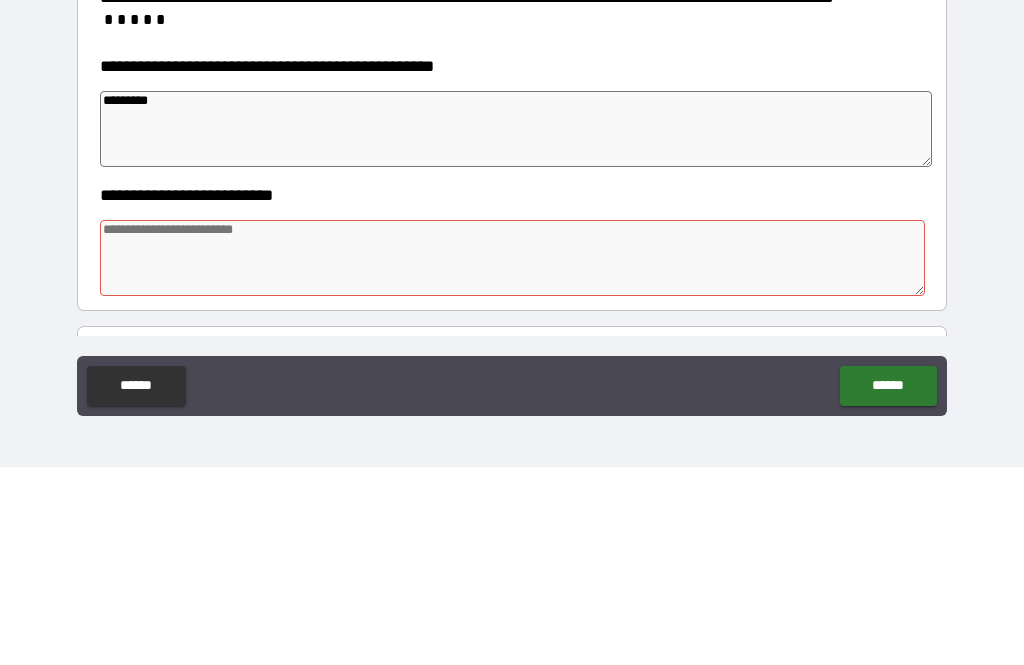 type on "*" 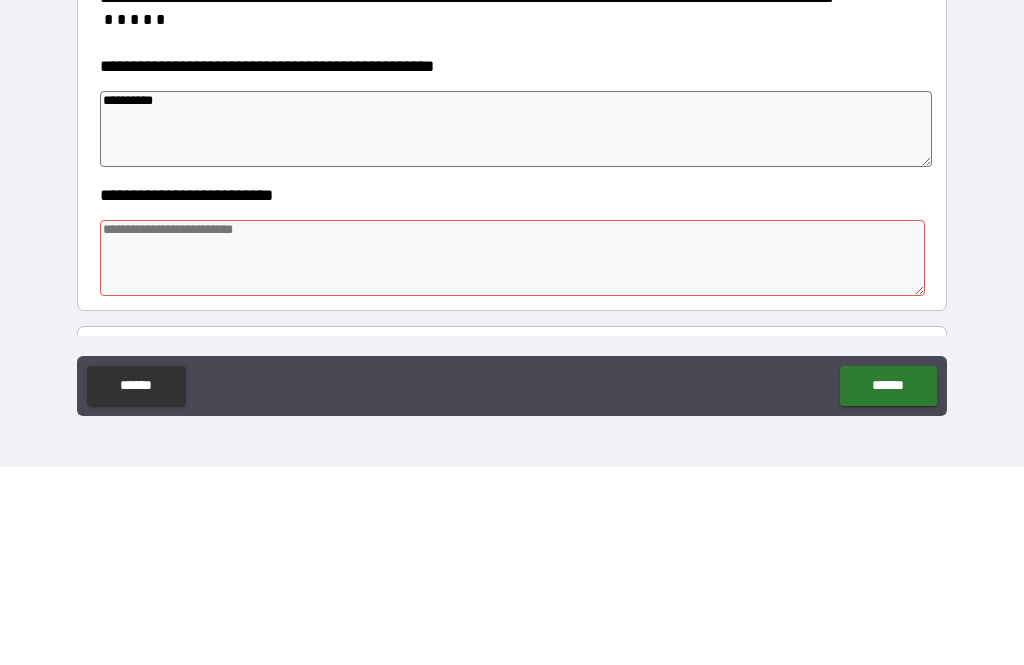 type on "**********" 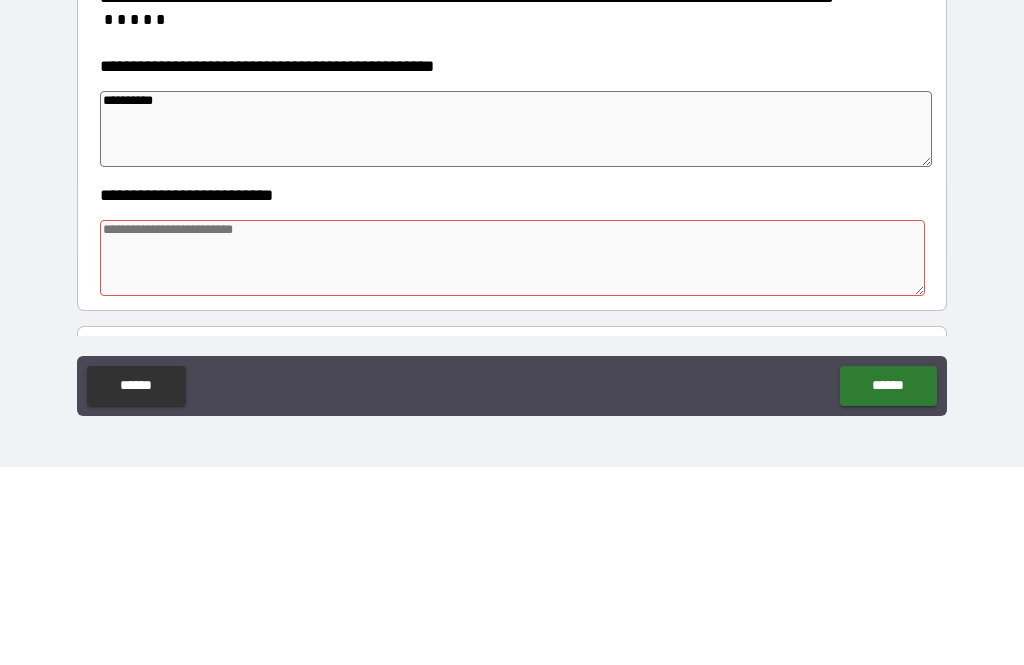 type on "*" 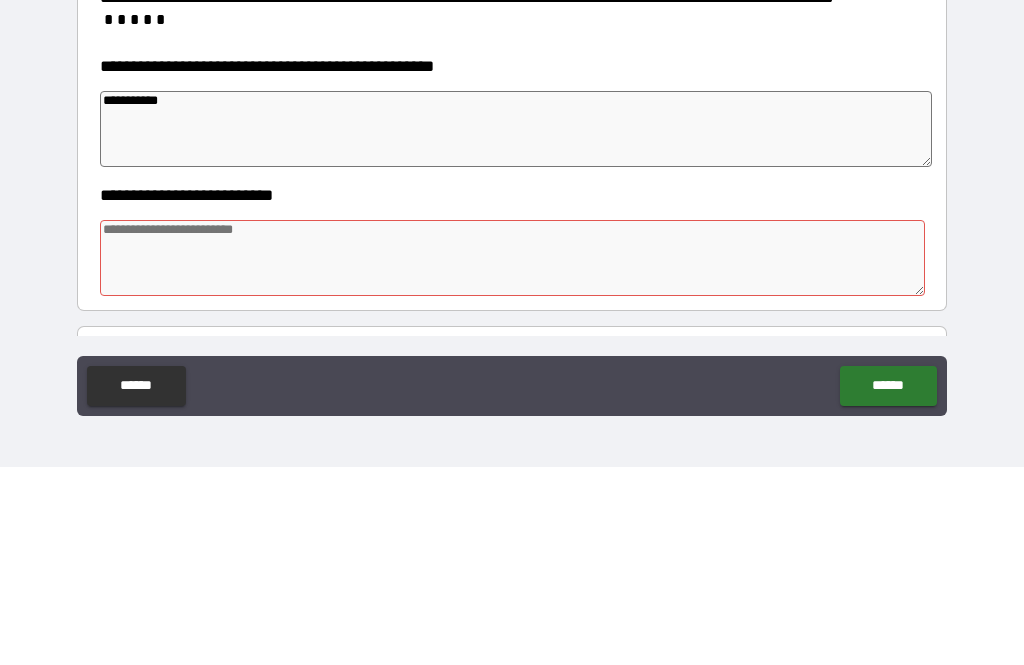 type on "**********" 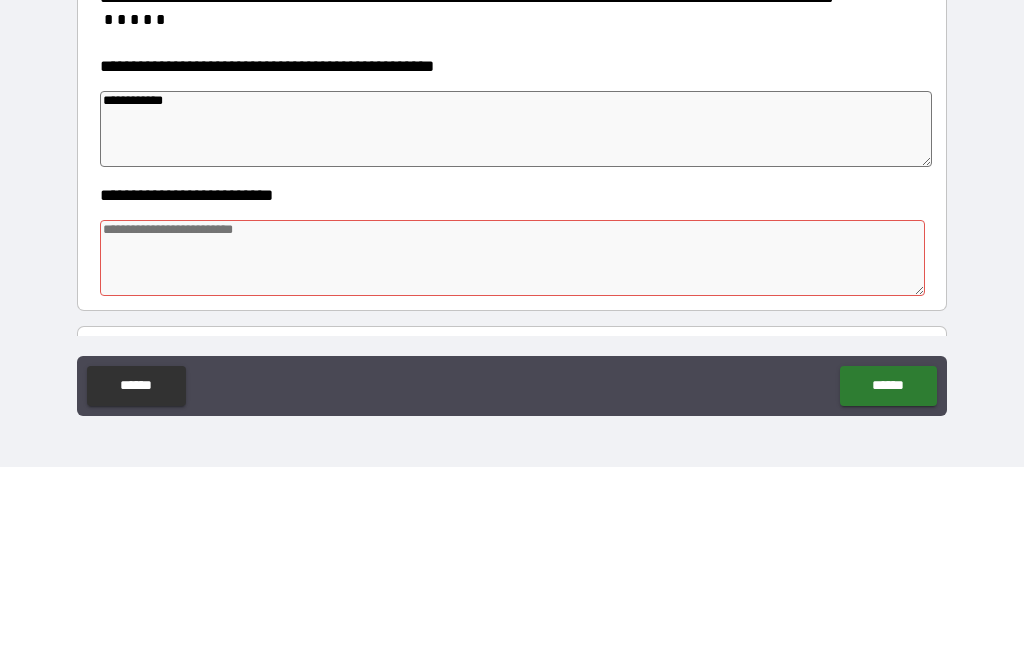 type on "*" 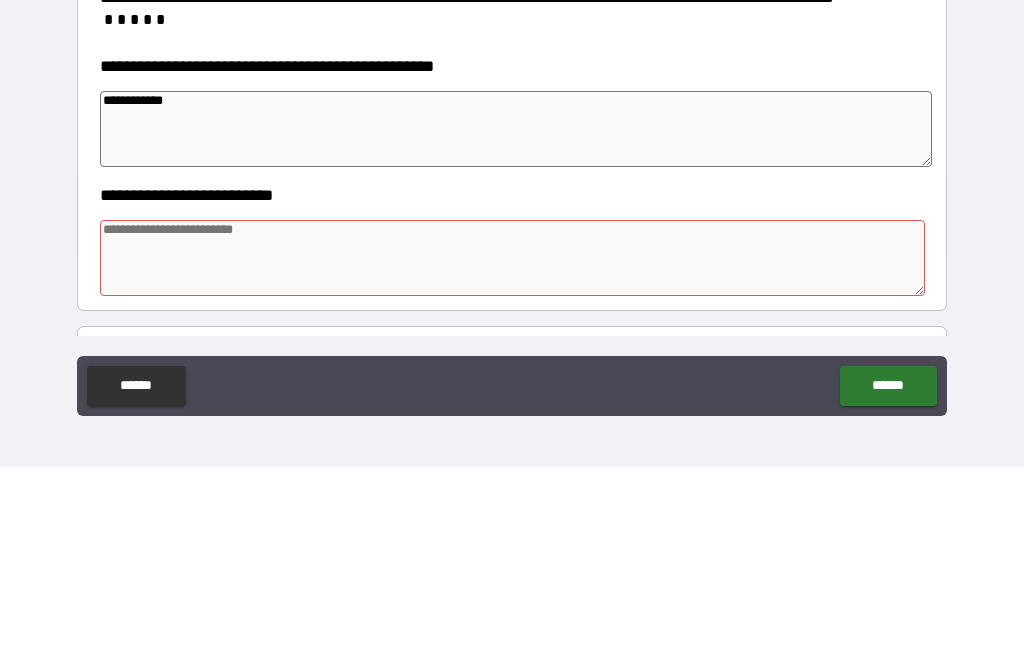 type on "*" 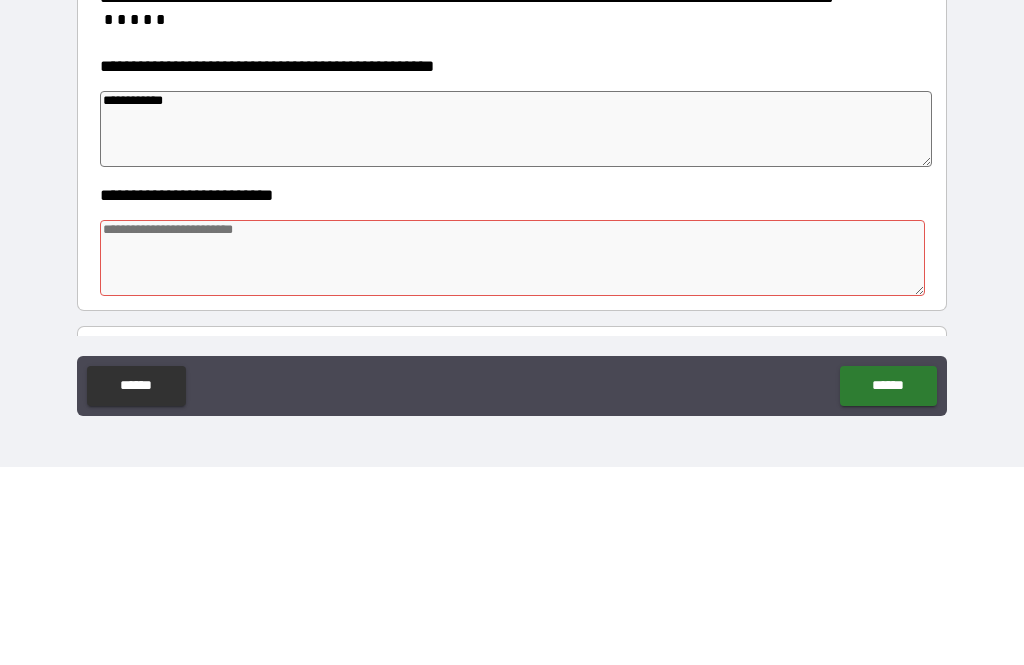 type on "*" 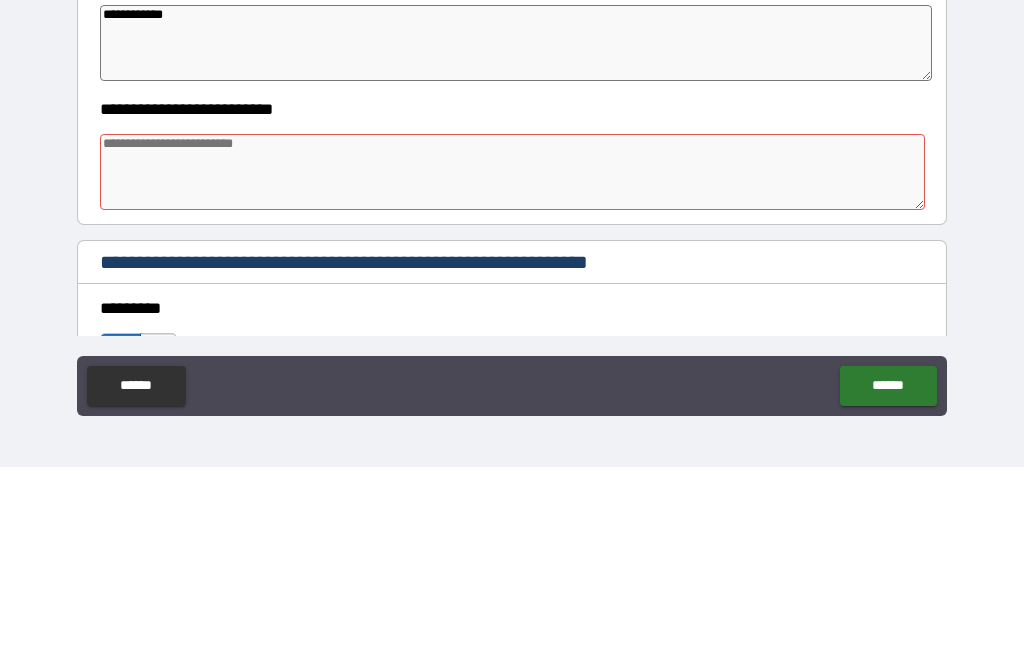 scroll, scrollTop: 412, scrollLeft: 0, axis: vertical 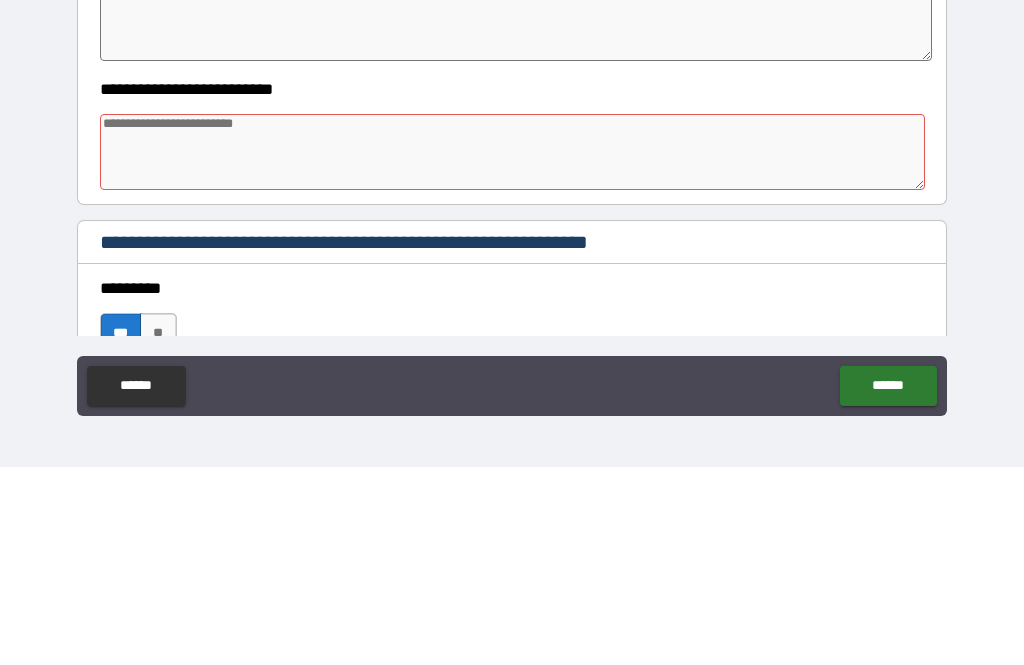 type on "**********" 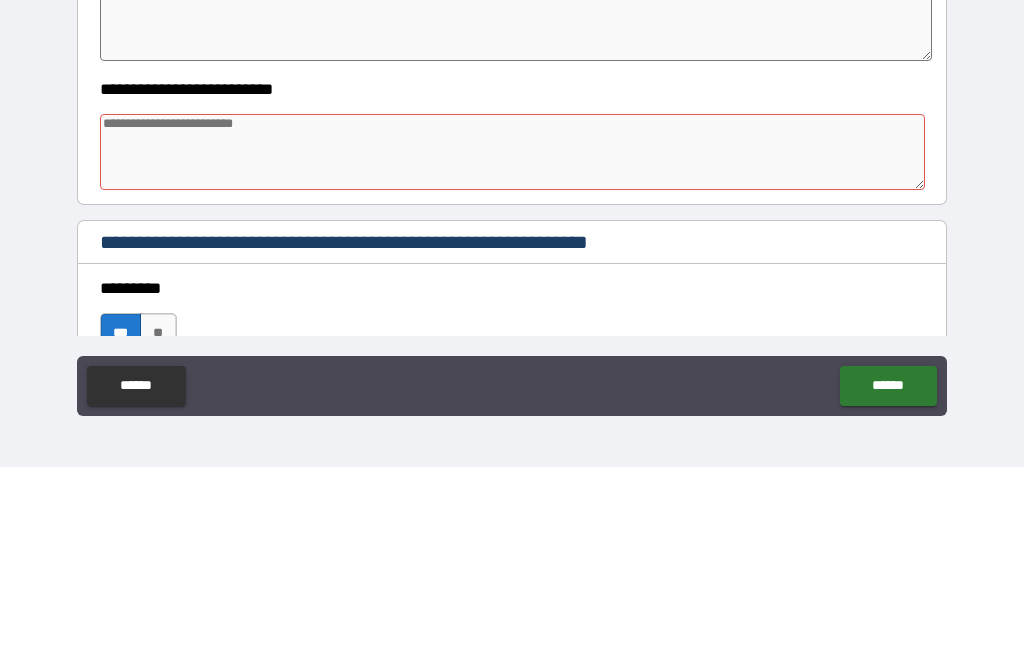 type on "*" 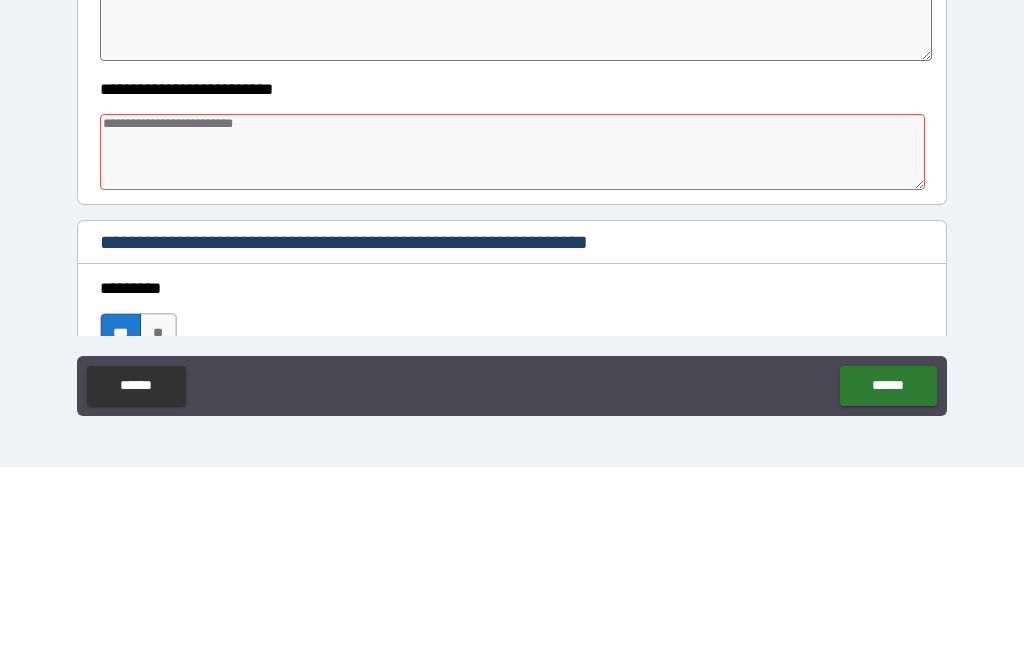 type on "*" 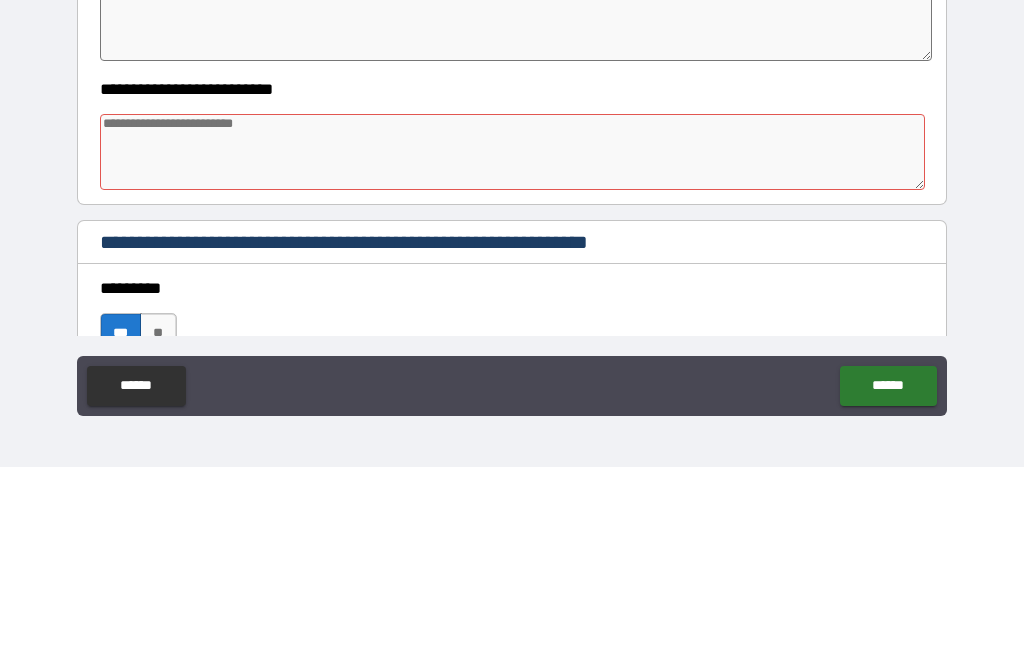 type on "*" 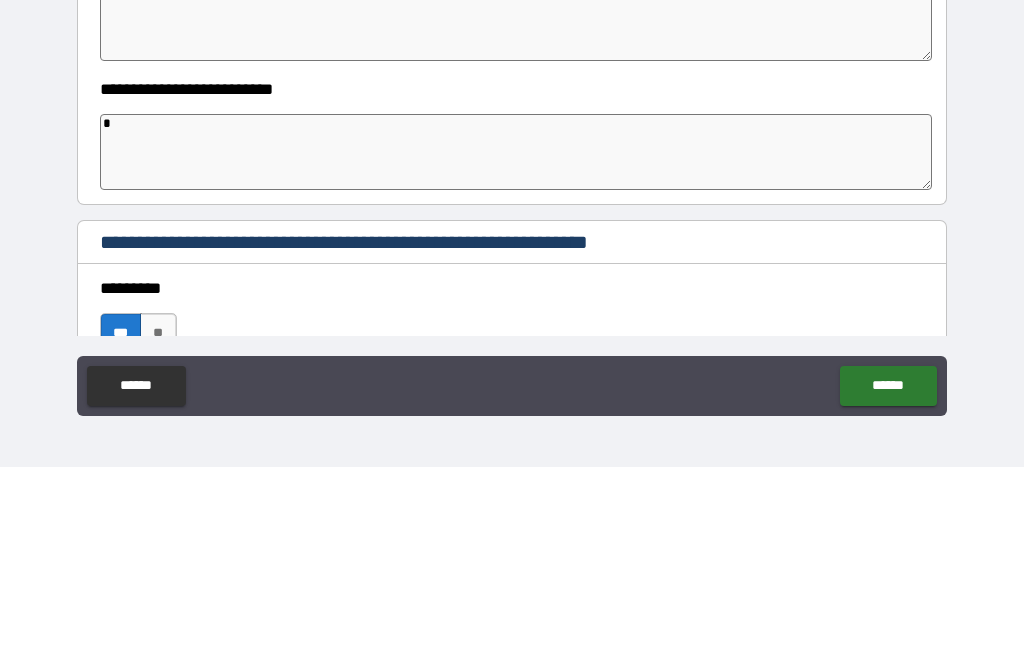 type on "*" 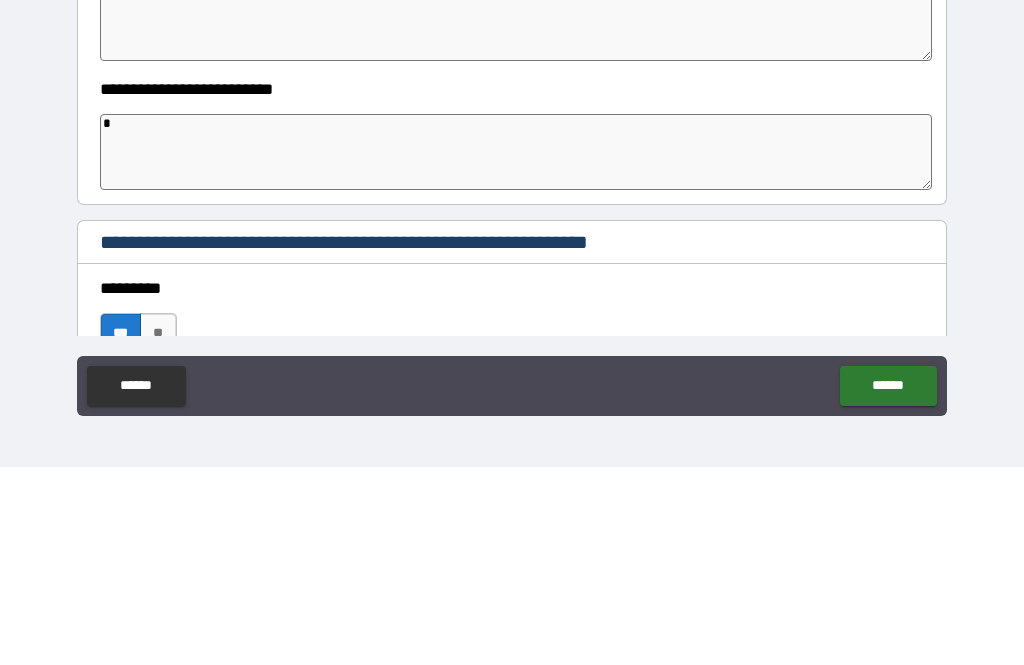 type on "*" 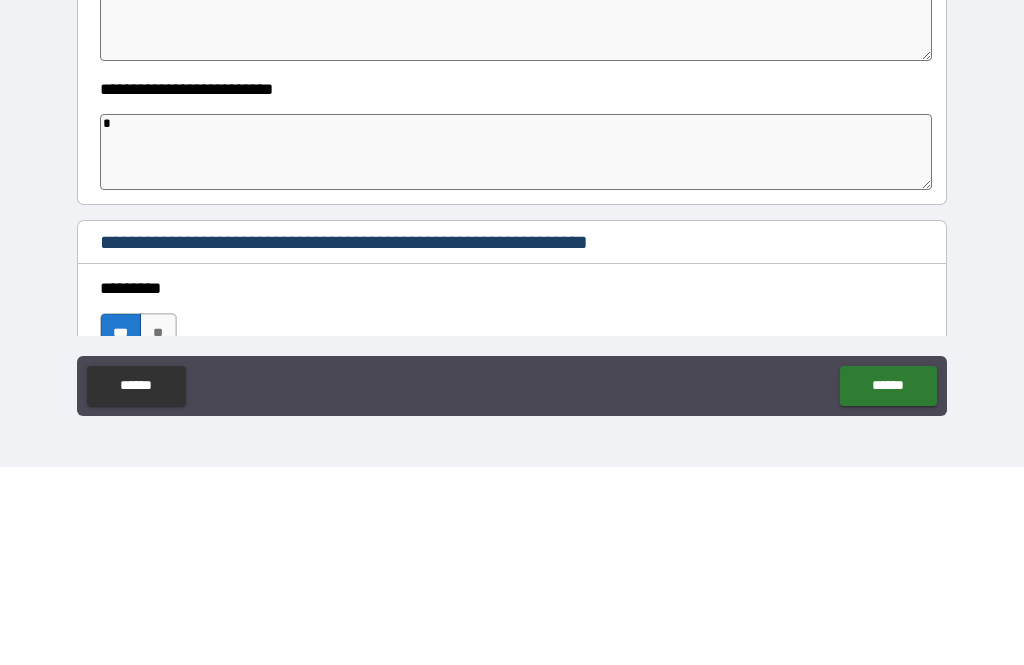 type on "**" 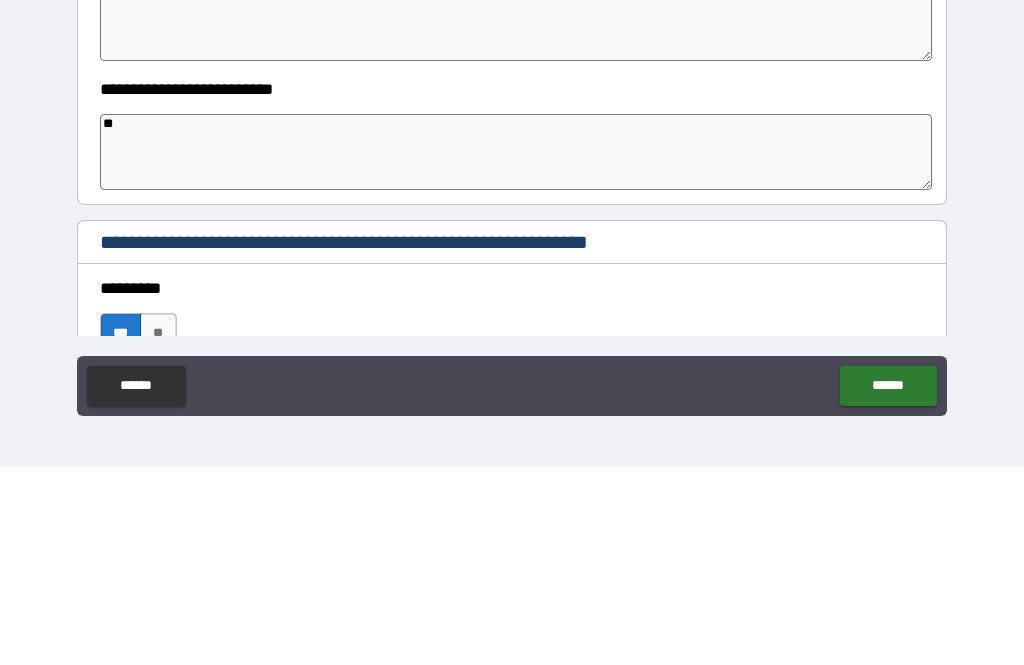 type on "*" 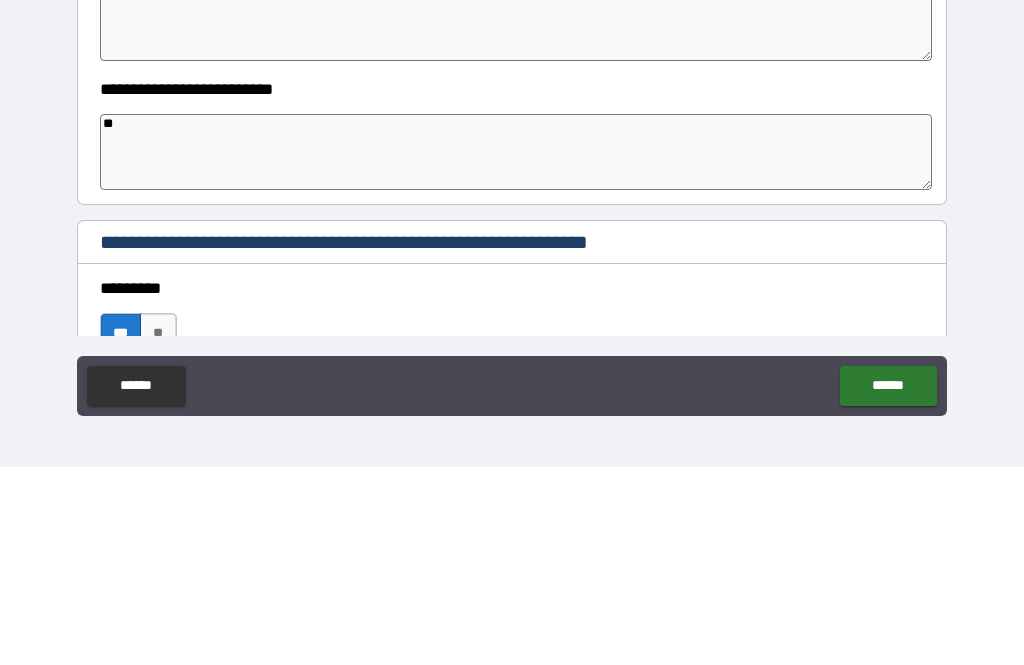 type on "*" 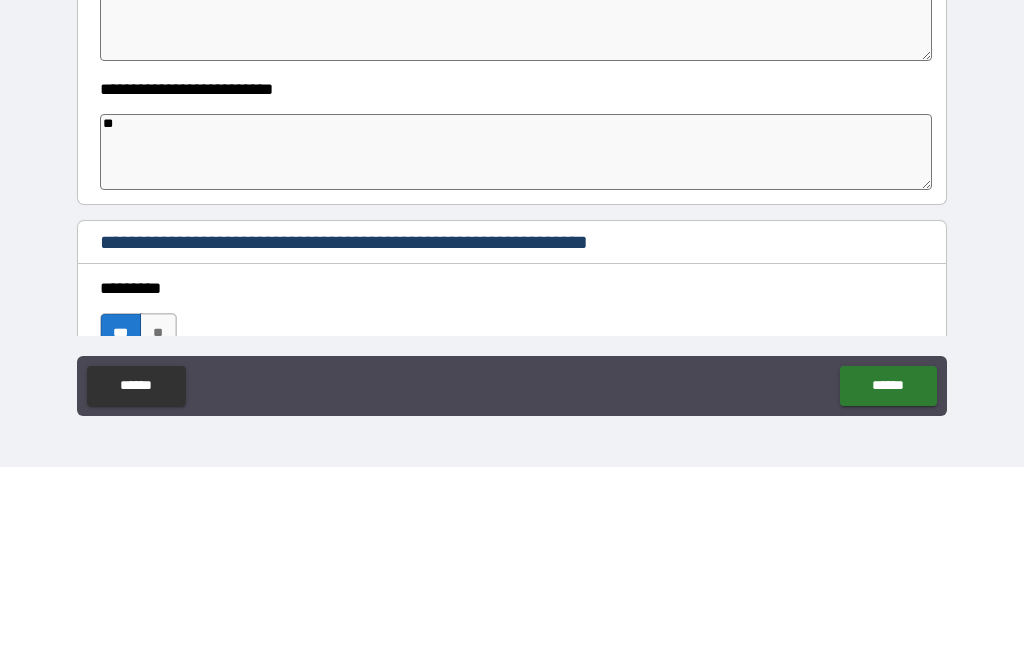 type on "*" 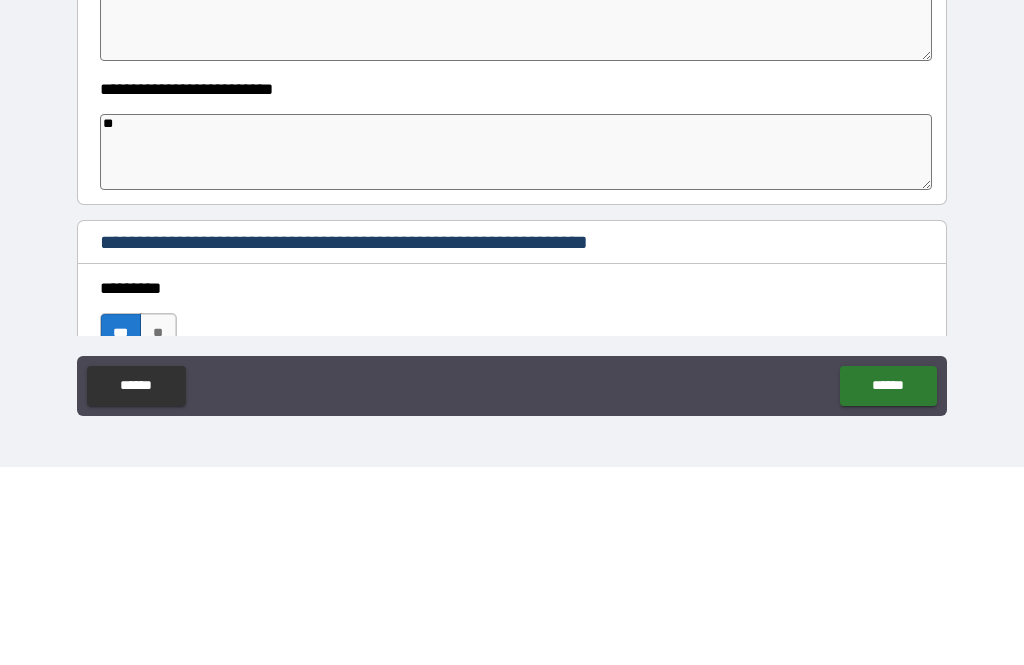 type on "*" 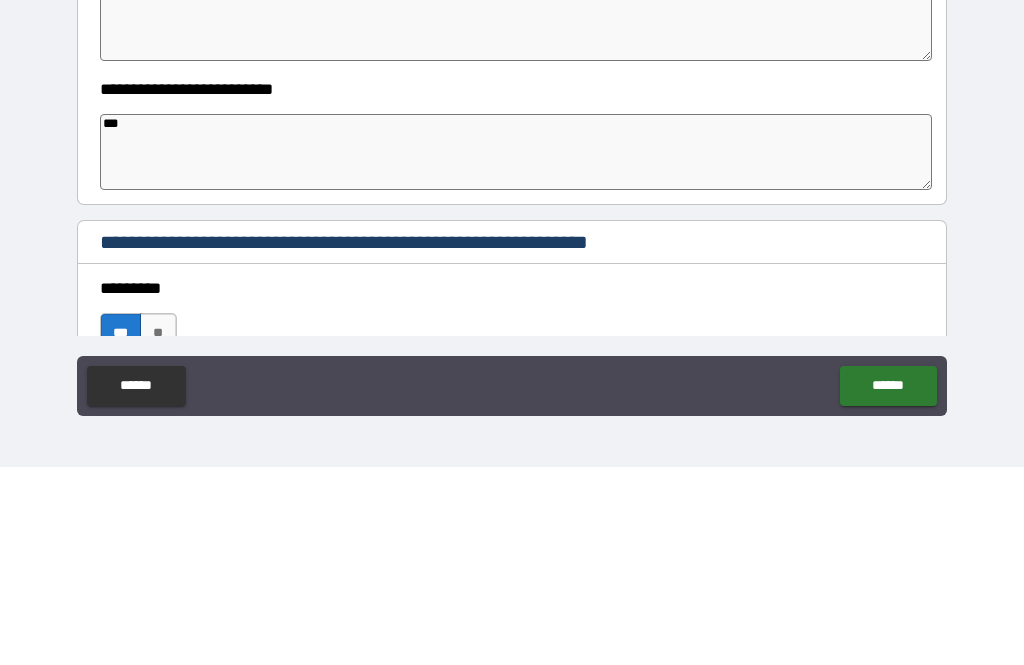 type on "*" 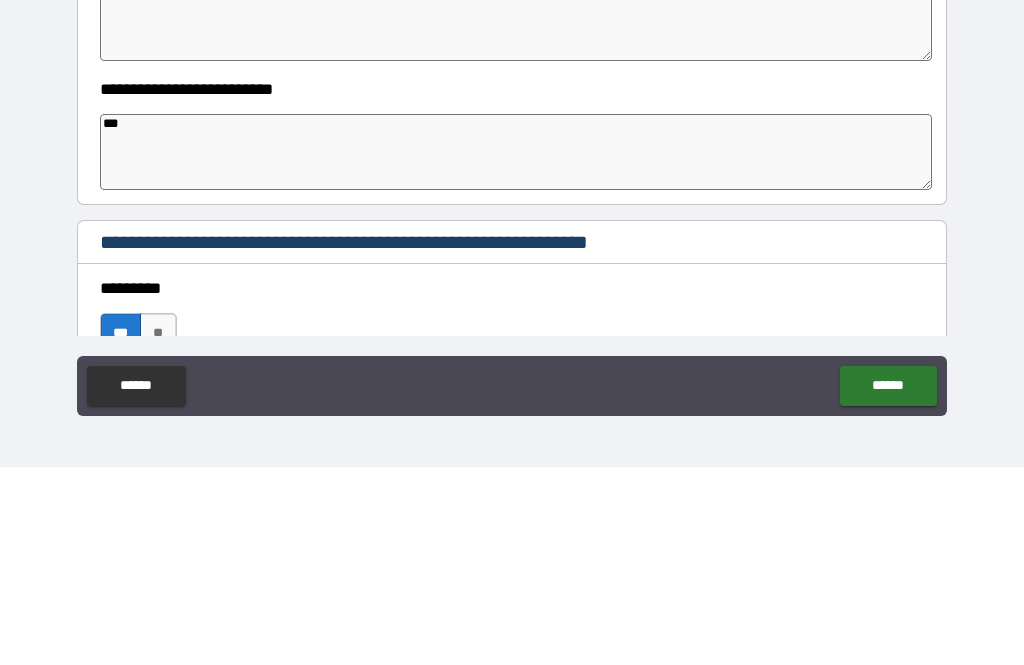 type on "*" 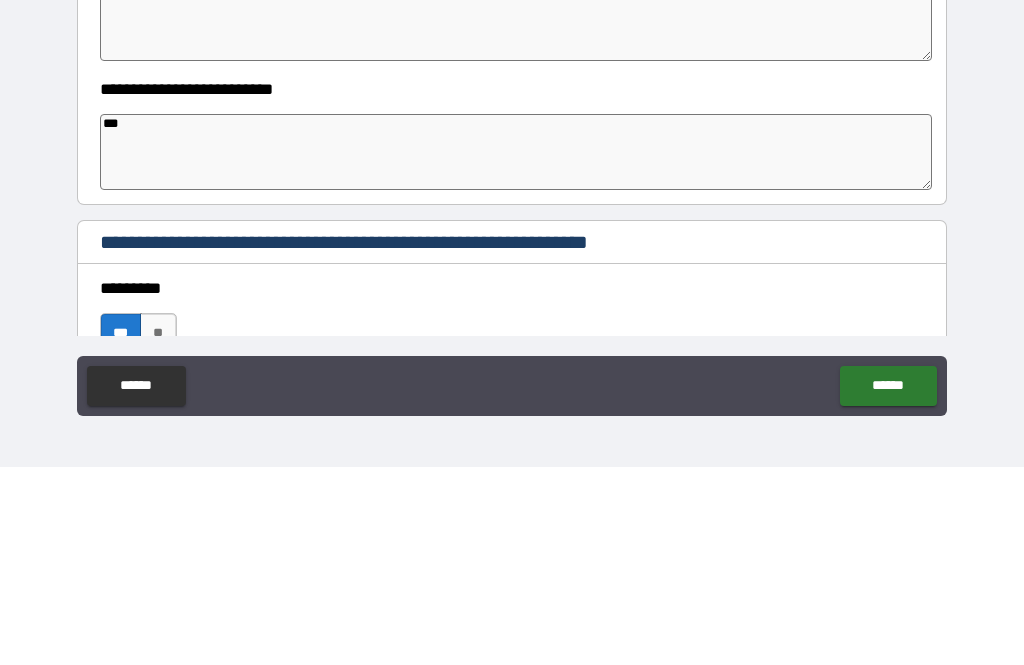 type on "*" 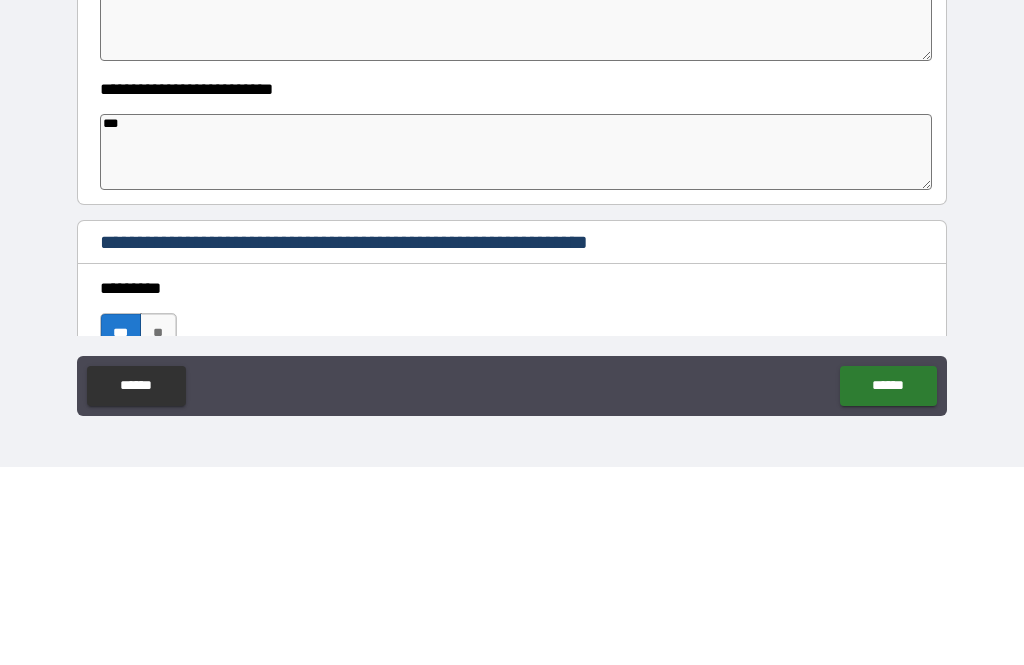 type on "****" 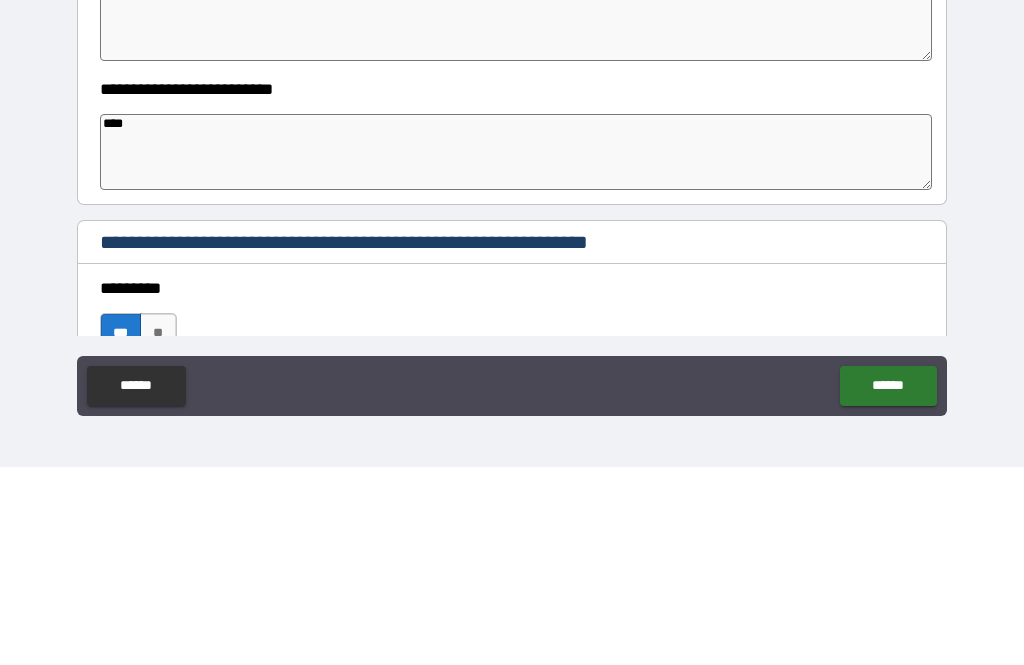 type on "*" 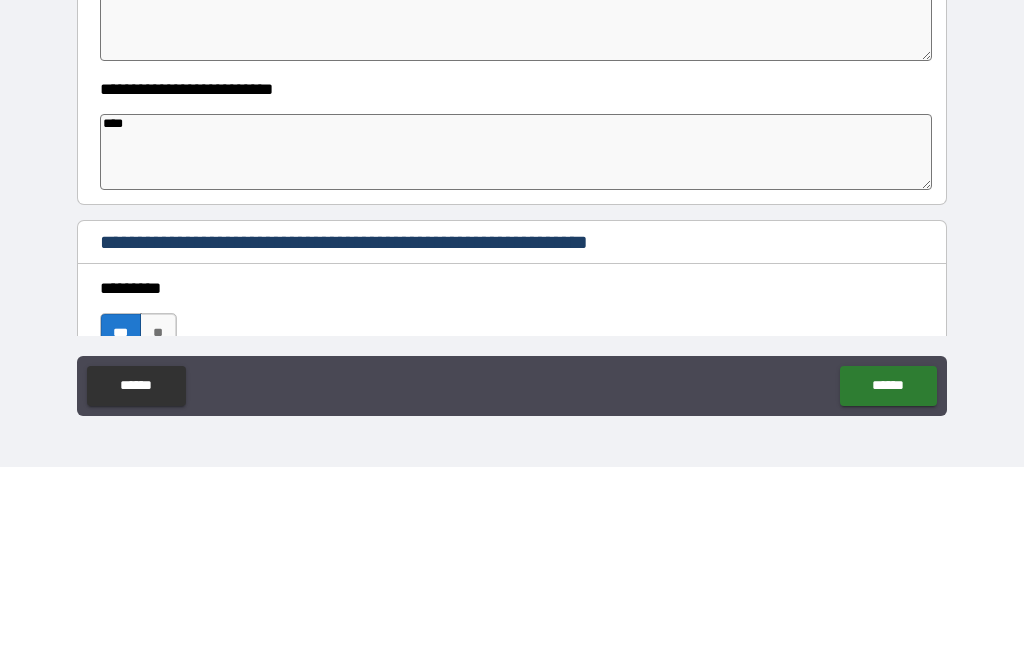 type on "*" 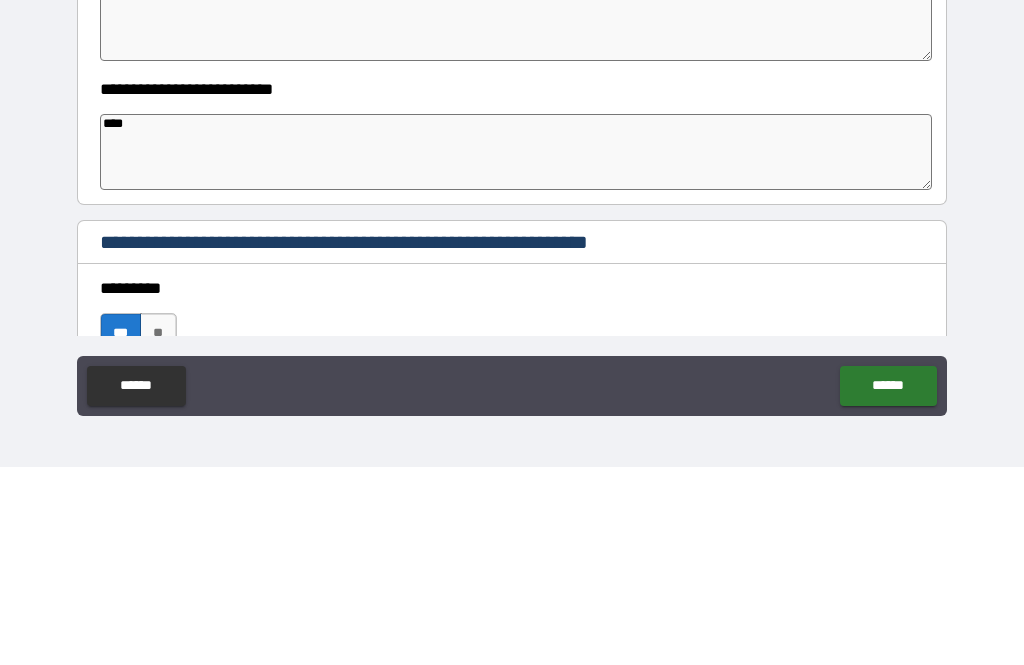 type on "*" 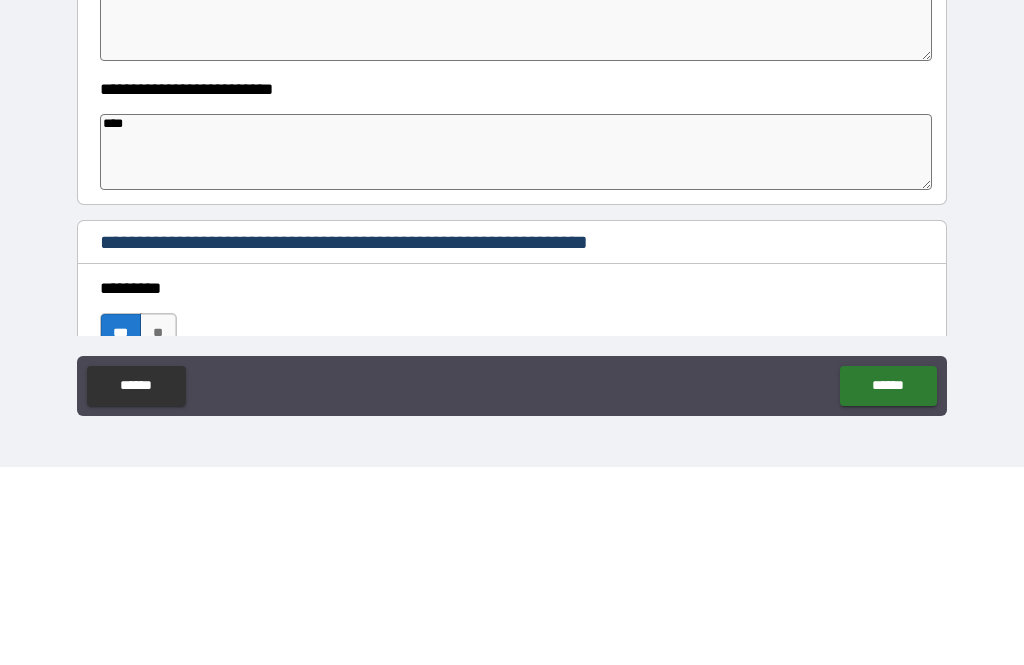 type on "*" 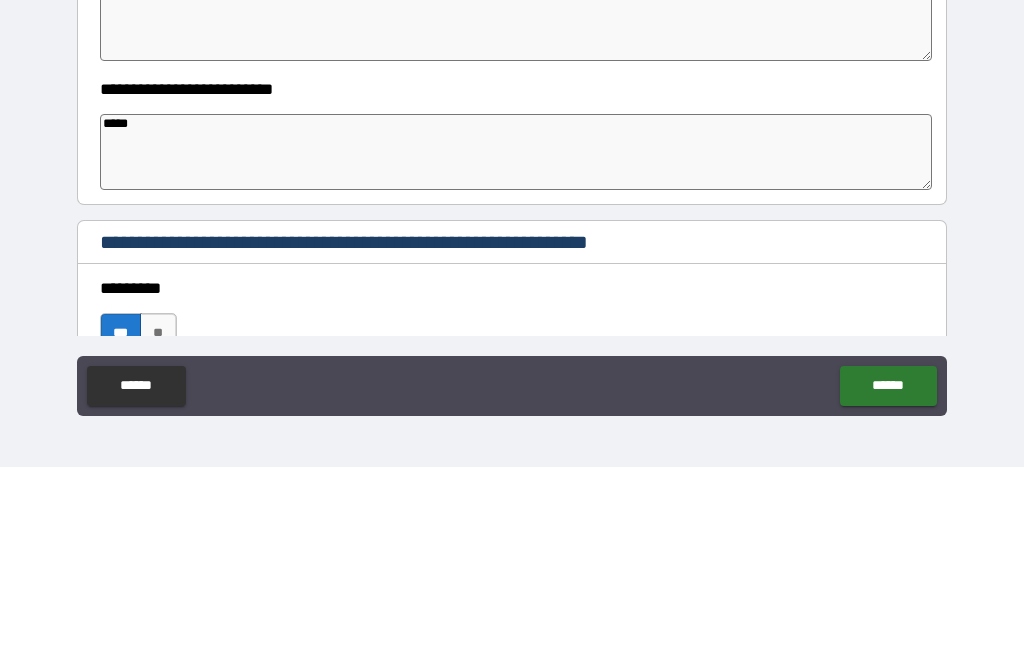 type on "*" 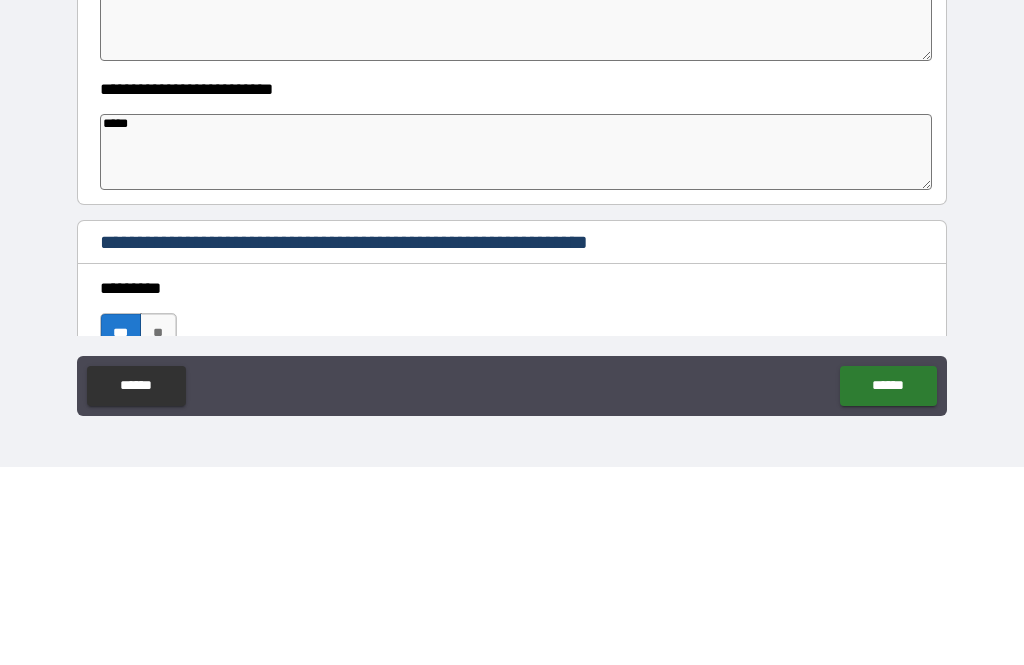 type on "*" 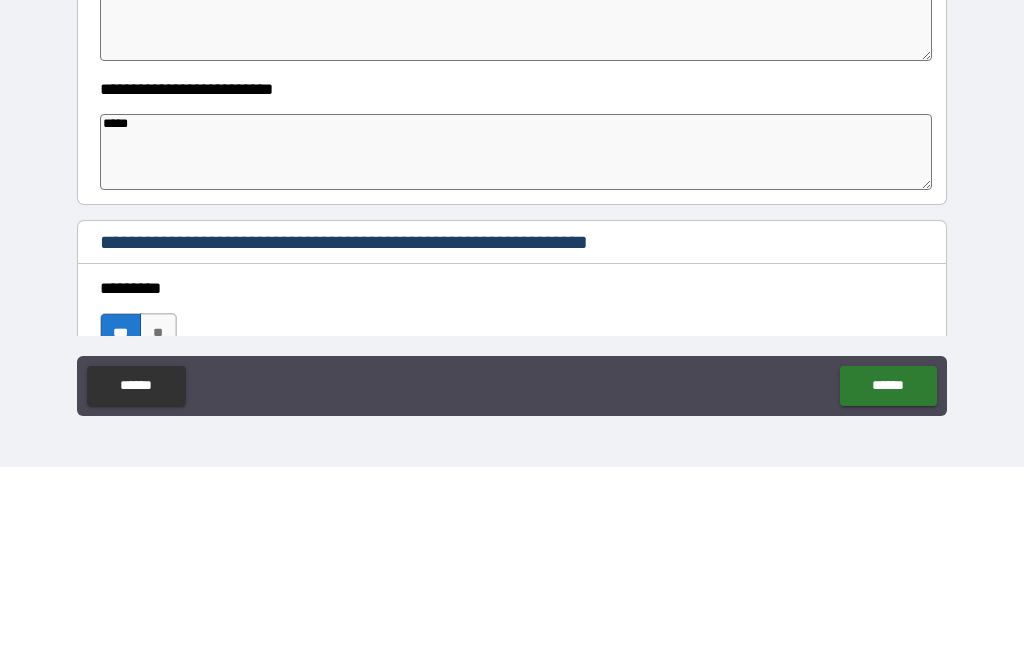 type on "******" 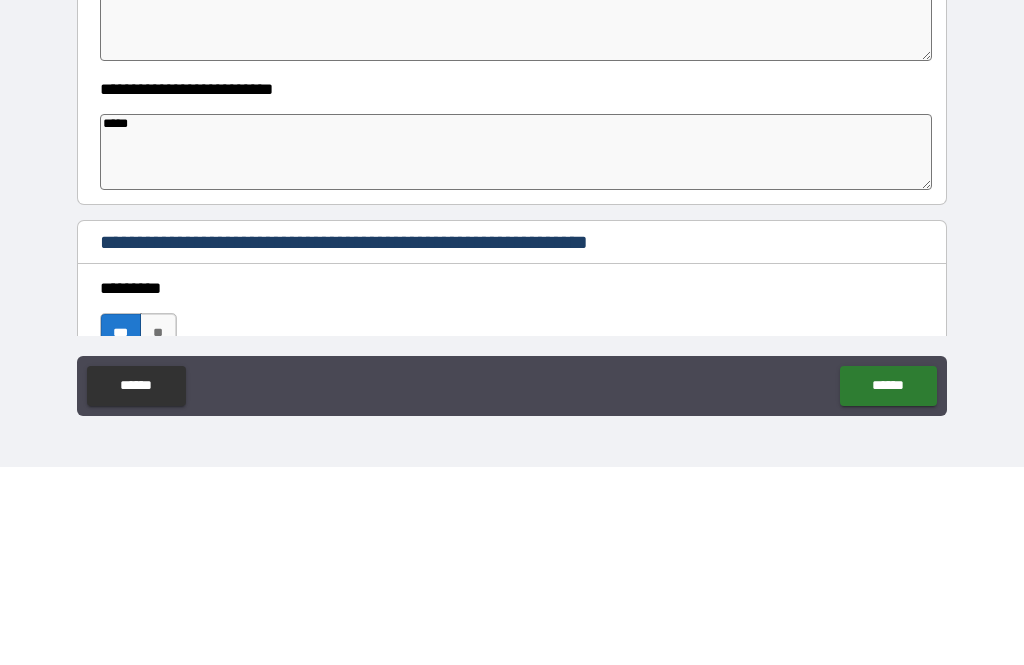 type on "*" 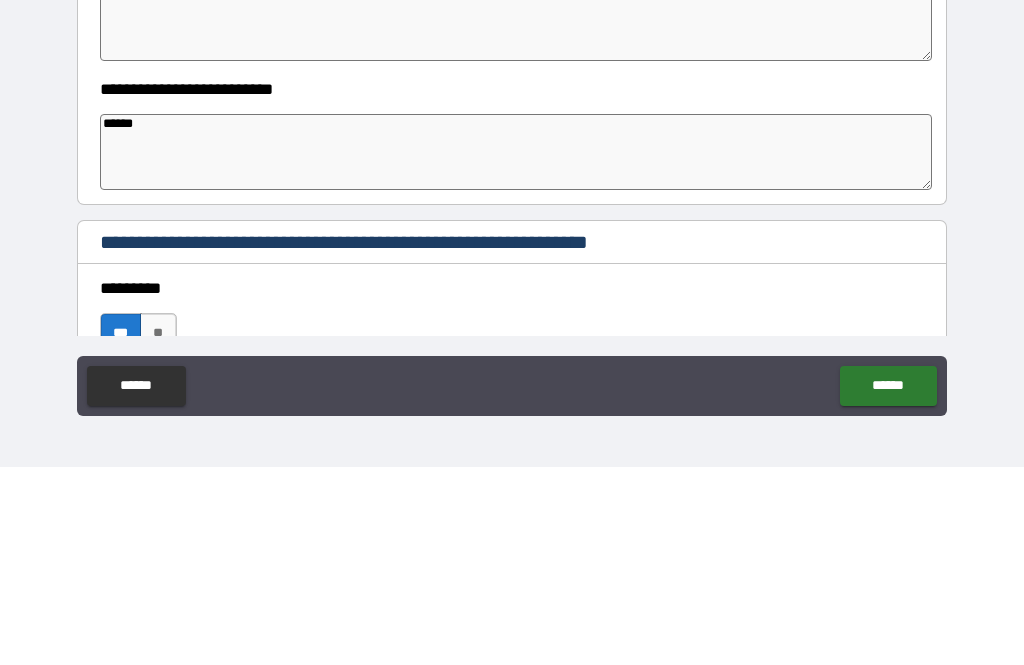 type on "*" 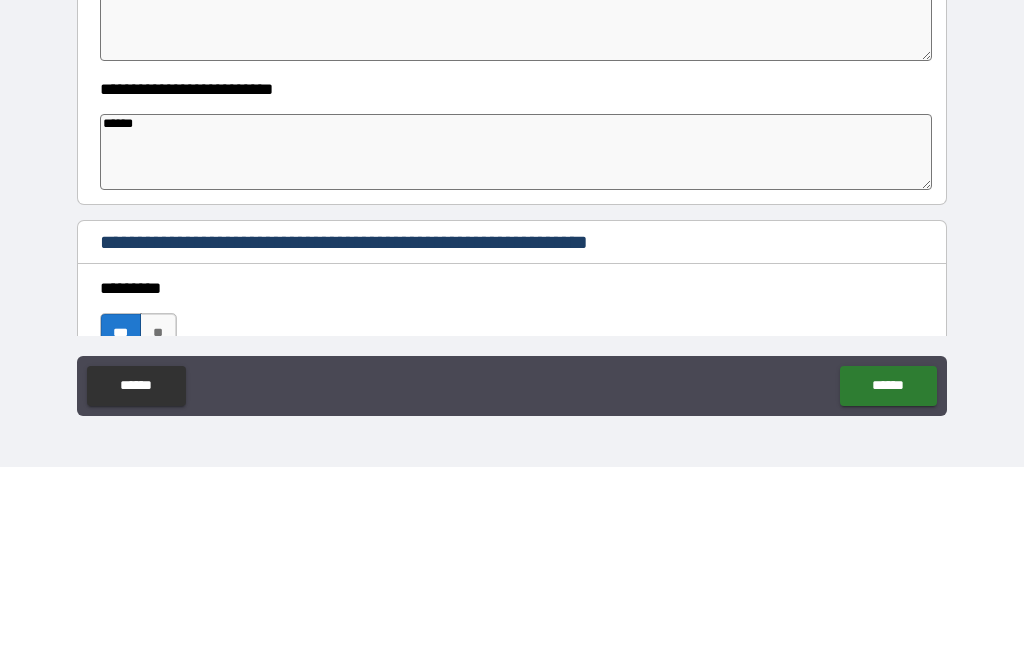 type on "*" 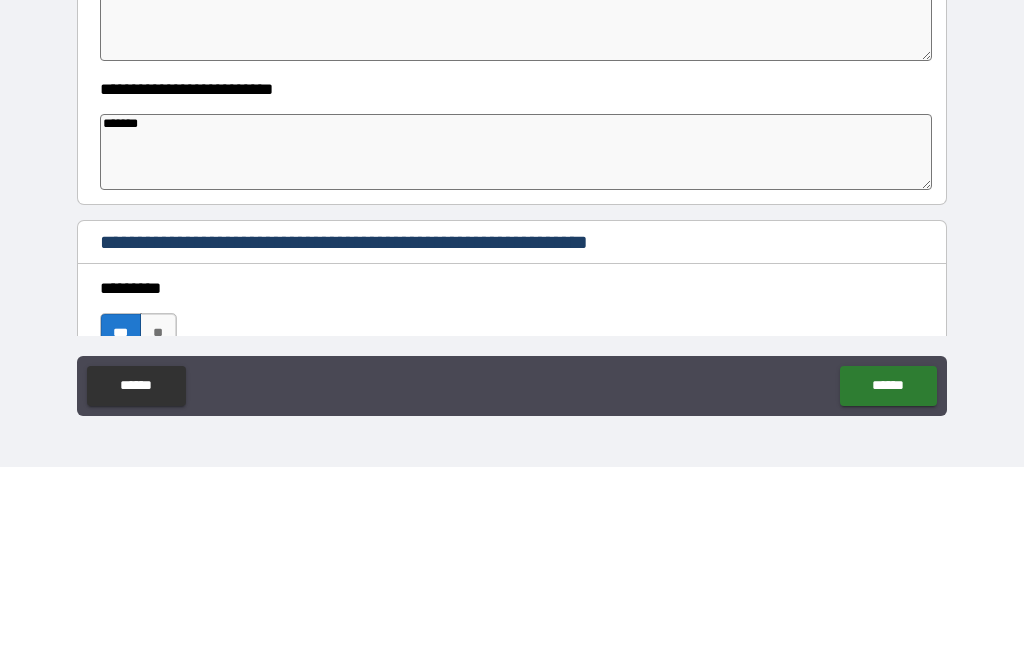 type on "*" 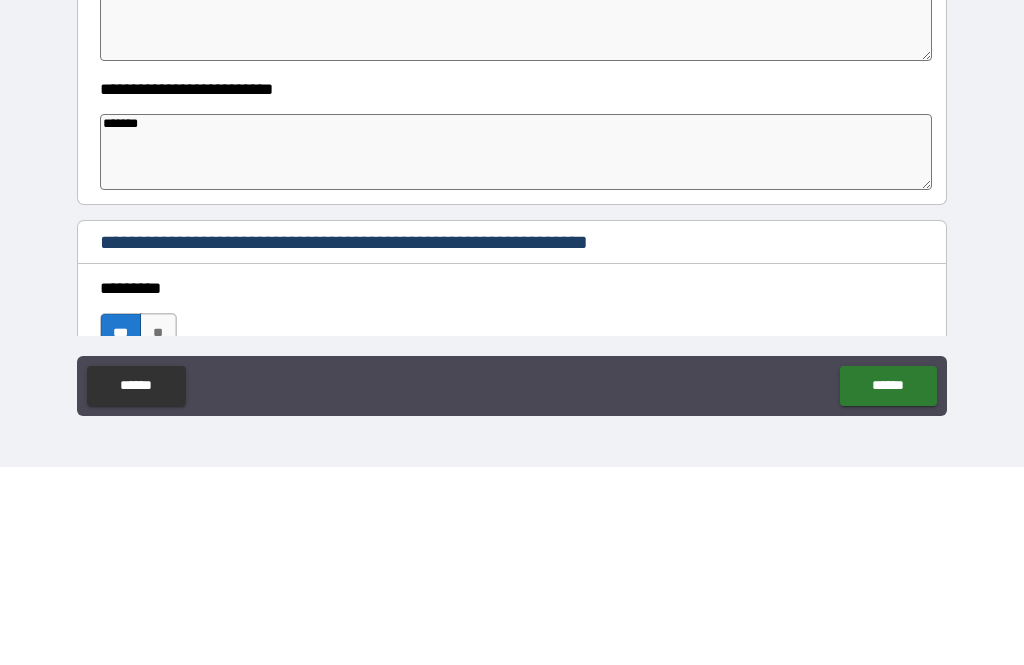 type on "*" 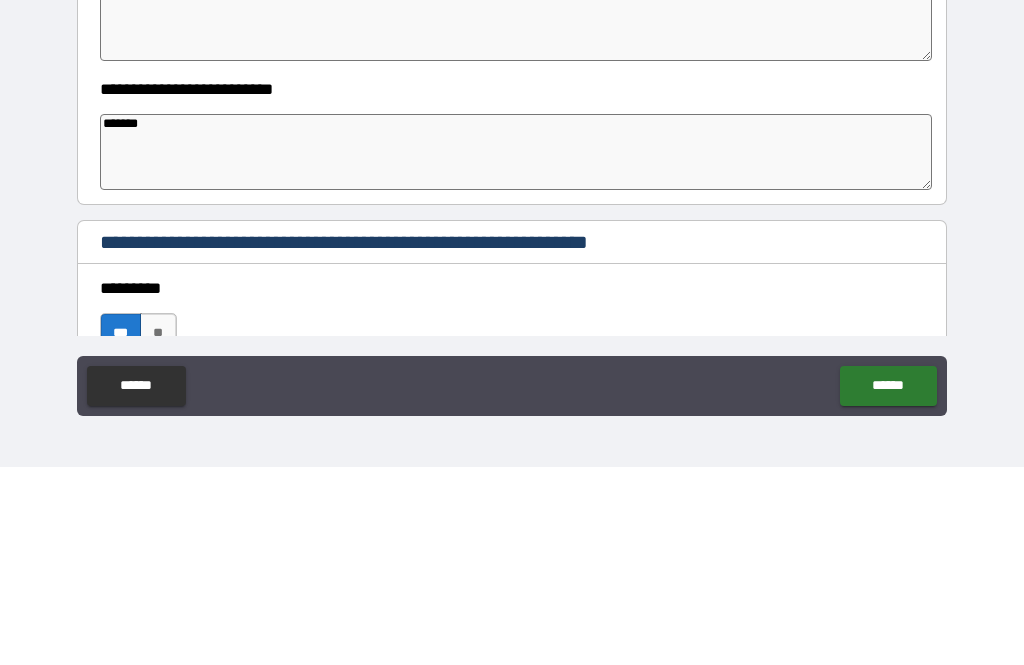 type on "********" 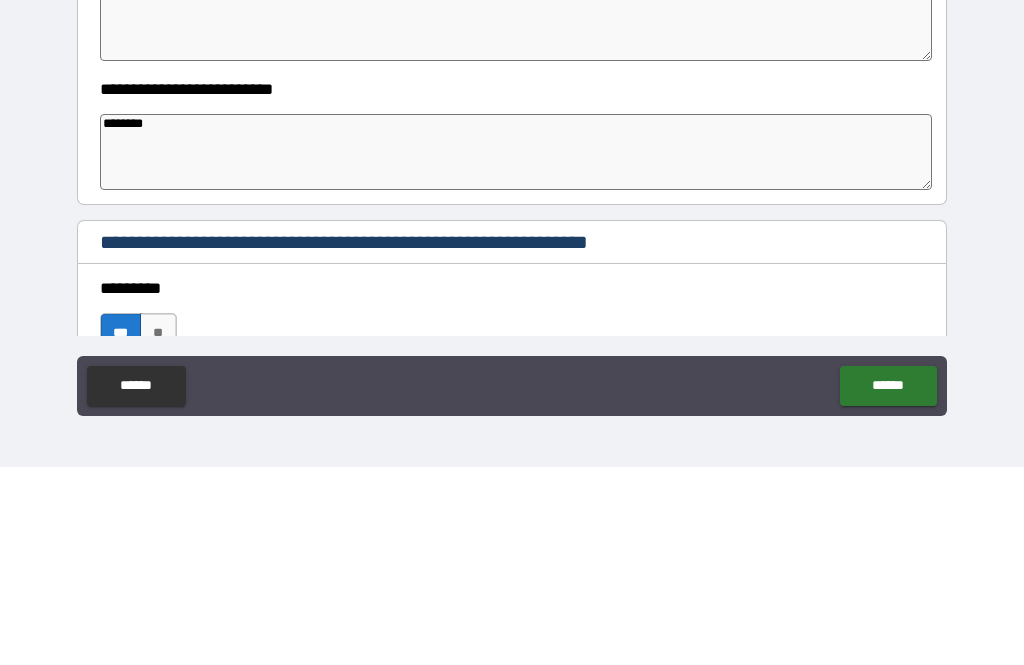 type on "*" 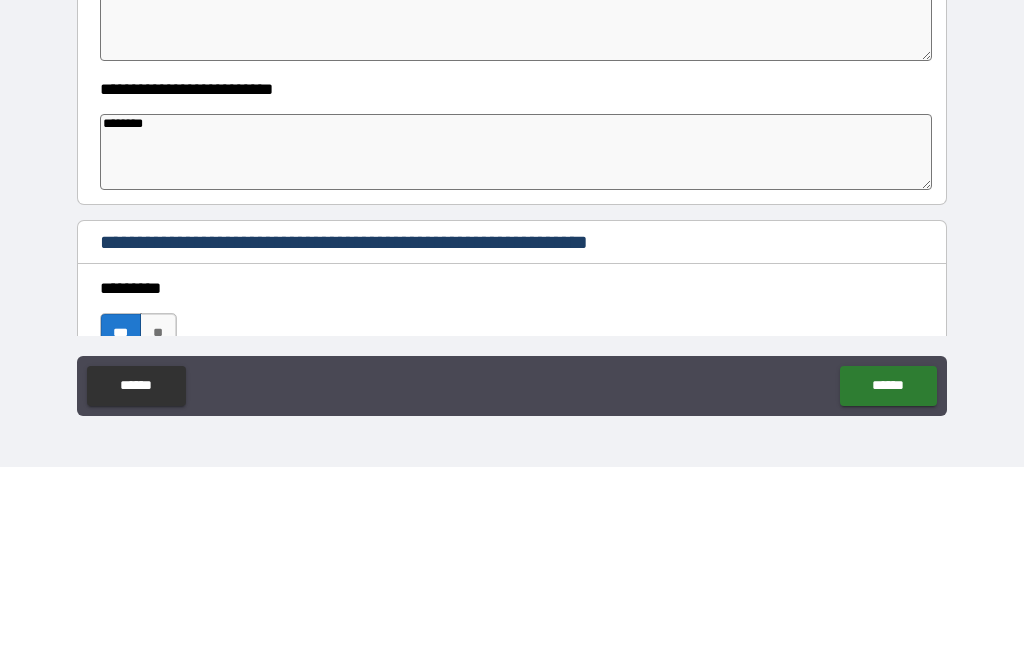 type on "*" 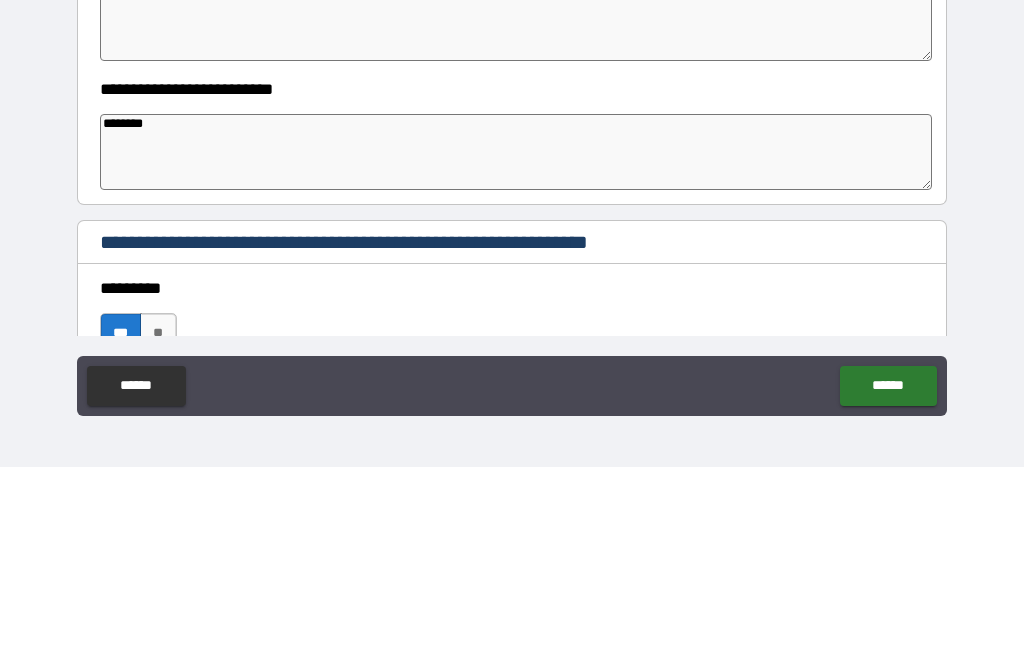 type on "*" 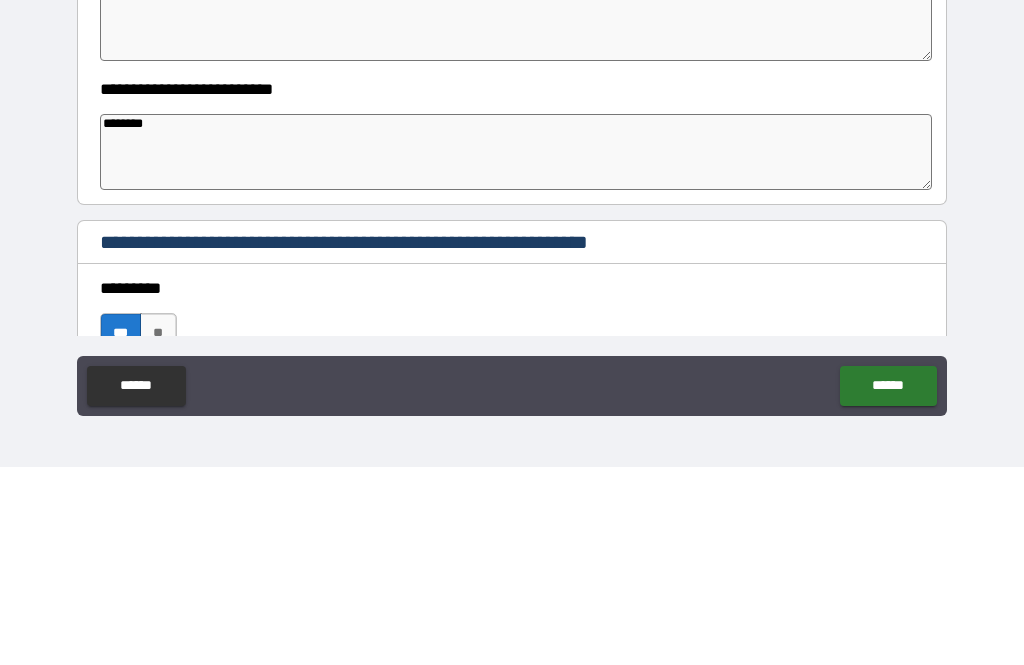 type on "*********" 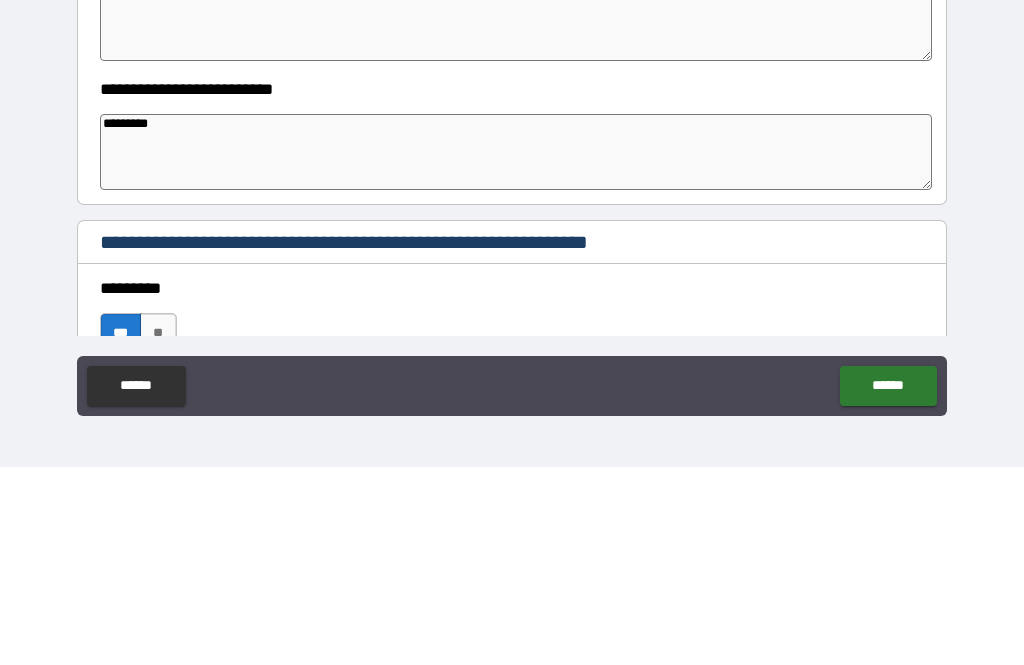 type on "*" 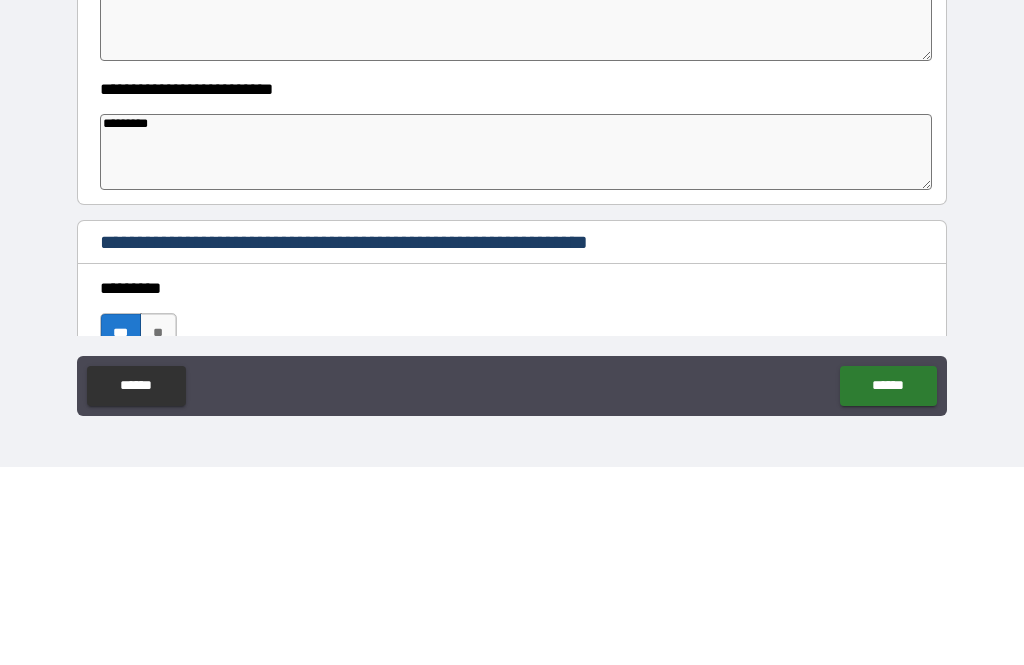 type on "*" 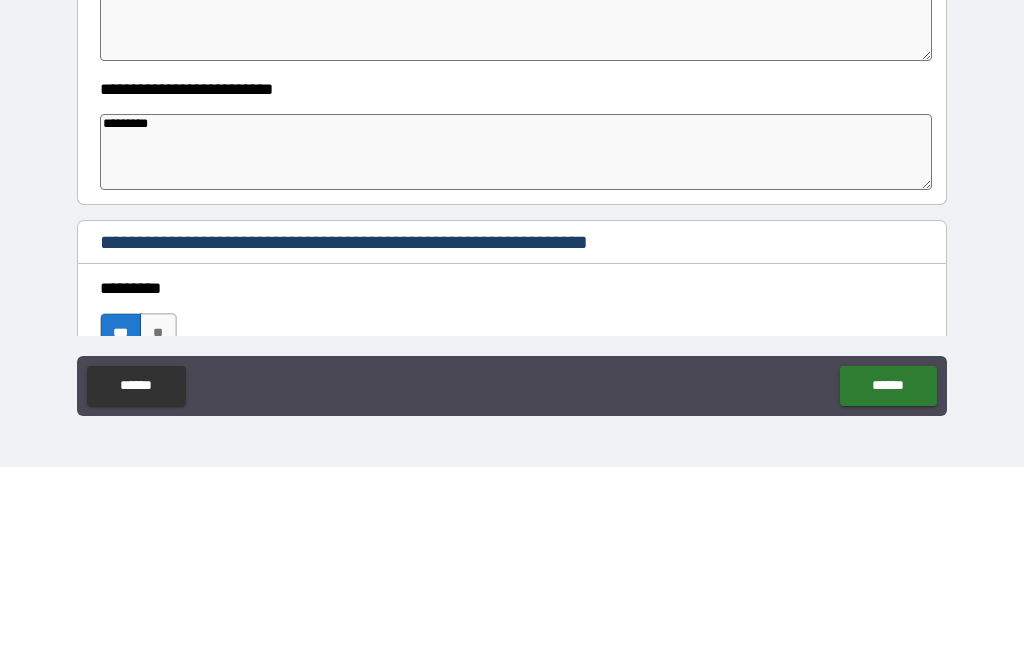 type on "**********" 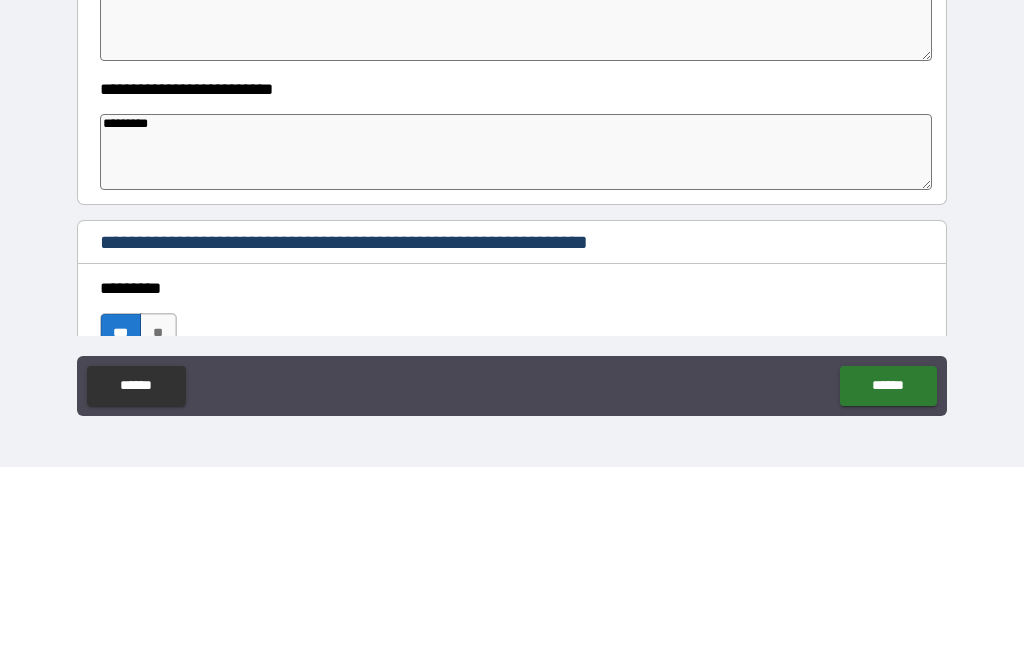 type on "*" 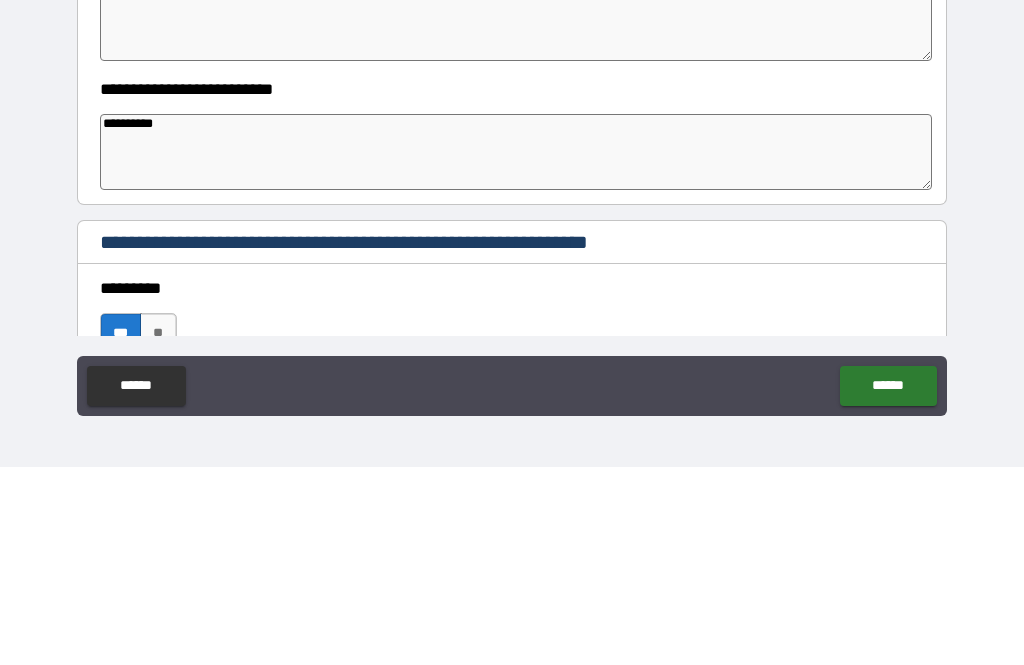 type on "*" 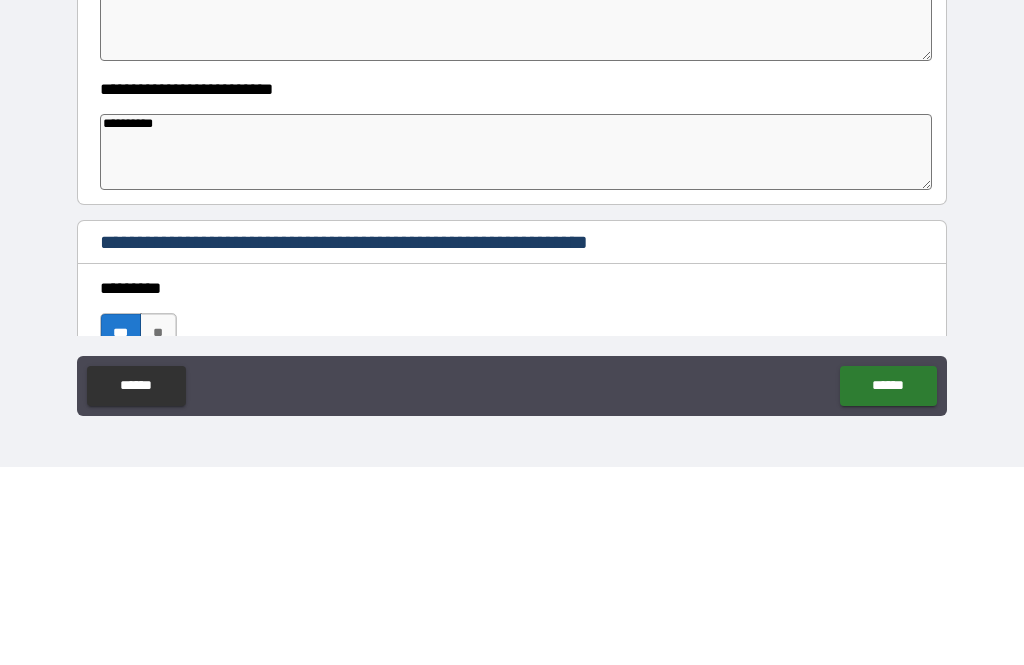 type on "*" 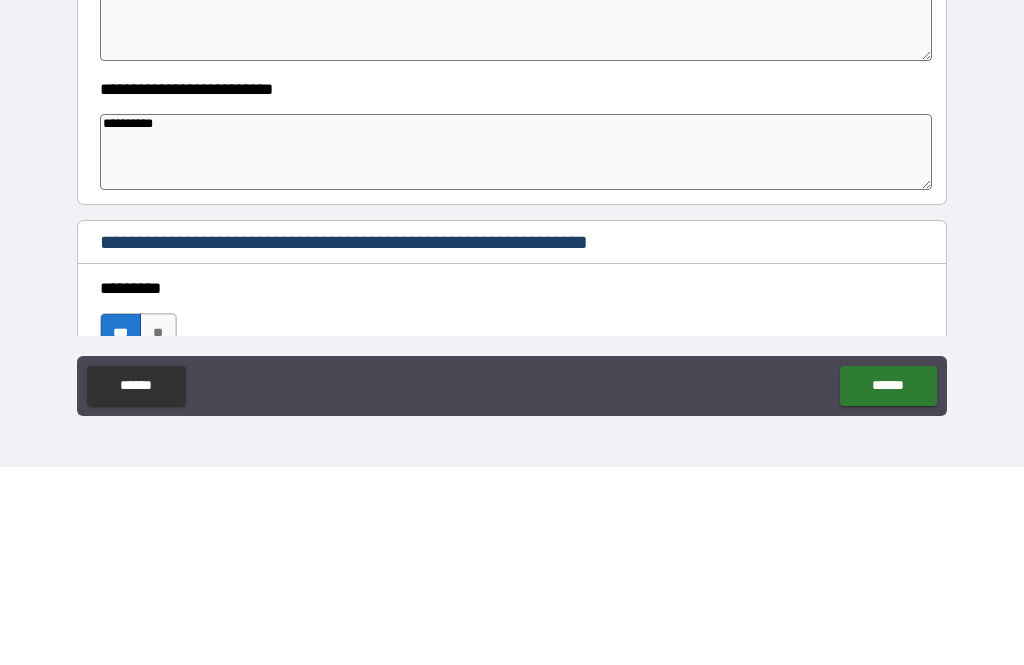 type on "*" 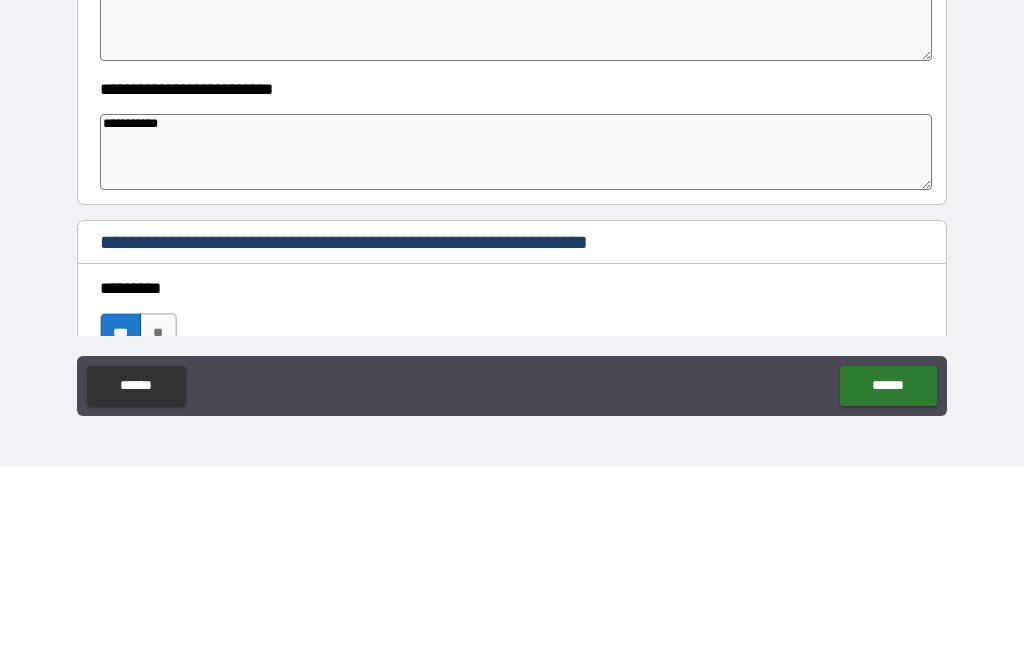 type on "*" 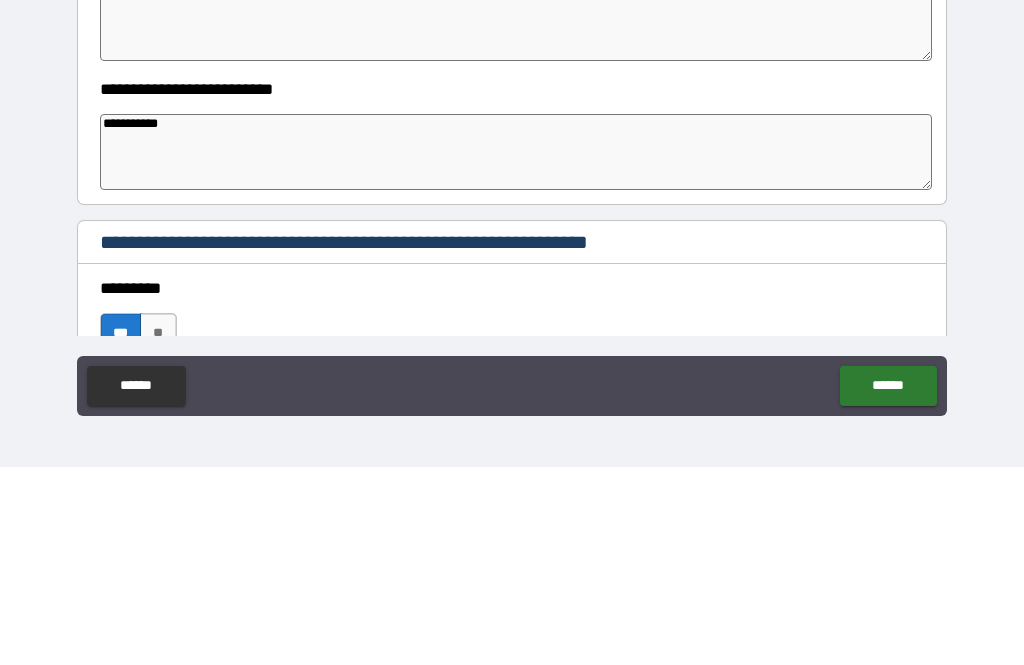 type on "*" 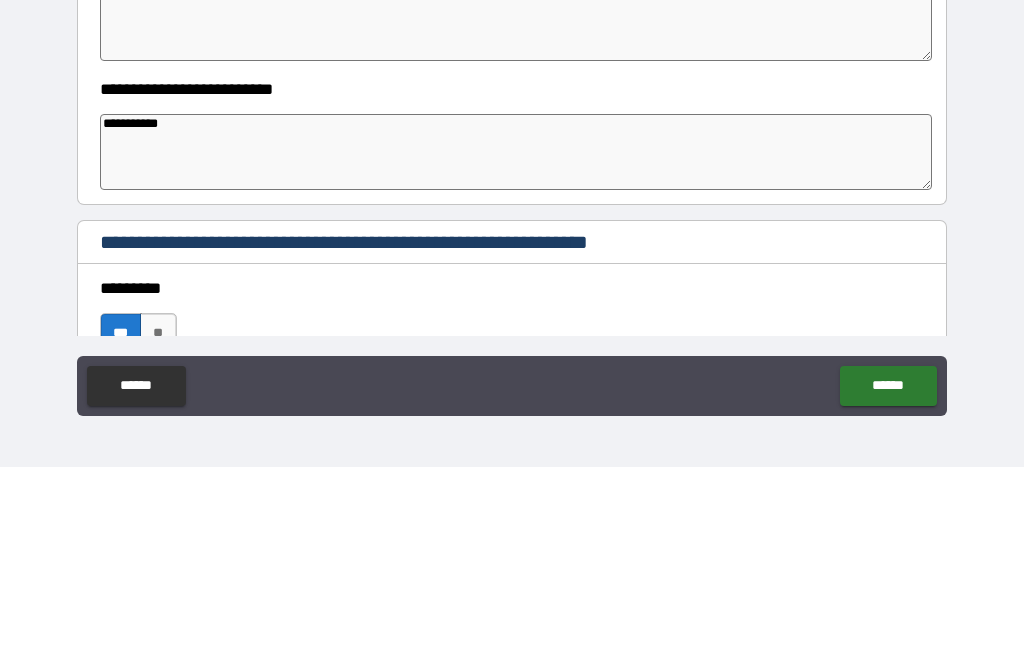 type on "**********" 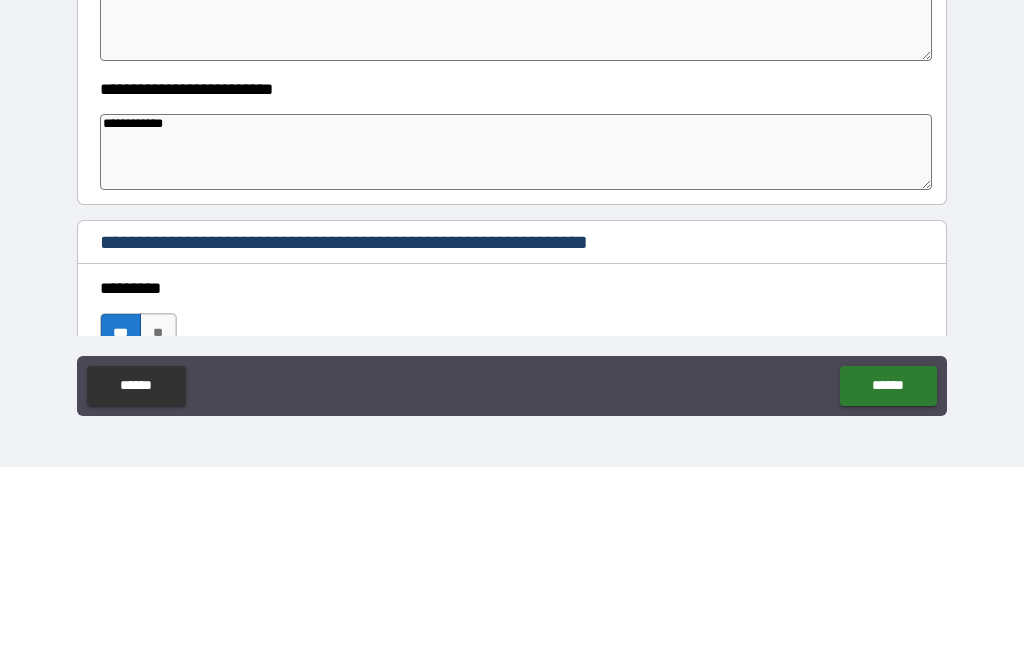 type on "*" 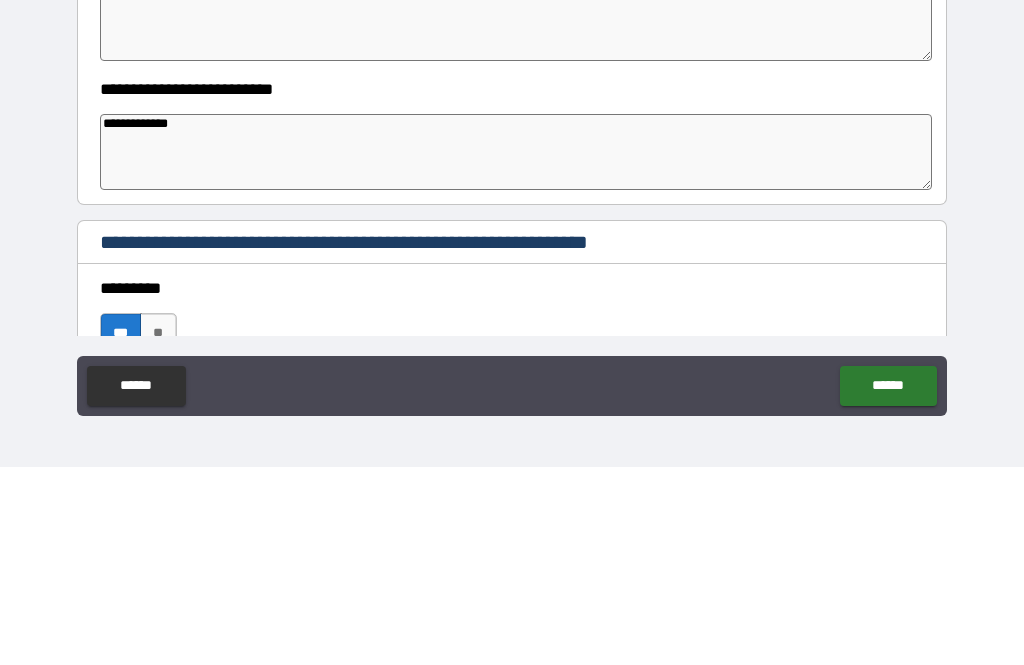 type on "*" 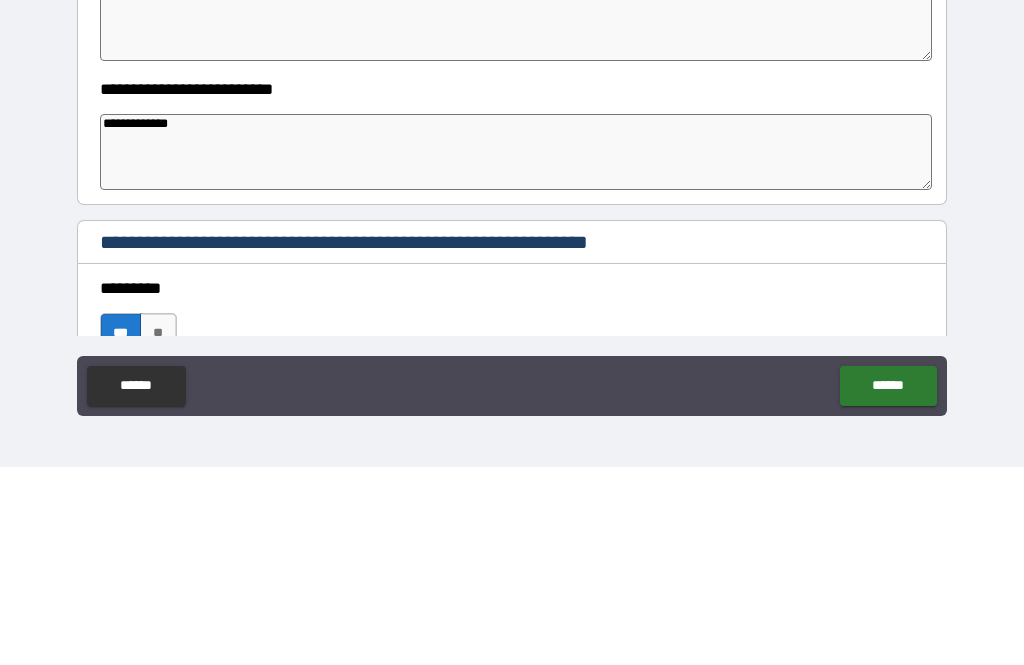 type on "**********" 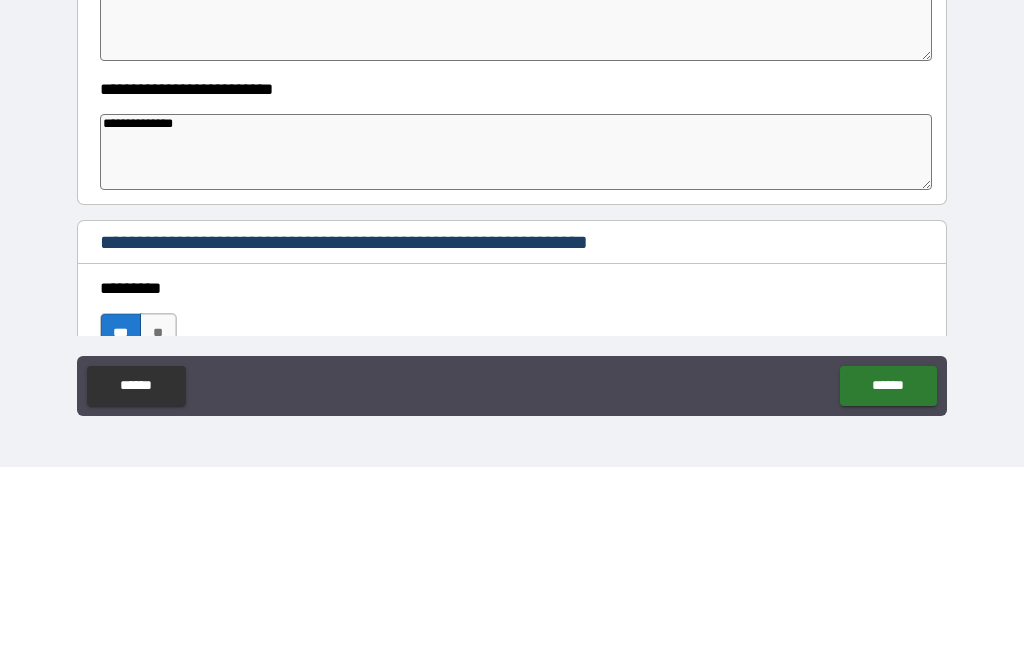 type on "*" 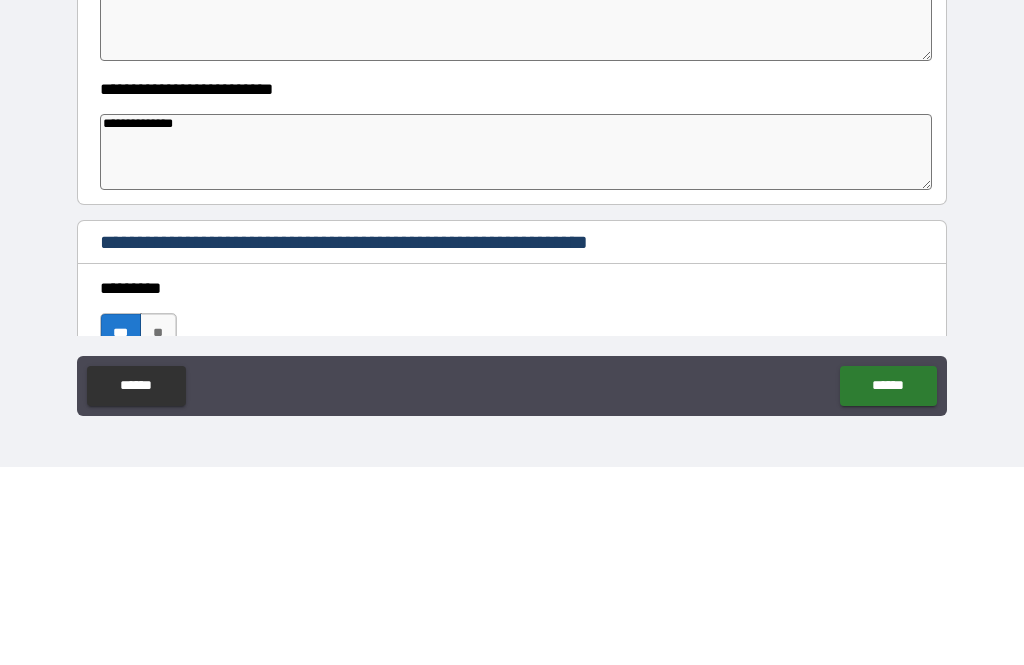 type on "*" 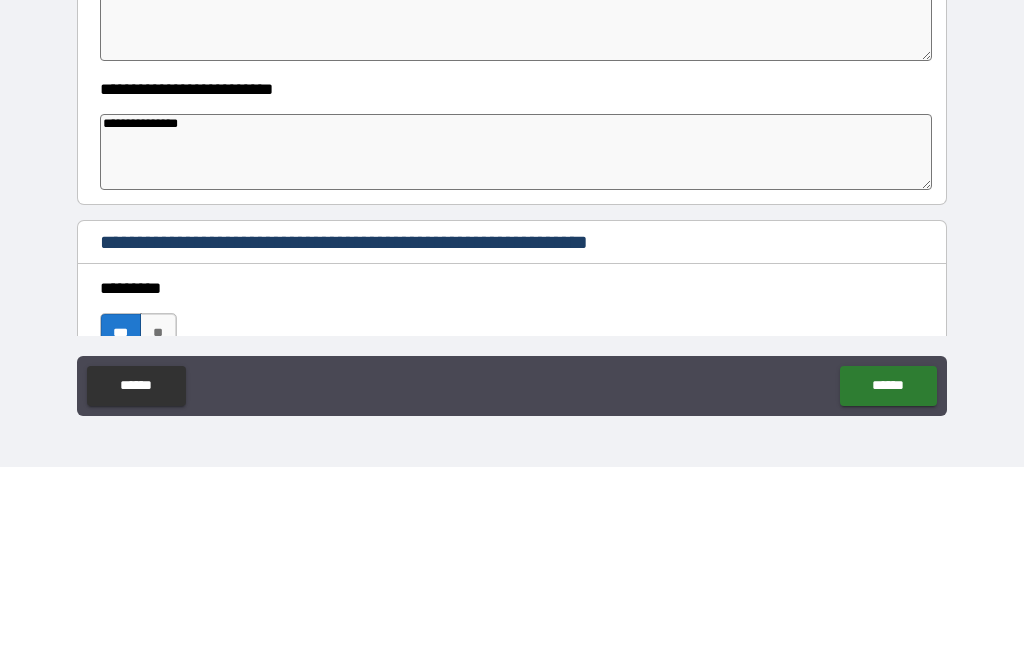 type on "*" 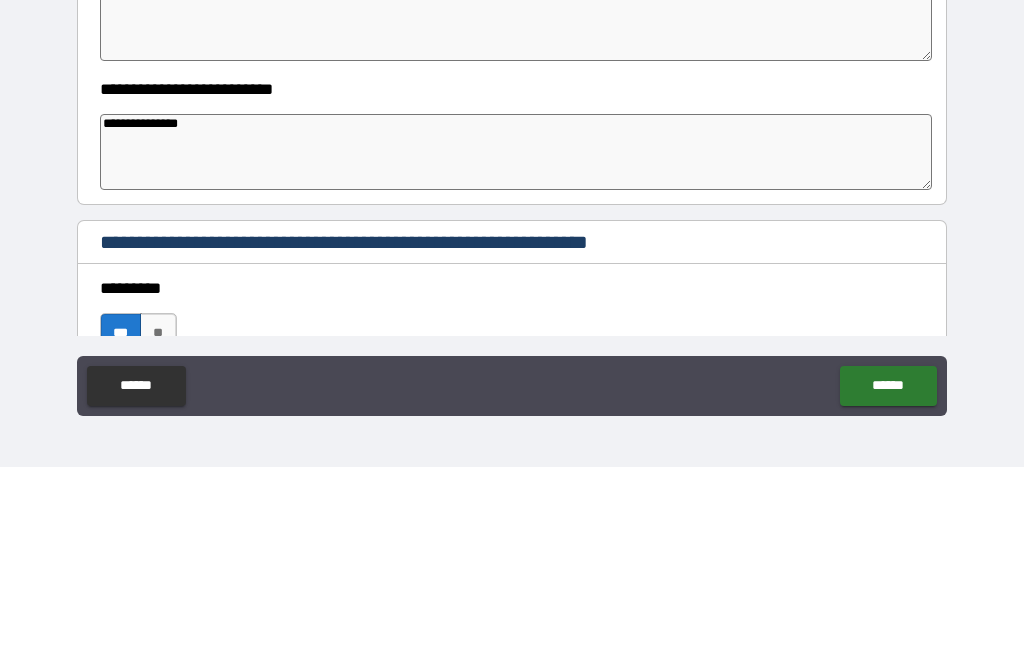 type on "*" 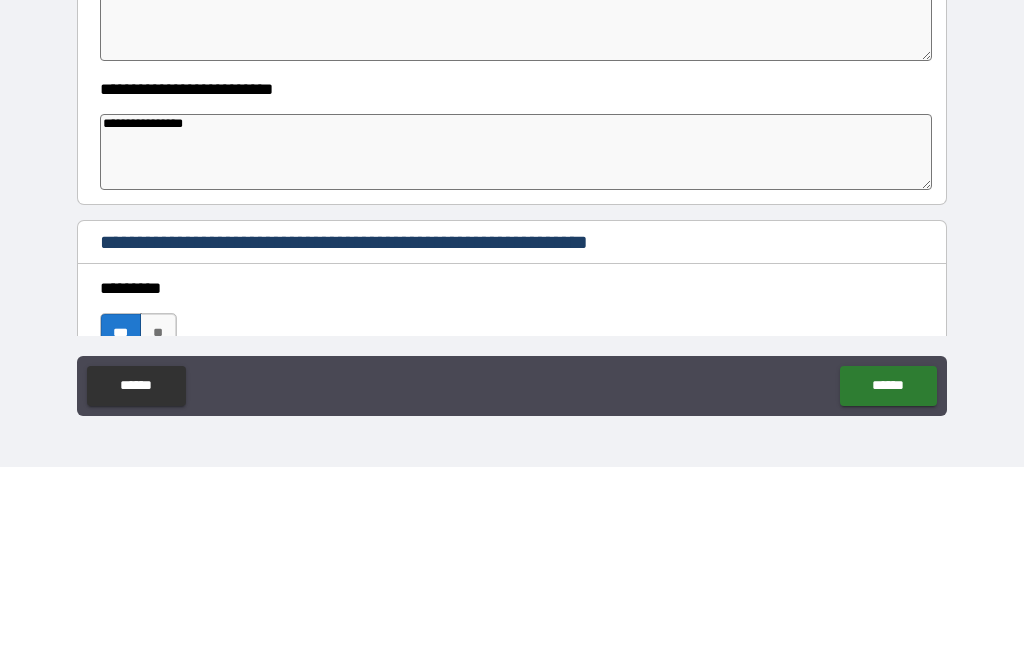 type on "*" 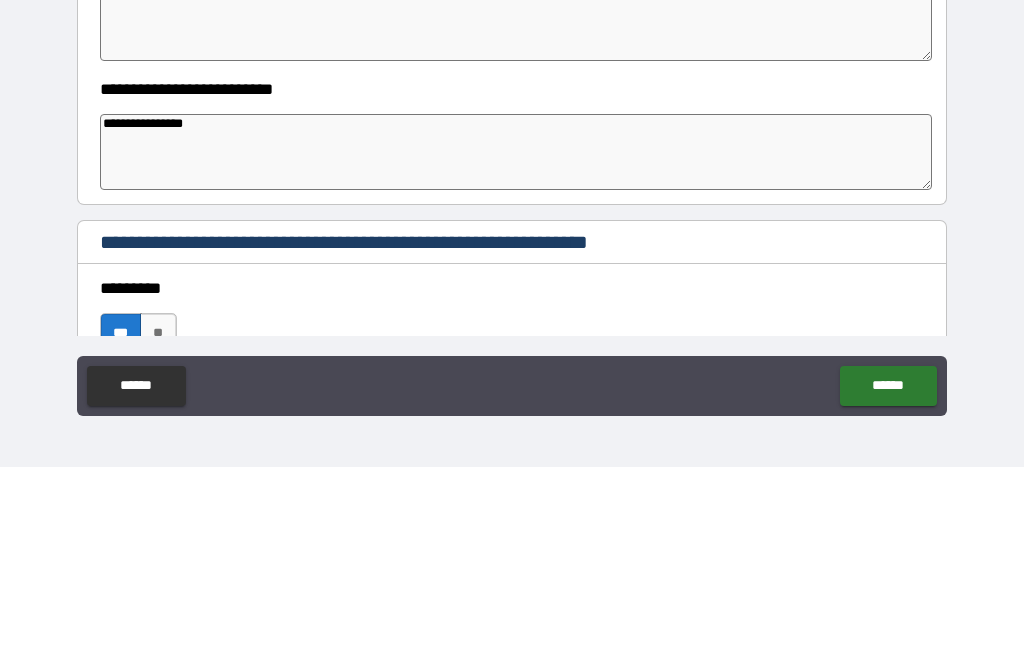 type on "*" 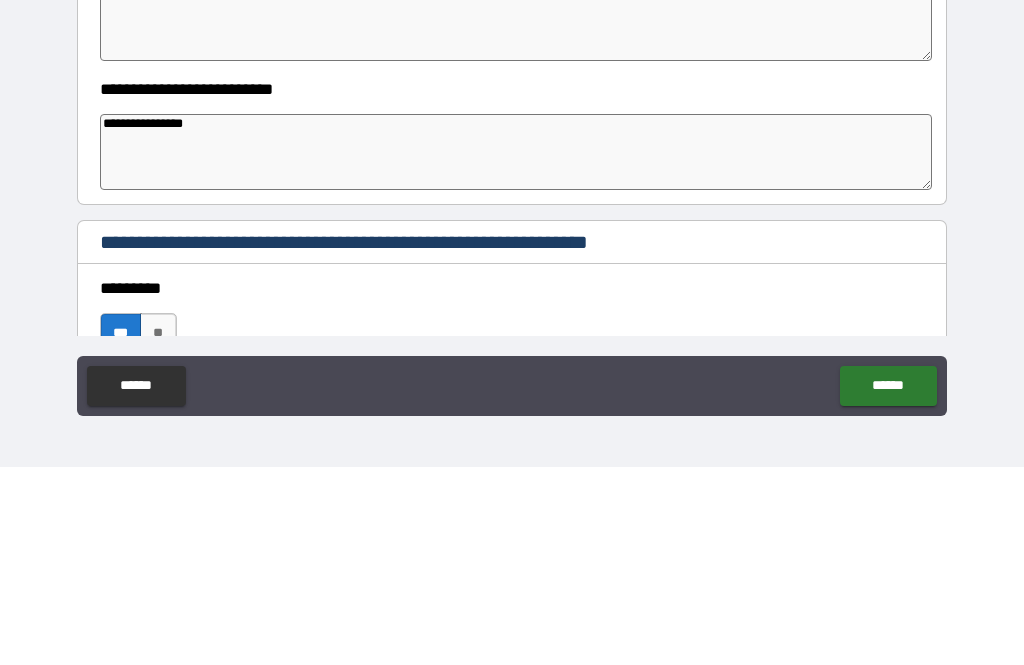 type on "*" 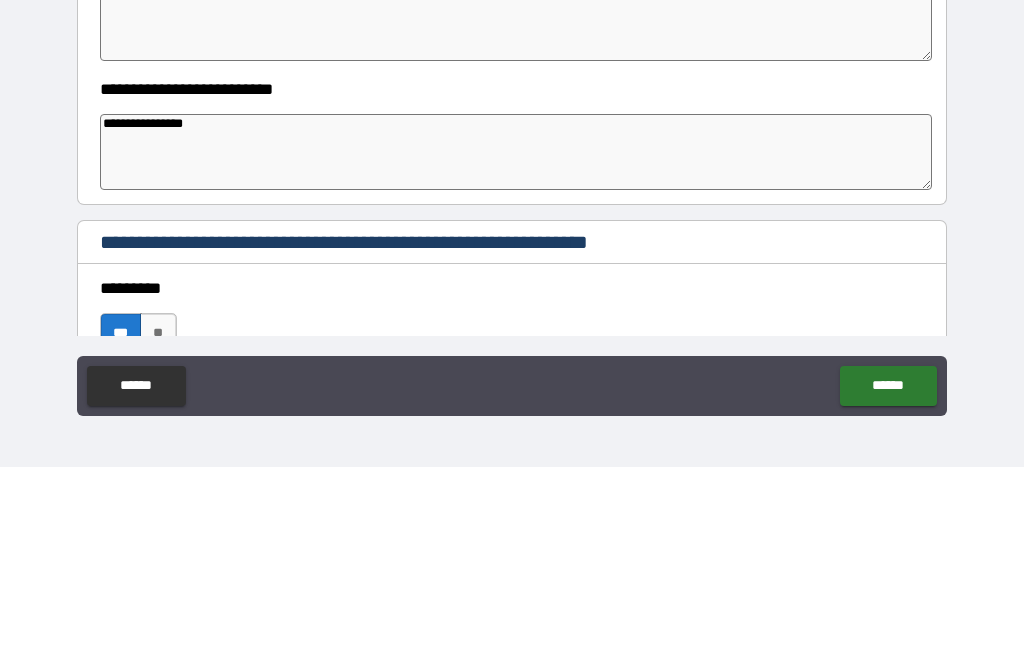type on "**********" 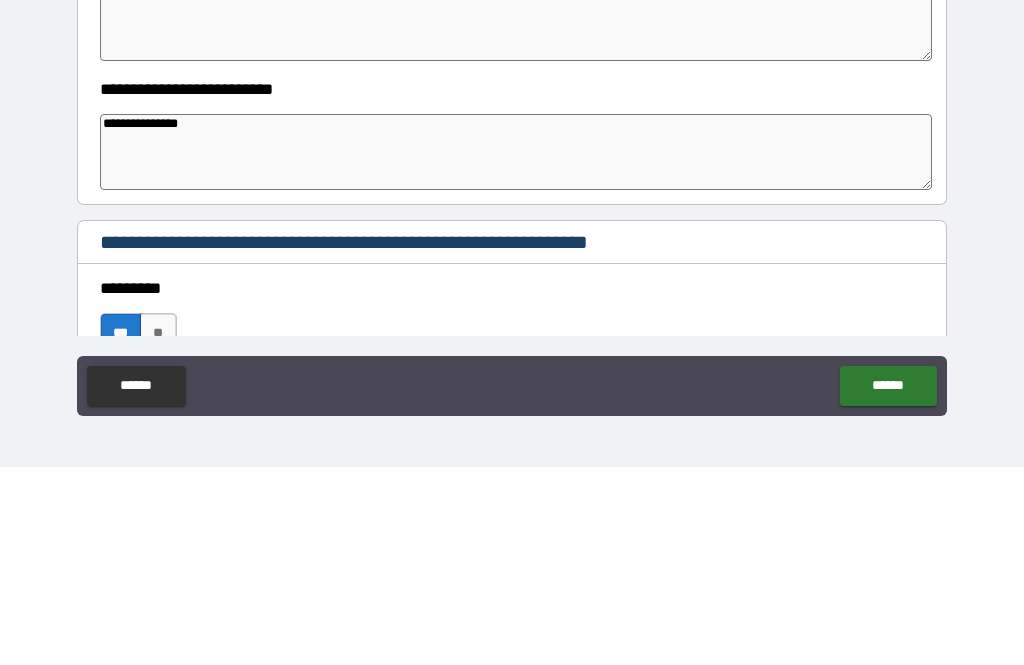 type on "*" 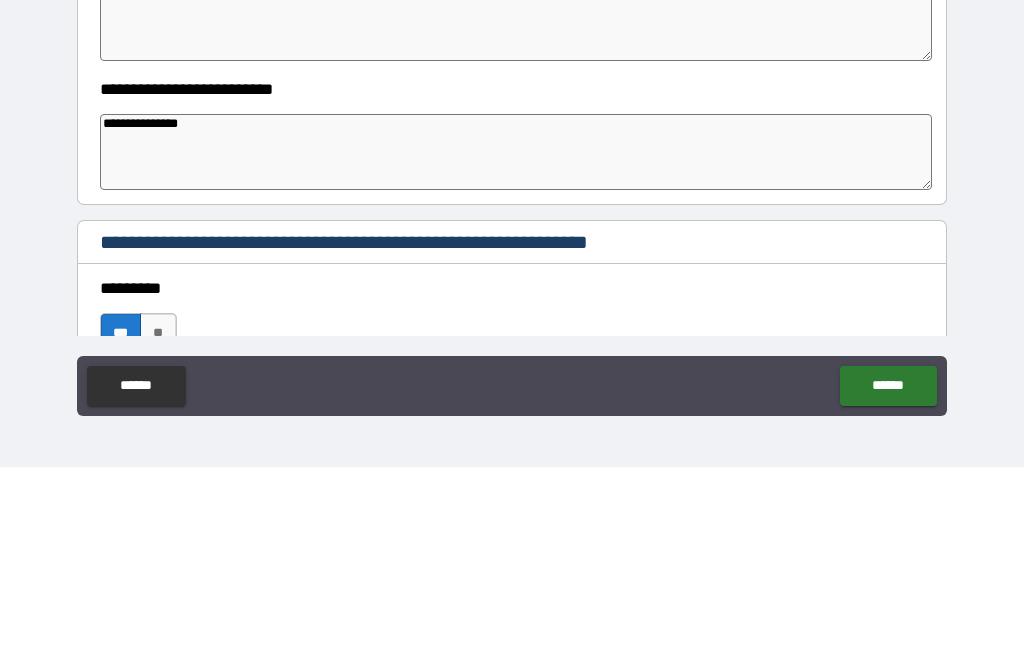 type on "**********" 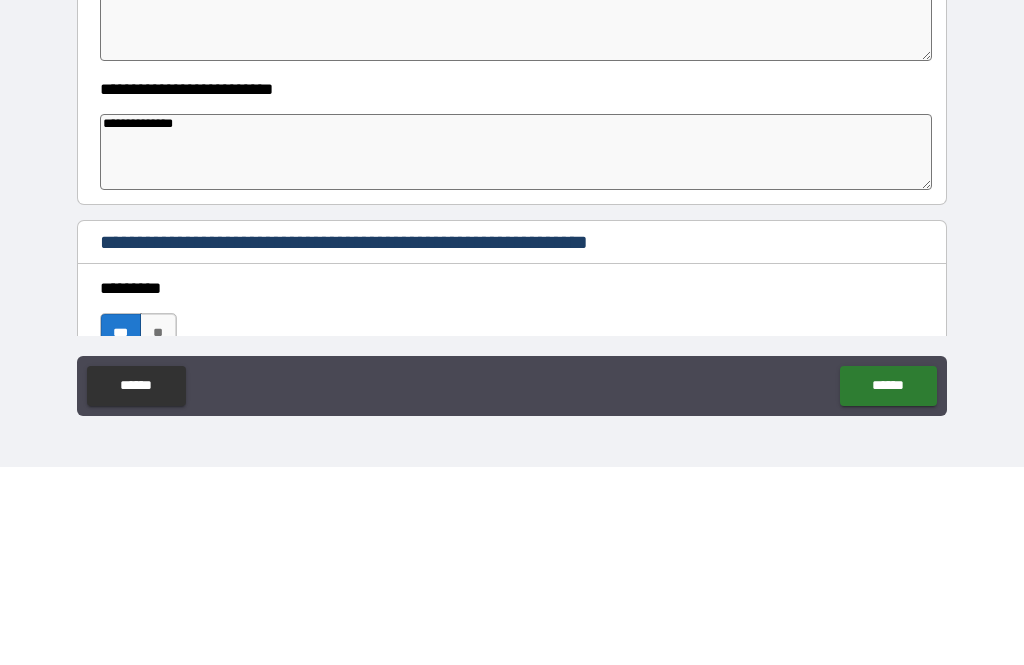 type on "*" 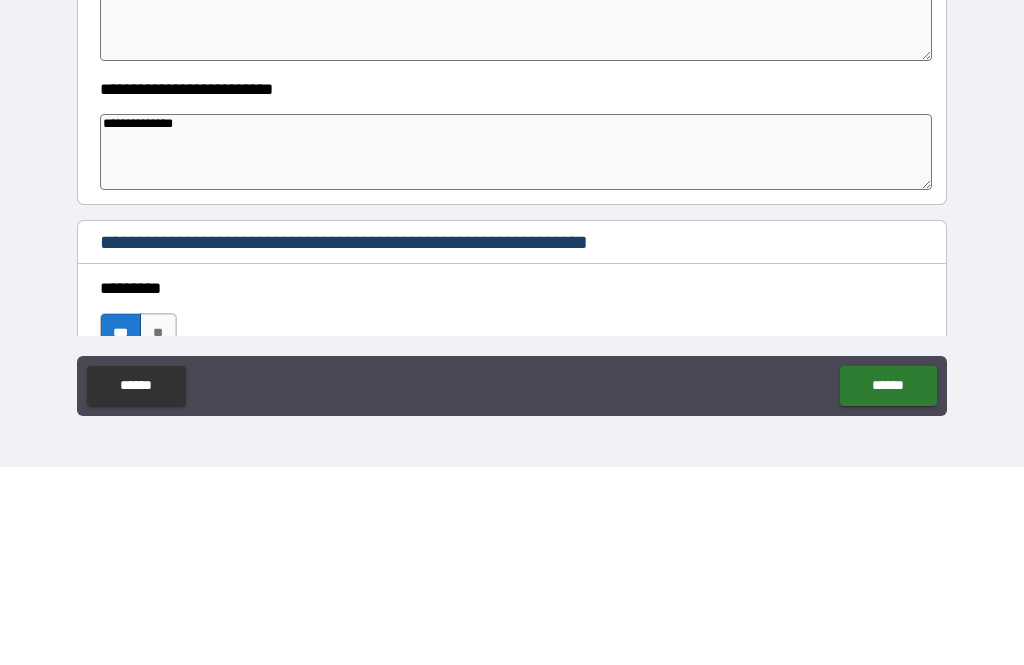type on "*" 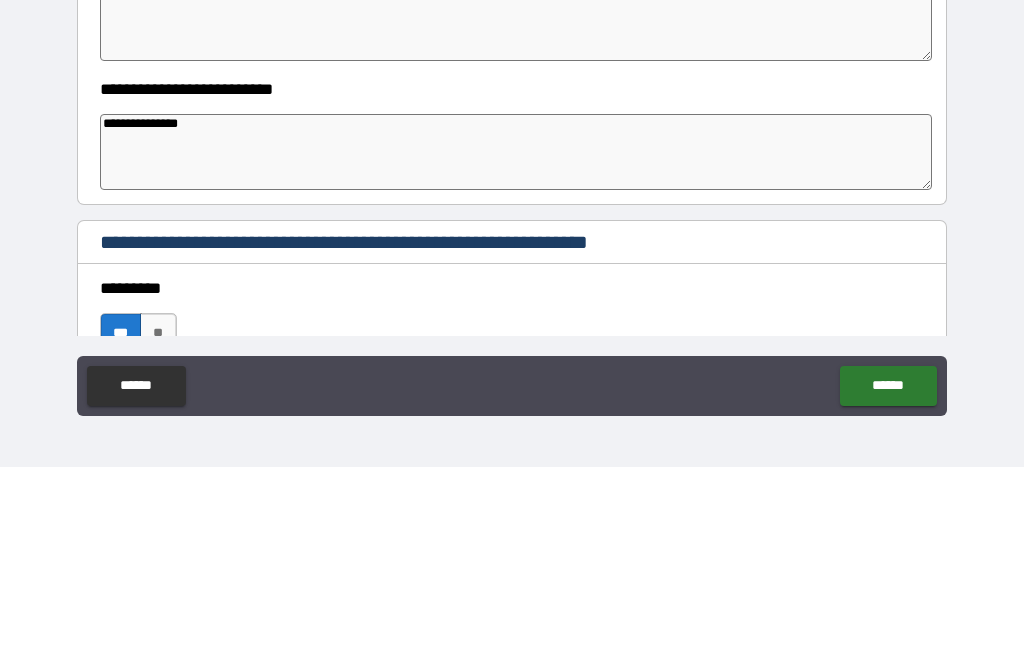 type on "*" 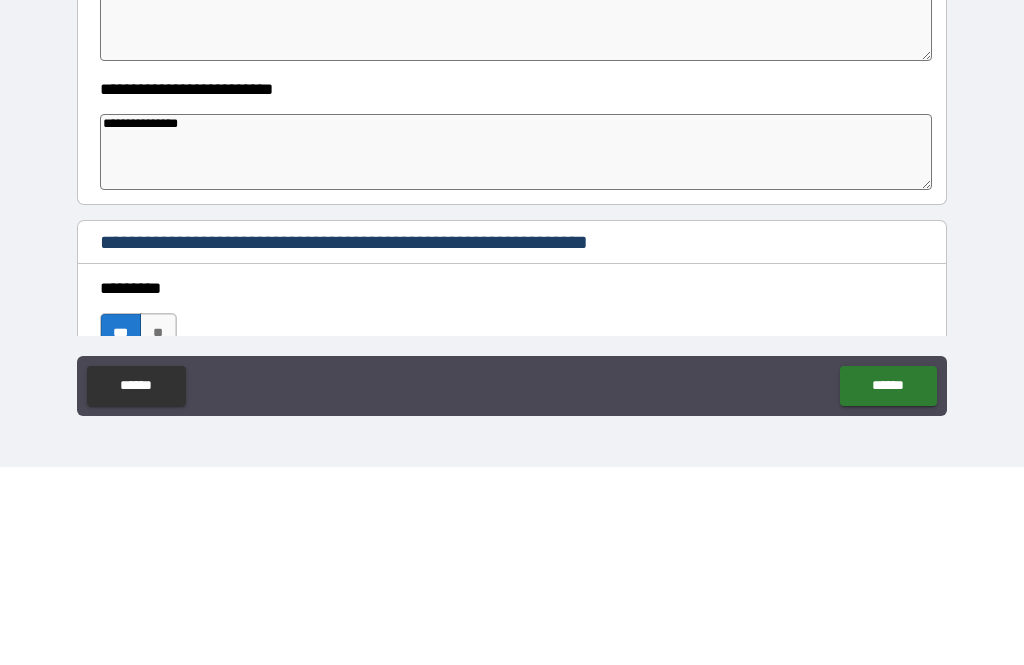 type on "*" 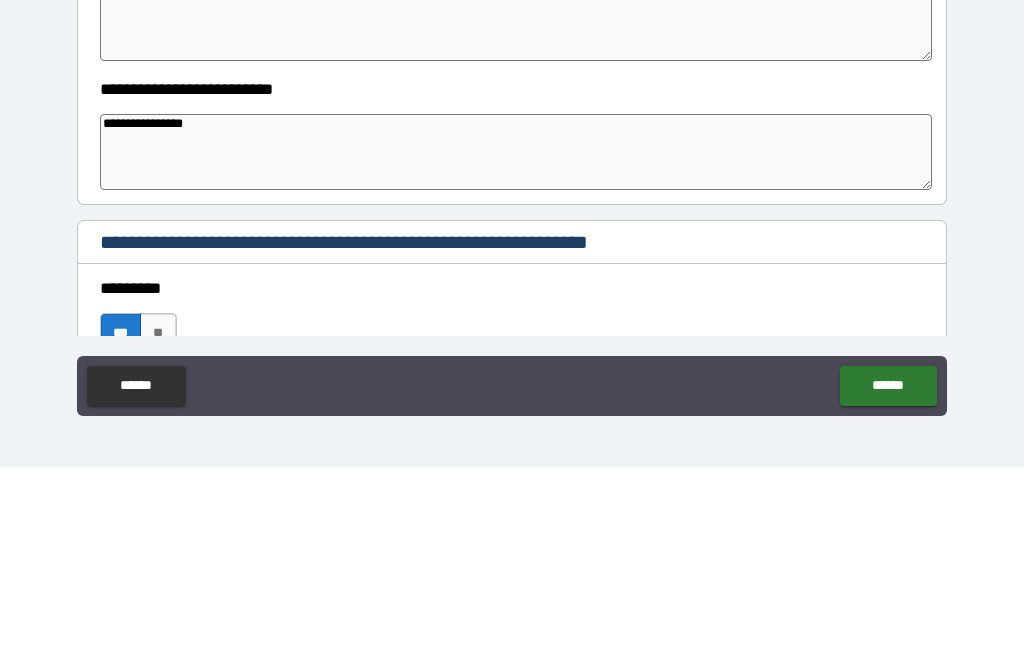 type on "*" 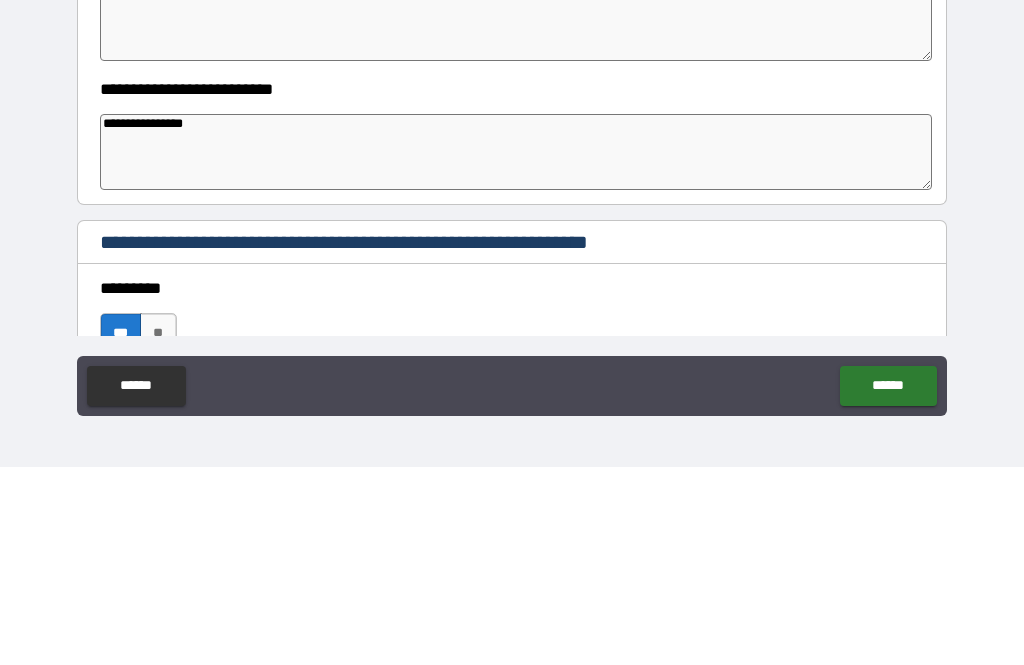 type on "**********" 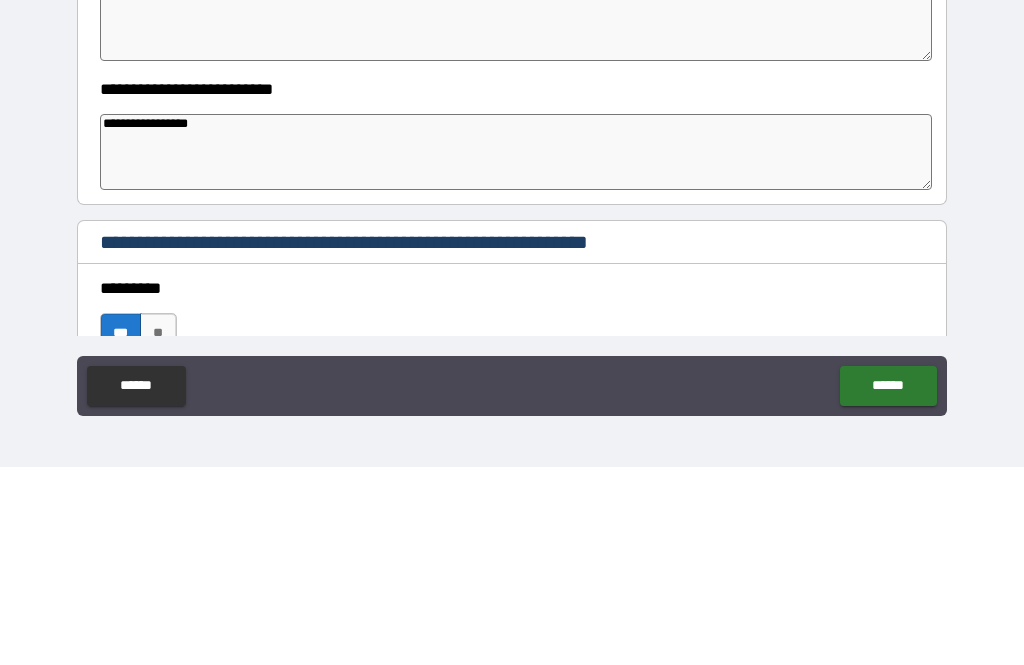 type on "*" 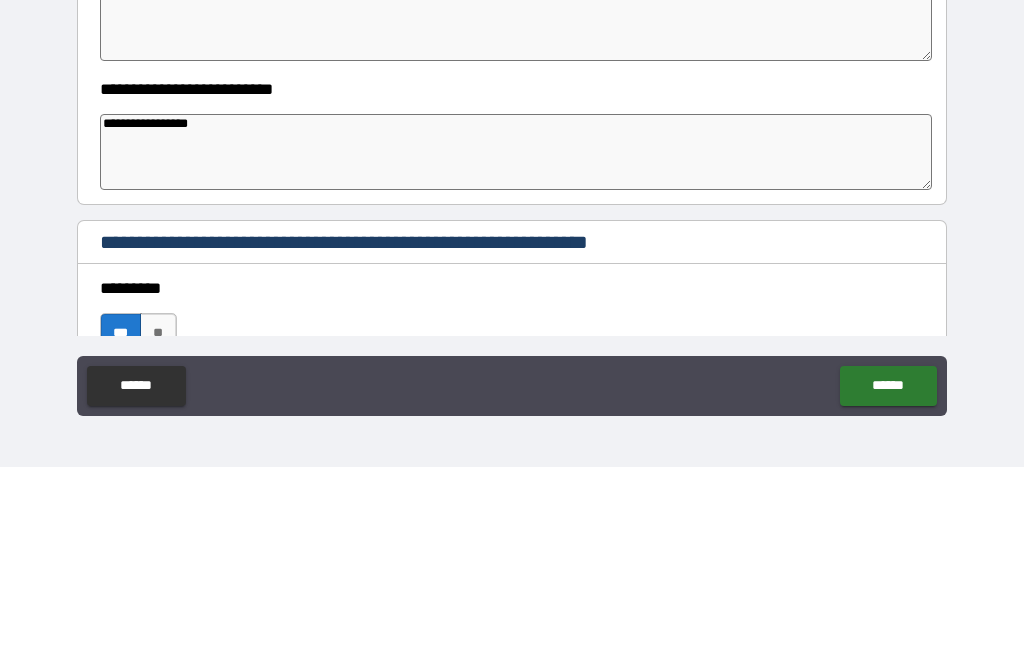 type on "*" 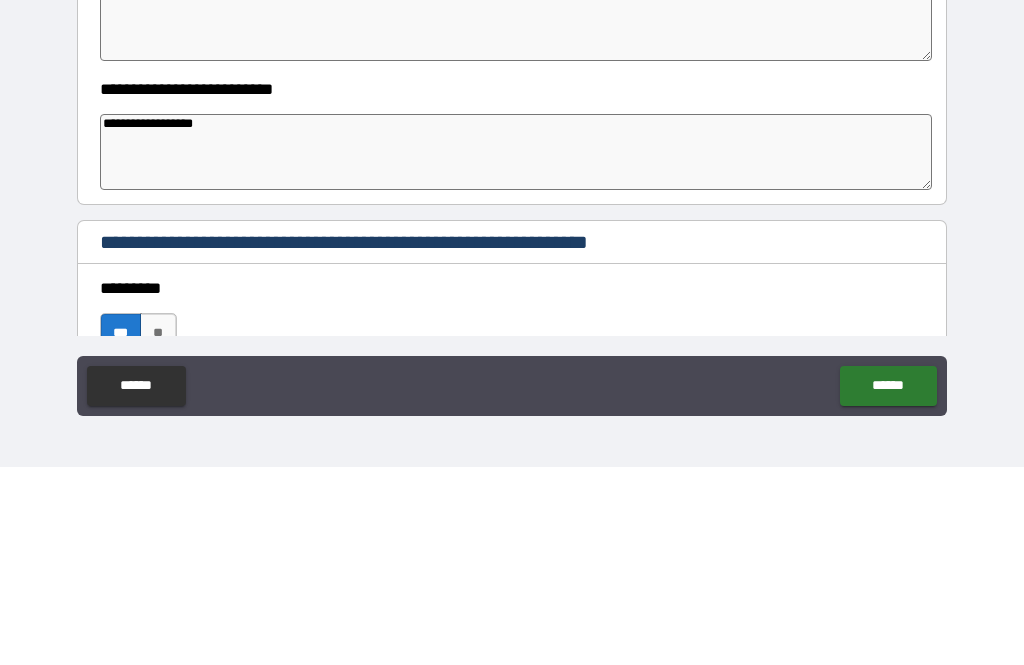 type 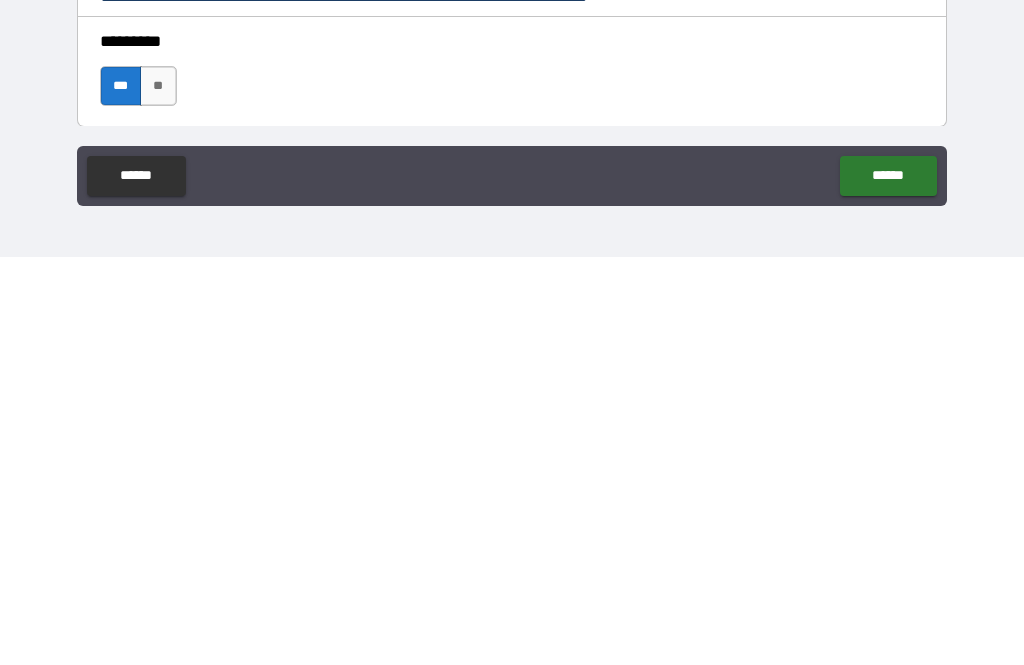 scroll, scrollTop: 461, scrollLeft: 0, axis: vertical 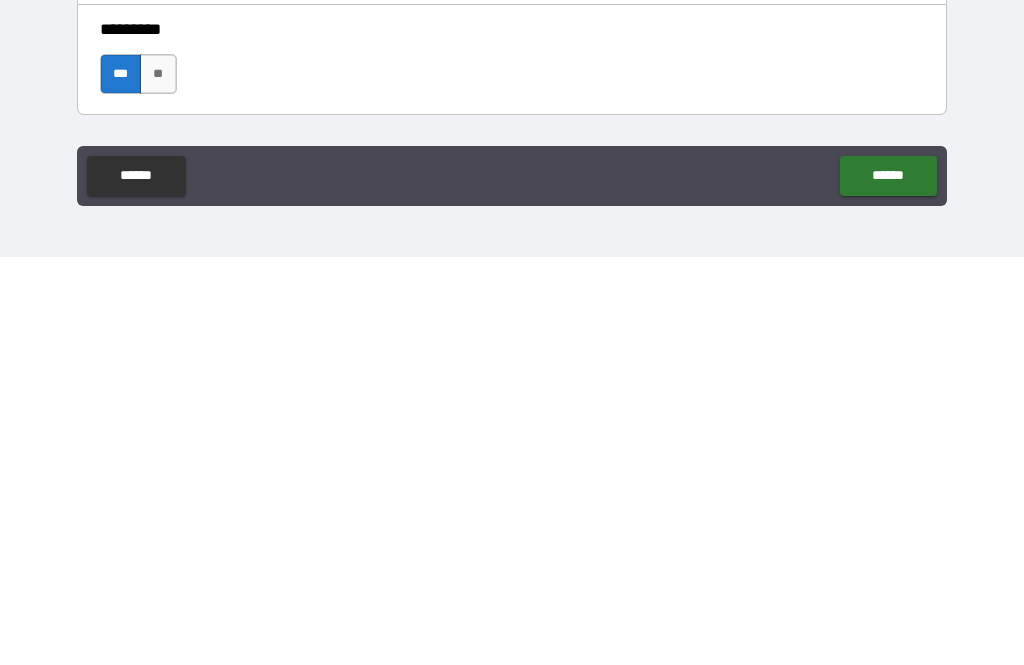 click on "******" at bounding box center (888, 584) 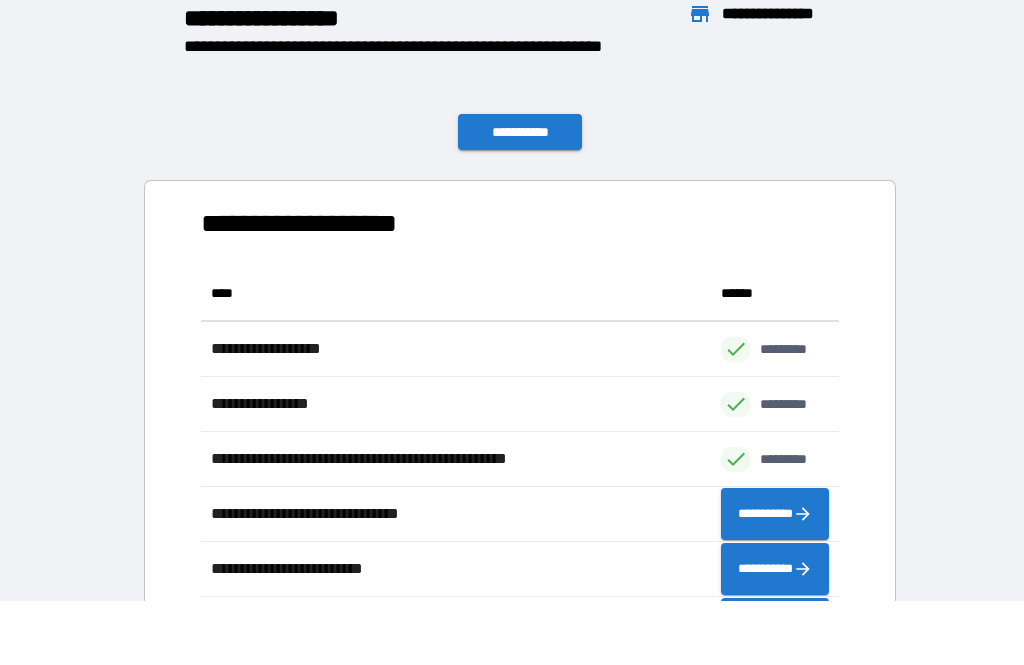 scroll, scrollTop: 496, scrollLeft: 638, axis: both 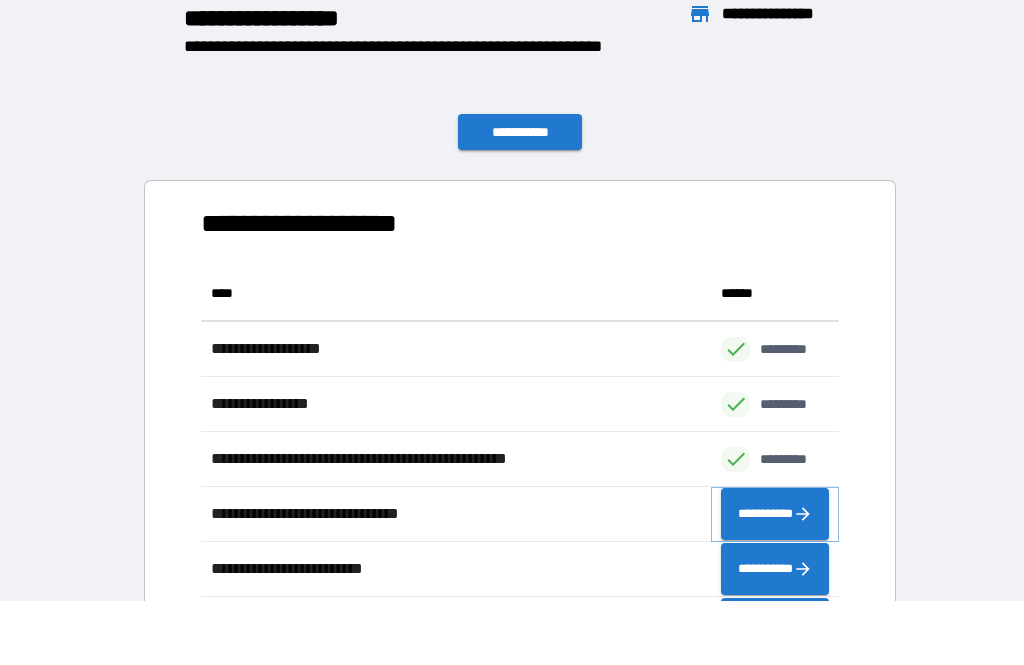click on "**********" at bounding box center [775, 514] 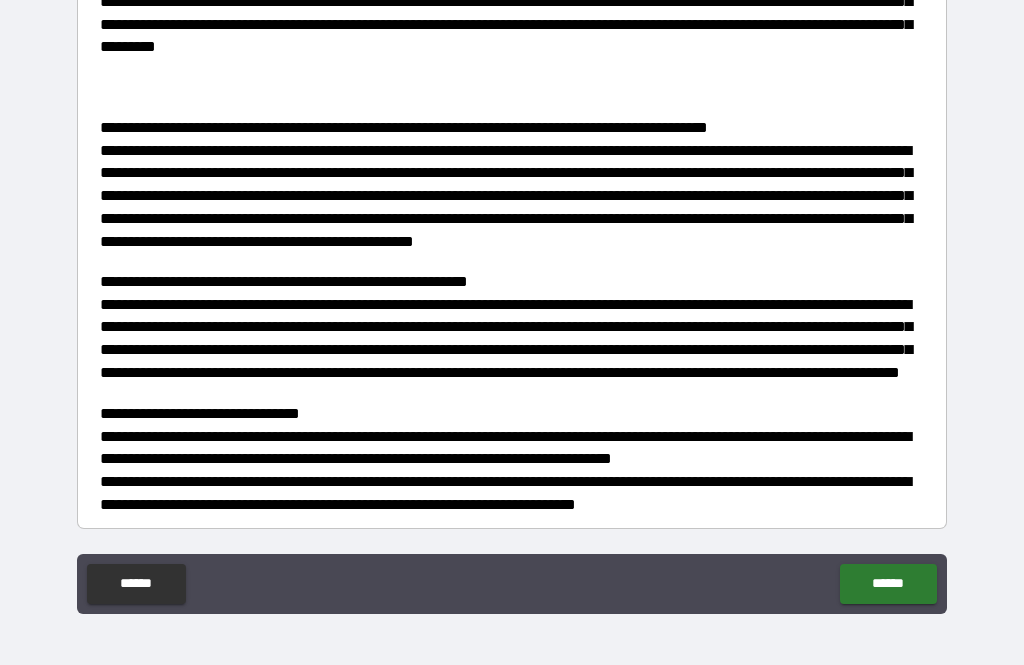 scroll, scrollTop: 3365, scrollLeft: 0, axis: vertical 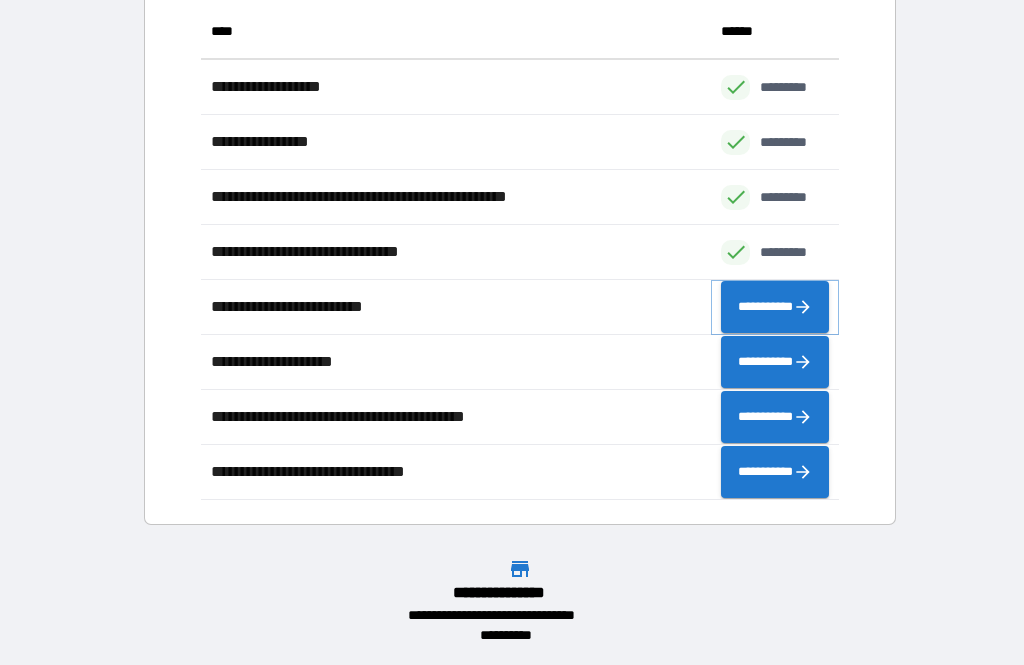 click on "**********" at bounding box center [775, 307] 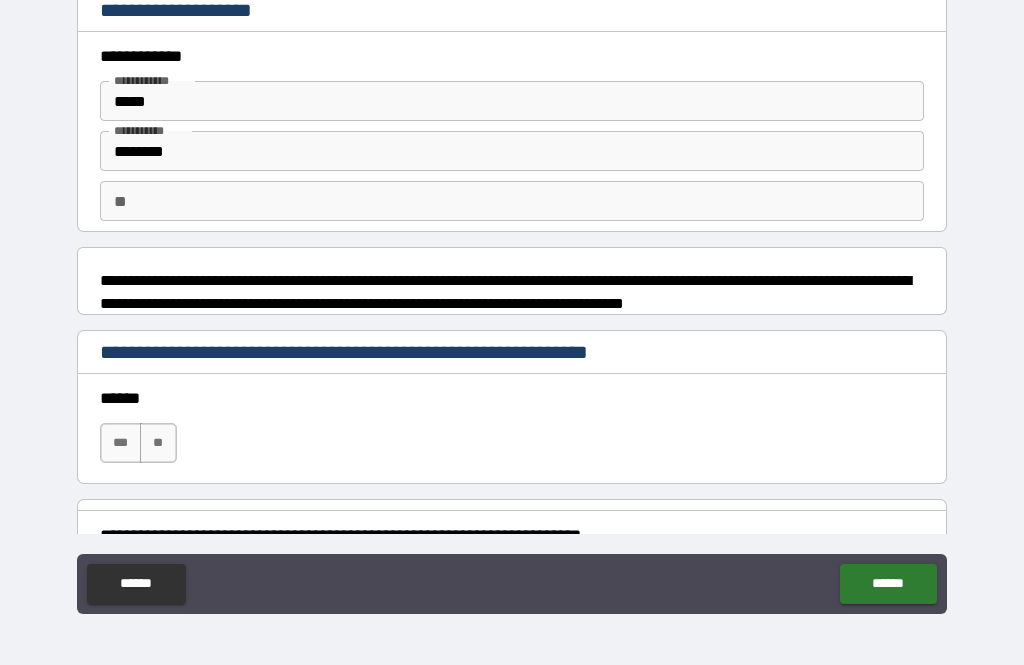 click on "***" at bounding box center [121, 443] 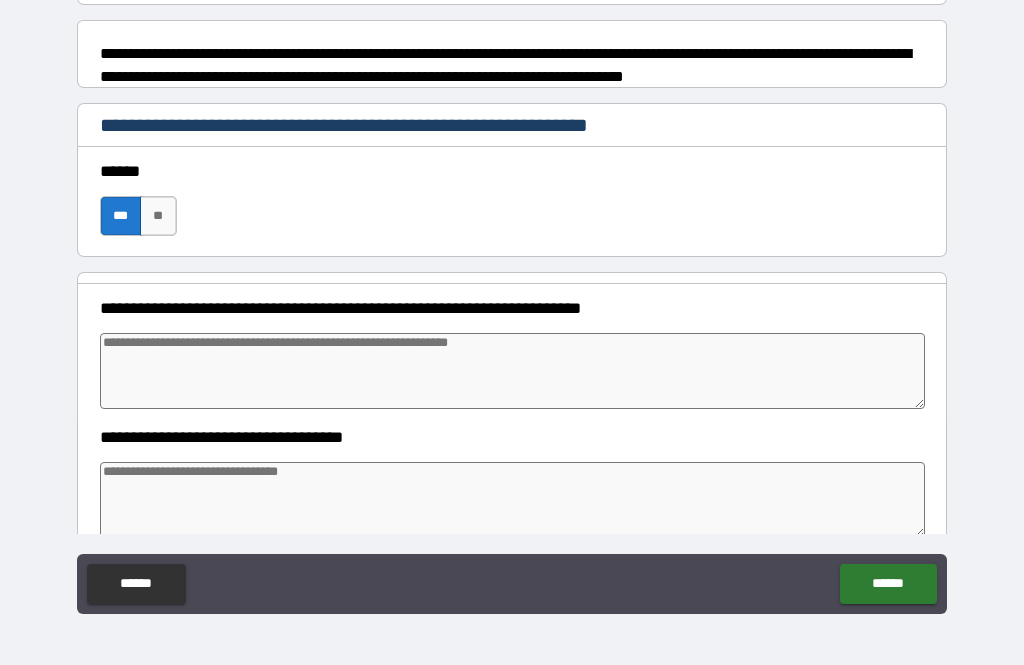 scroll, scrollTop: 230, scrollLeft: 0, axis: vertical 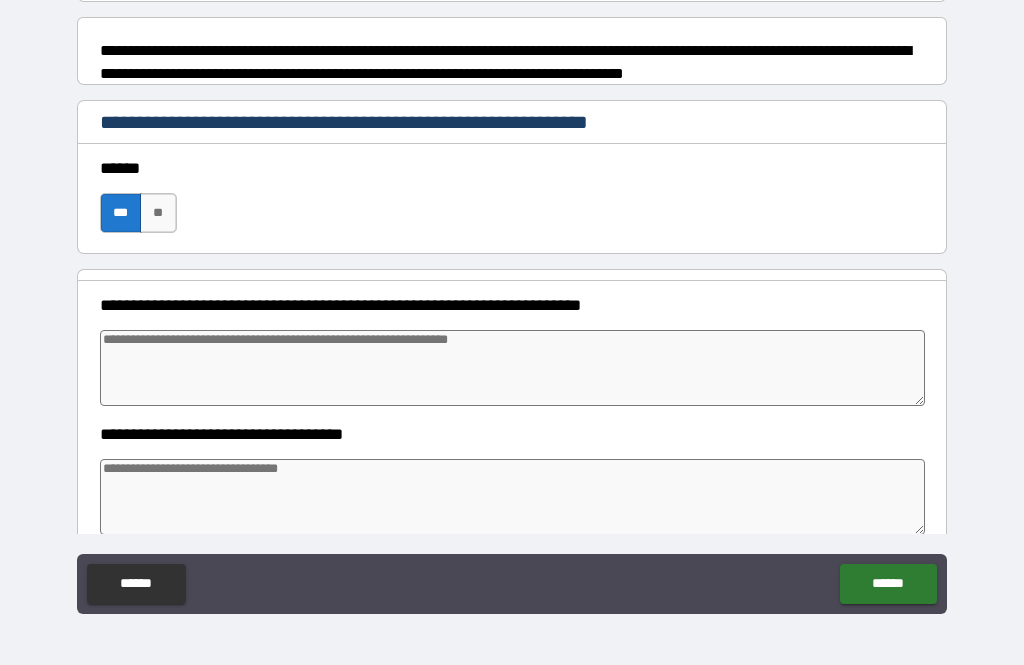 click at bounding box center (513, 368) 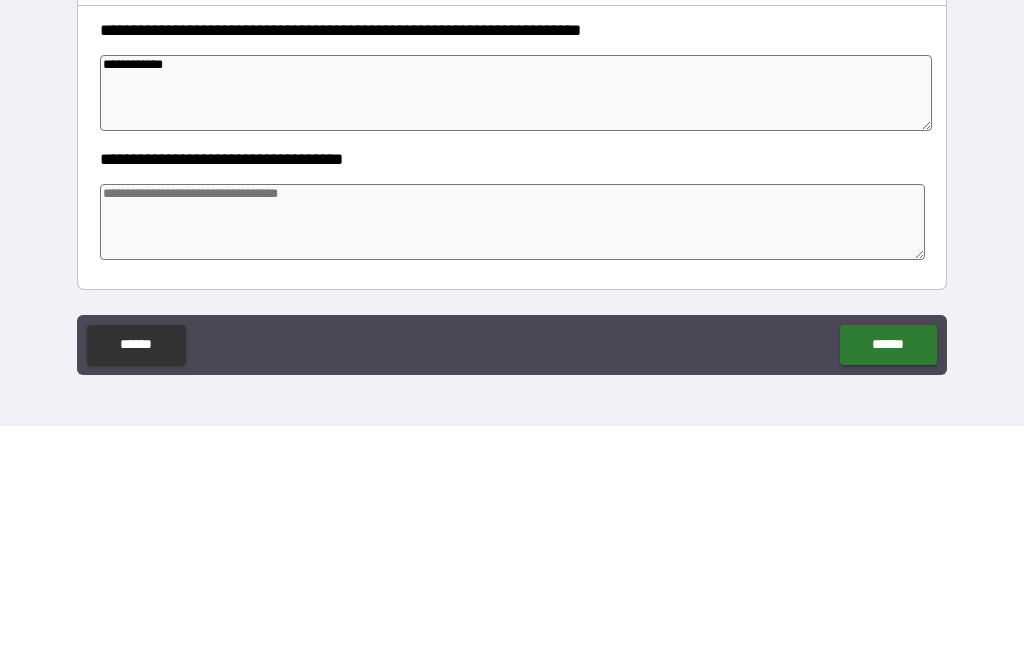scroll, scrollTop: 266, scrollLeft: 0, axis: vertical 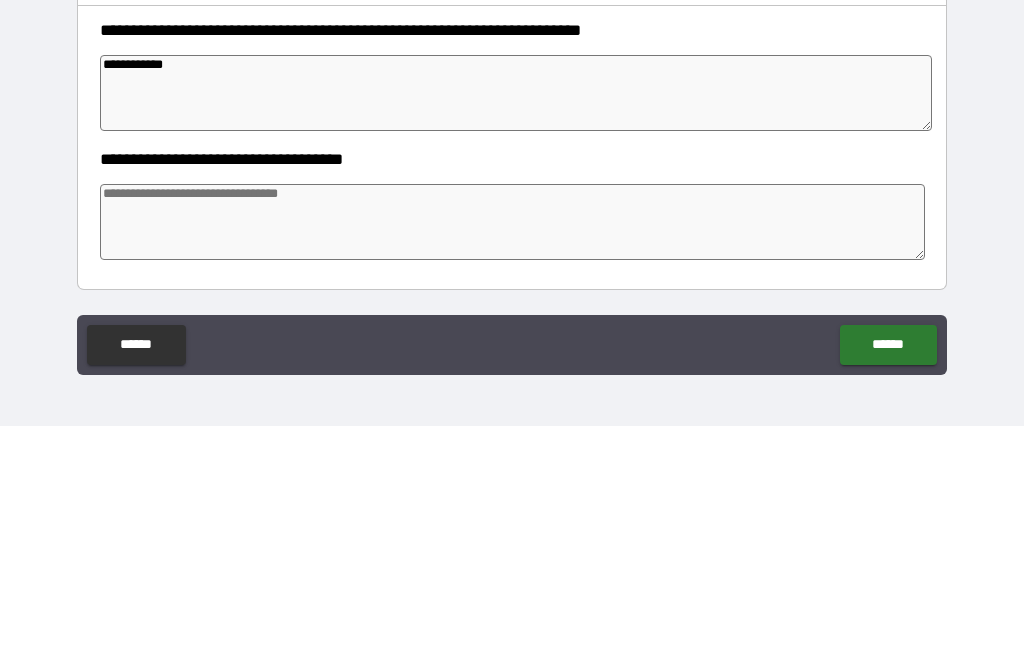 click at bounding box center [513, 461] 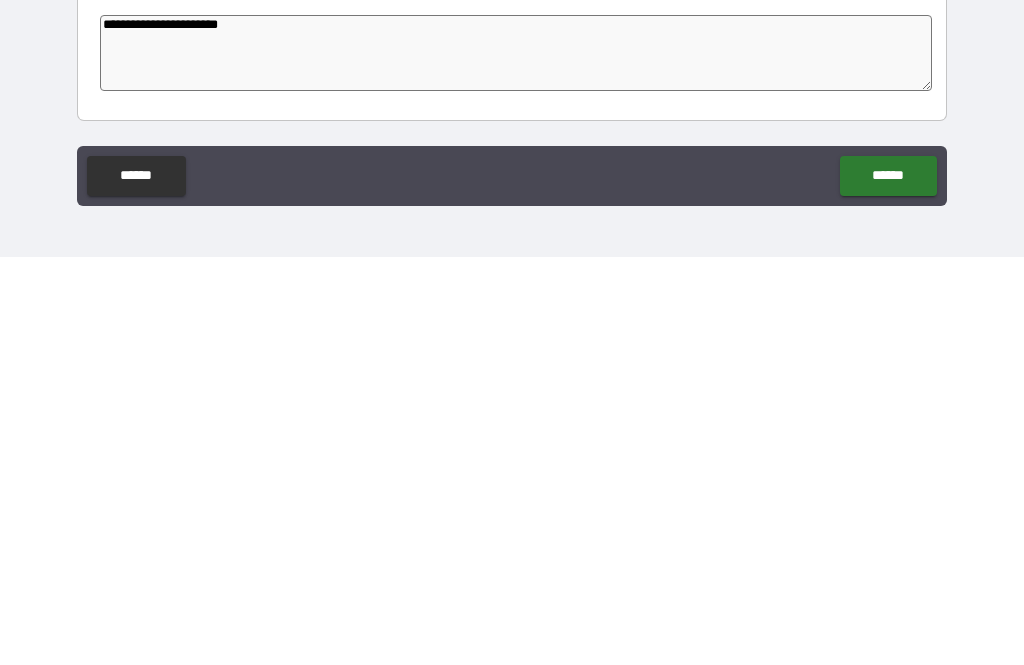 click on "******" at bounding box center [888, 584] 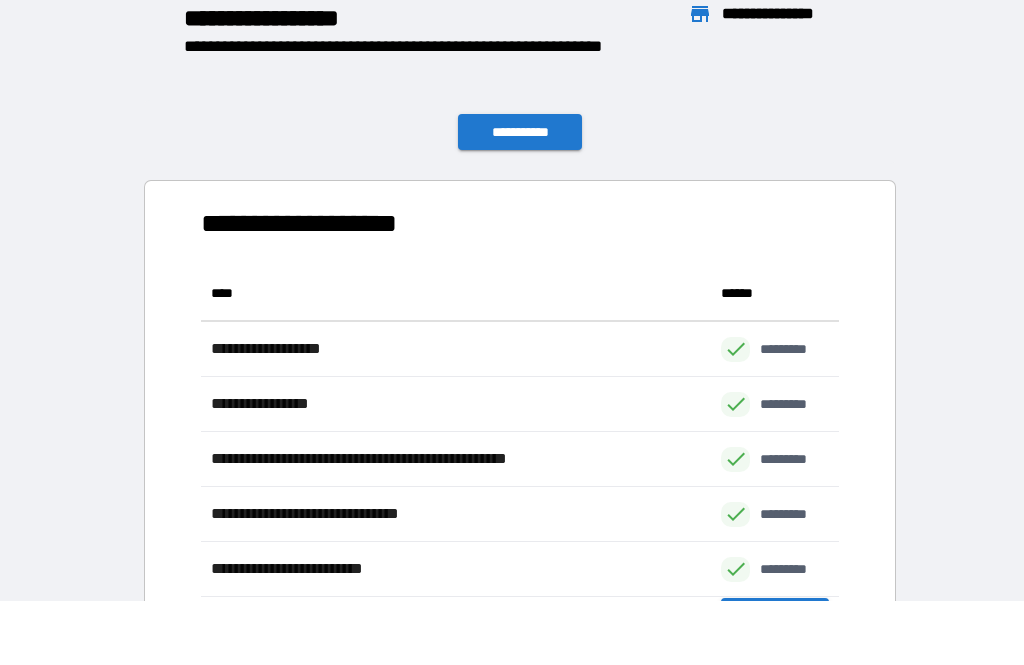 scroll, scrollTop: 496, scrollLeft: 638, axis: both 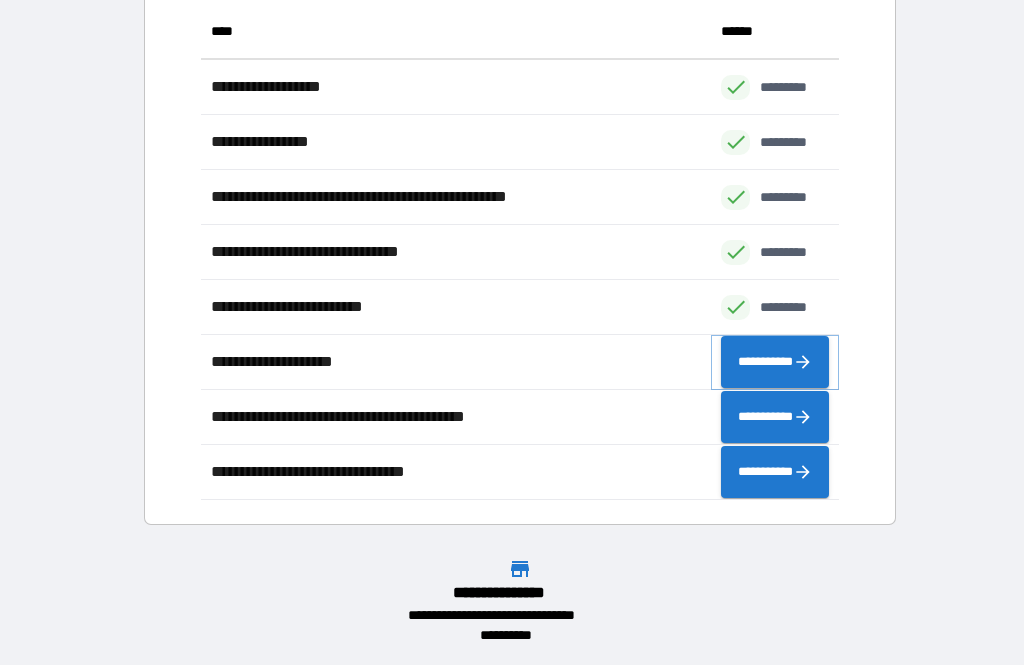 click on "**********" at bounding box center (775, 362) 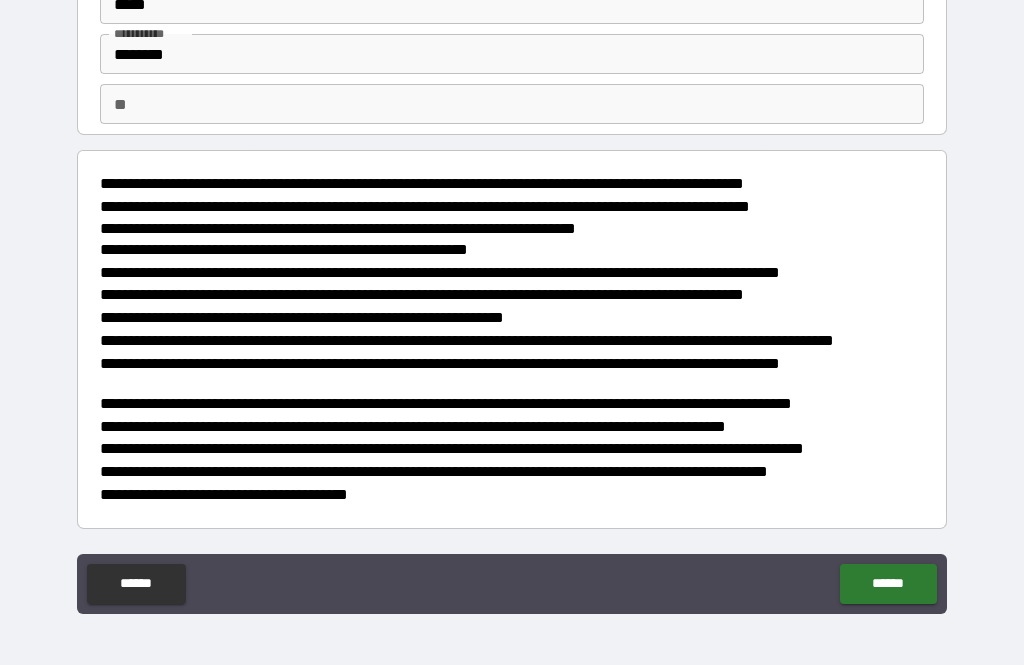 scroll, scrollTop: 99, scrollLeft: 0, axis: vertical 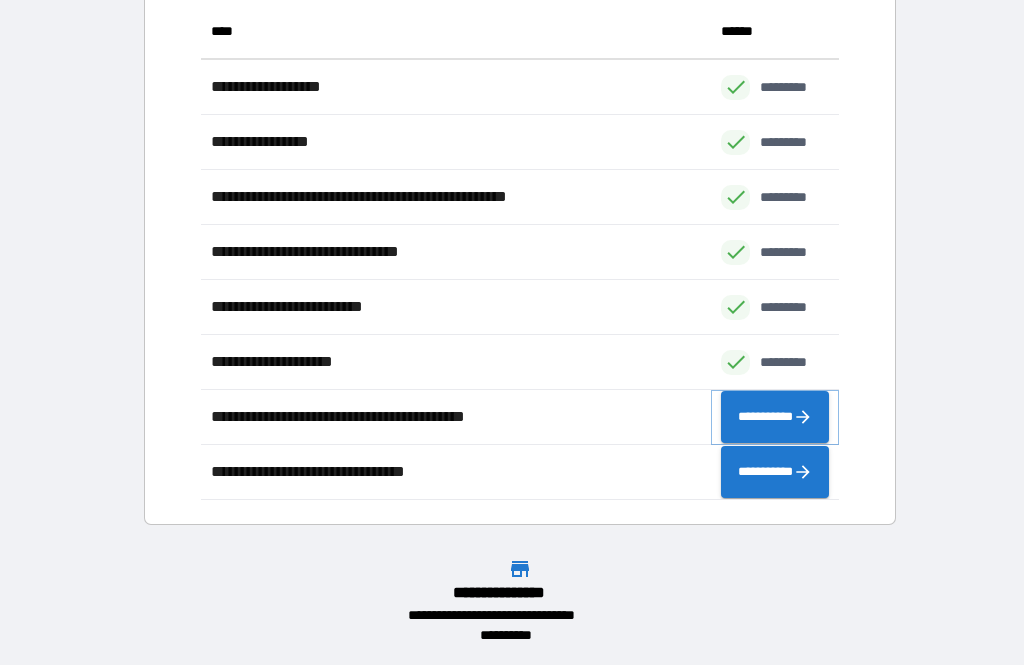 click on "**********" at bounding box center [775, 417] 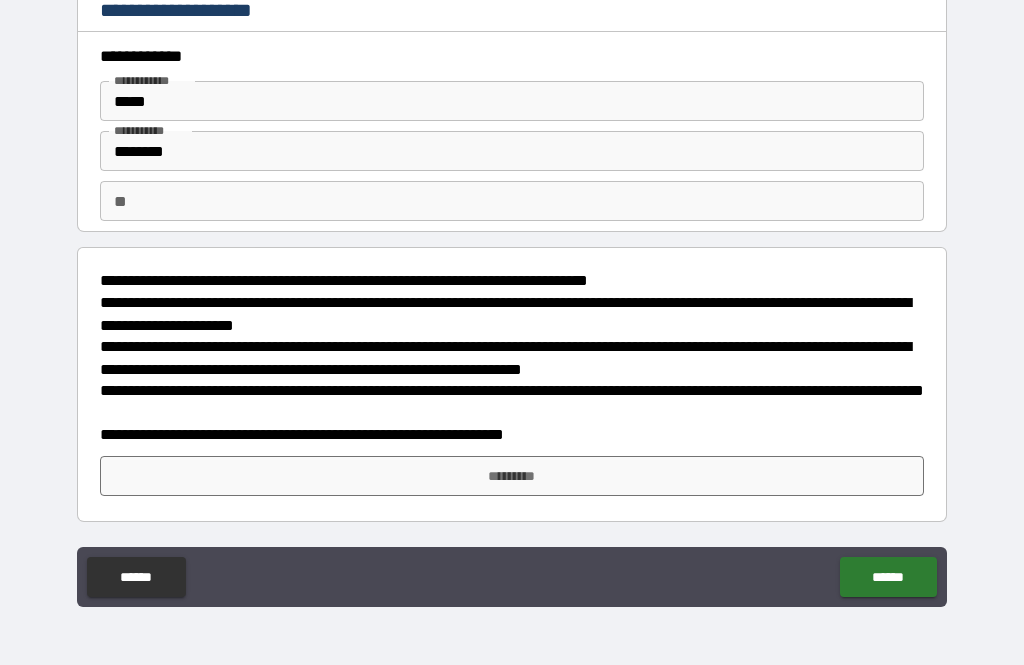 click on "*********" at bounding box center (512, 476) 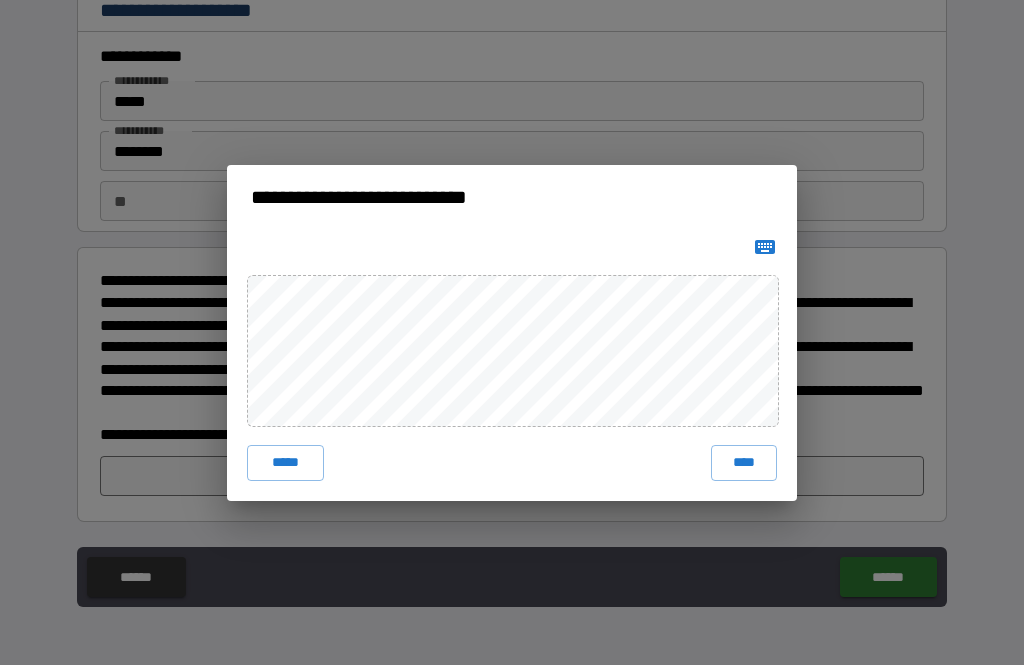 click on "****" at bounding box center (744, 463) 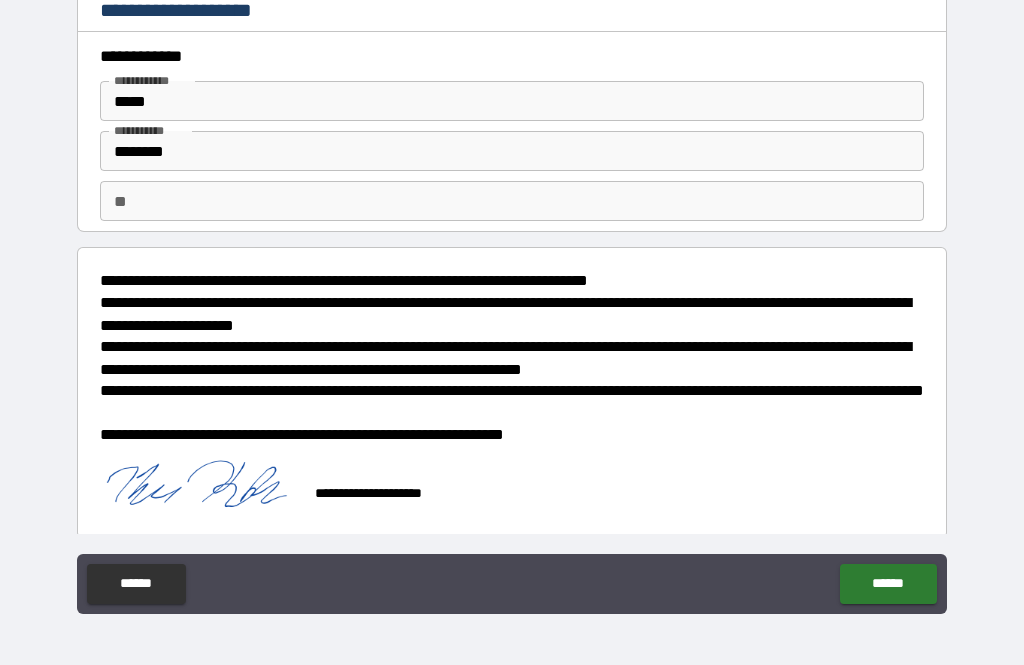 click on "******" at bounding box center [888, 584] 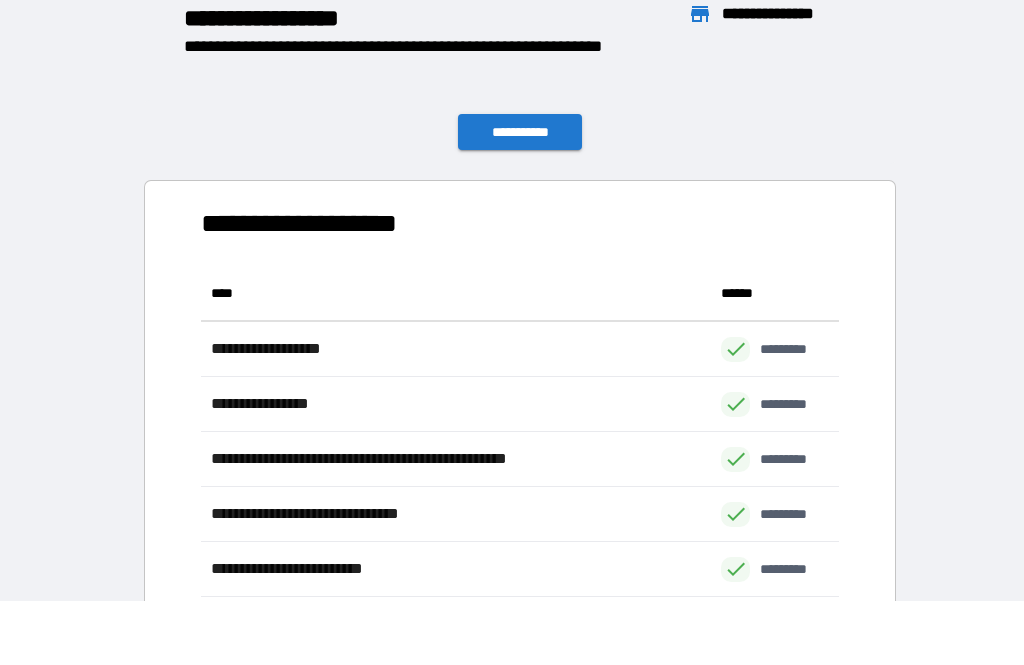 scroll, scrollTop: 496, scrollLeft: 638, axis: both 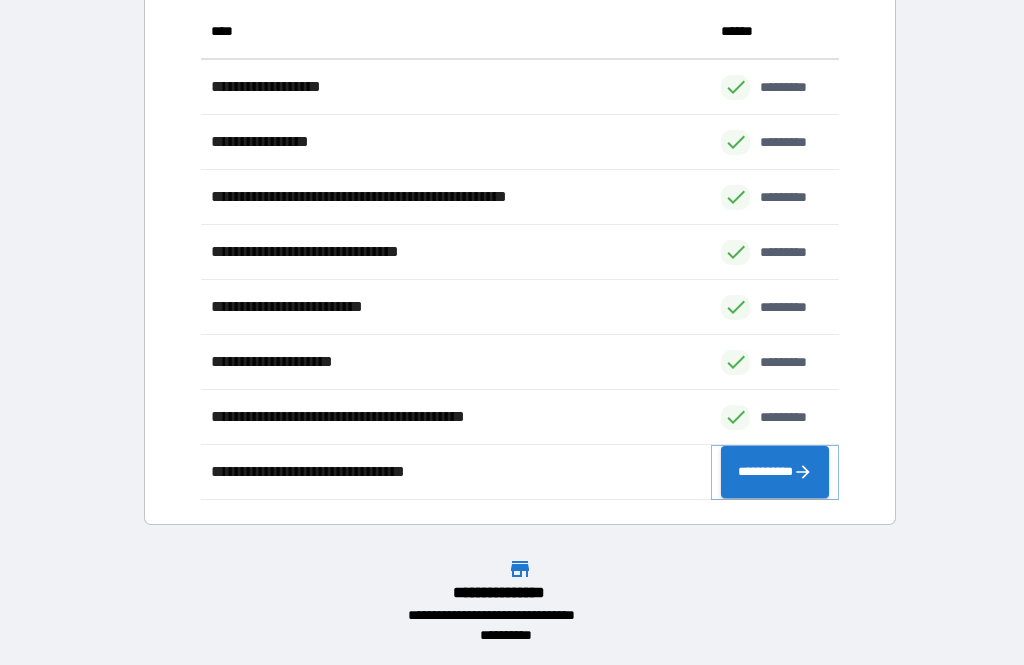 click on "**********" at bounding box center [775, 472] 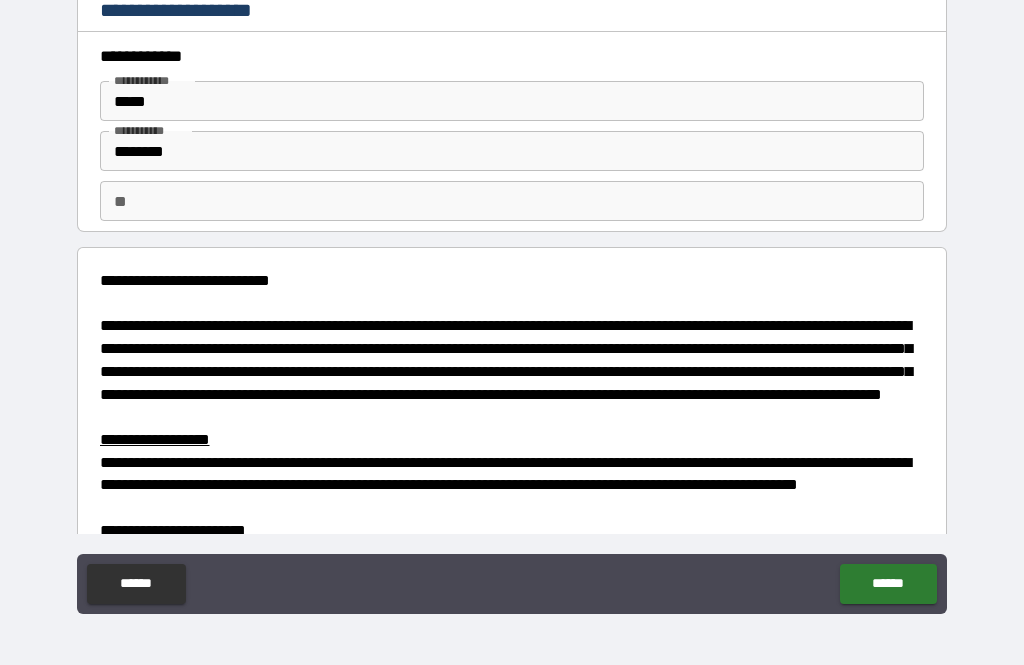 click on "******" at bounding box center (888, 584) 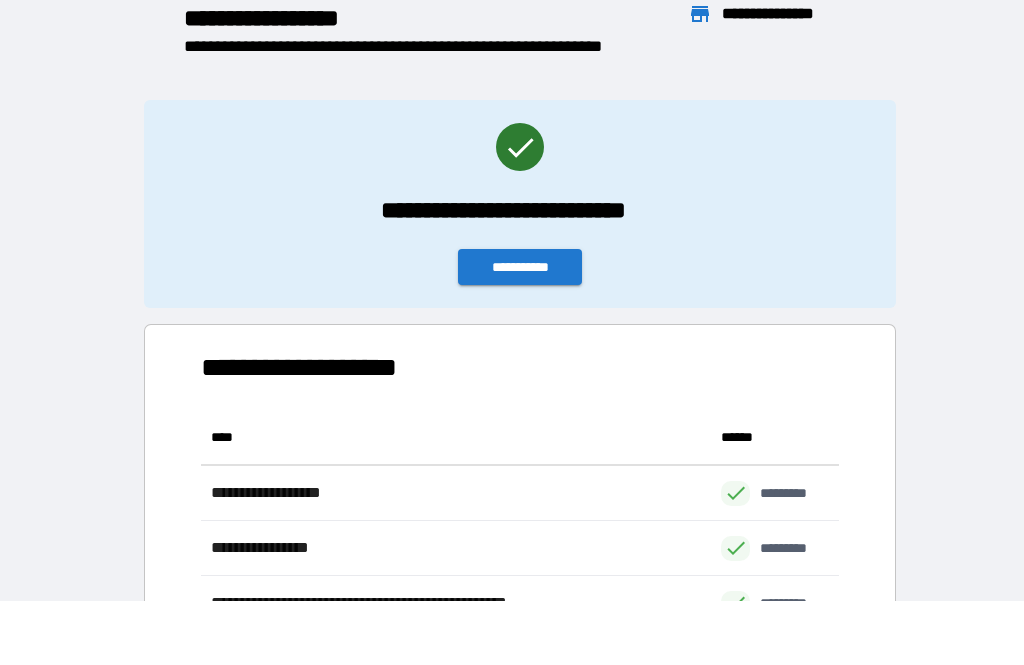scroll, scrollTop: 1, scrollLeft: 1, axis: both 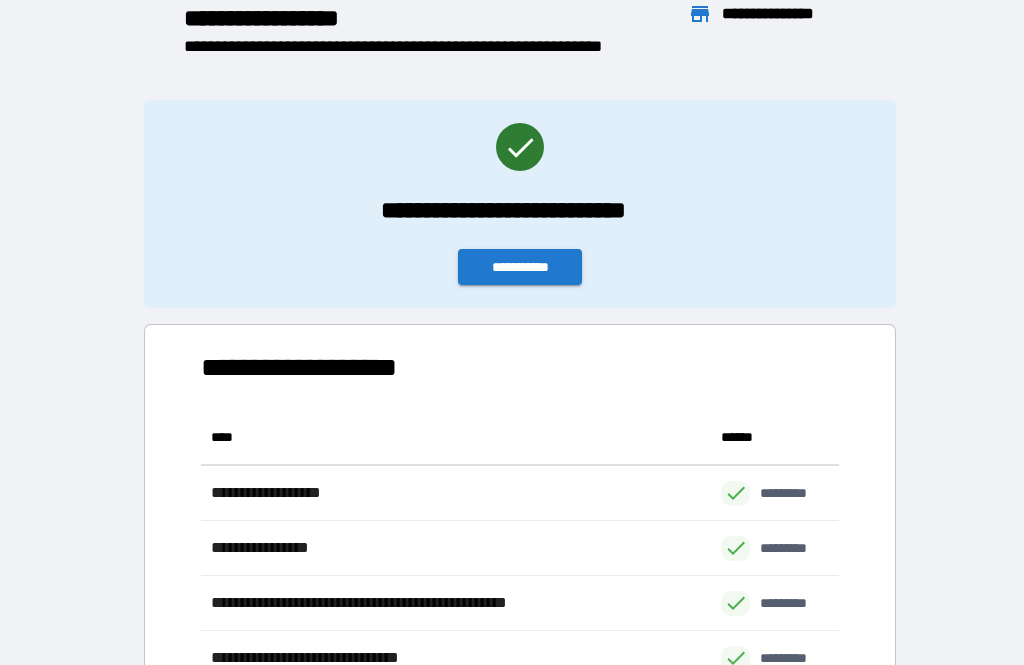 click on "**********" at bounding box center (520, 267) 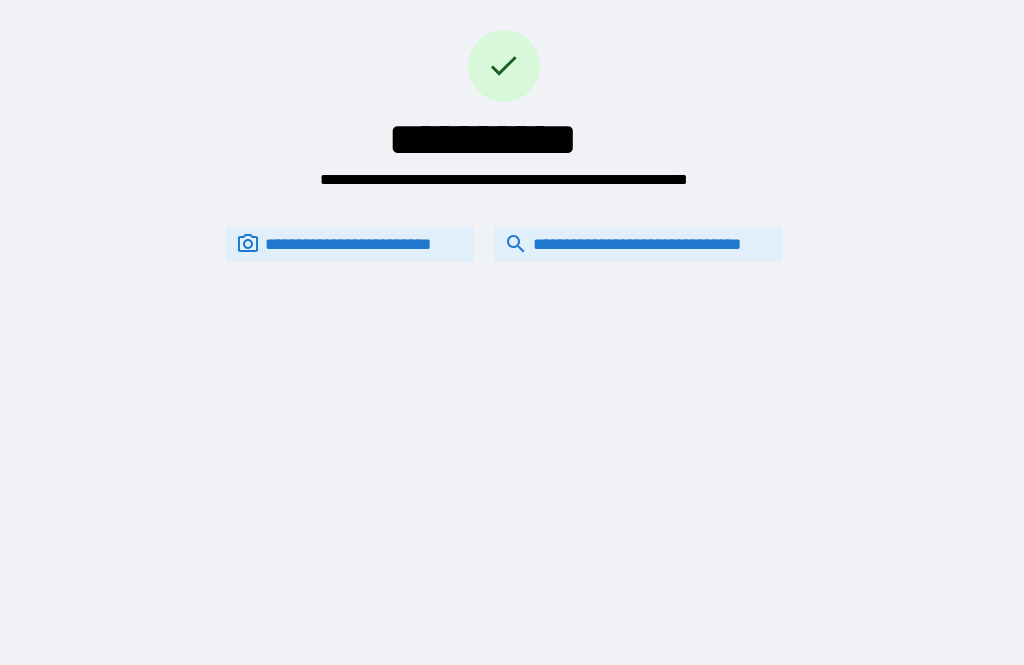 click on "**********" at bounding box center [638, 244] 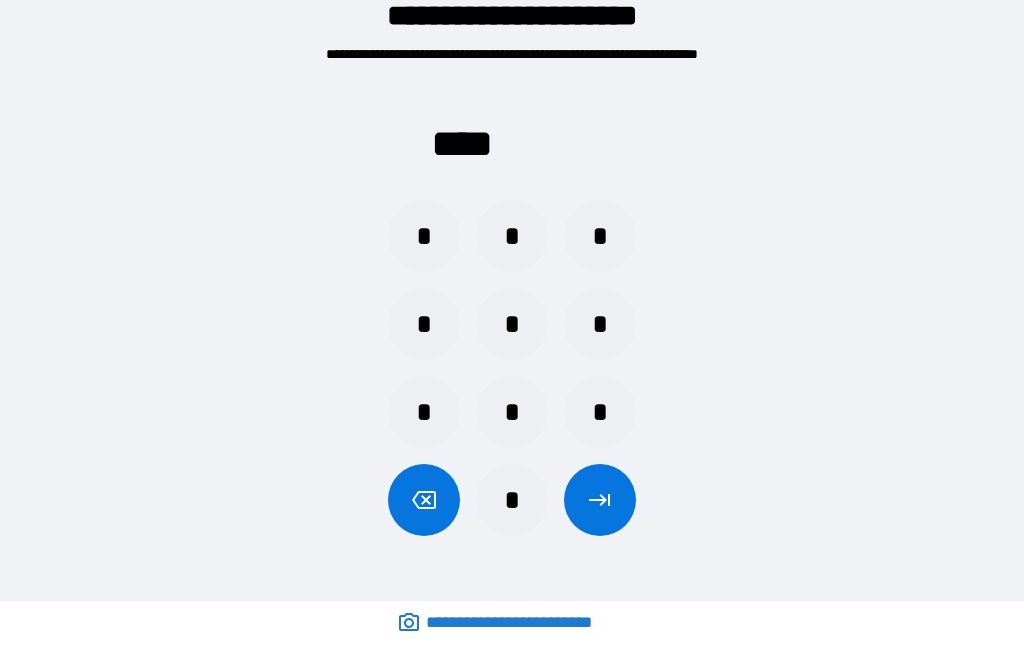 click on "*" at bounding box center (424, 412) 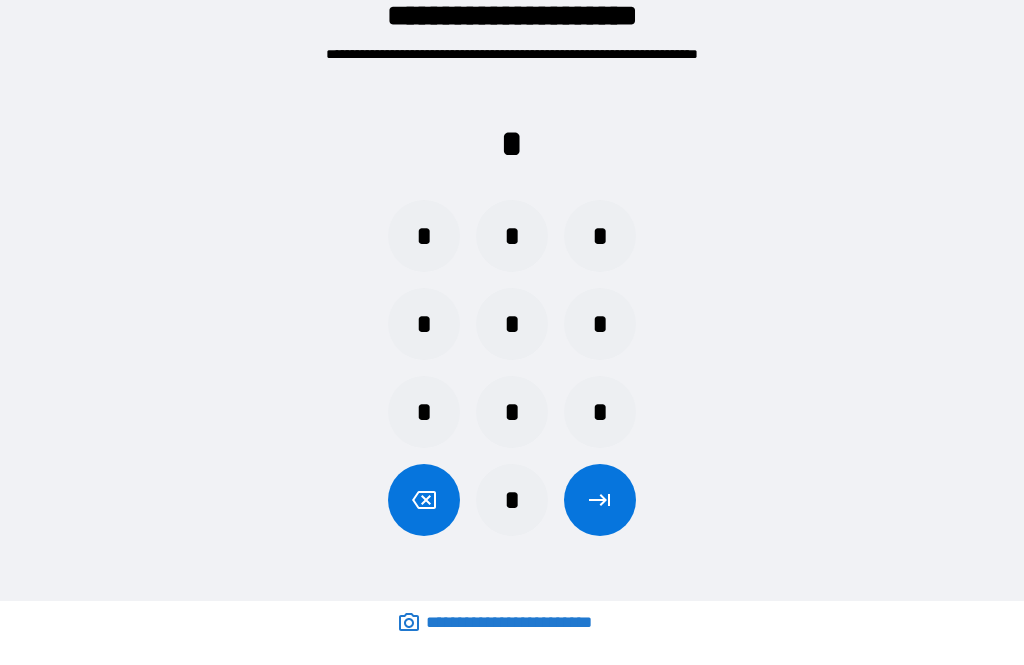 click on "*" at bounding box center [512, 412] 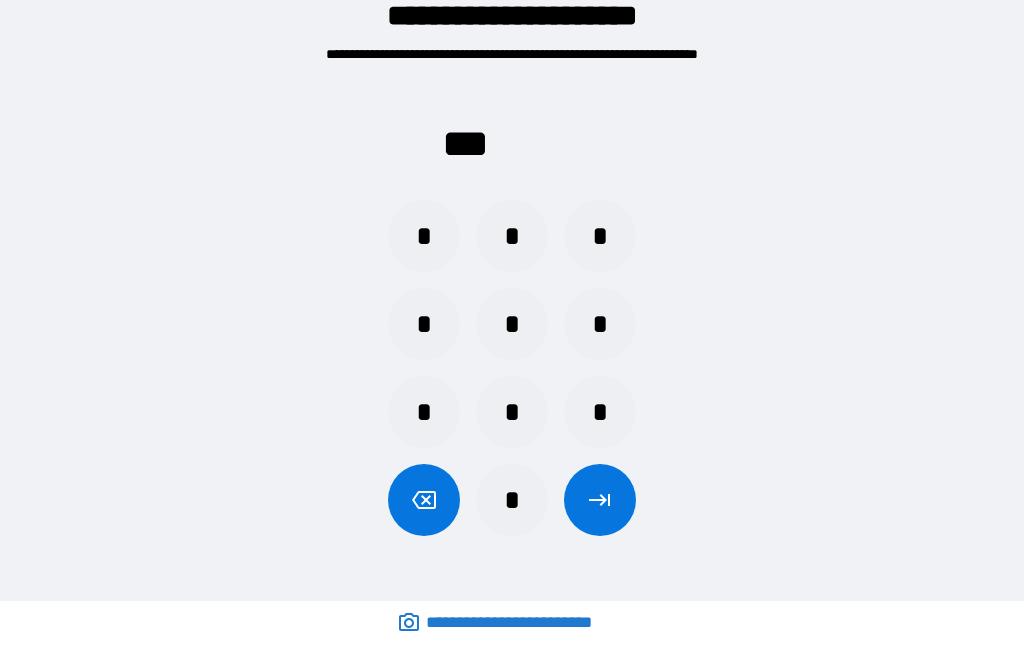 click on "*" at bounding box center [424, 412] 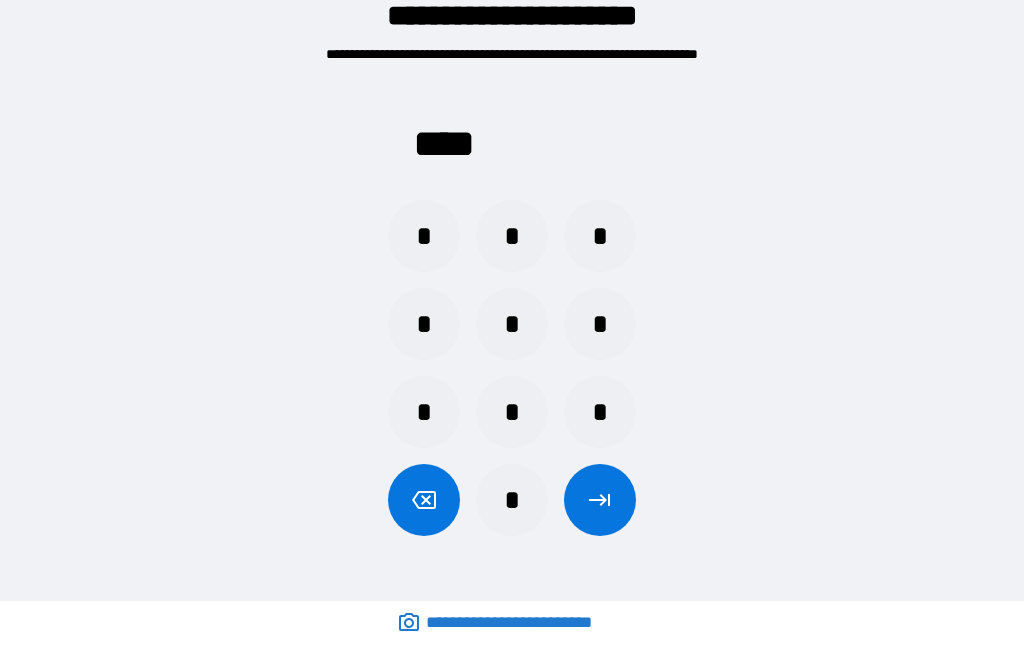 click at bounding box center [600, 500] 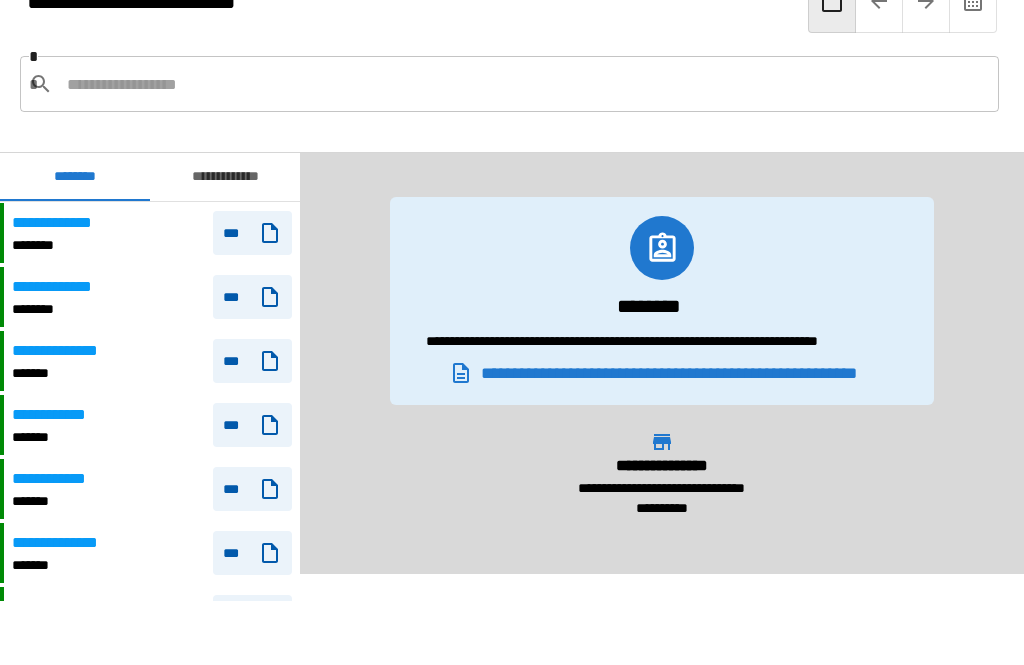 scroll, scrollTop: 986, scrollLeft: 0, axis: vertical 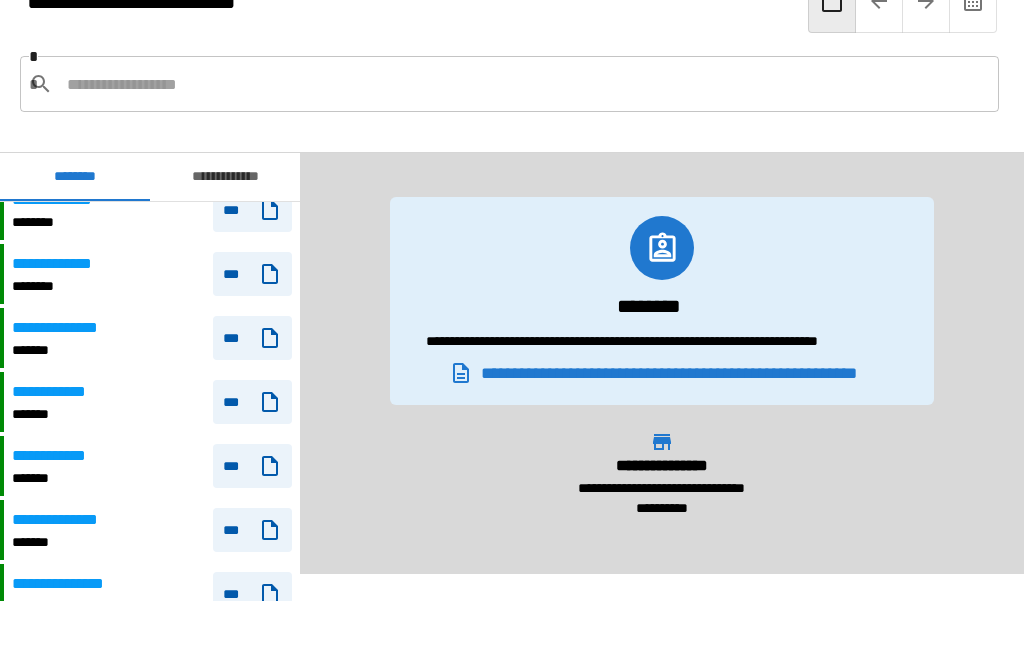 click on "**********" at bounding box center [152, 530] 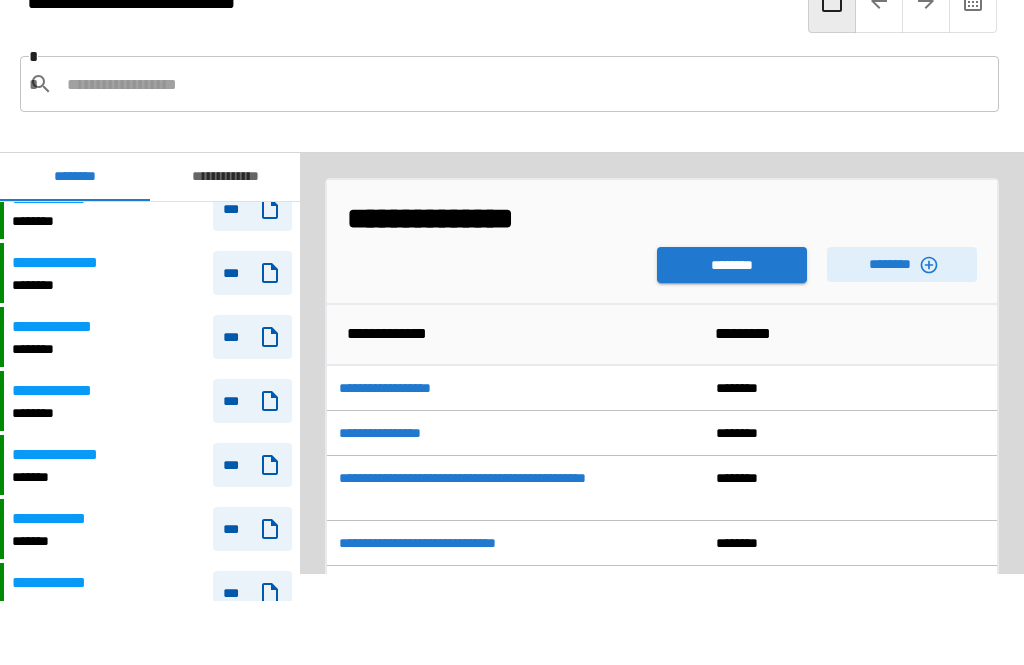 scroll, scrollTop: 843, scrollLeft: 0, axis: vertical 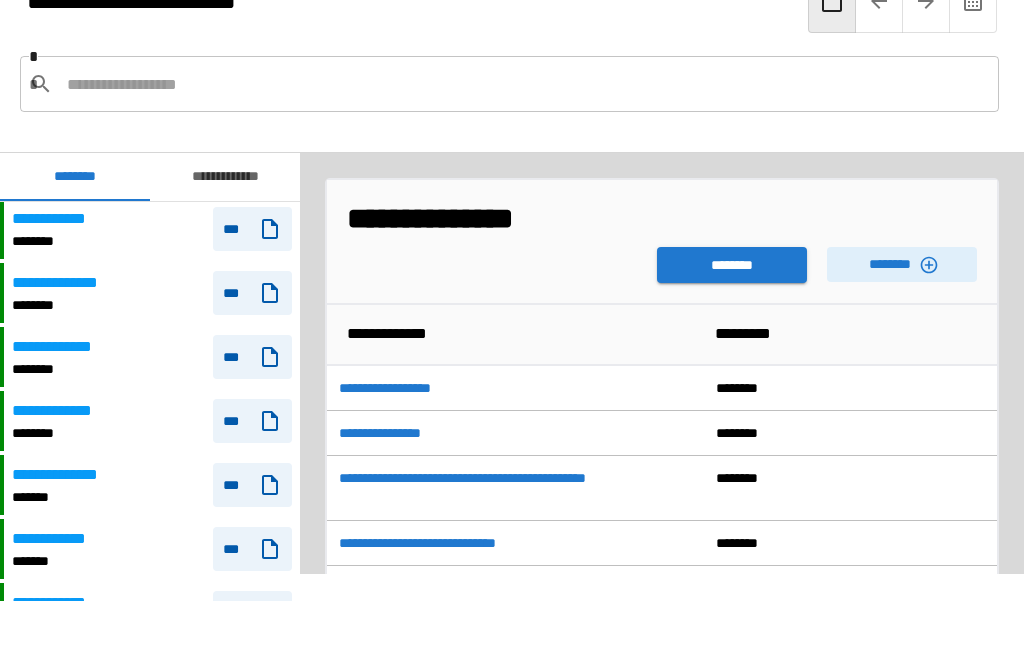 click on "**********" at bounding box center [152, 357] 